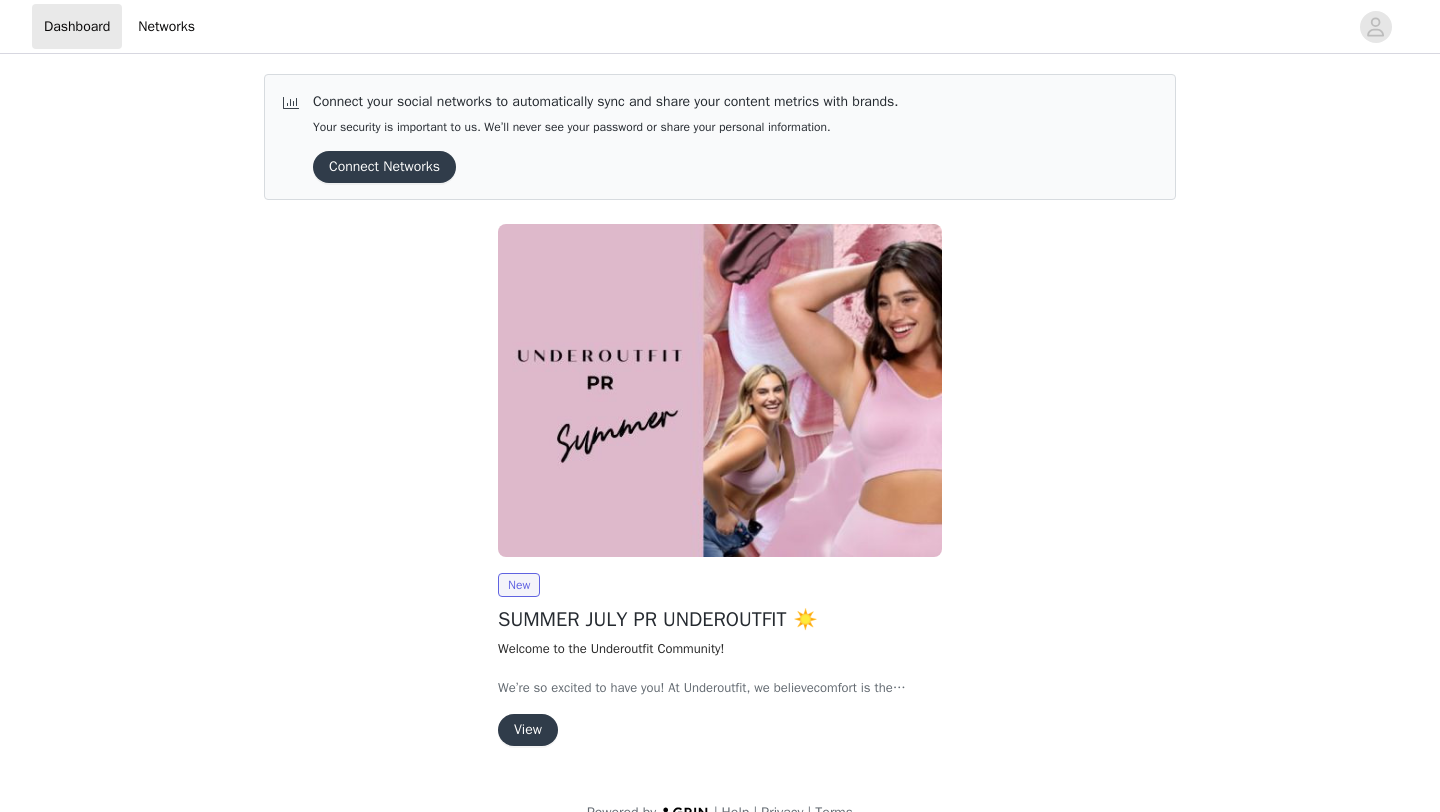 scroll, scrollTop: 0, scrollLeft: 0, axis: both 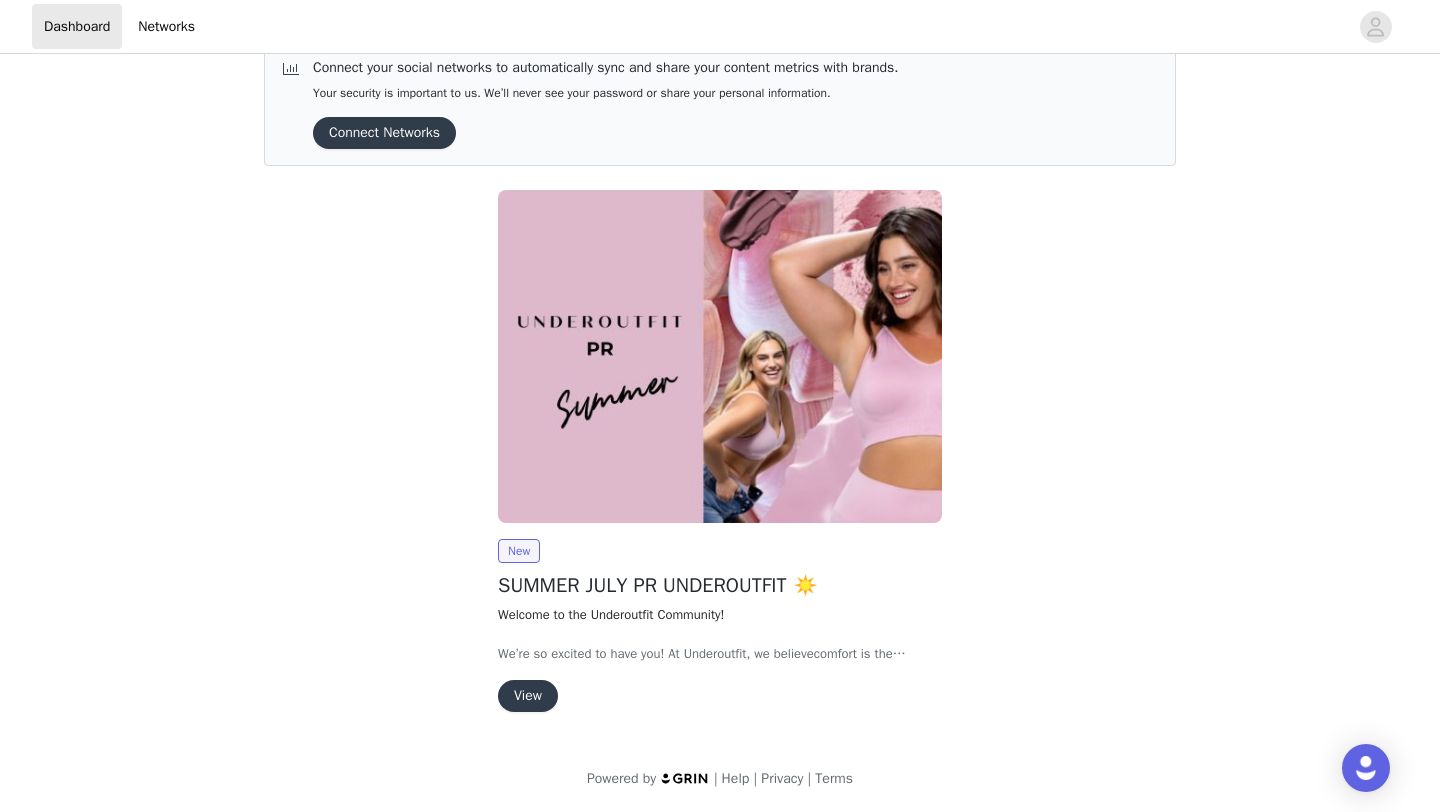 click on "View" at bounding box center [528, 696] 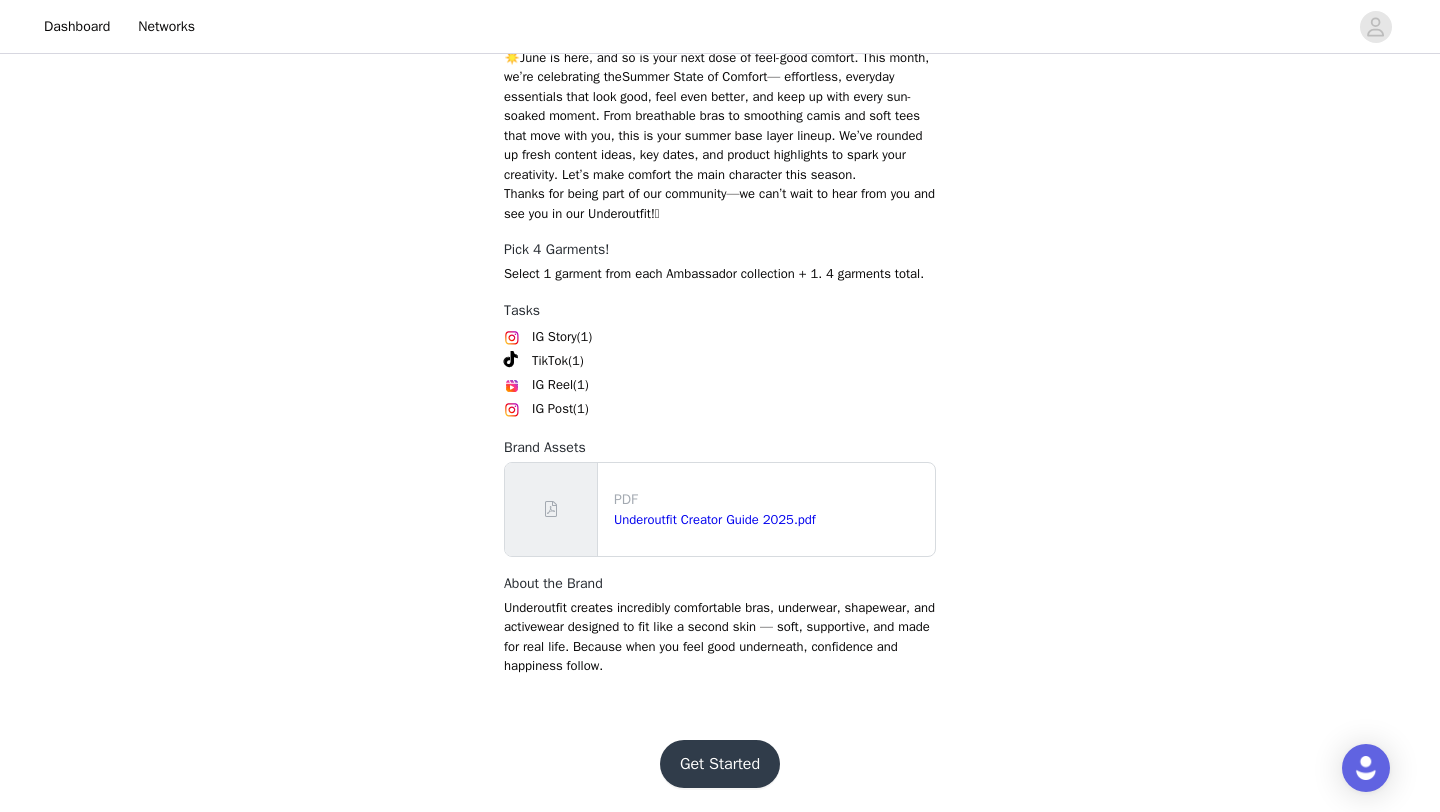 scroll, scrollTop: 738, scrollLeft: 0, axis: vertical 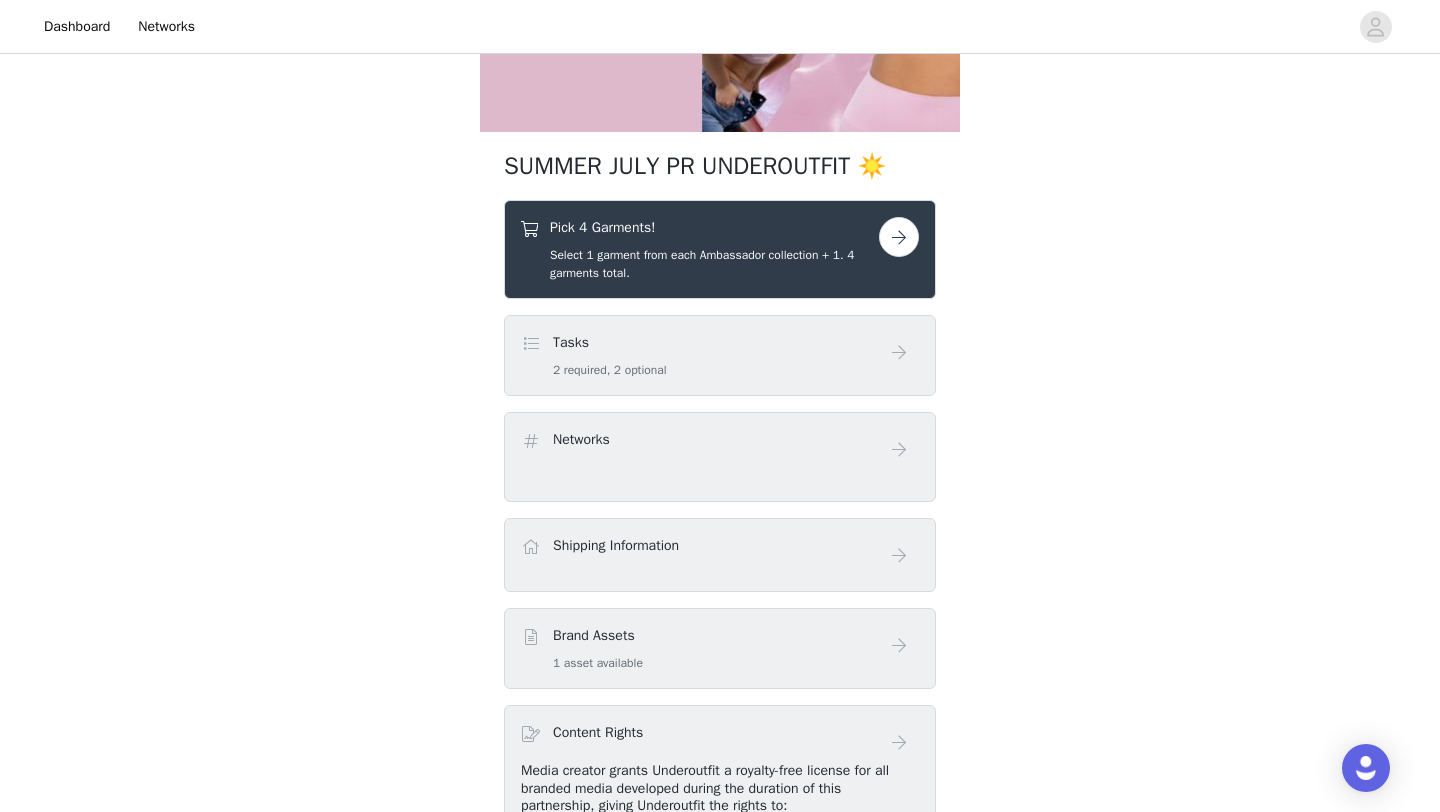 click at bounding box center (899, 237) 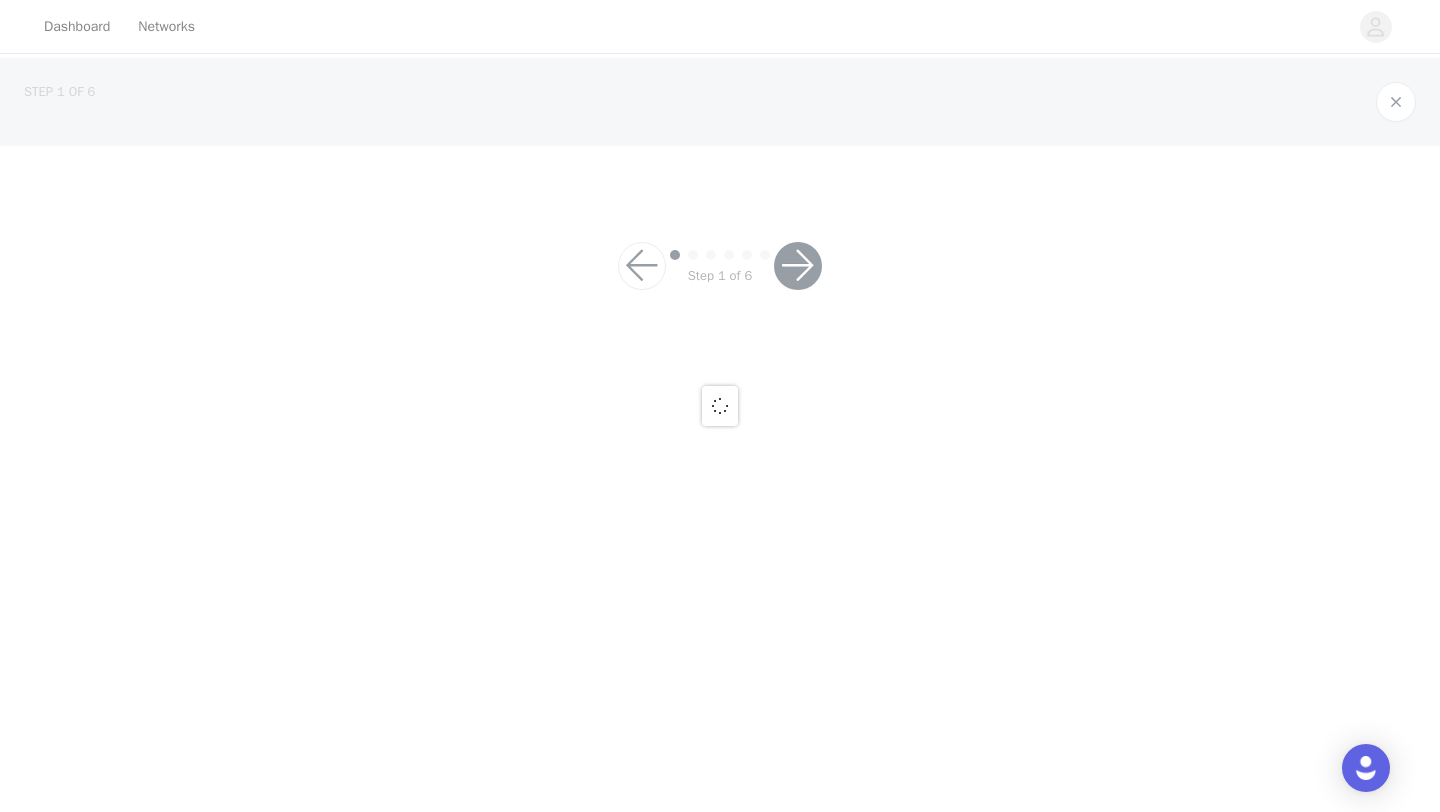 scroll, scrollTop: 0, scrollLeft: 0, axis: both 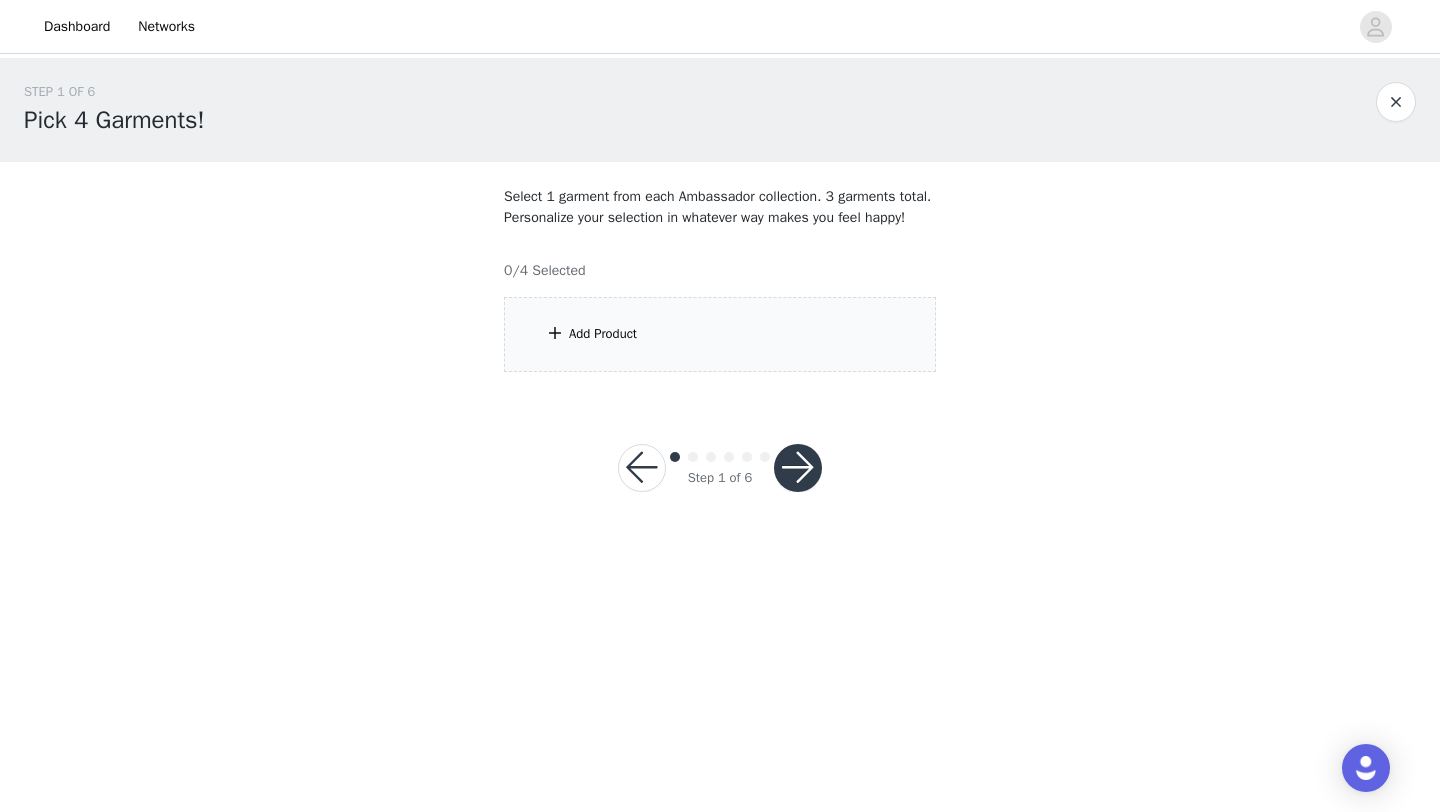 click on "Add Product" at bounding box center [720, 334] 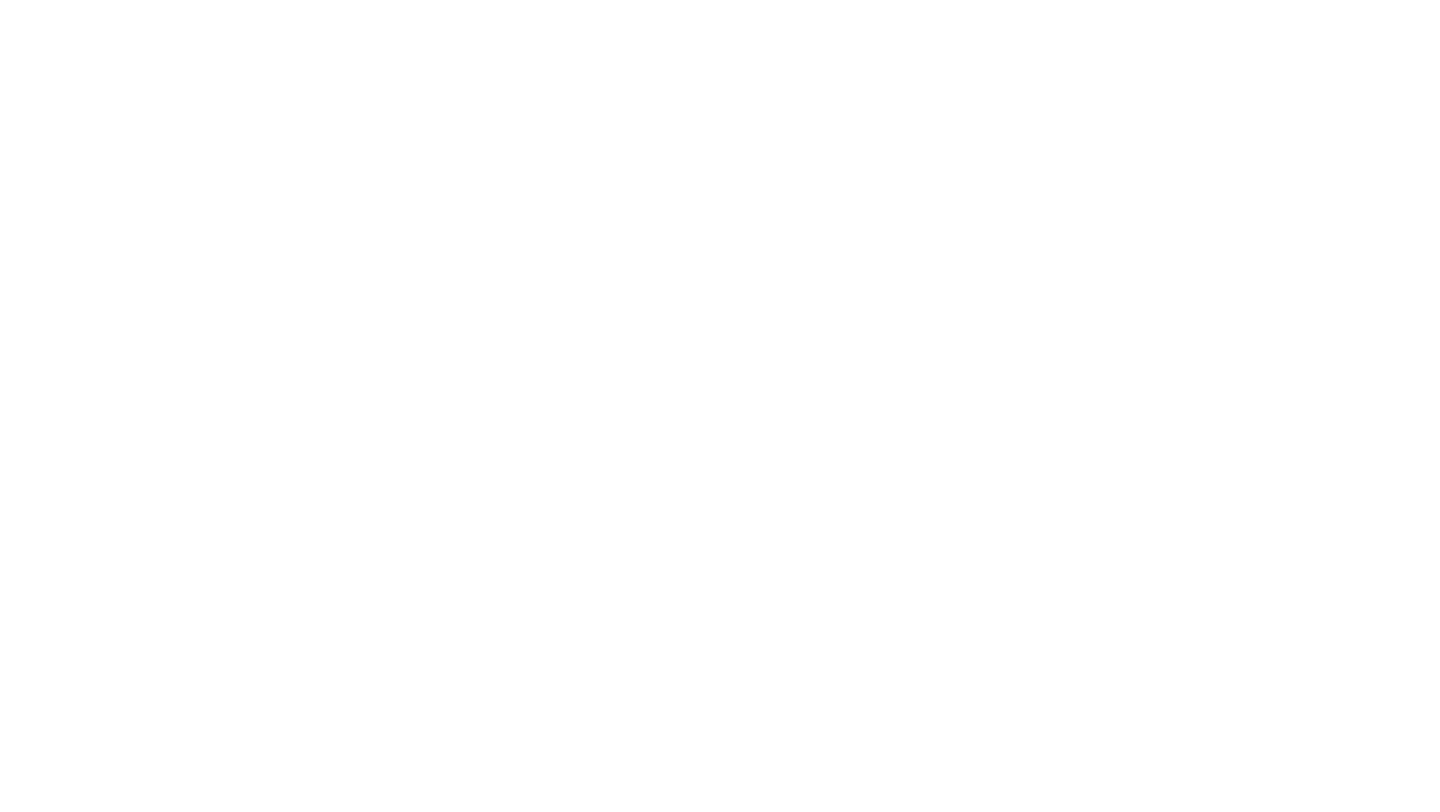 scroll, scrollTop: 0, scrollLeft: 0, axis: both 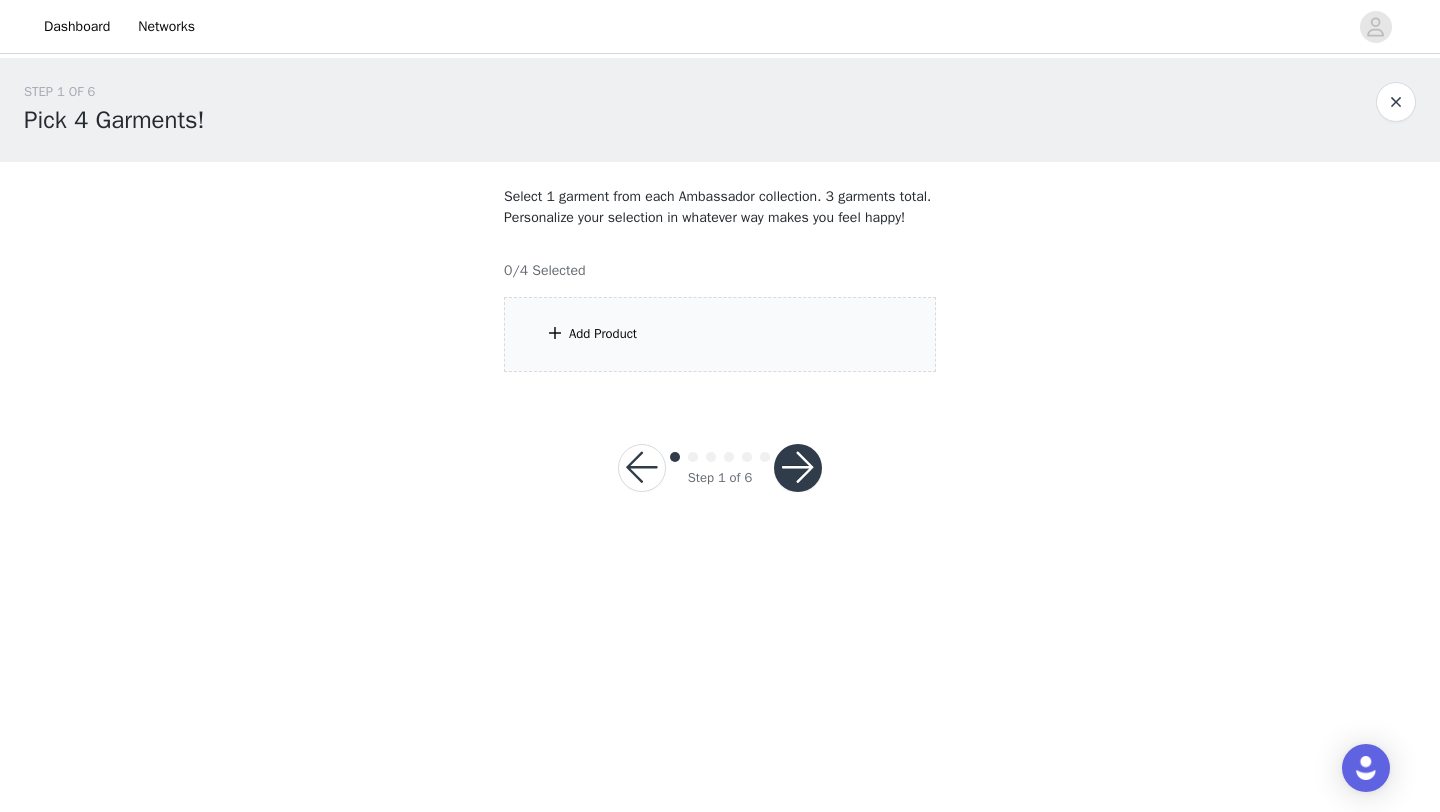 click on "Add Product" at bounding box center (720, 334) 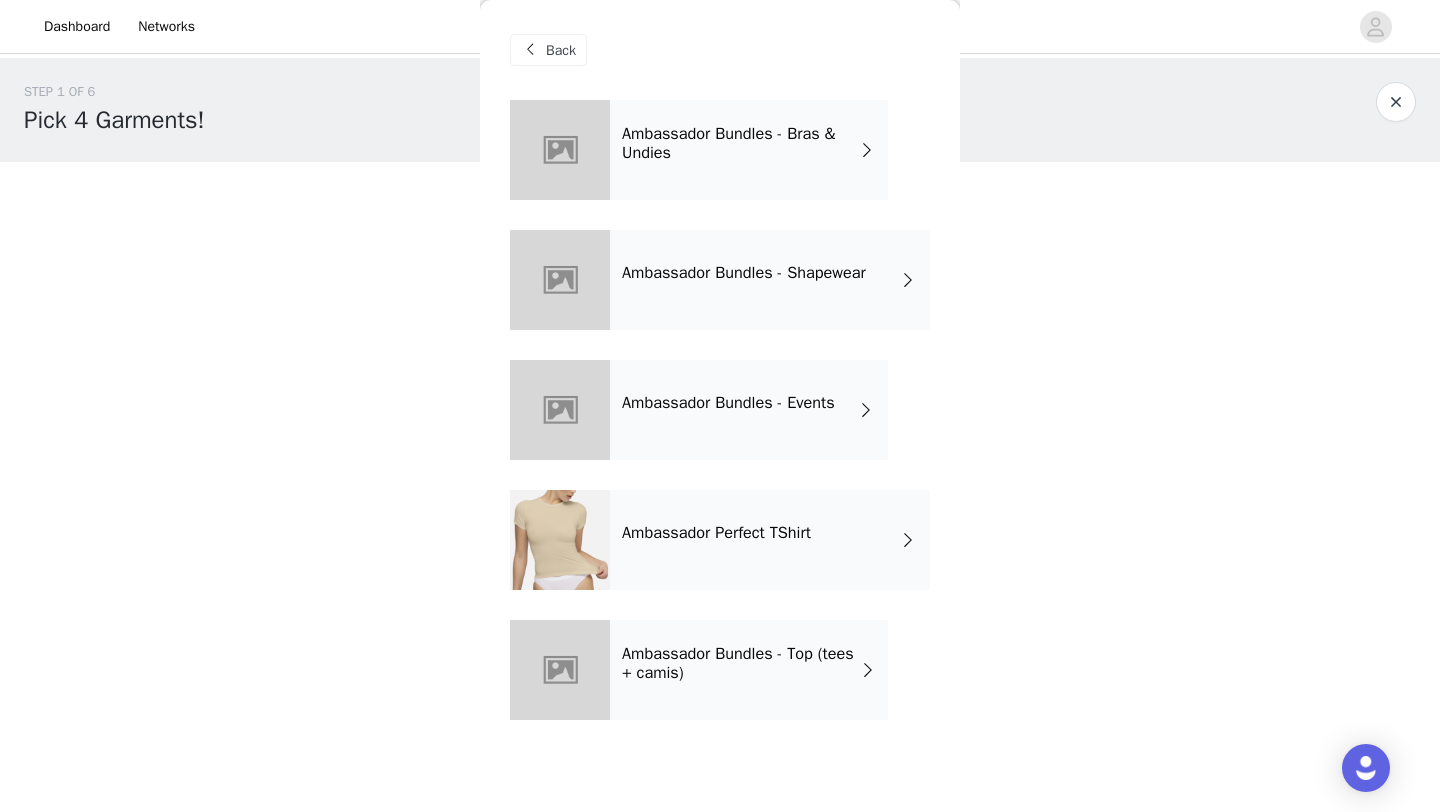 click on "Back" at bounding box center (561, 50) 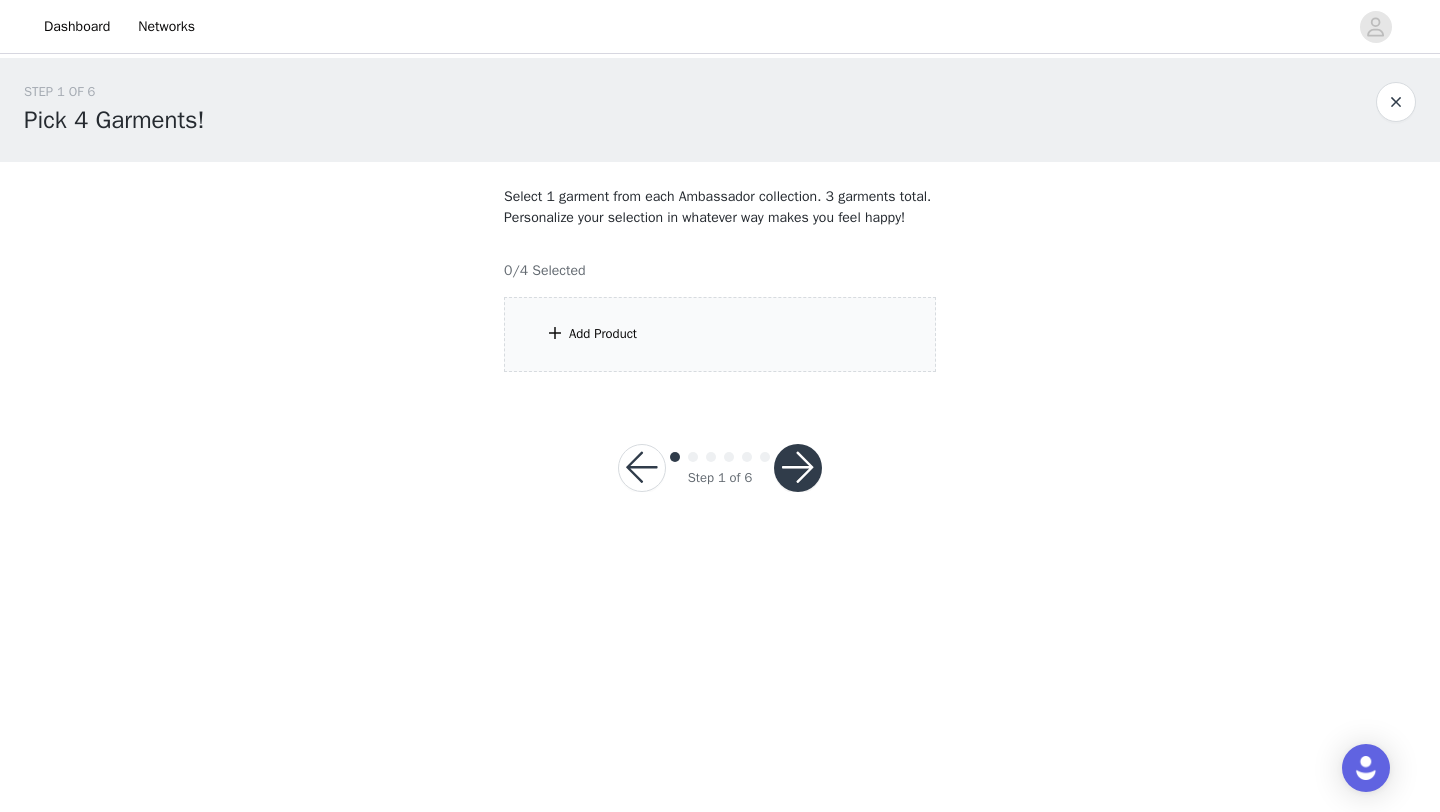 click on "Add Product" at bounding box center [603, 334] 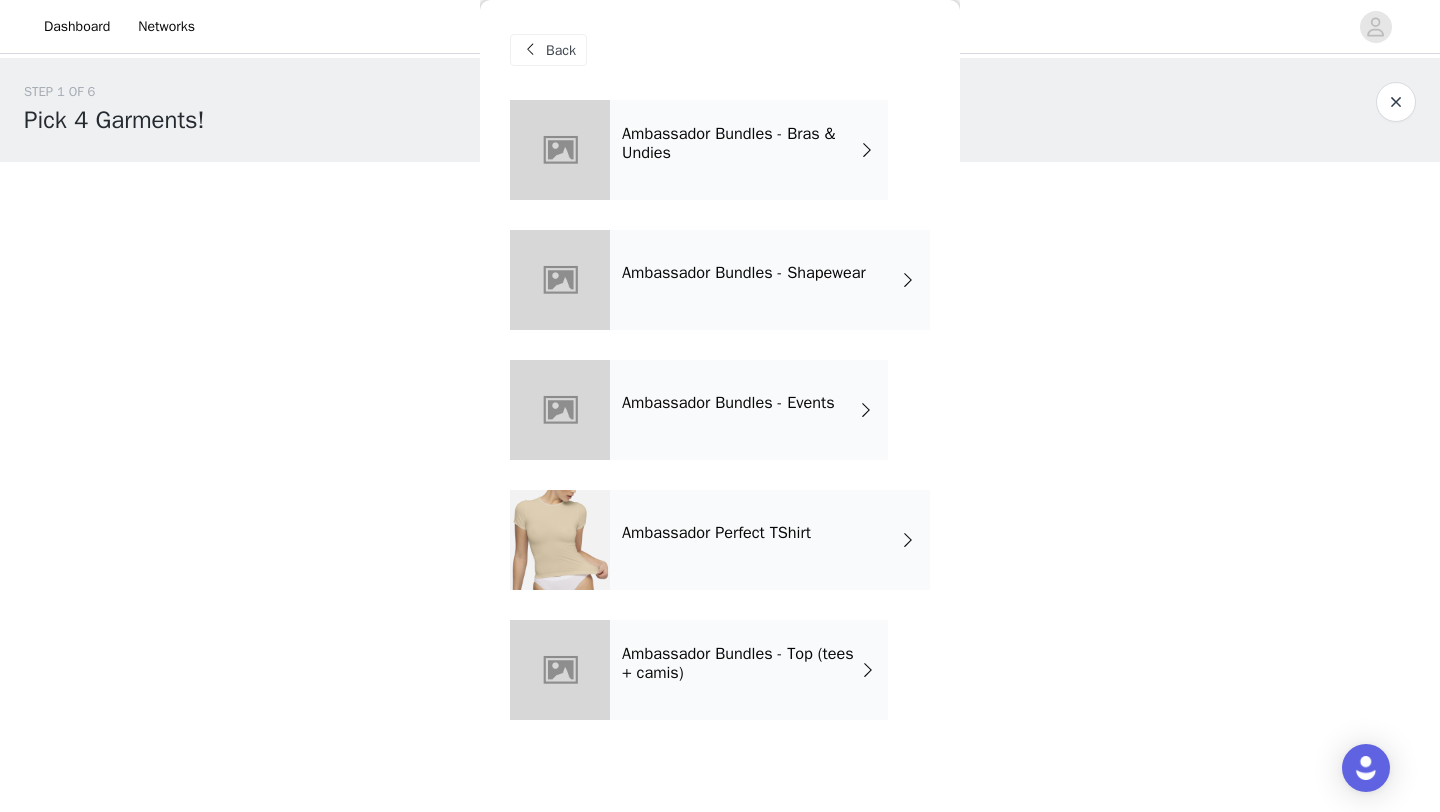 click on "Ambassador Bundles - Bras & Undies" at bounding box center (740, 143) 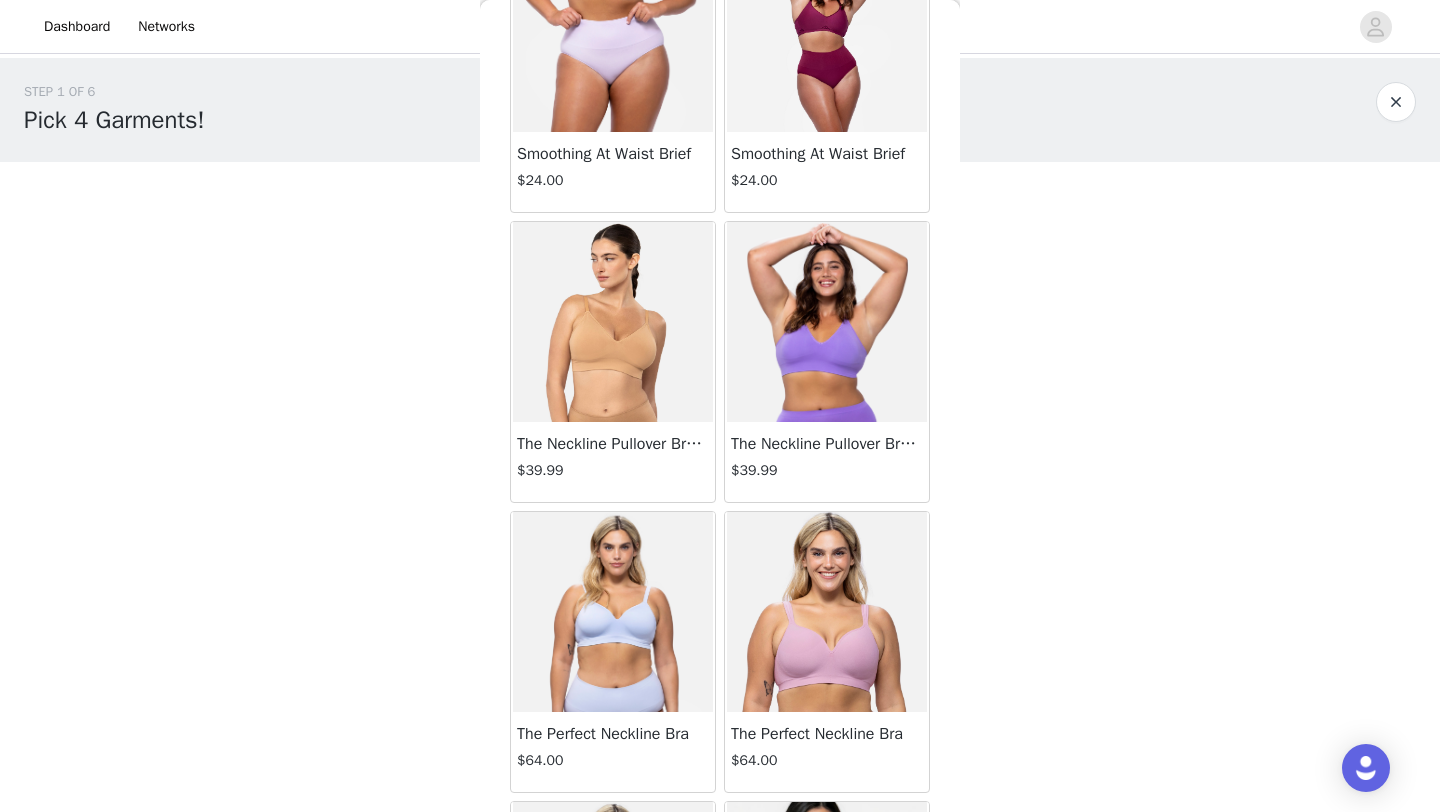 scroll, scrollTop: 1632, scrollLeft: 0, axis: vertical 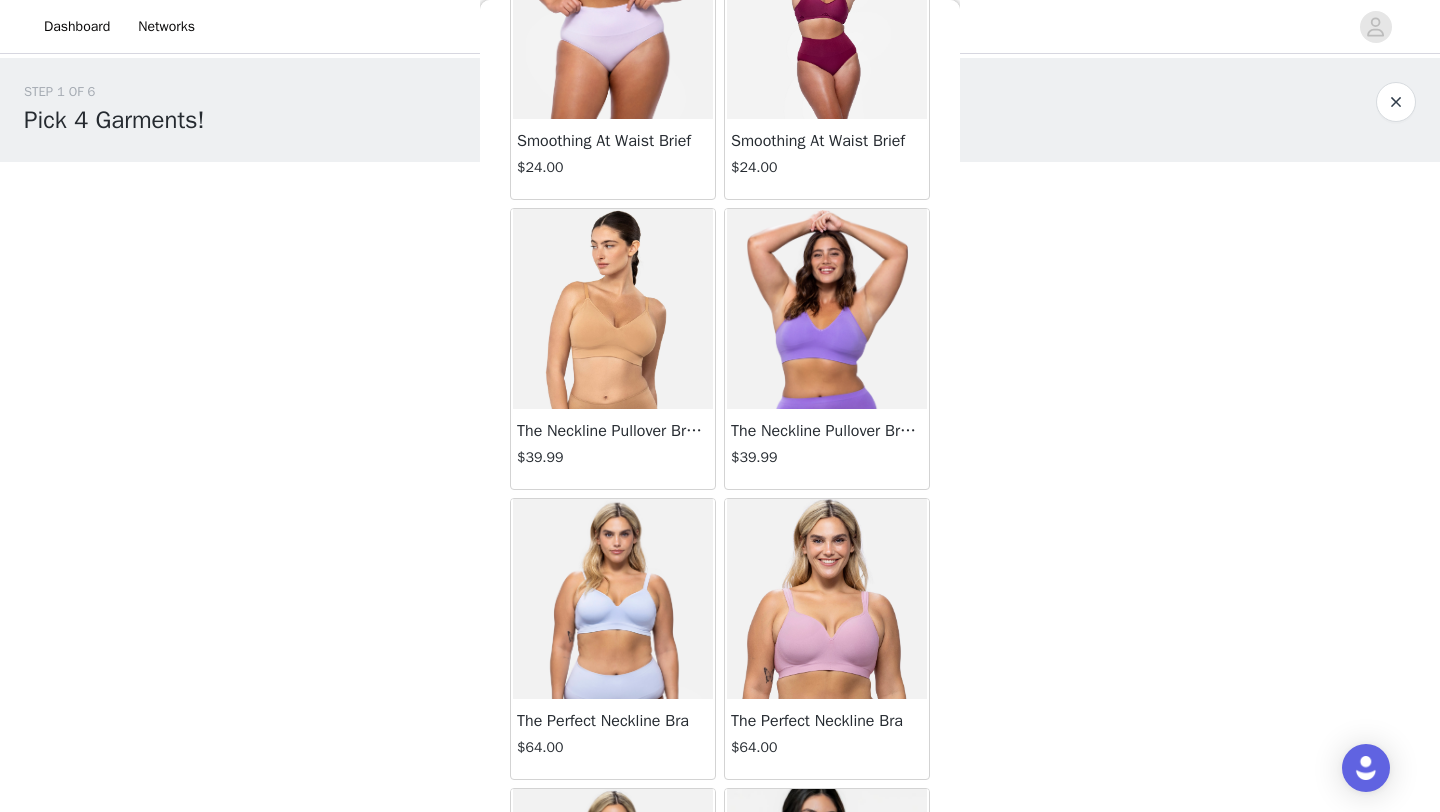 click on "The Perfect Neckline Bra" at bounding box center [613, 721] 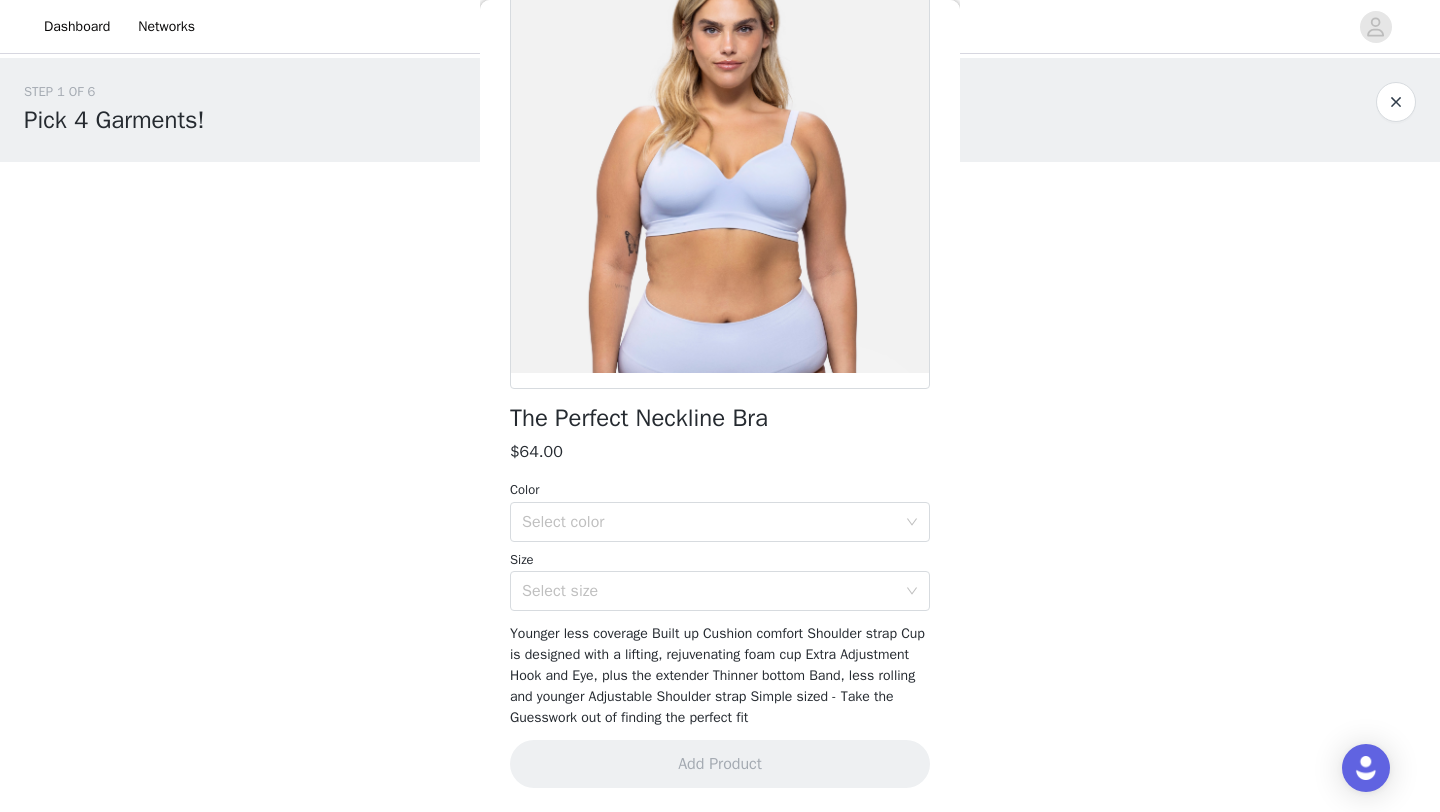 scroll, scrollTop: 161, scrollLeft: 0, axis: vertical 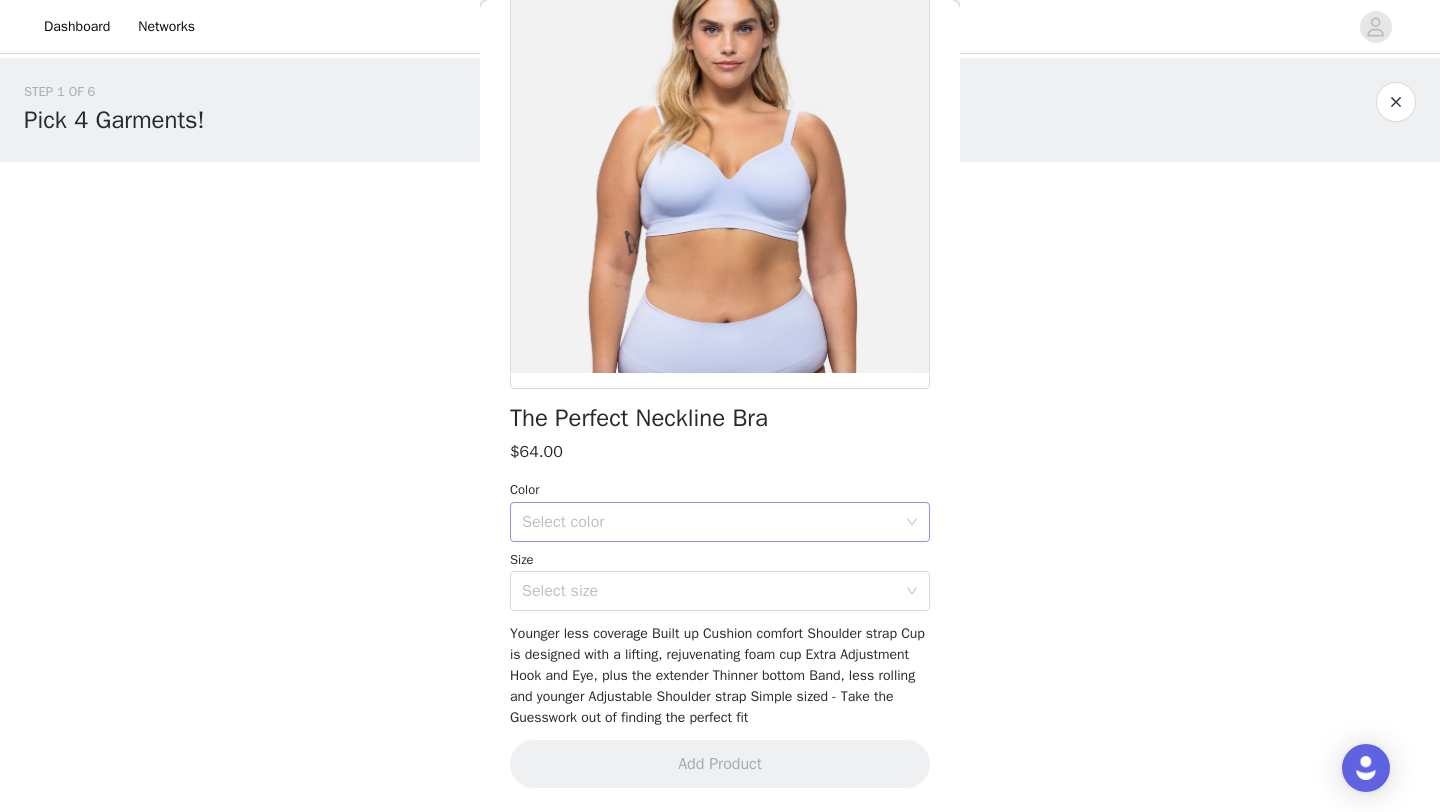 click on "Select color" at bounding box center (709, 522) 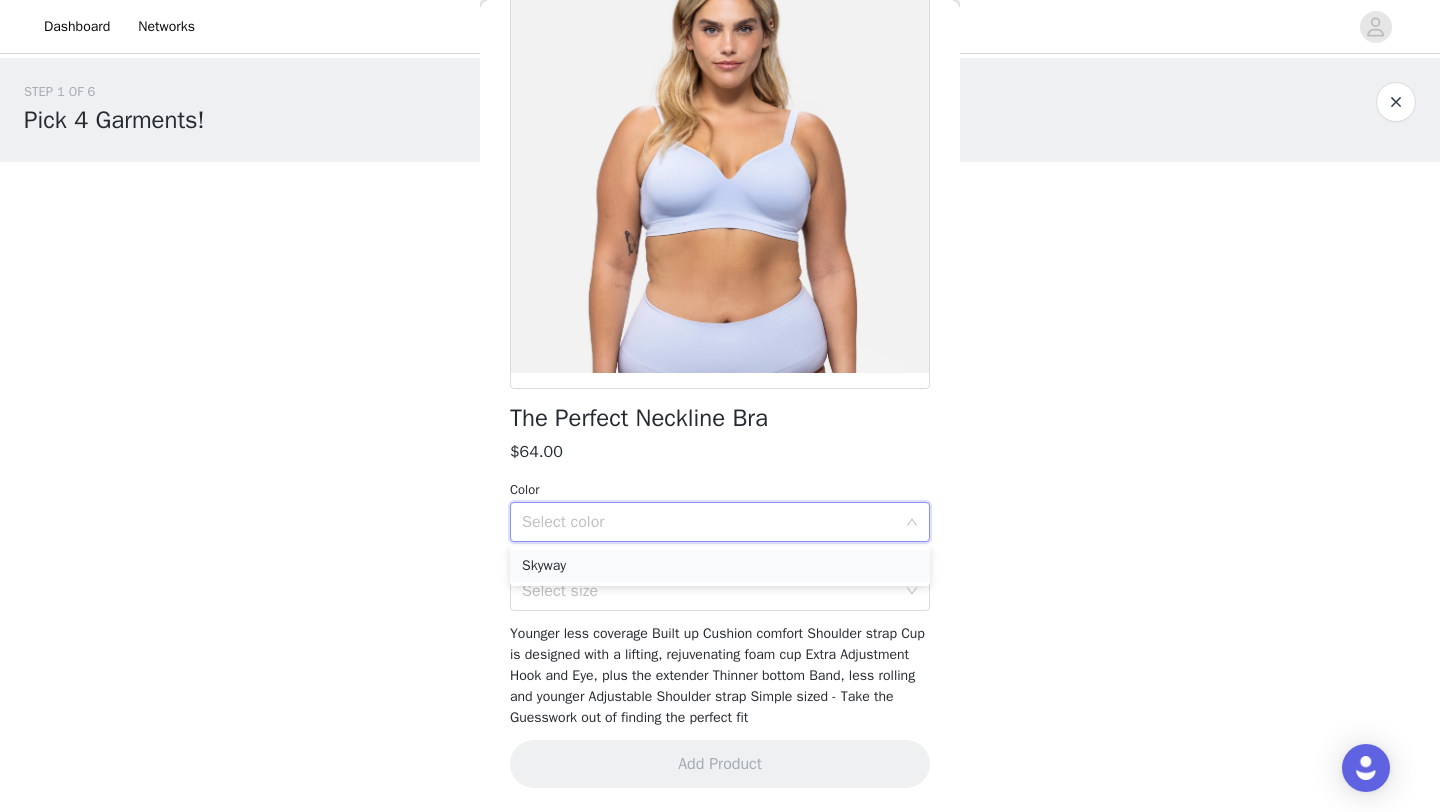 click on "Skyway" at bounding box center (720, 566) 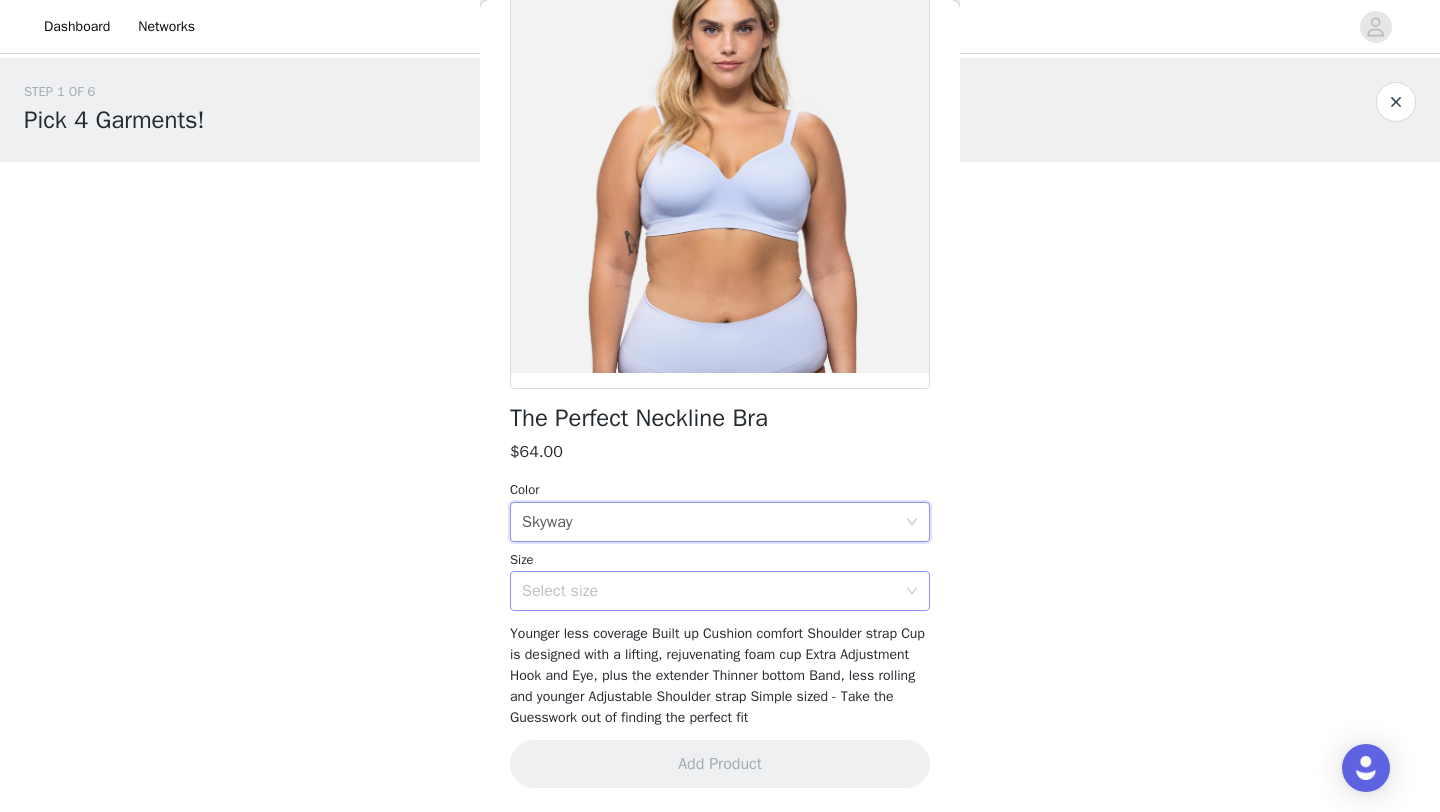 click on "Select size" at bounding box center [709, 591] 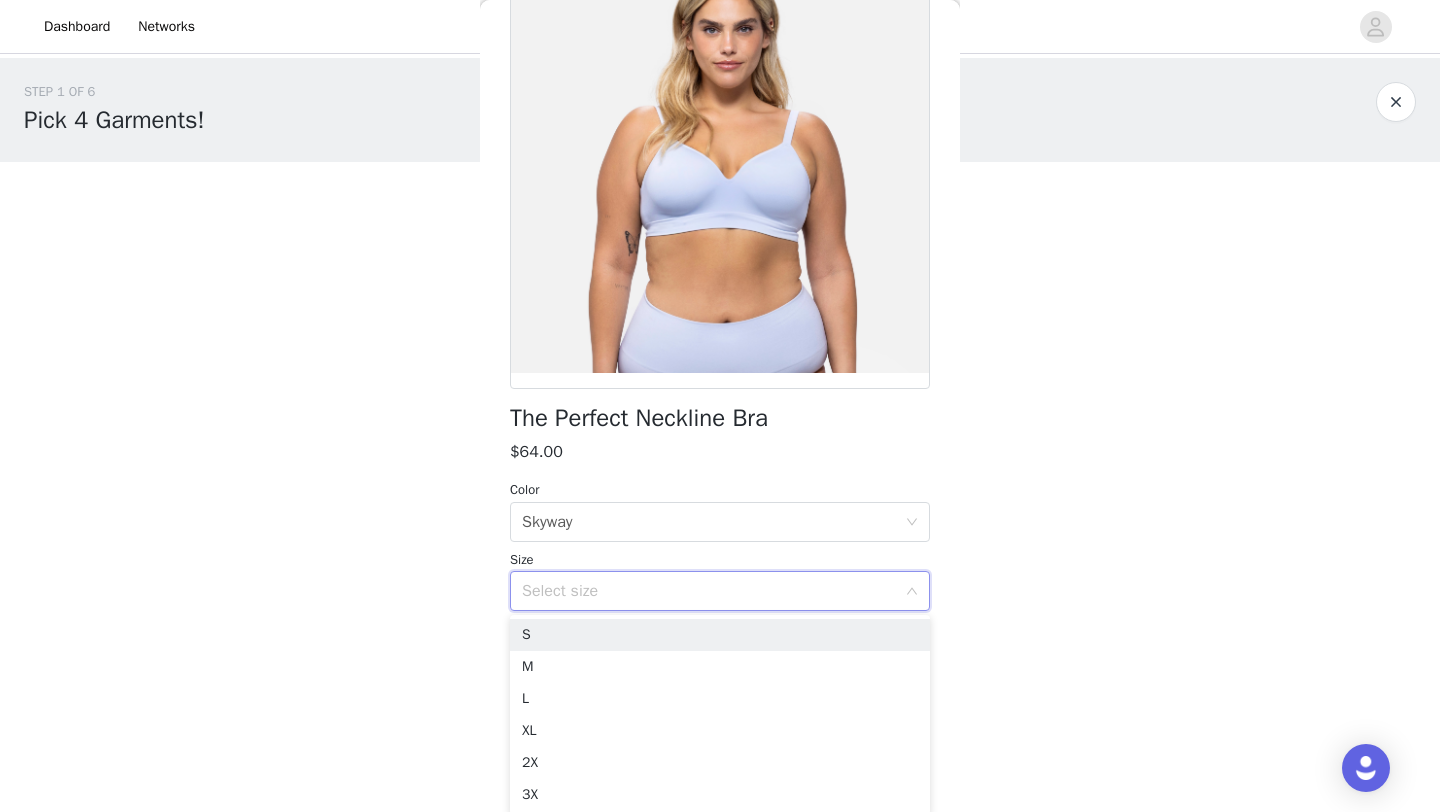 scroll, scrollTop: 3, scrollLeft: 0, axis: vertical 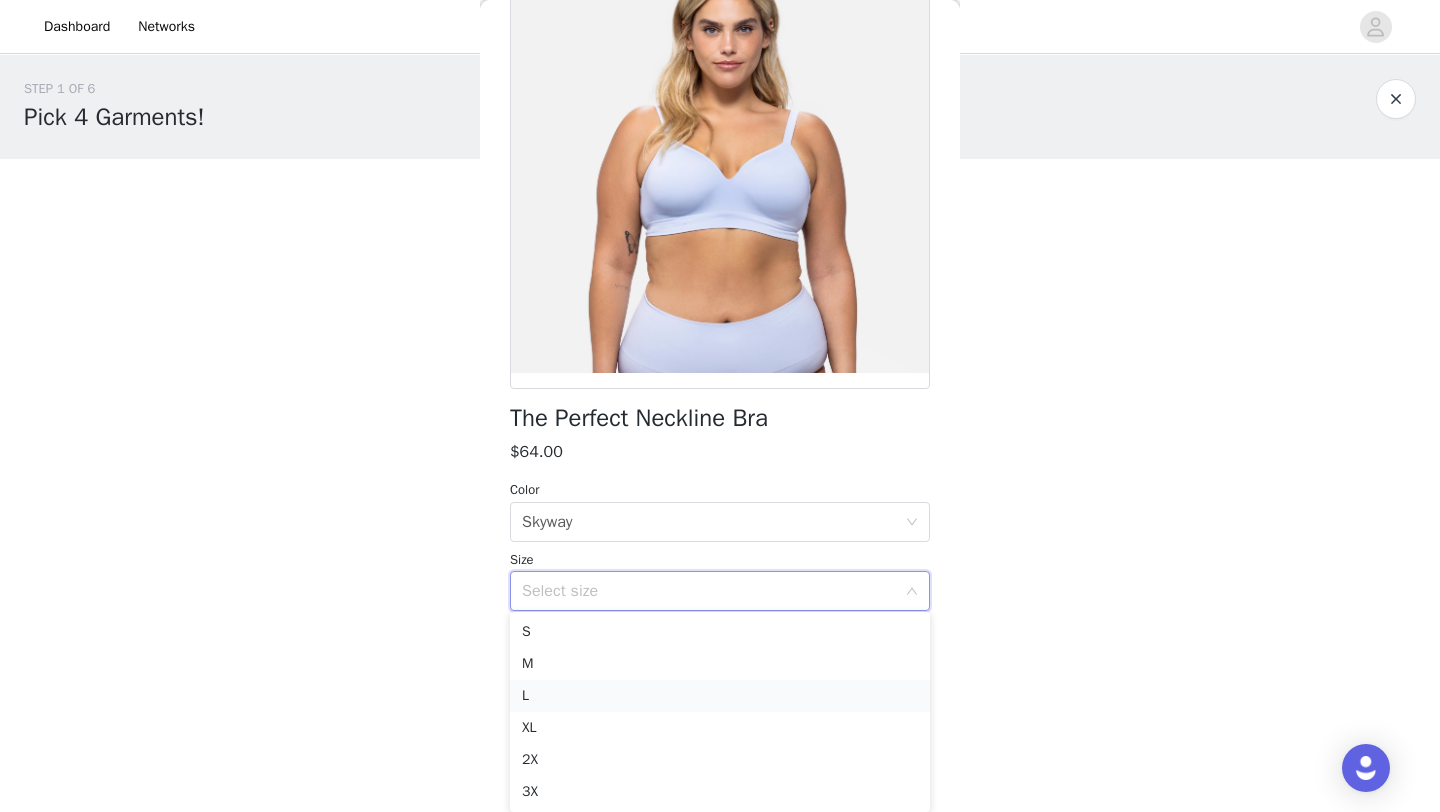 click on "L" at bounding box center (720, 696) 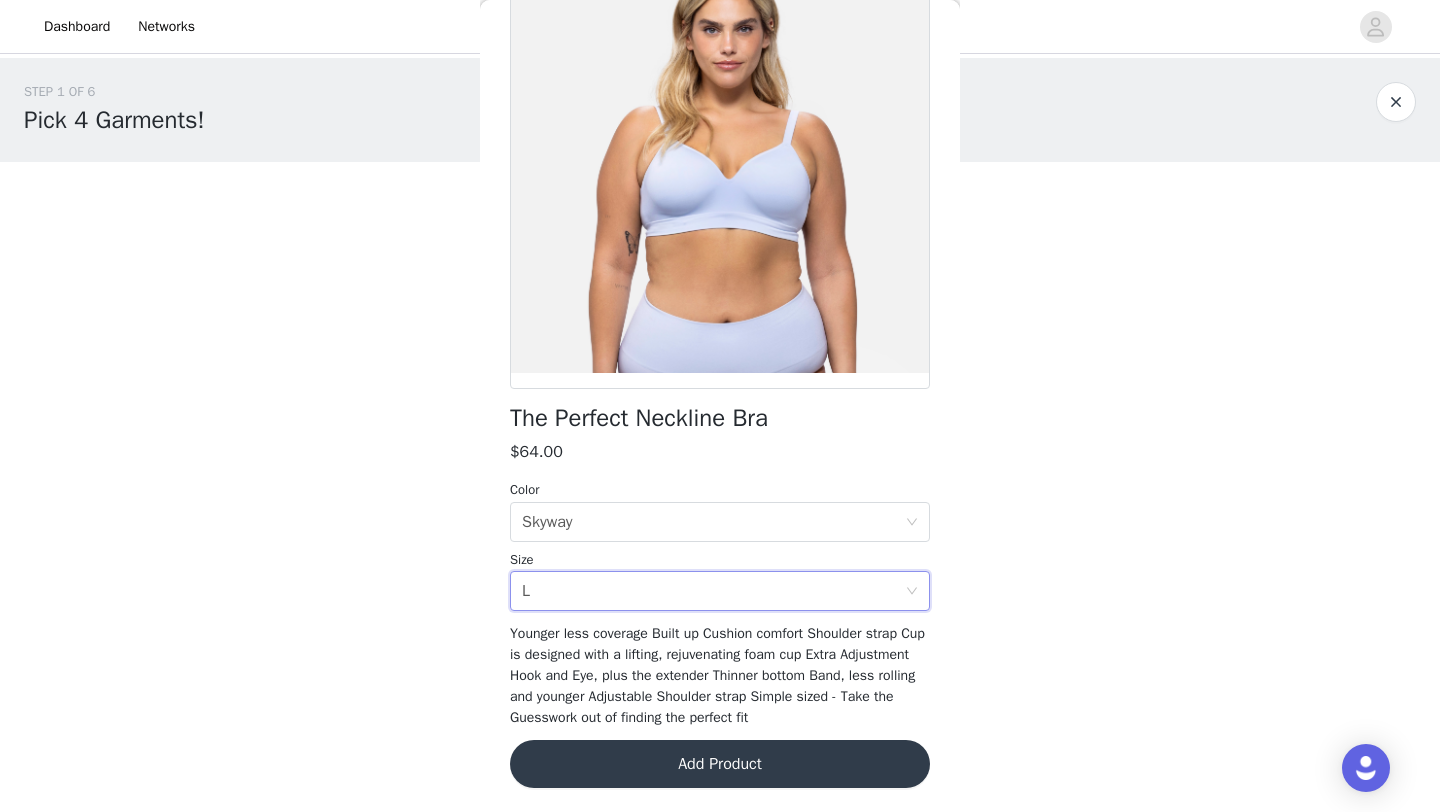 scroll, scrollTop: 0, scrollLeft: 0, axis: both 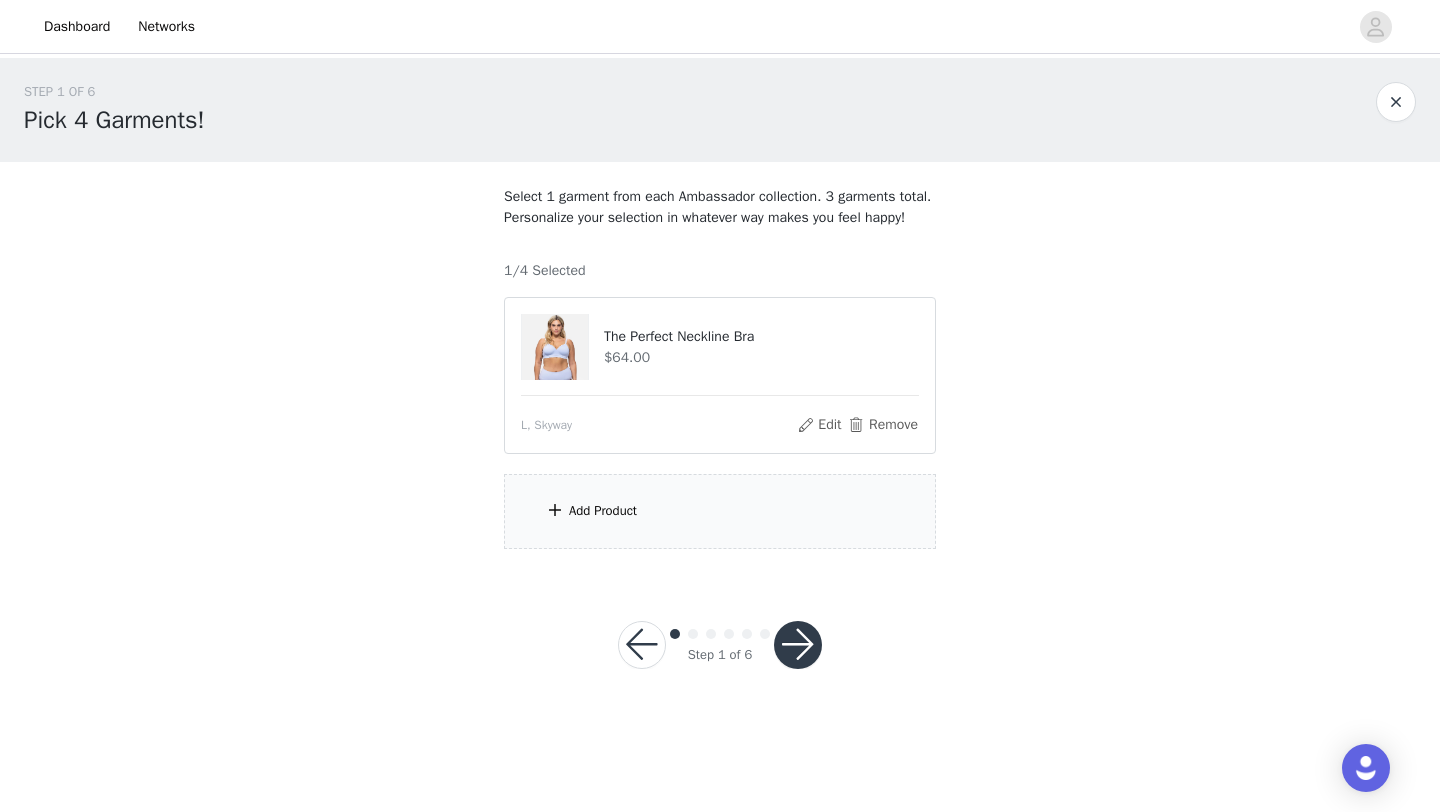 click on "Add Product" at bounding box center [720, 511] 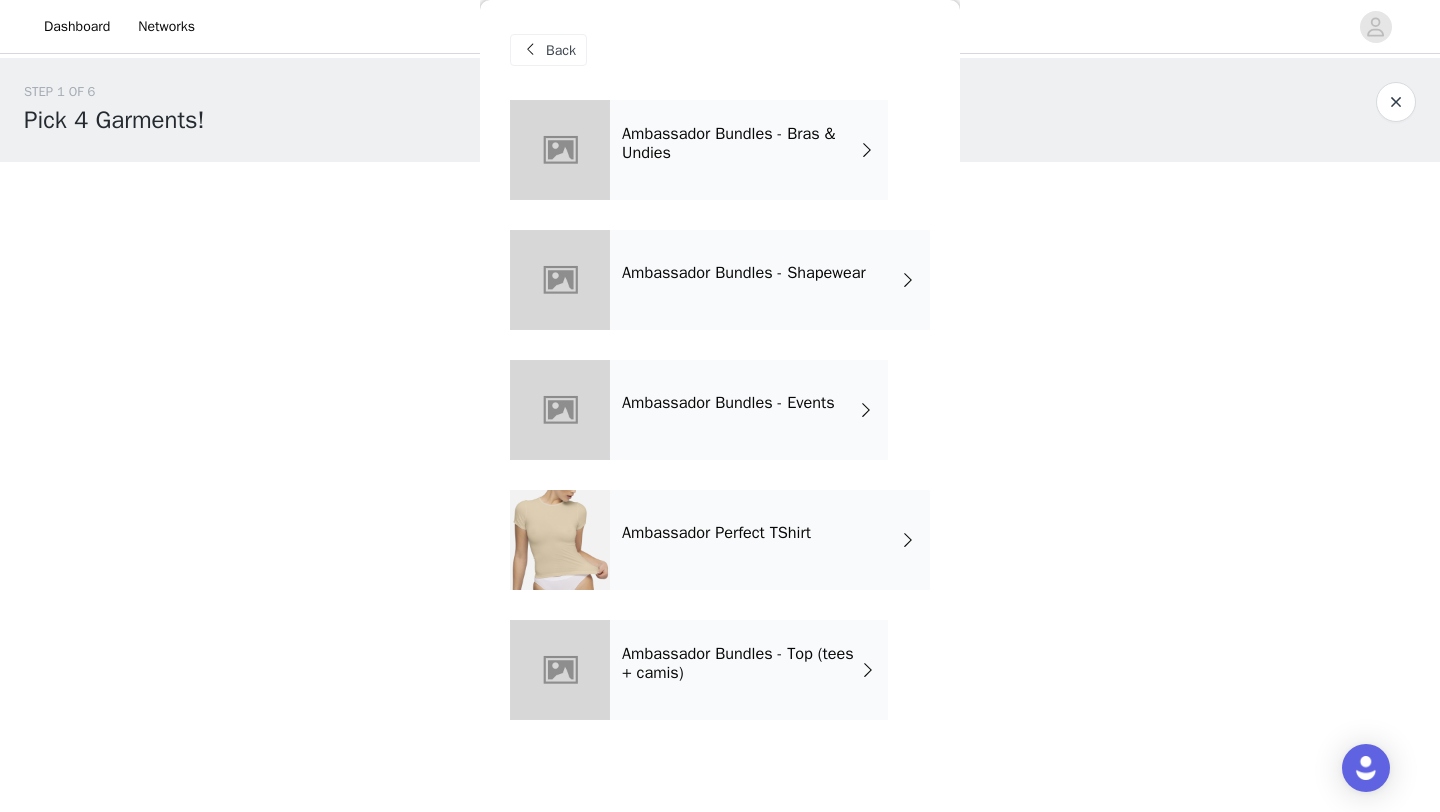 click on "Ambassador Bundles - Bras & Undies" at bounding box center (749, 150) 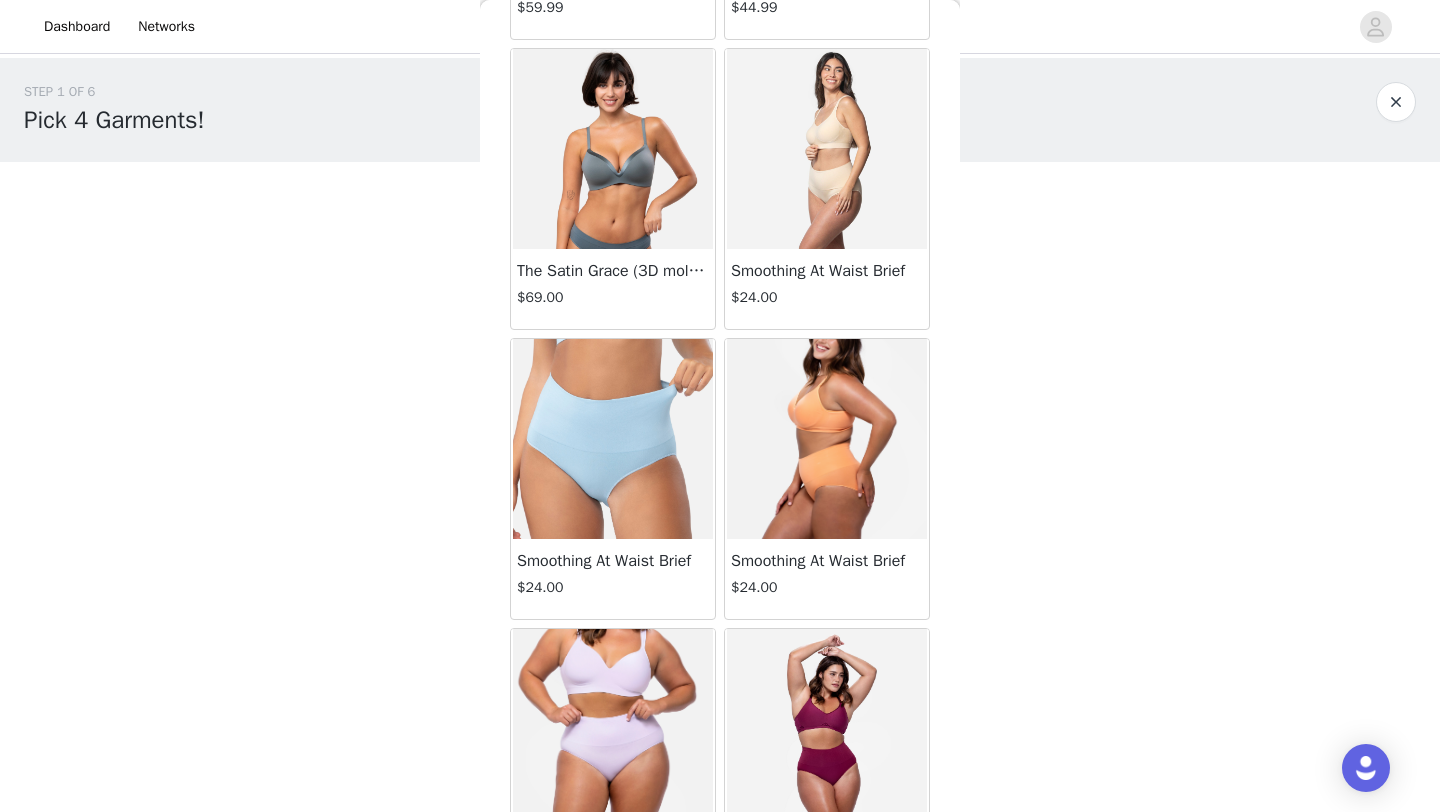 scroll, scrollTop: 929, scrollLeft: 0, axis: vertical 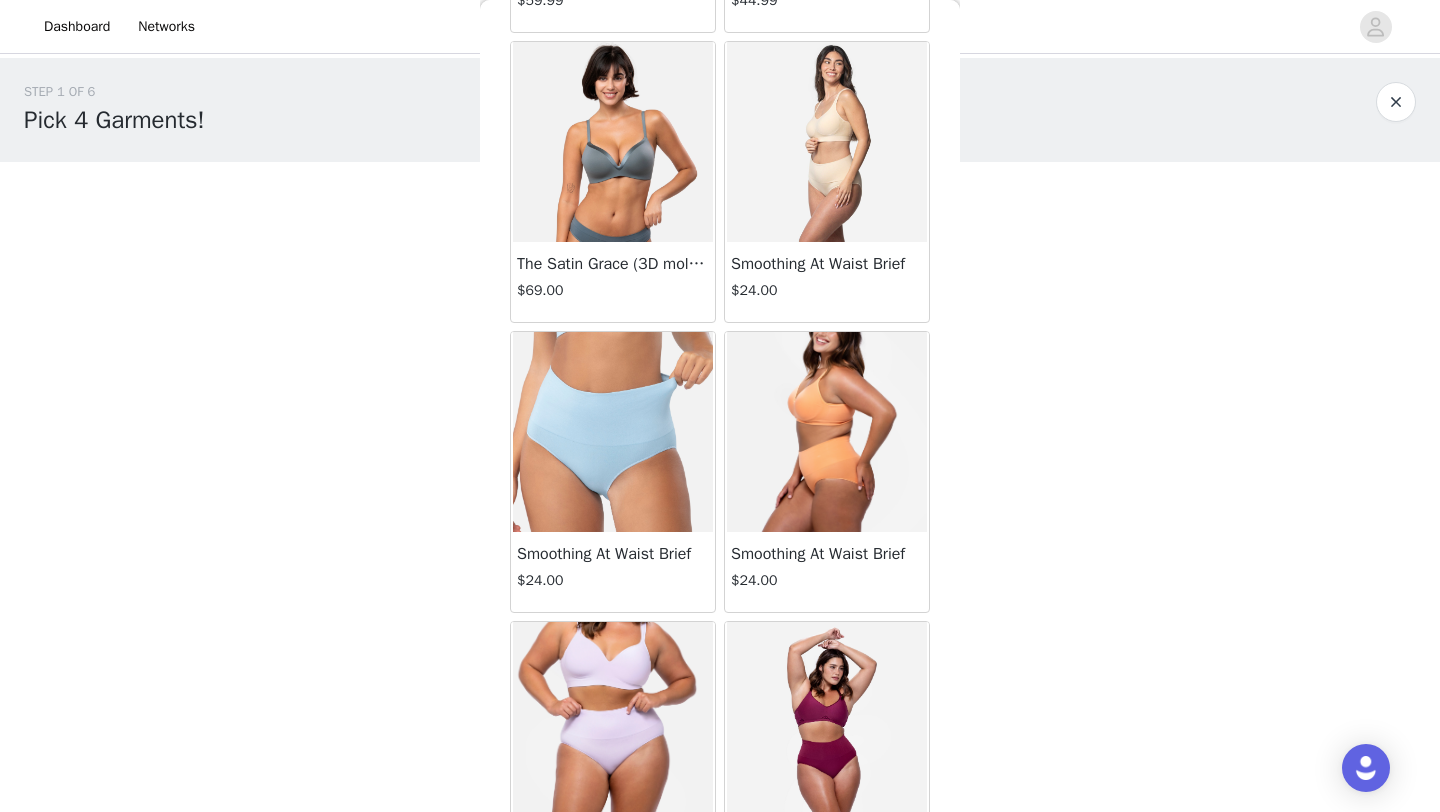 click at bounding box center (613, 432) 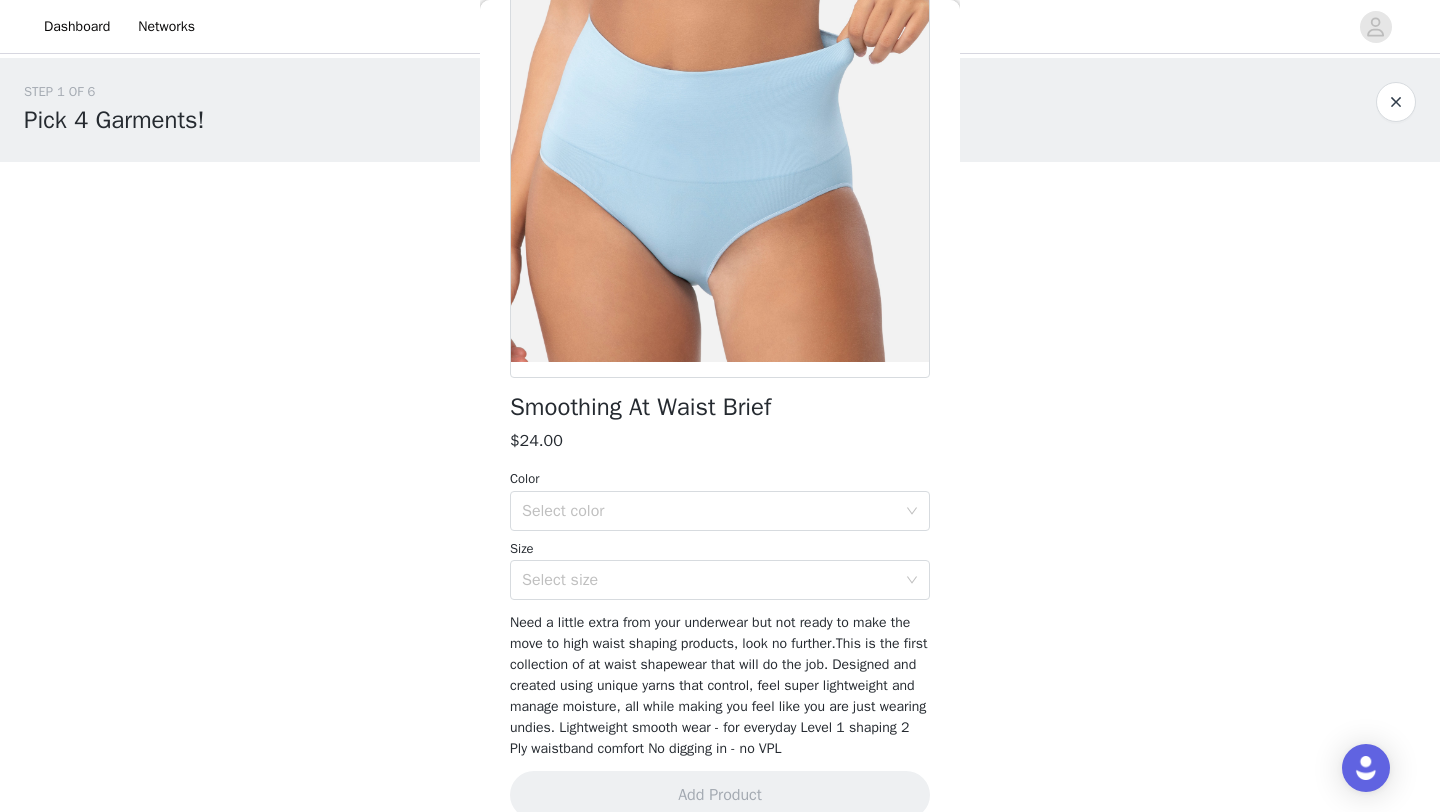 scroll, scrollTop: 188, scrollLeft: 0, axis: vertical 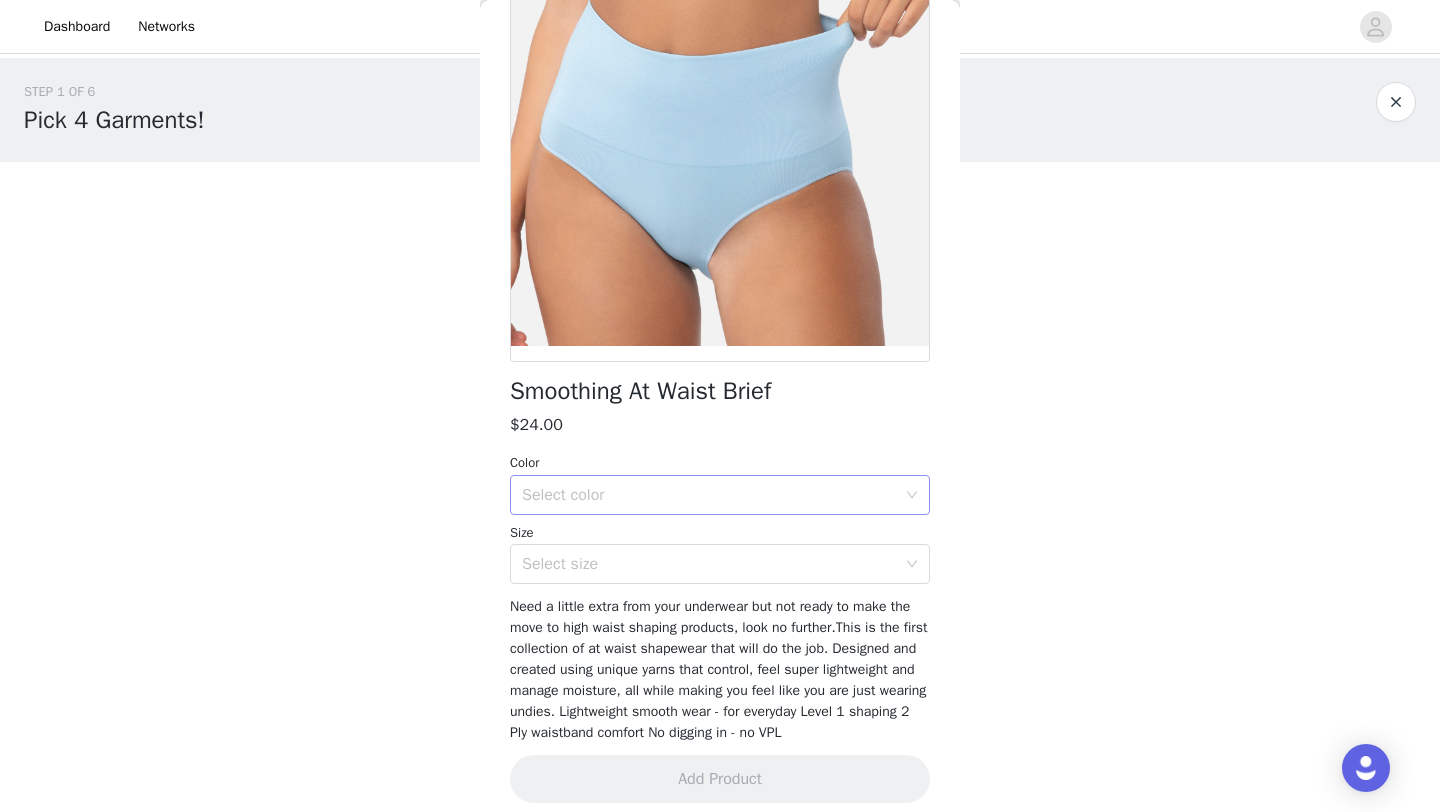 click on "Select color" at bounding box center [709, 495] 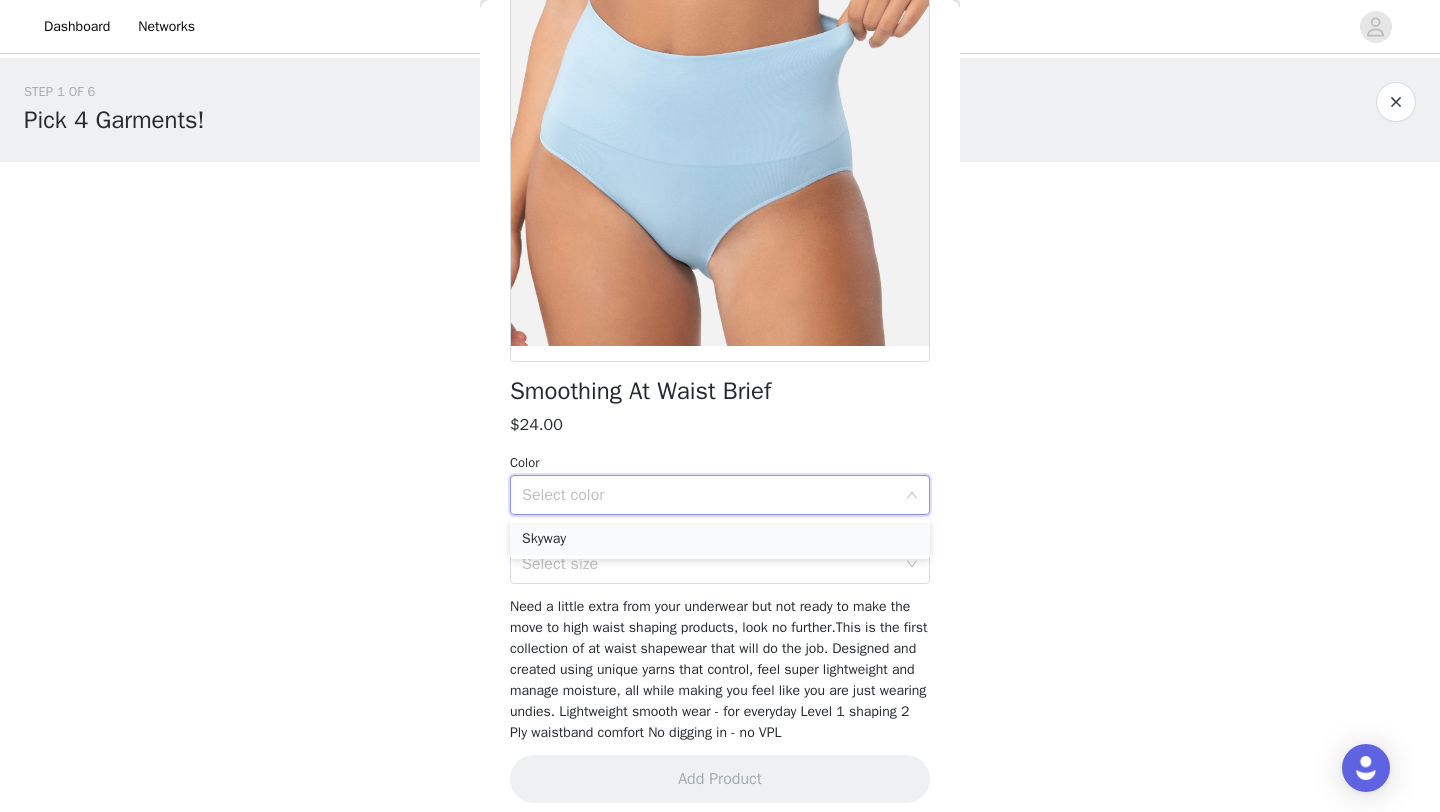 click on "Skyway" at bounding box center [720, 539] 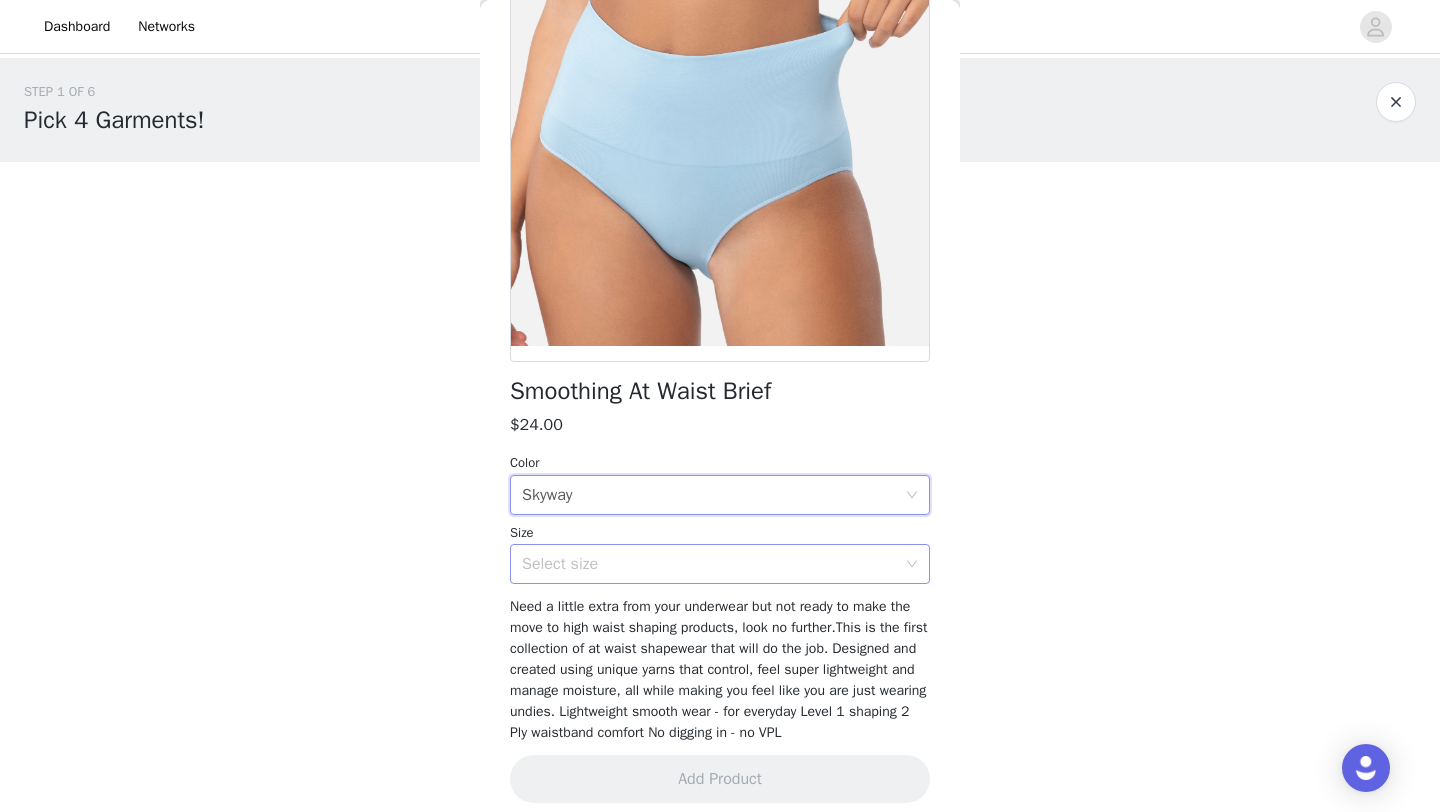 click on "Select size" at bounding box center (709, 564) 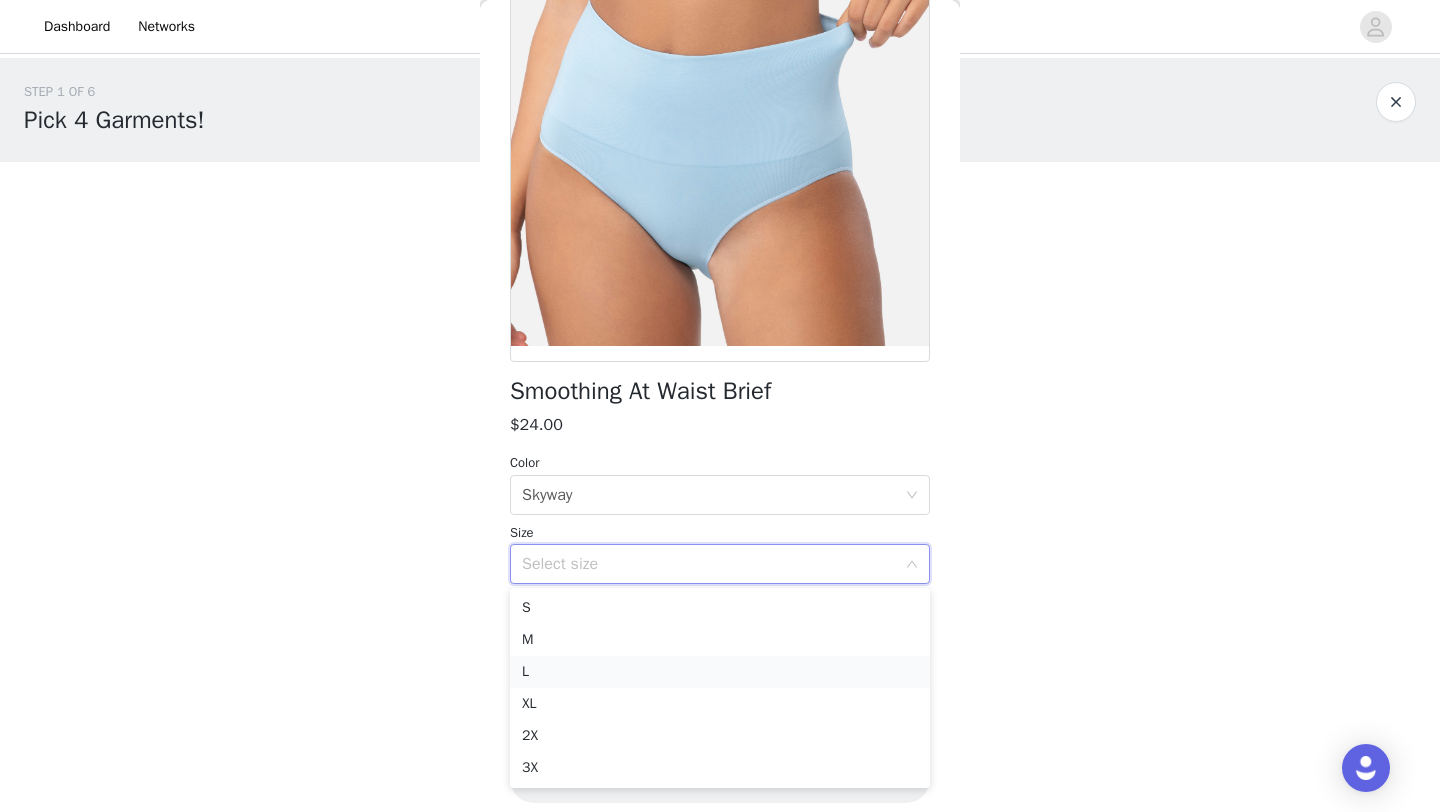 click on "L" at bounding box center [720, 672] 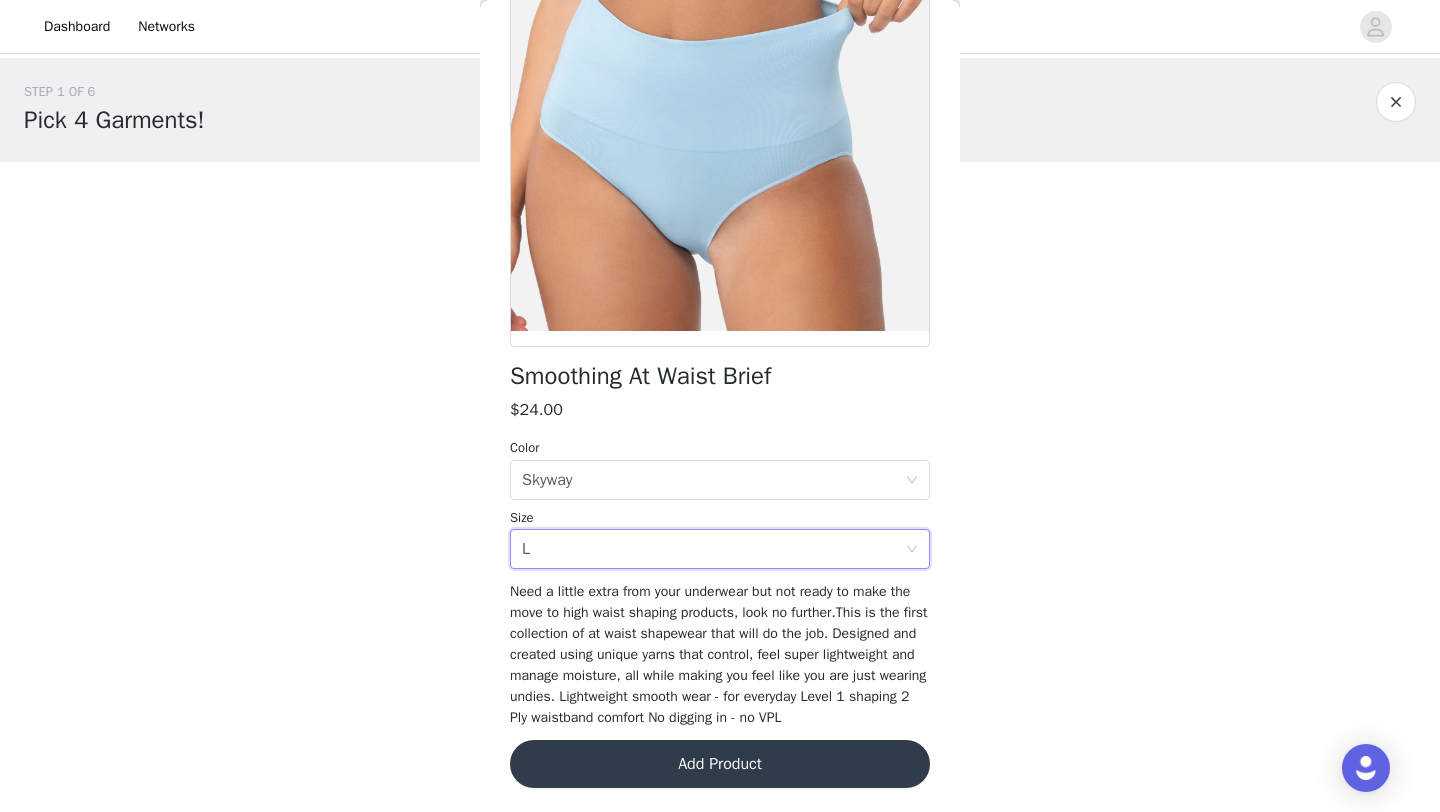 scroll, scrollTop: 224, scrollLeft: 0, axis: vertical 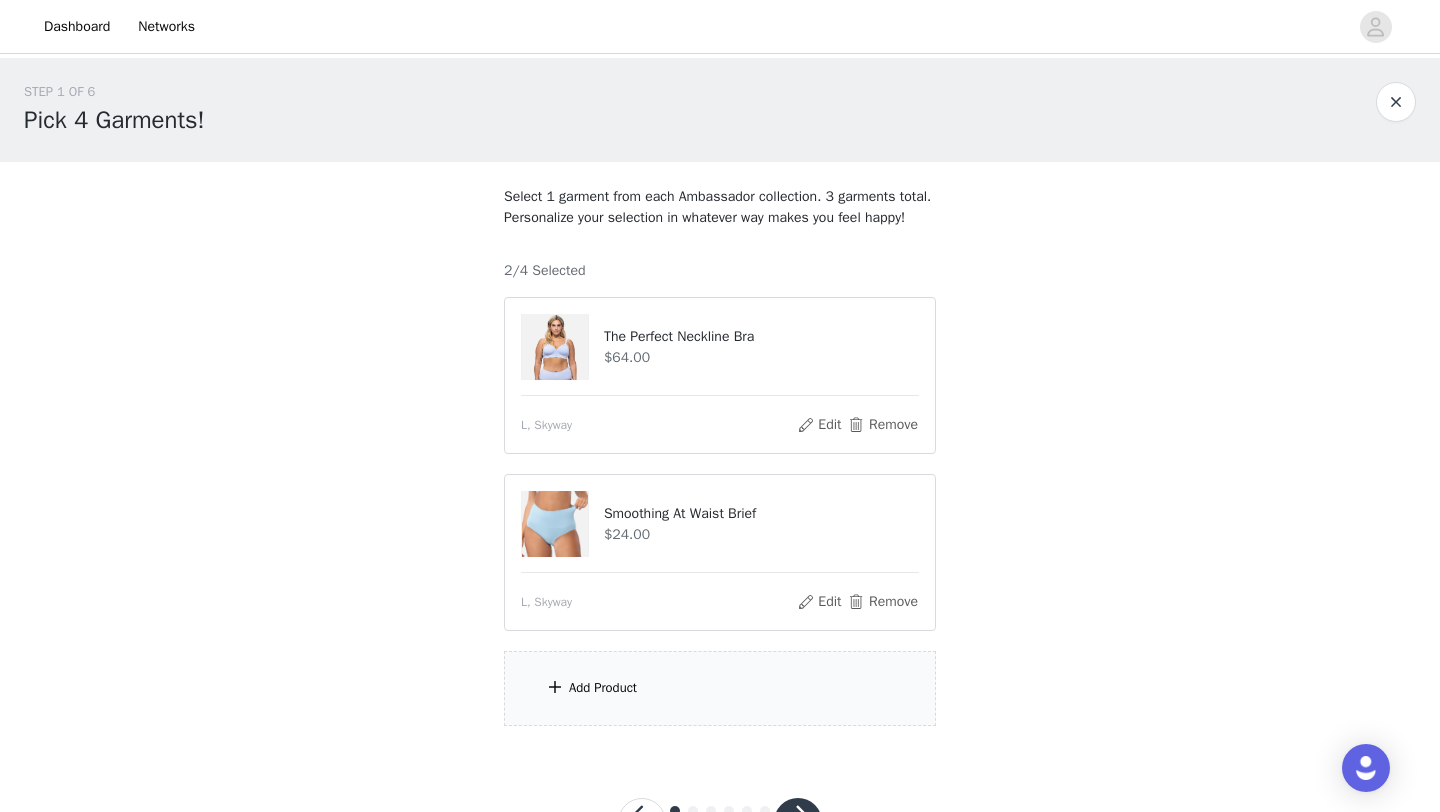 click on "Add Product" at bounding box center (720, 688) 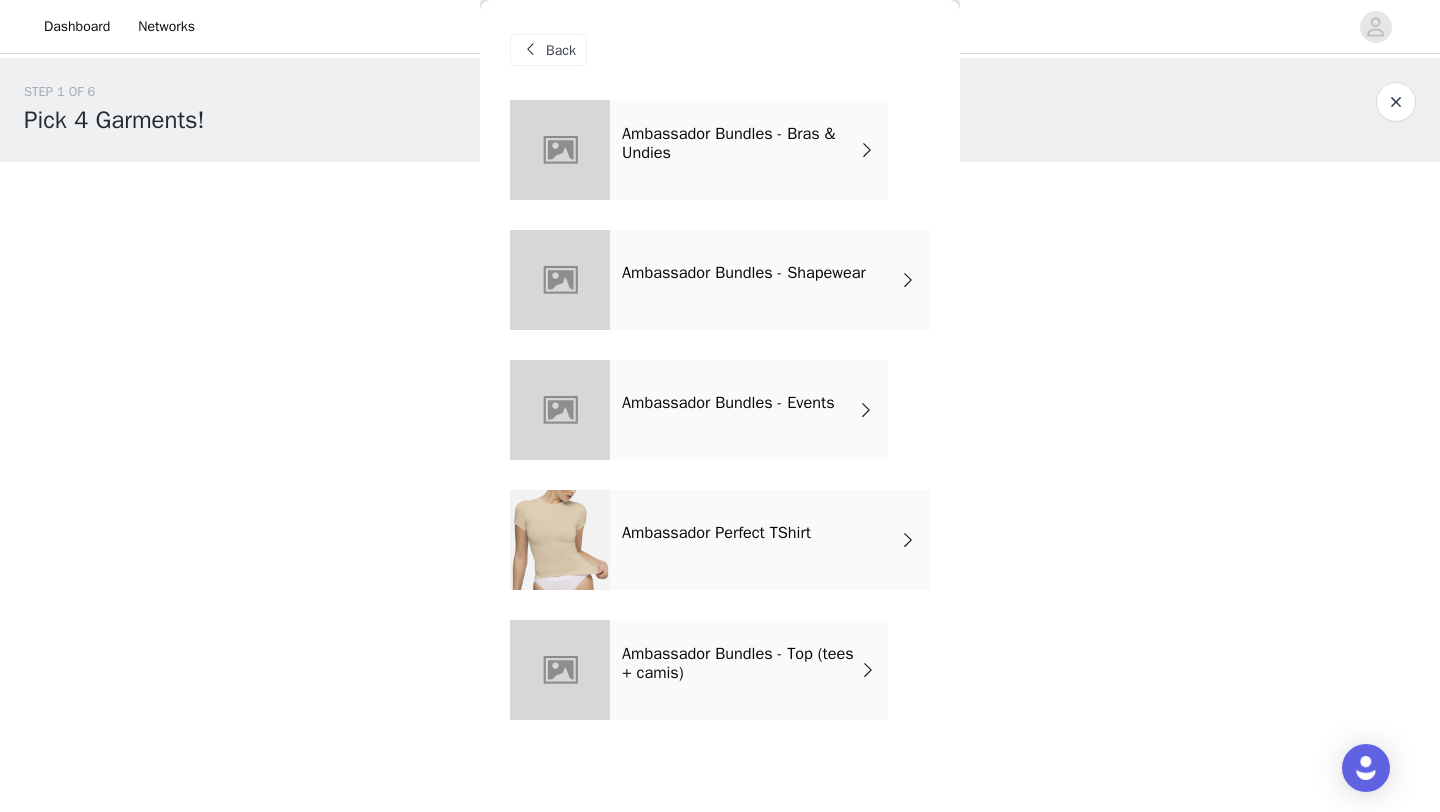 click on "Ambassador Perfect TShirt" at bounding box center [770, 540] 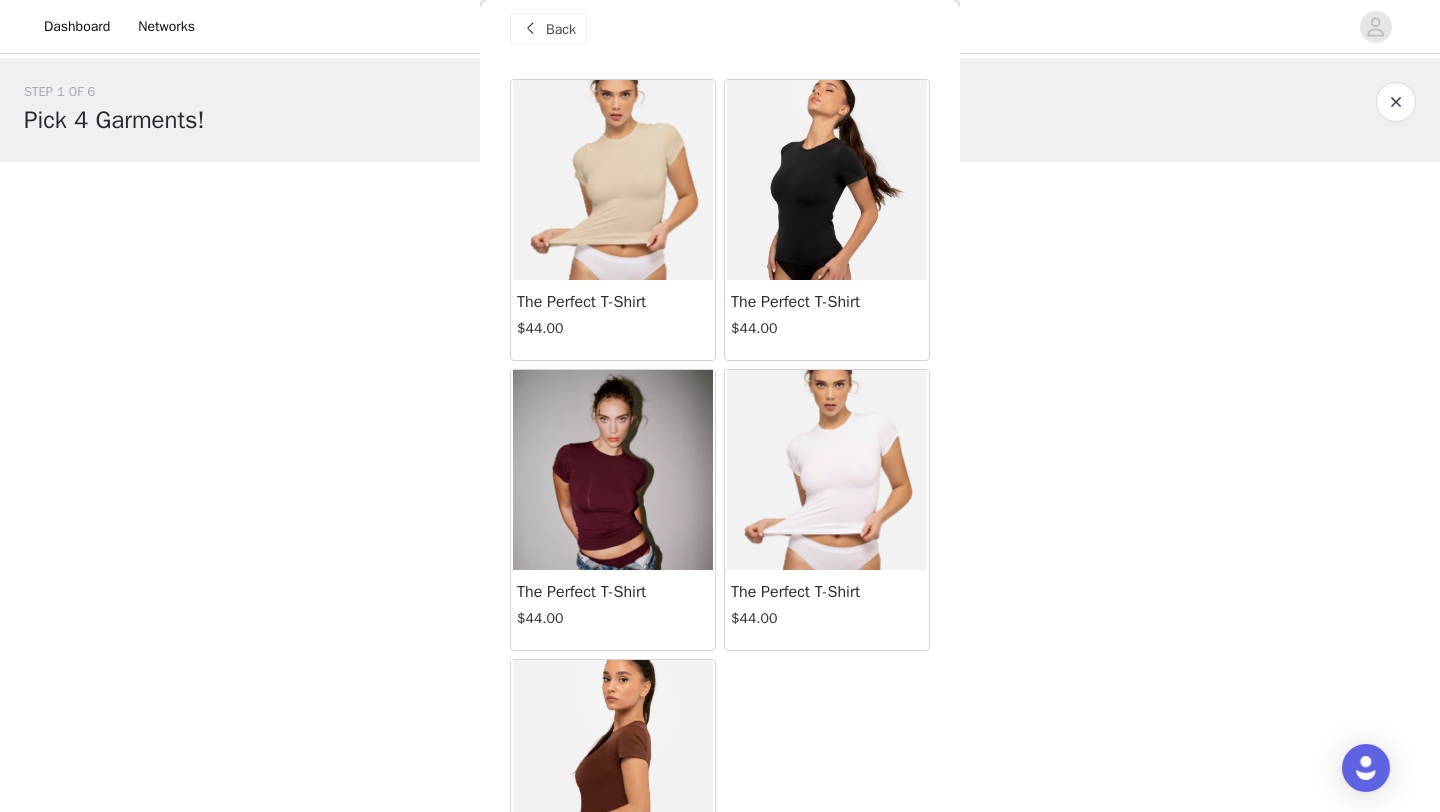 scroll, scrollTop: 20, scrollLeft: 0, axis: vertical 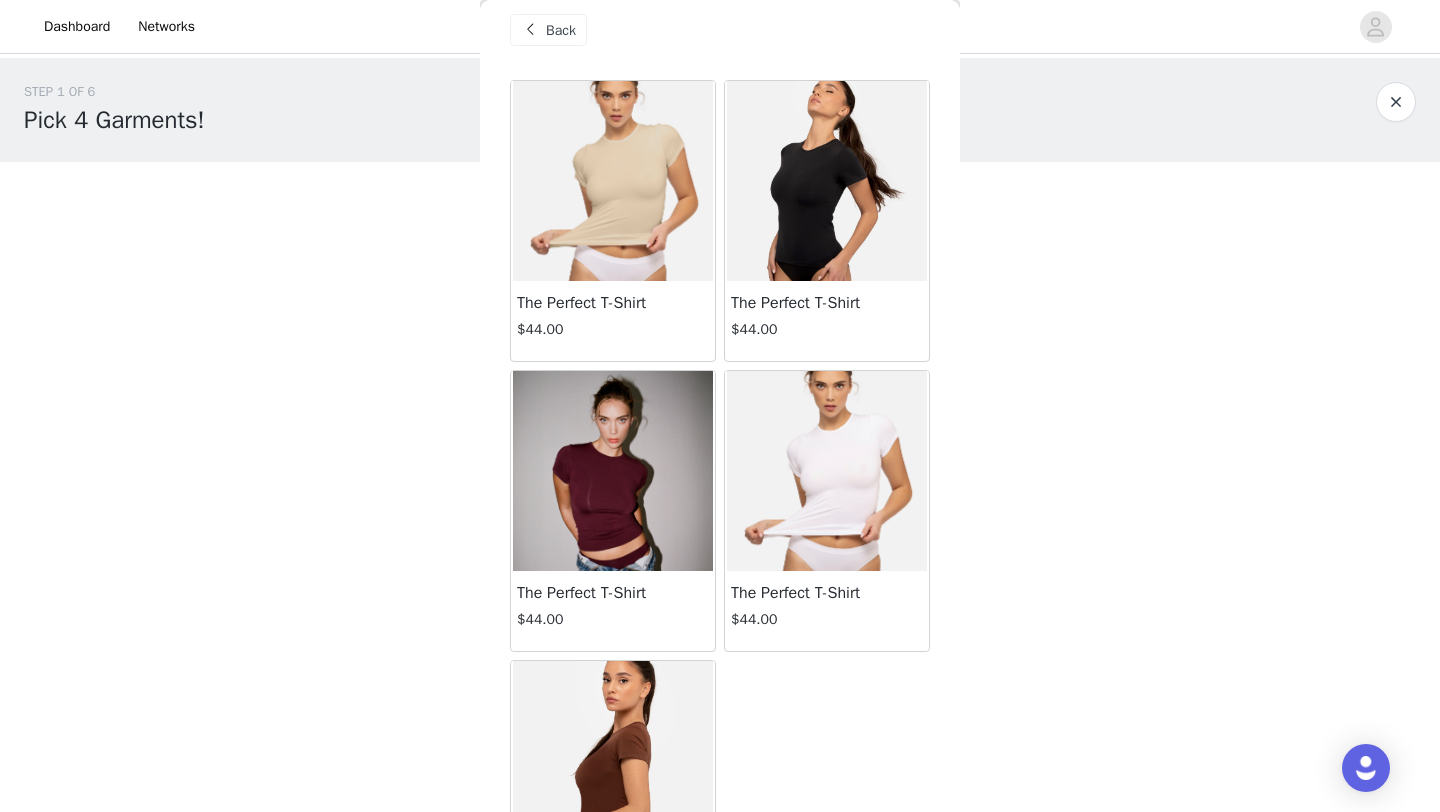 click on "Back" at bounding box center (561, 30) 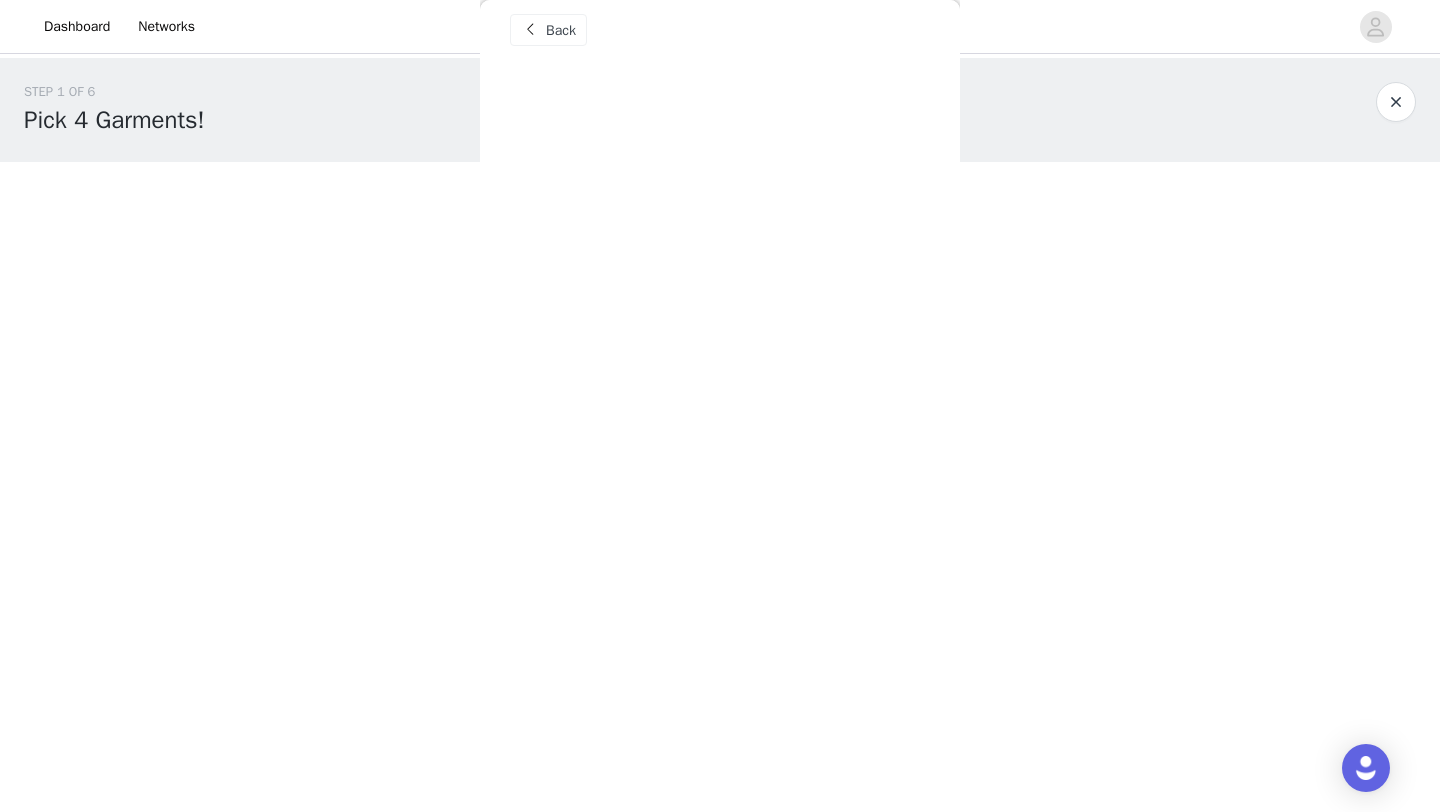 scroll, scrollTop: 0, scrollLeft: 0, axis: both 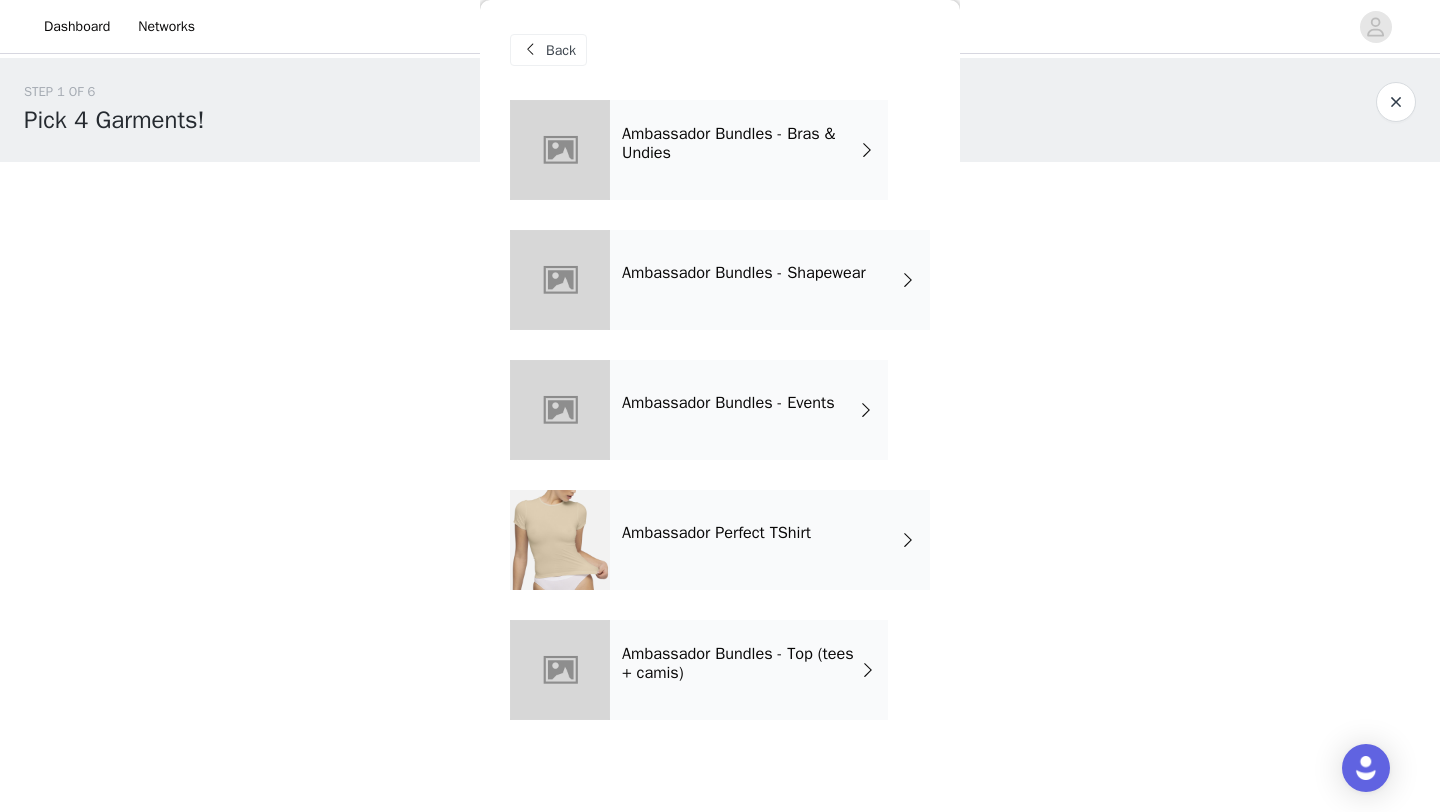 click on "Ambassador Bundles - Shapewear" at bounding box center (770, 280) 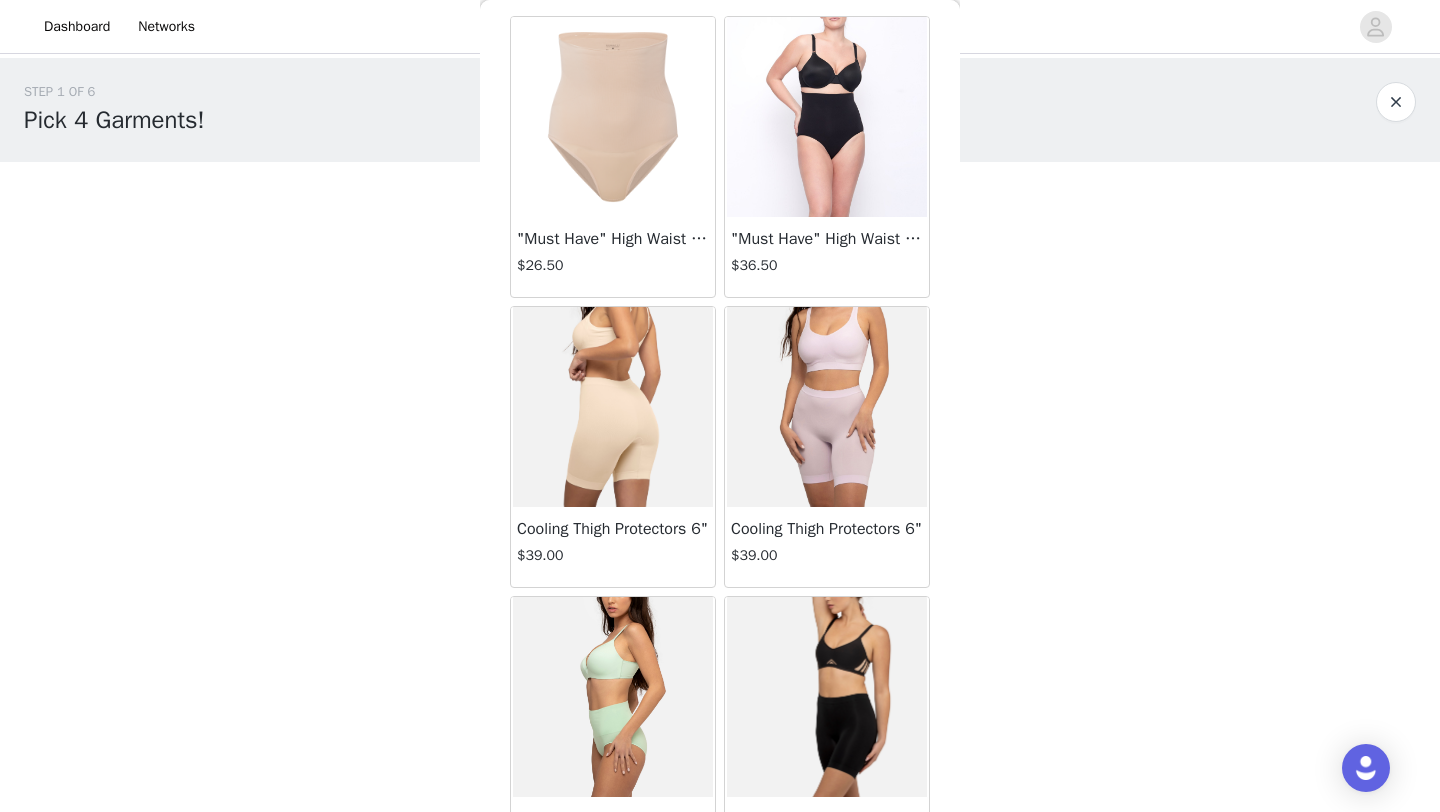 scroll, scrollTop: 0, scrollLeft: 0, axis: both 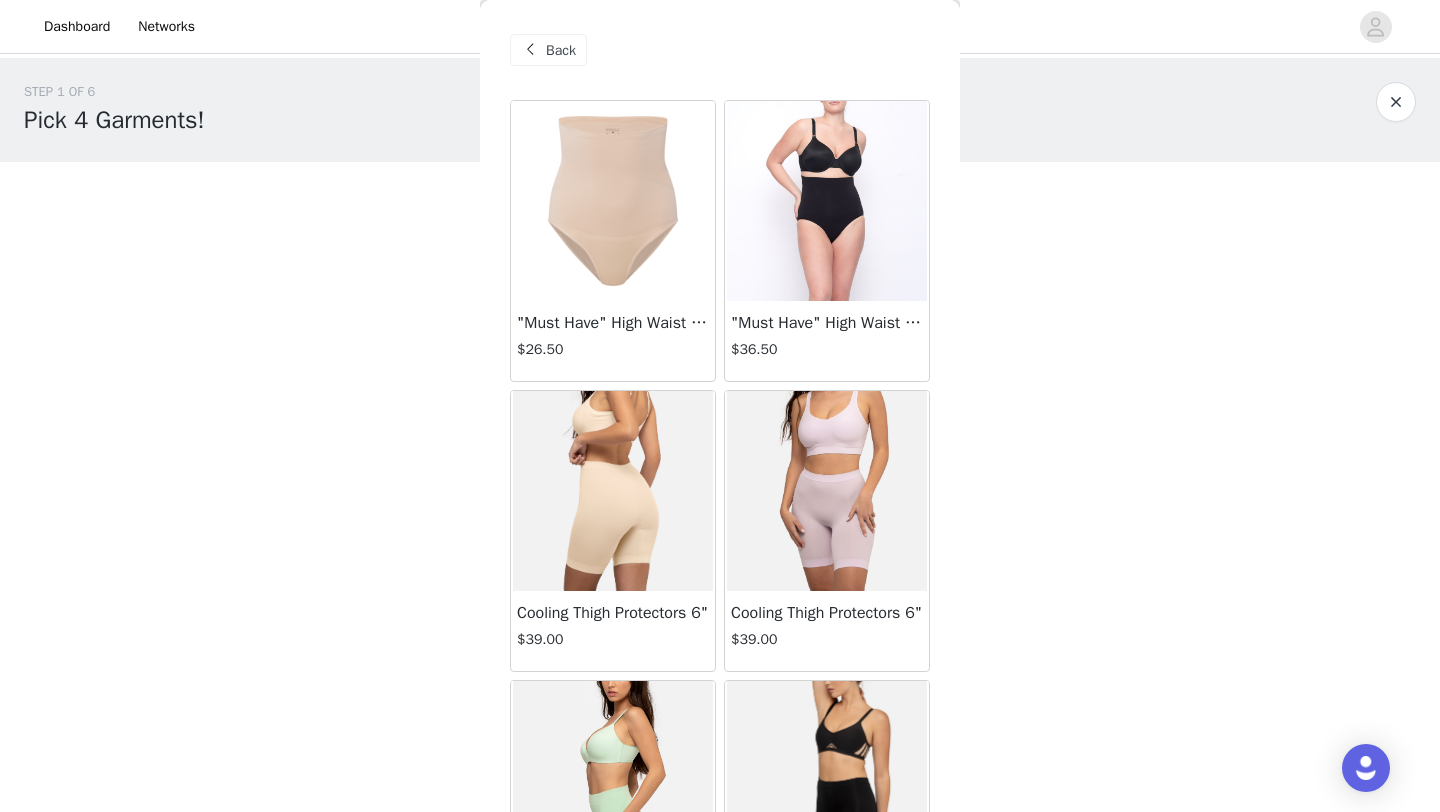 click on "Back" at bounding box center (561, 50) 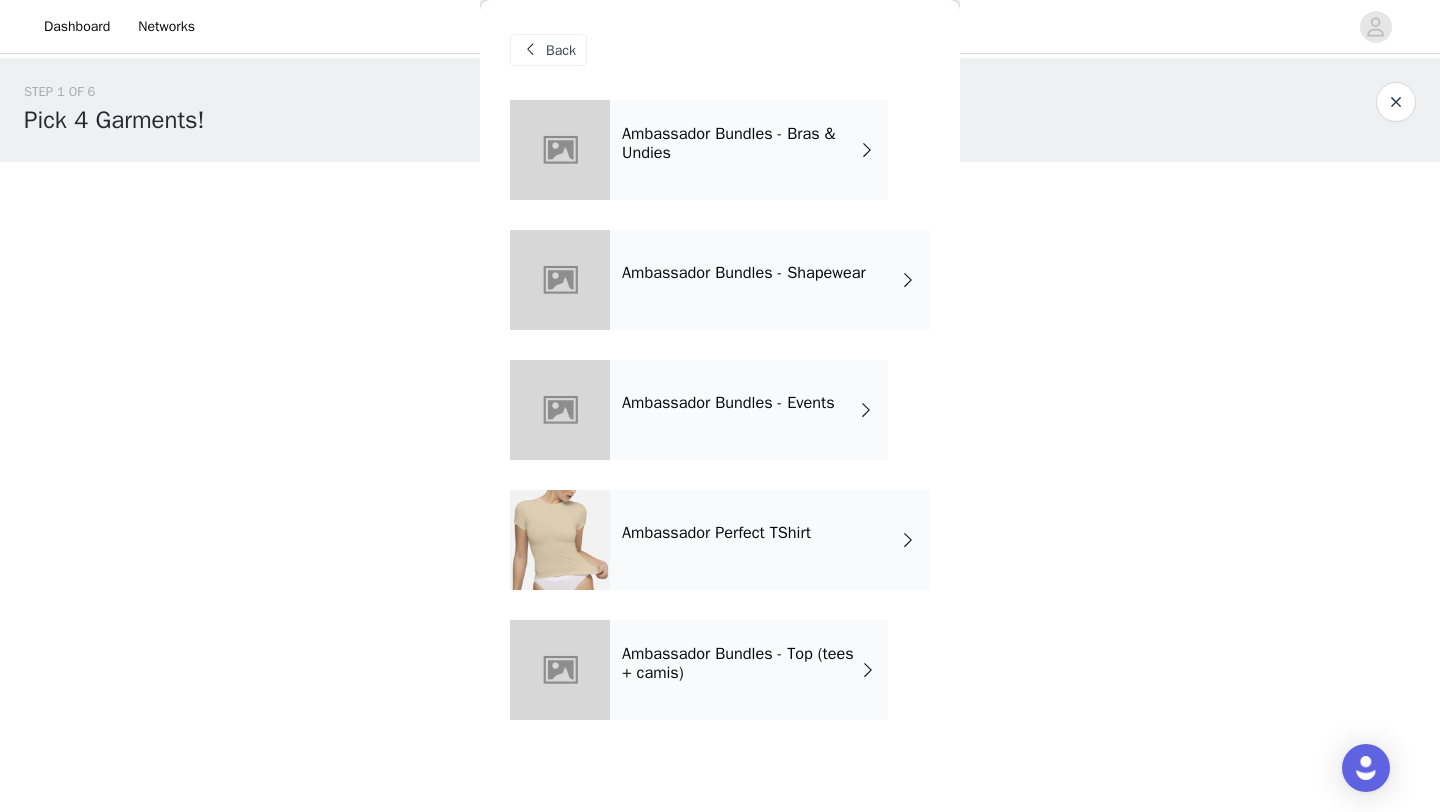click on "Ambassador Bundles - Events" at bounding box center (728, 403) 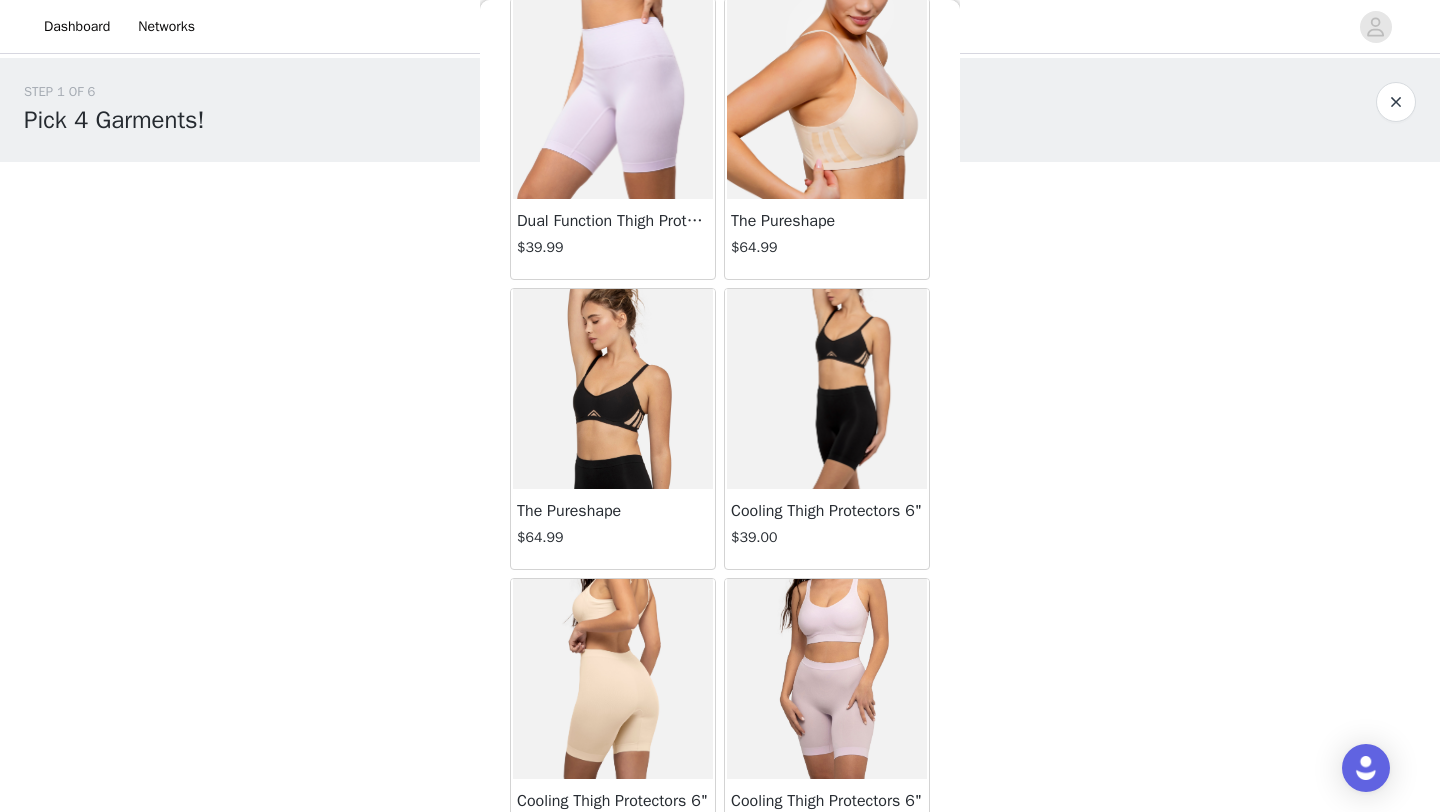scroll, scrollTop: 1841, scrollLeft: 0, axis: vertical 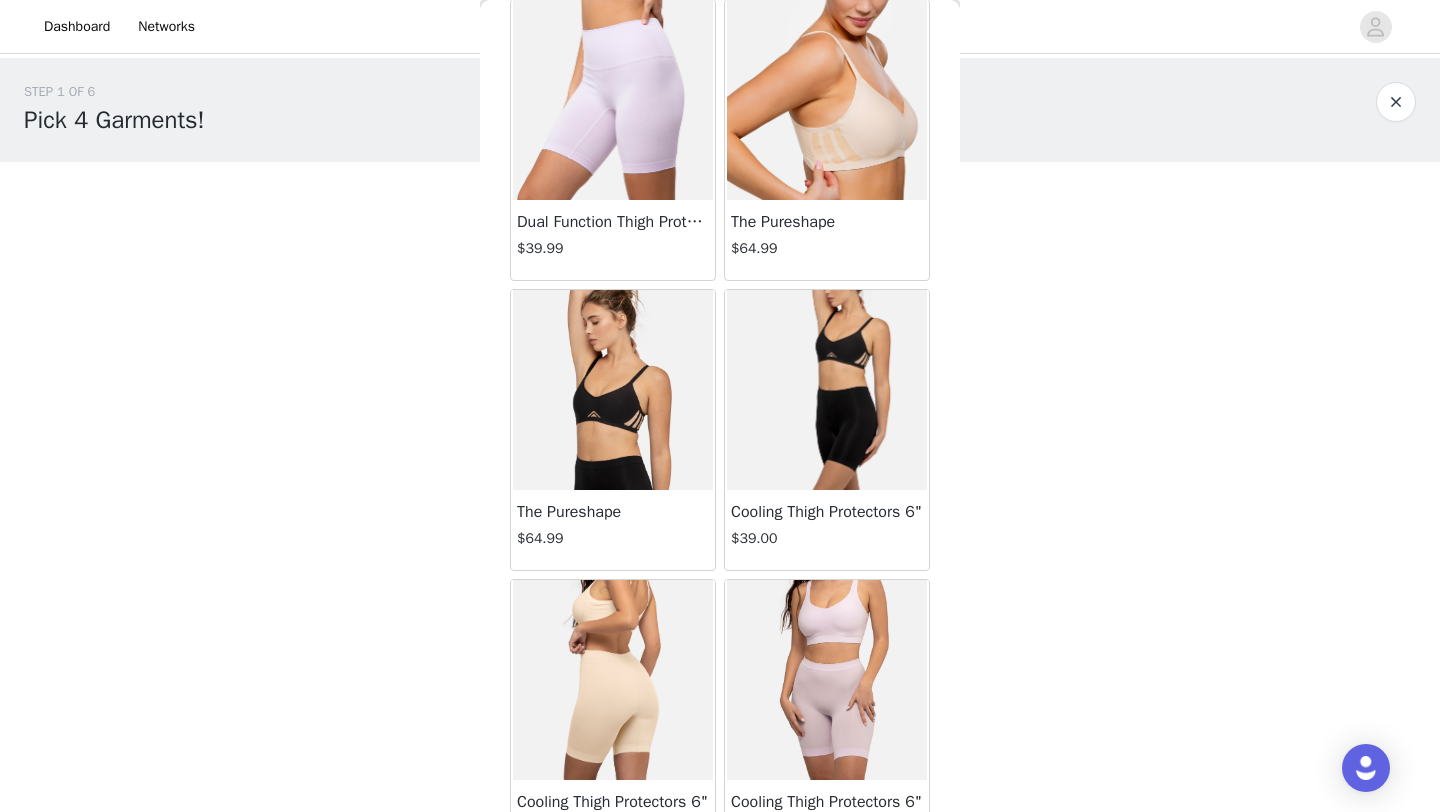 click on "Cooling Thigh Protectors 6"" at bounding box center [827, 512] 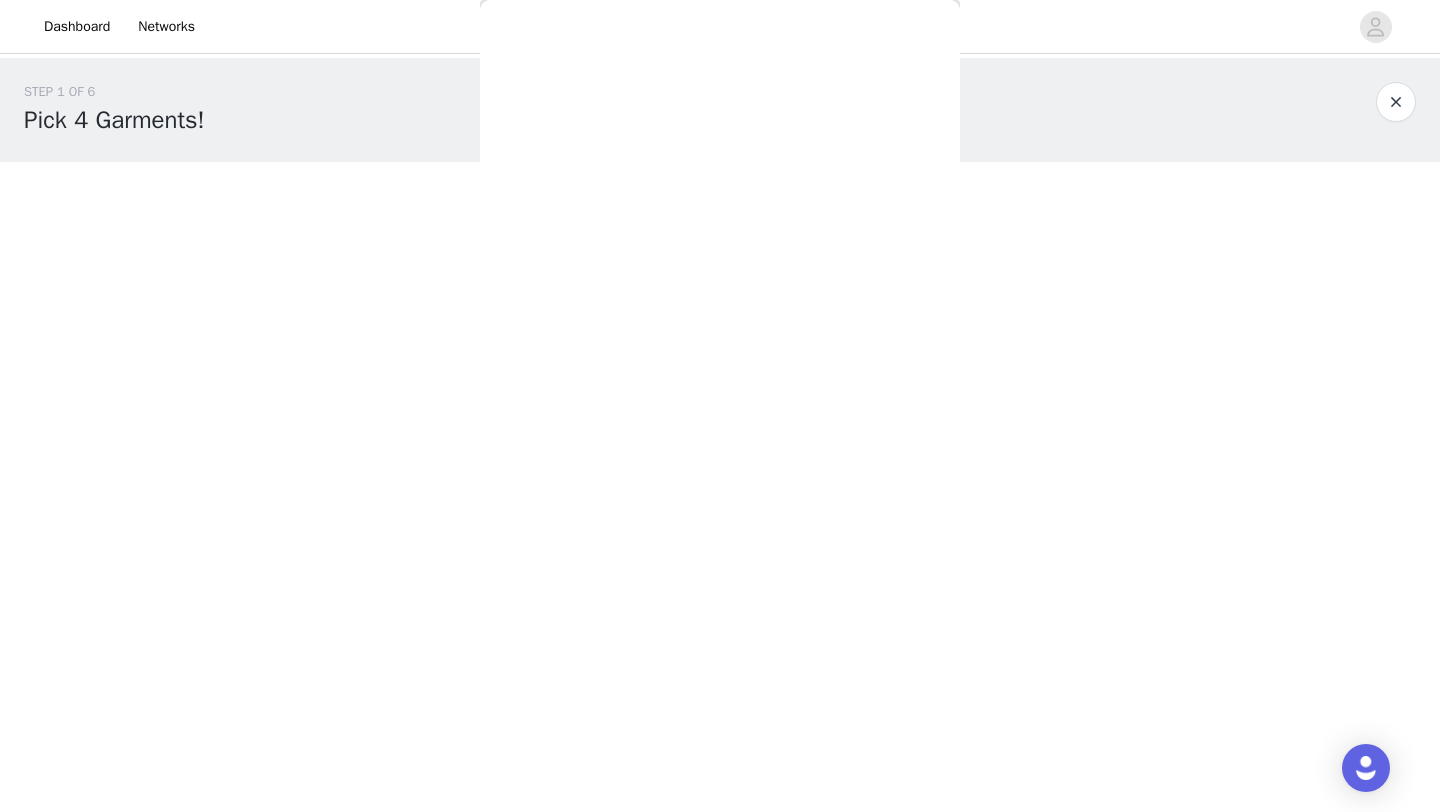scroll, scrollTop: 0, scrollLeft: 0, axis: both 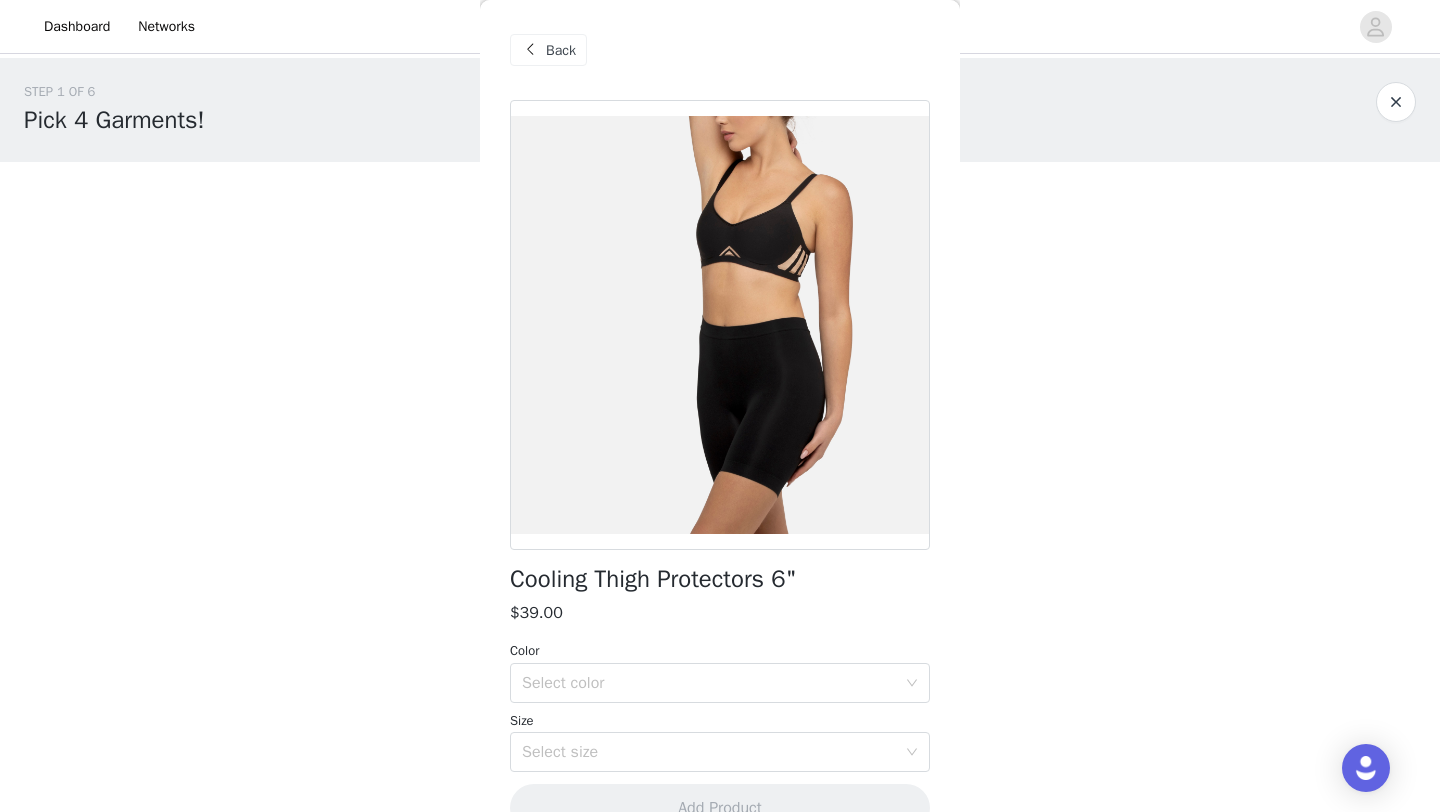 click on "Back" at bounding box center [561, 50] 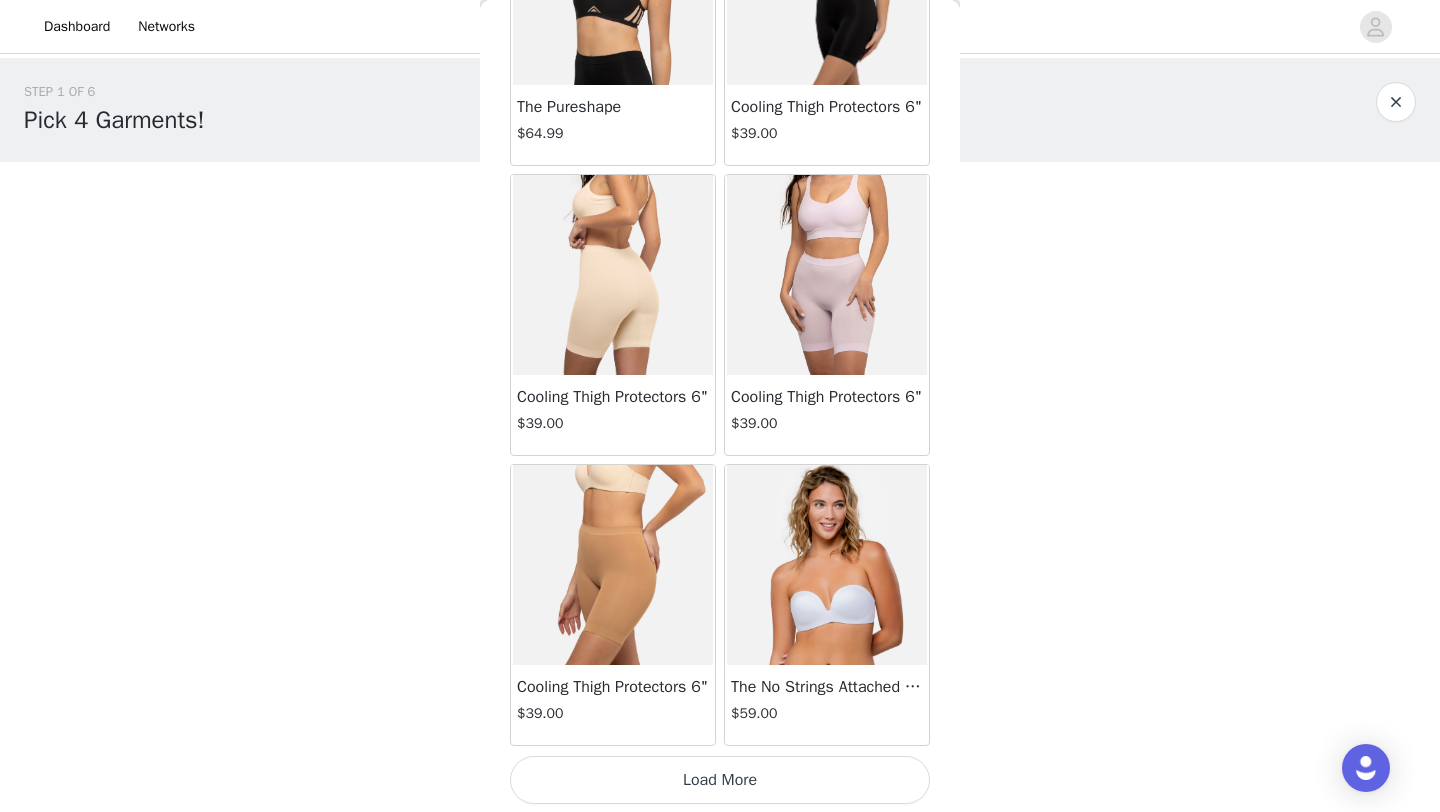 scroll, scrollTop: 2248, scrollLeft: 0, axis: vertical 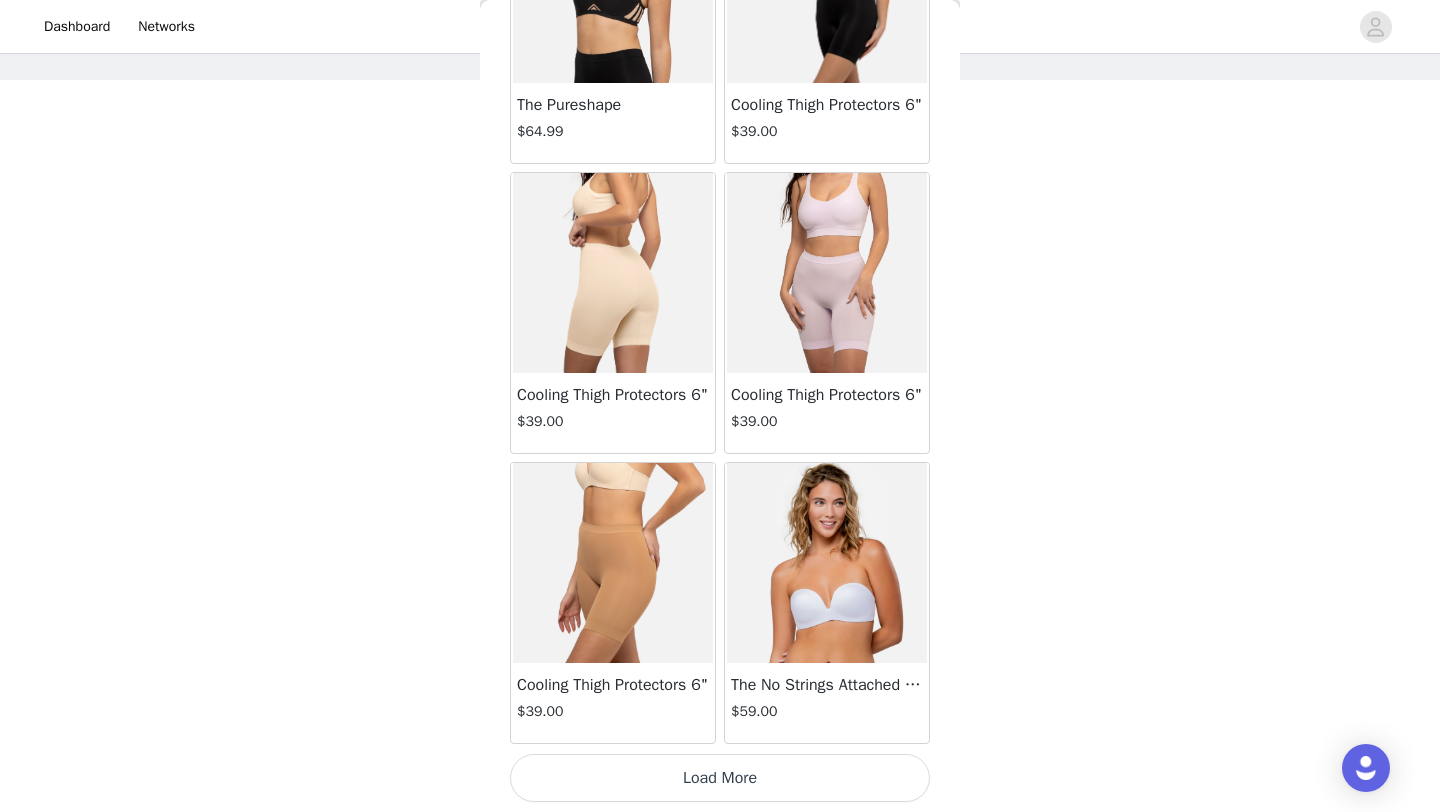 click on "Load More" at bounding box center [720, 778] 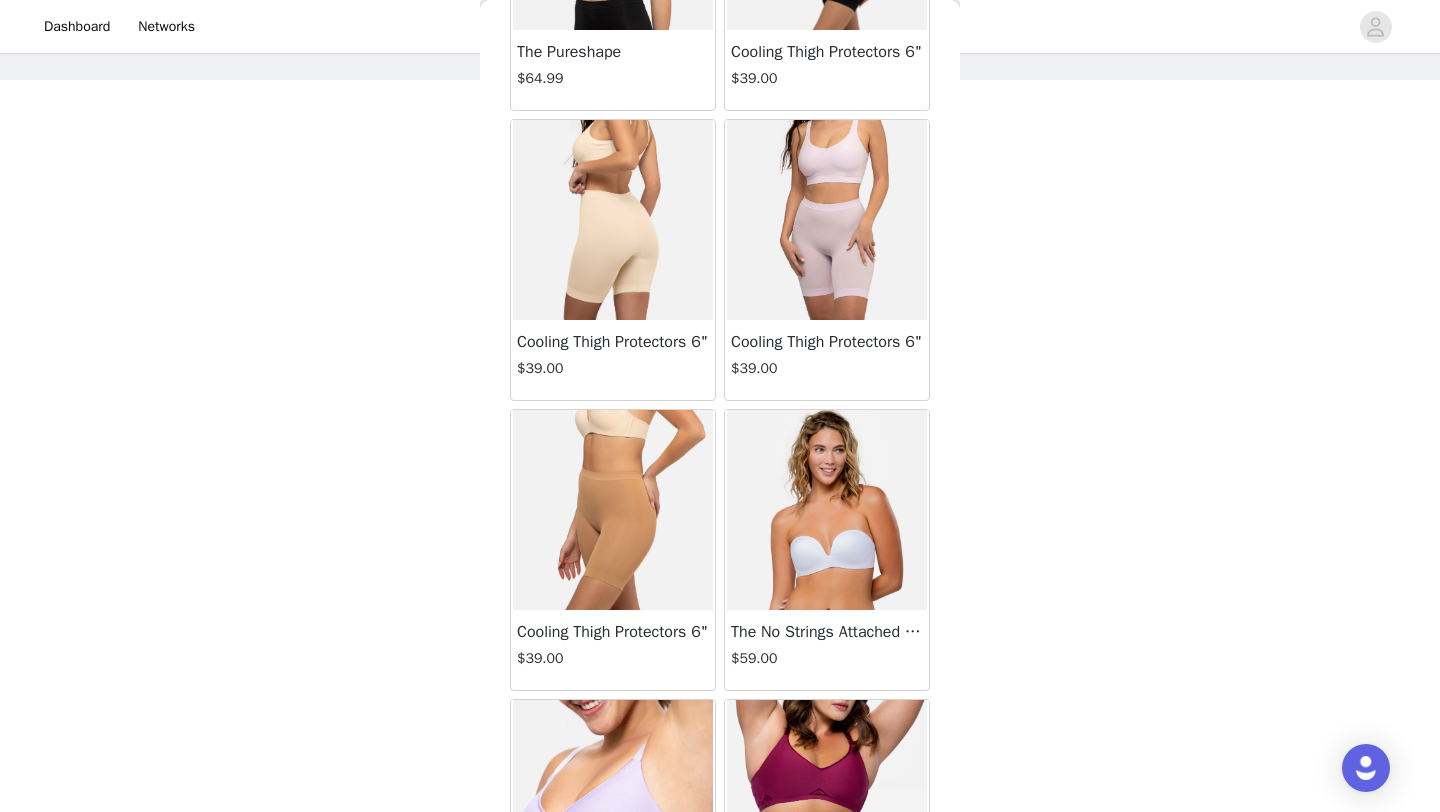 scroll, scrollTop: 2298, scrollLeft: 0, axis: vertical 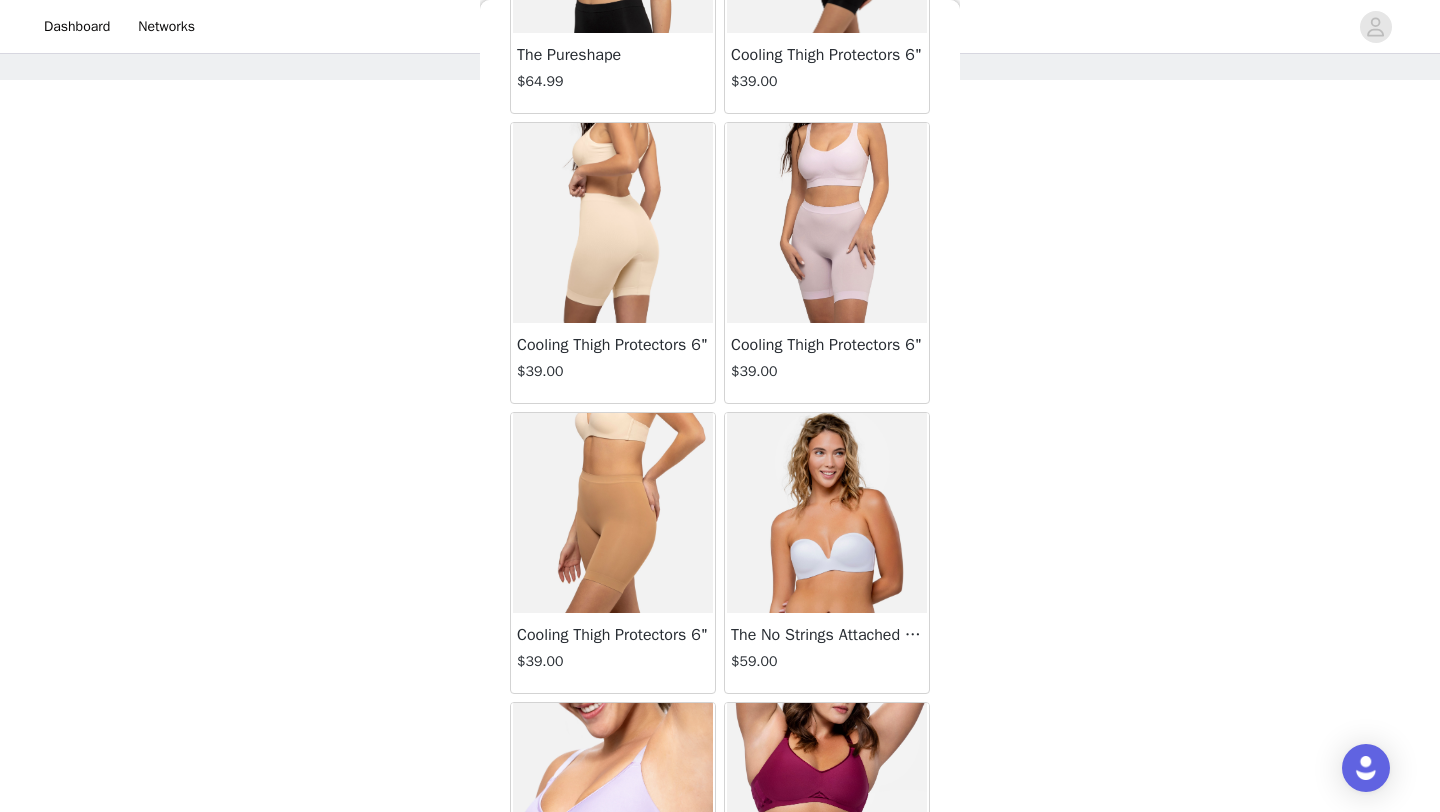 click on "The No Strings Attached Bra" at bounding box center (827, 635) 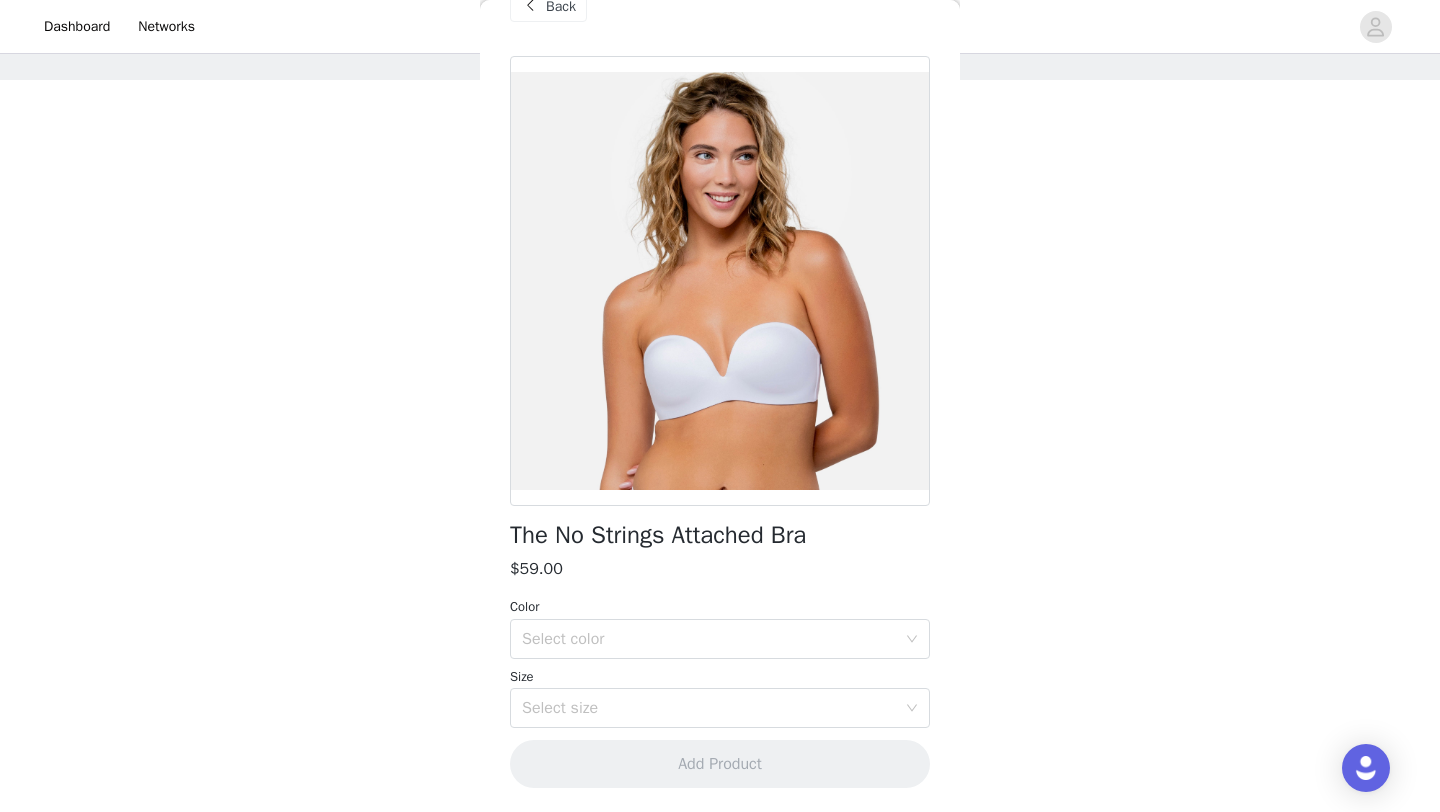 scroll, scrollTop: 44, scrollLeft: 0, axis: vertical 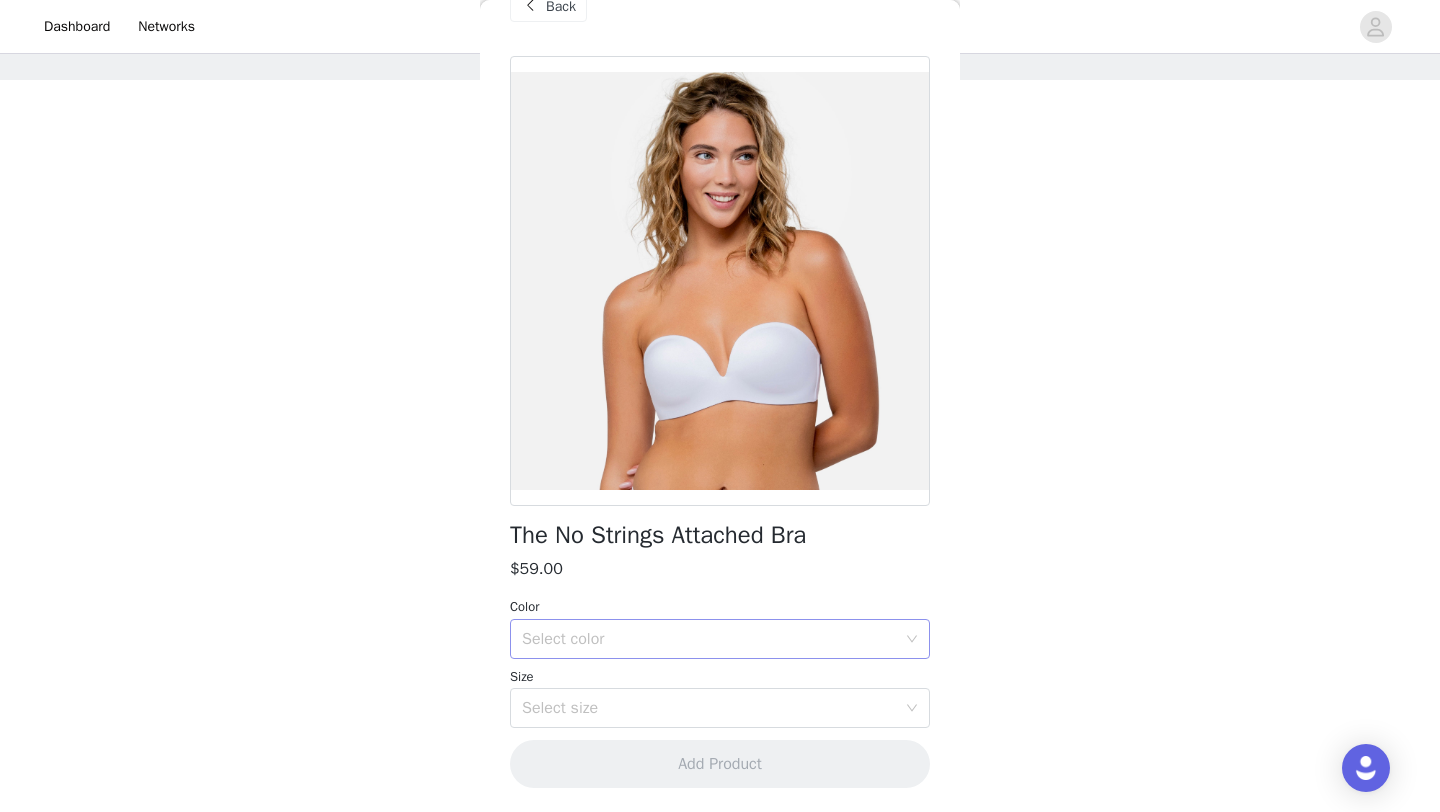 click on "Select color" at bounding box center (709, 639) 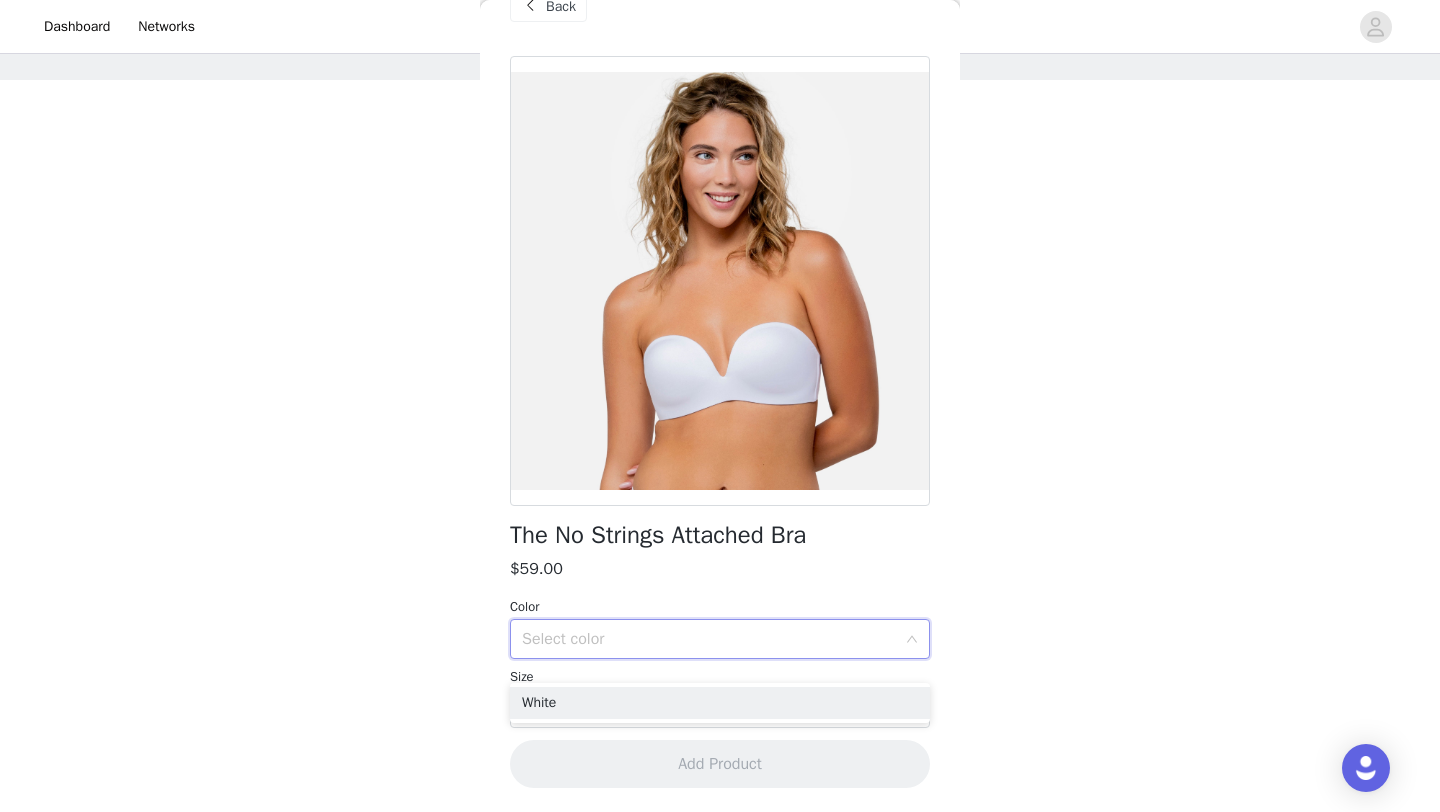 click on "The No Strings Attached Bra       $59.00         Color   Select color Size   Select size     Add Product" at bounding box center [720, 434] 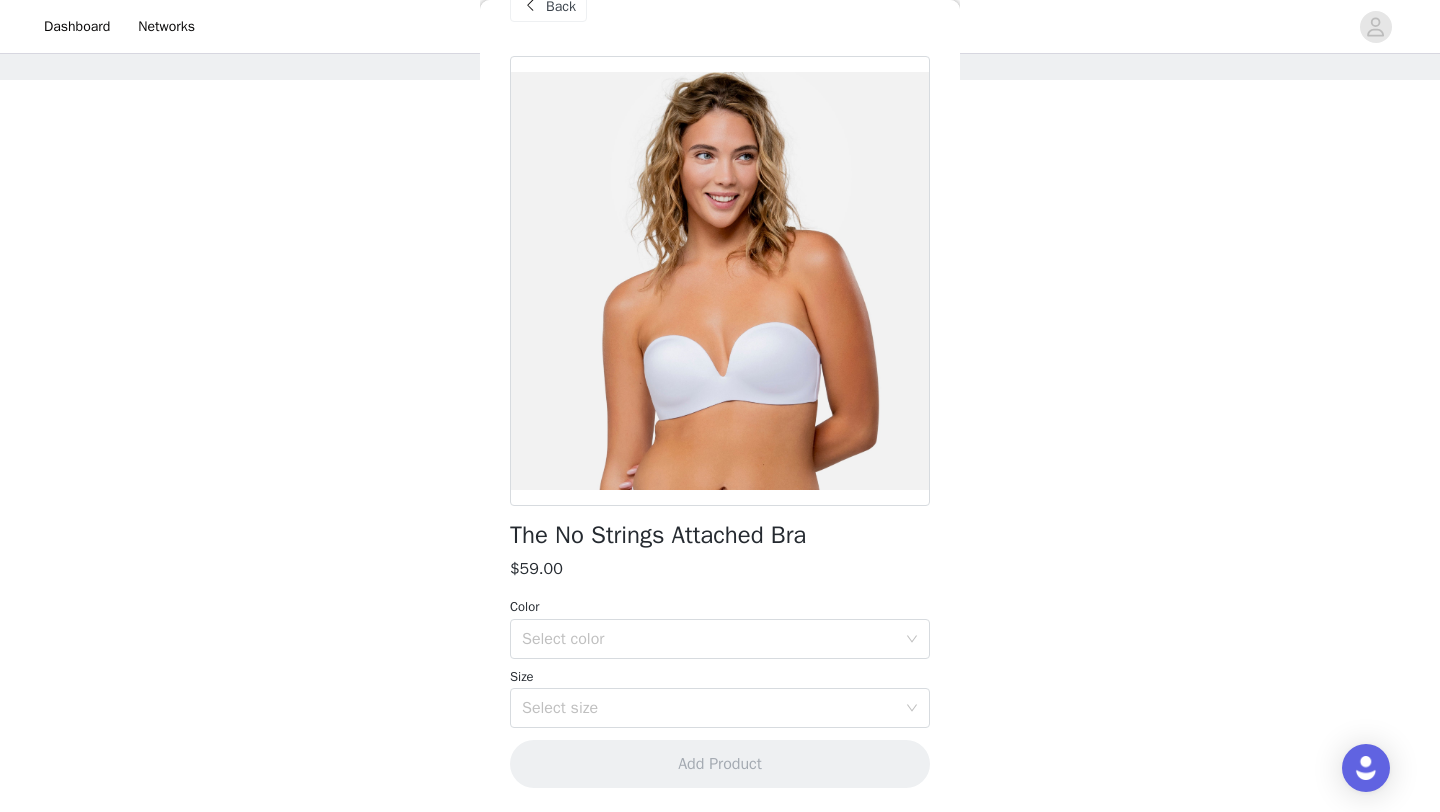 click on "Back" at bounding box center [548, 6] 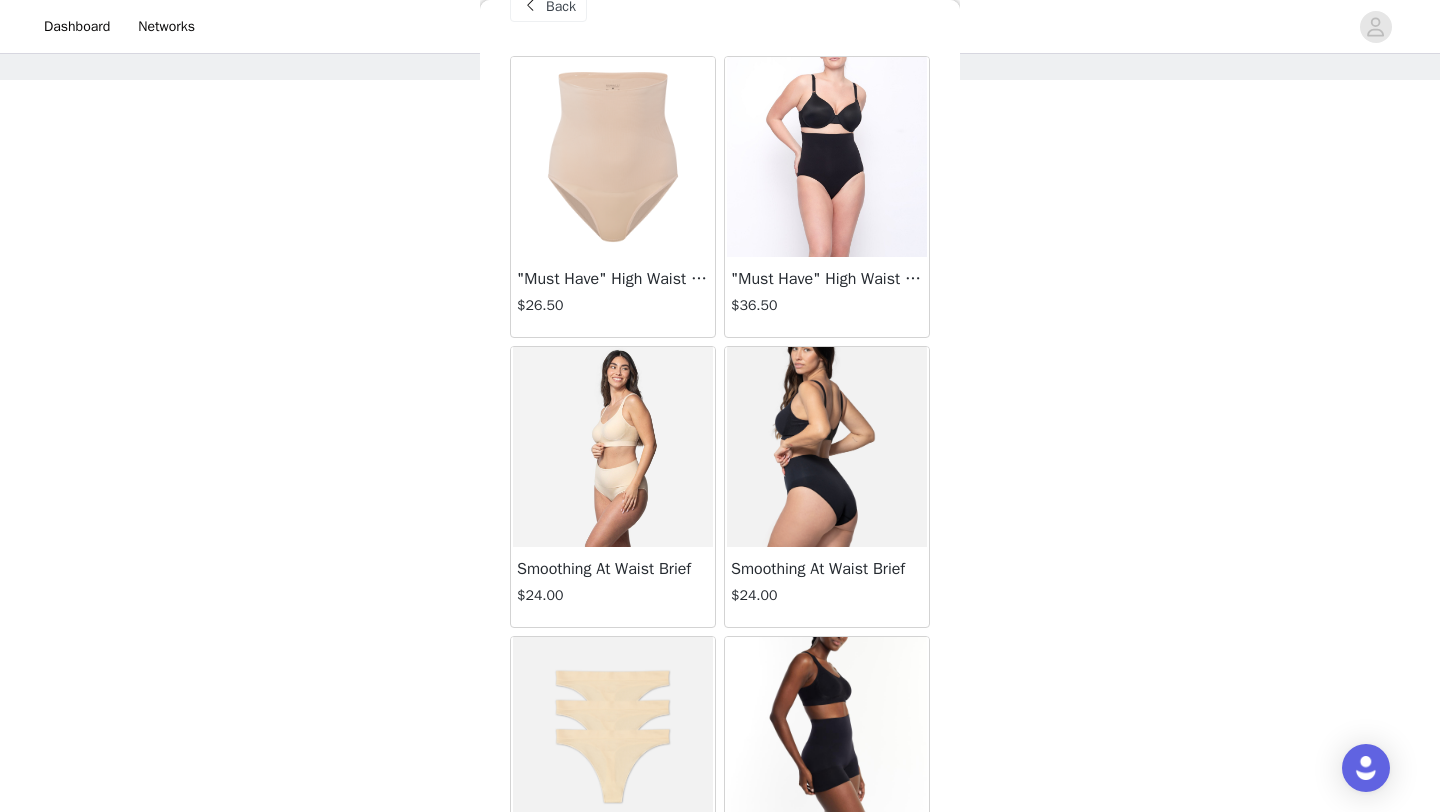 scroll, scrollTop: 0, scrollLeft: 0, axis: both 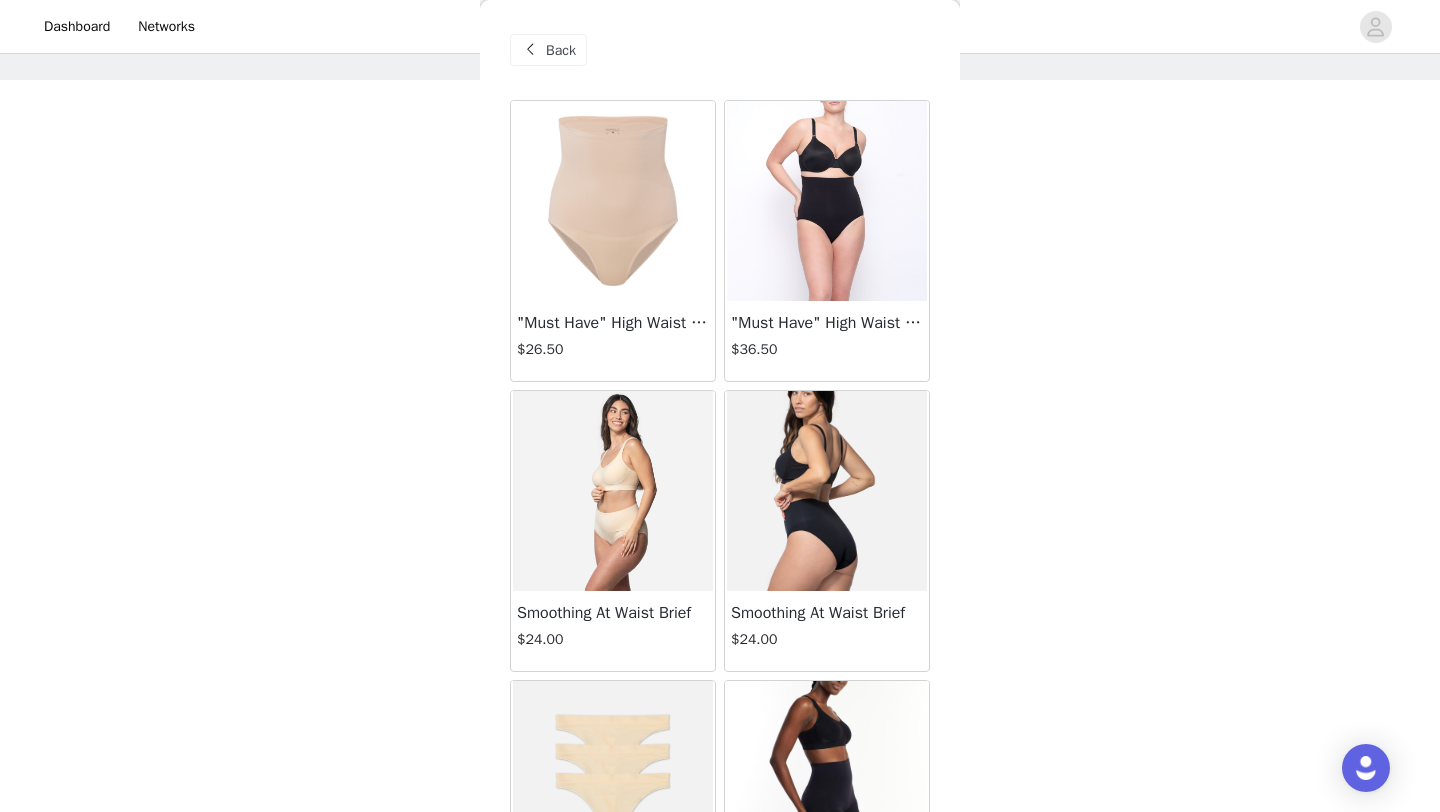click on "Back" at bounding box center (561, 50) 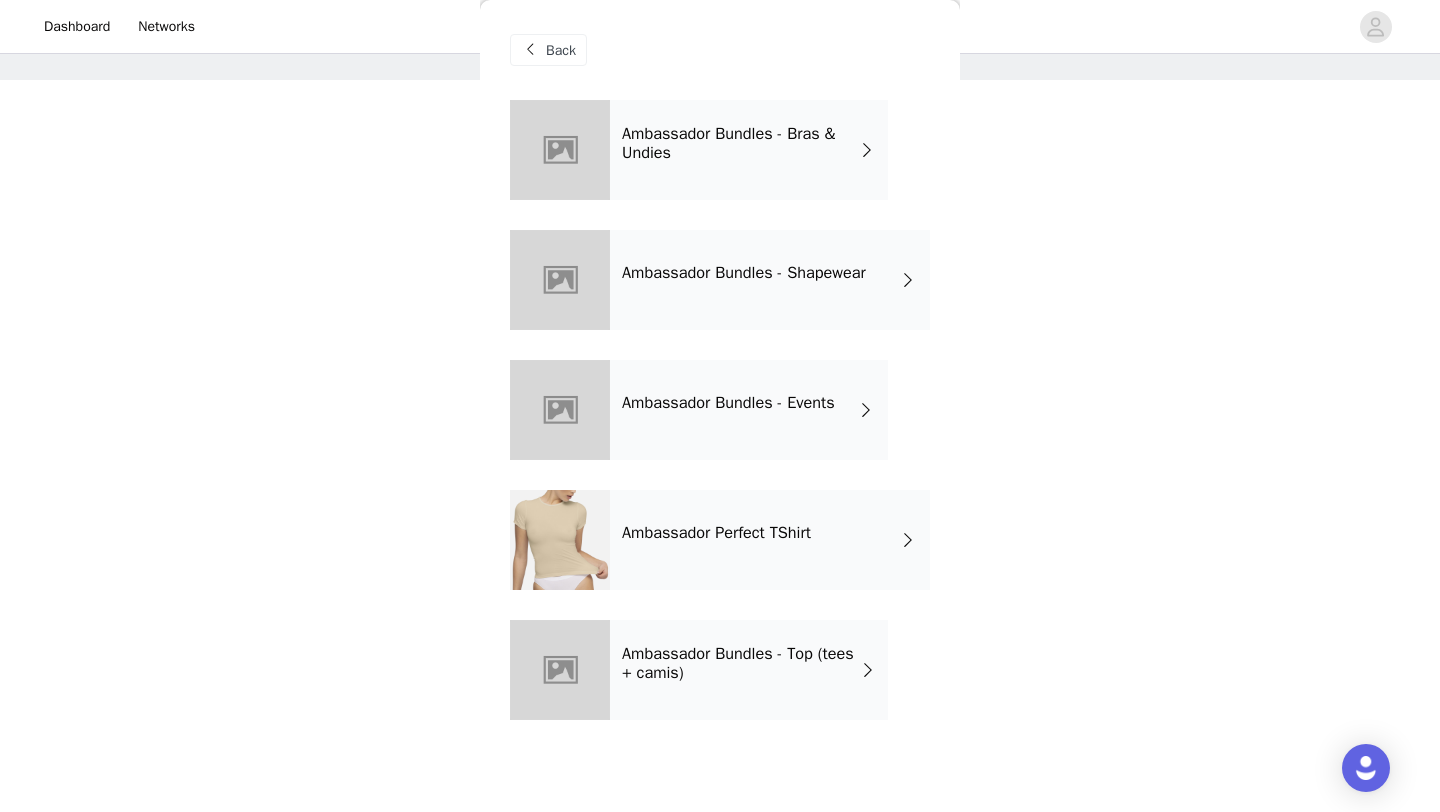 click on "Ambassador Bundles - Bras & Undies" at bounding box center (749, 150) 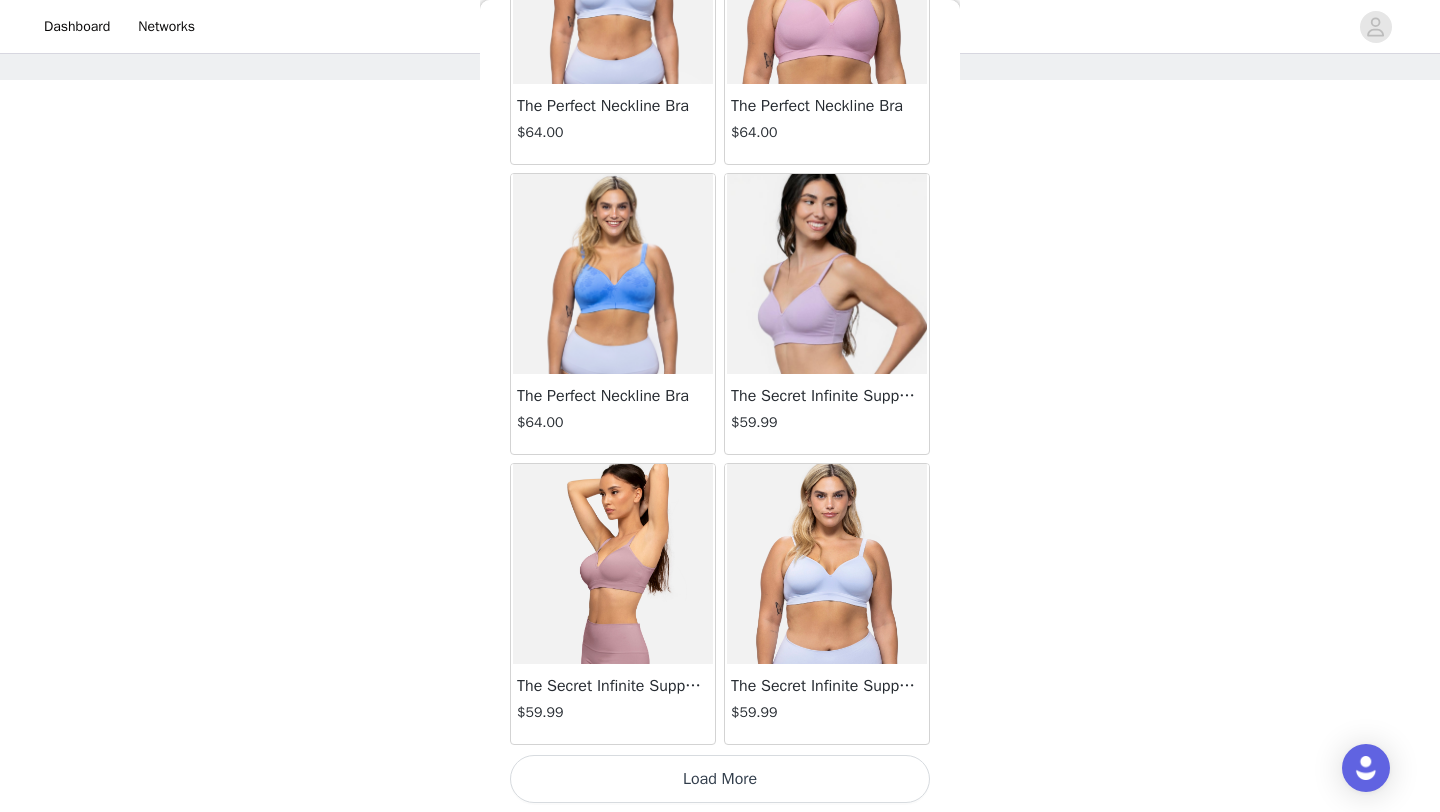 scroll, scrollTop: 2248, scrollLeft: 0, axis: vertical 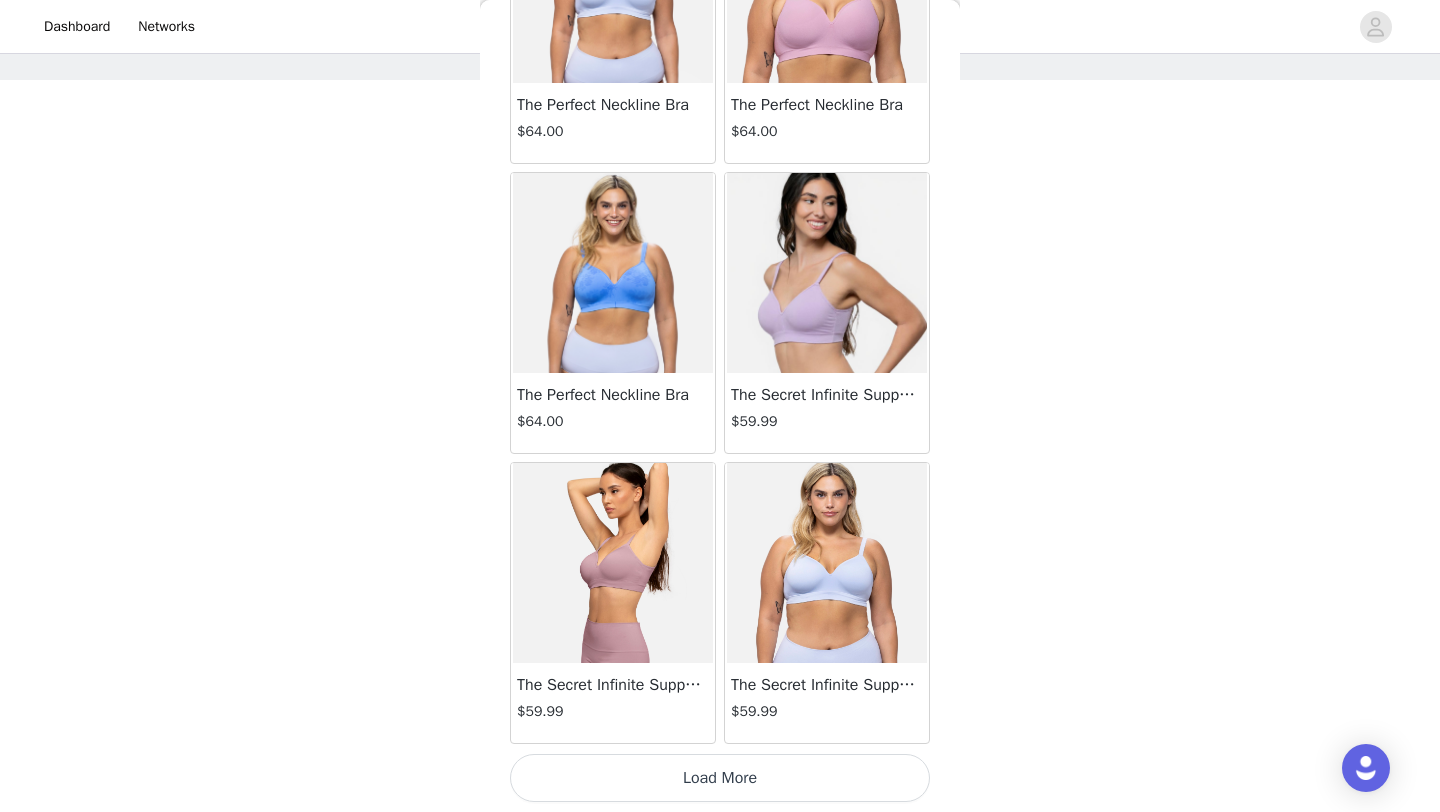 click on "Load More" at bounding box center [720, 778] 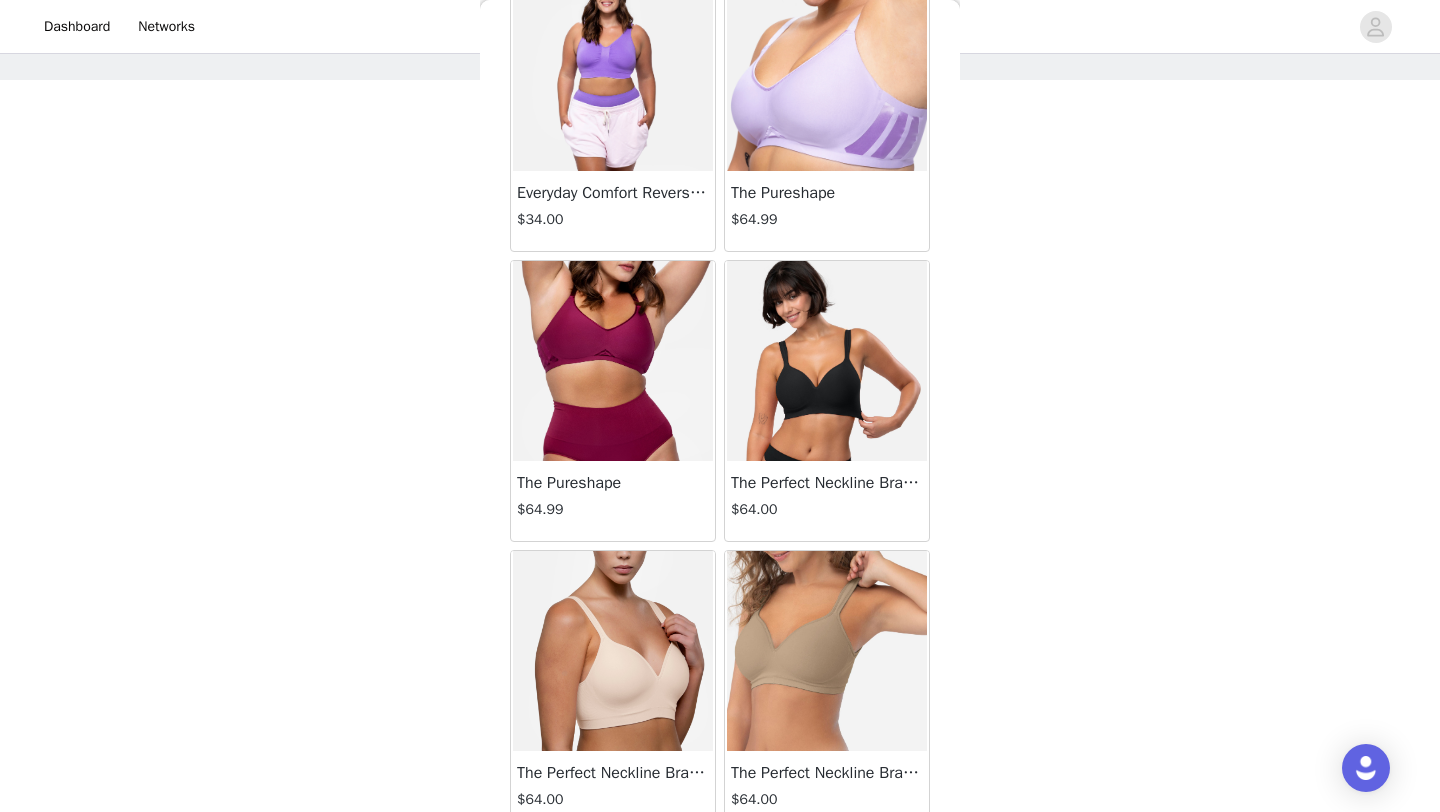 scroll, scrollTop: 3344, scrollLeft: 0, axis: vertical 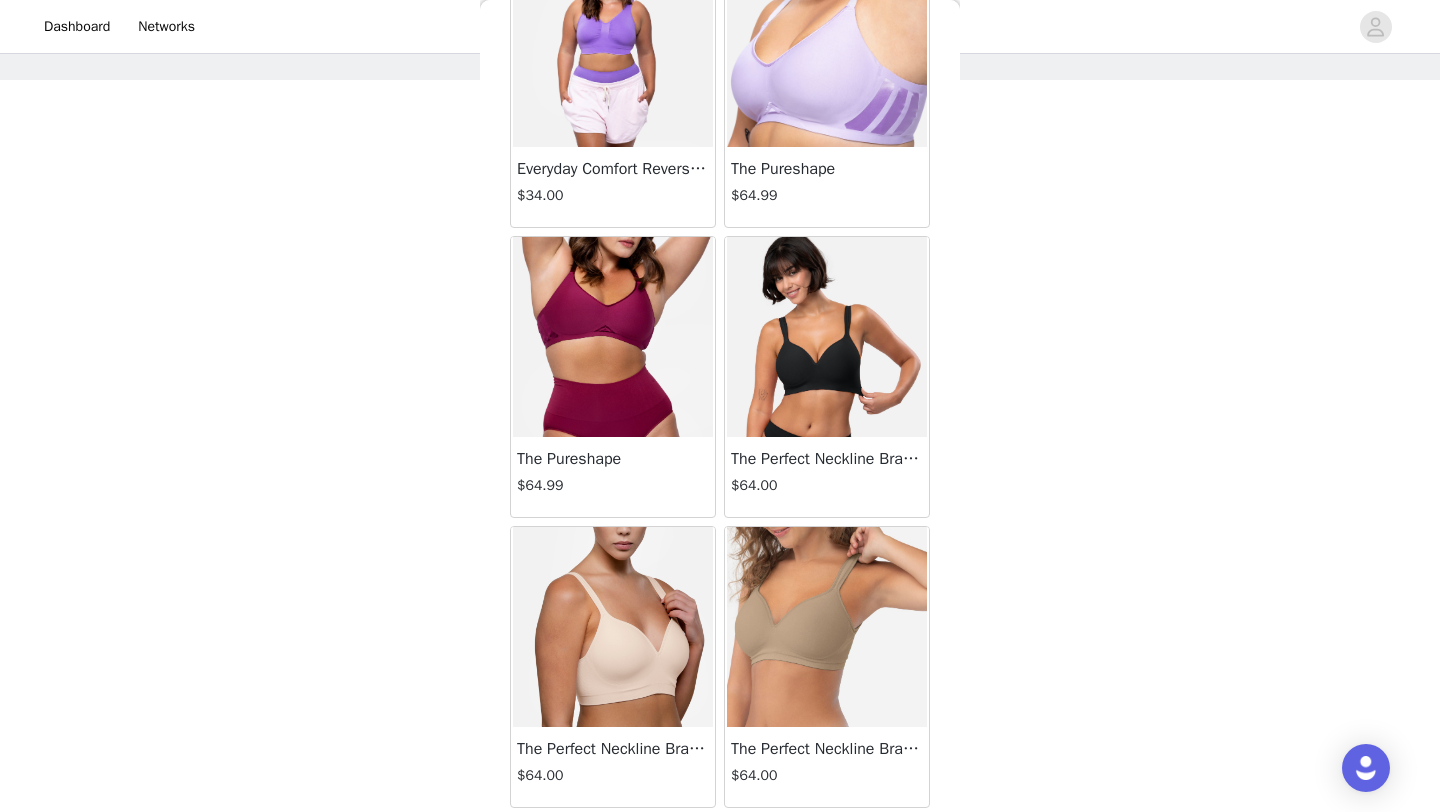 click on "The Perfect Neckline Bra - Modal" at bounding box center (613, 749) 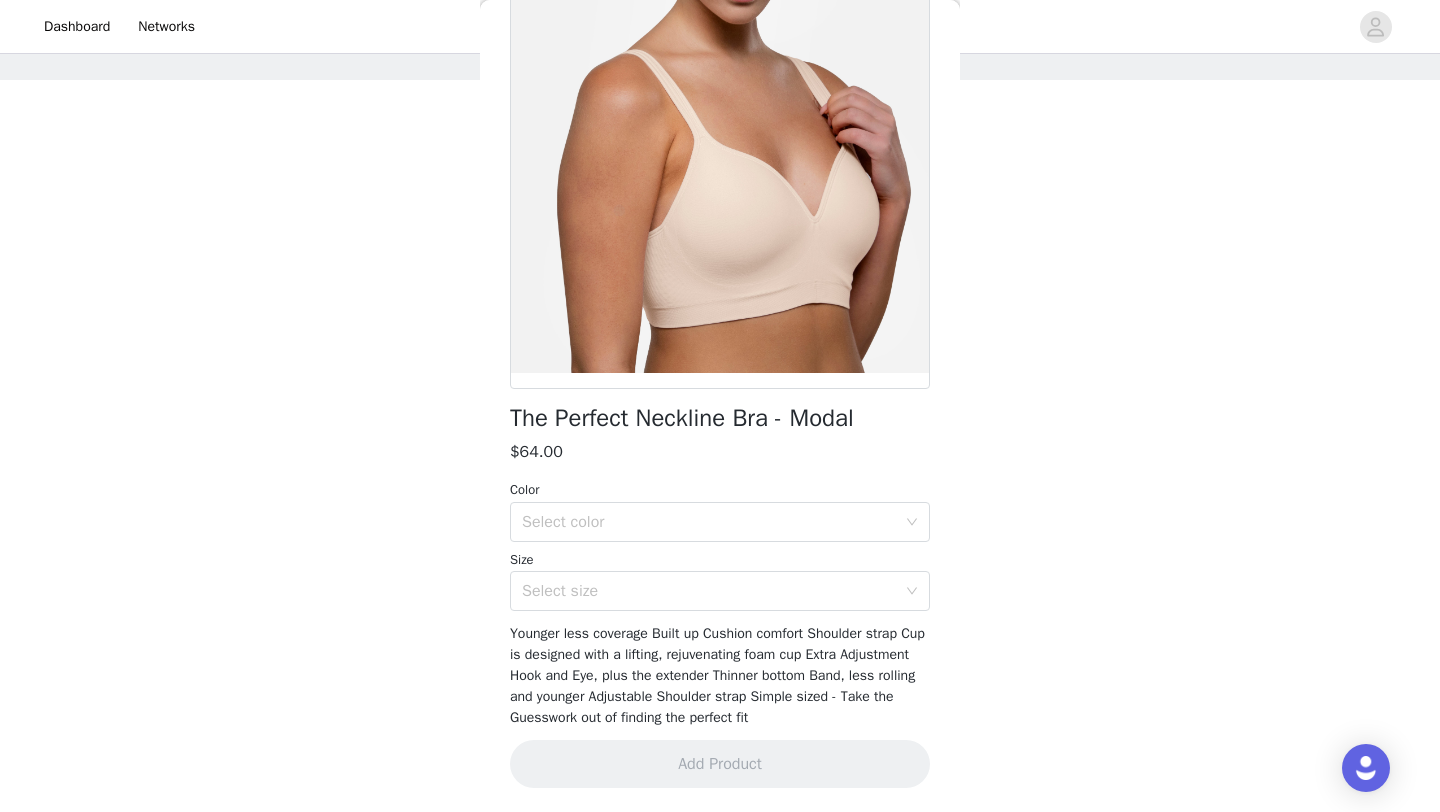 scroll, scrollTop: 161, scrollLeft: 0, axis: vertical 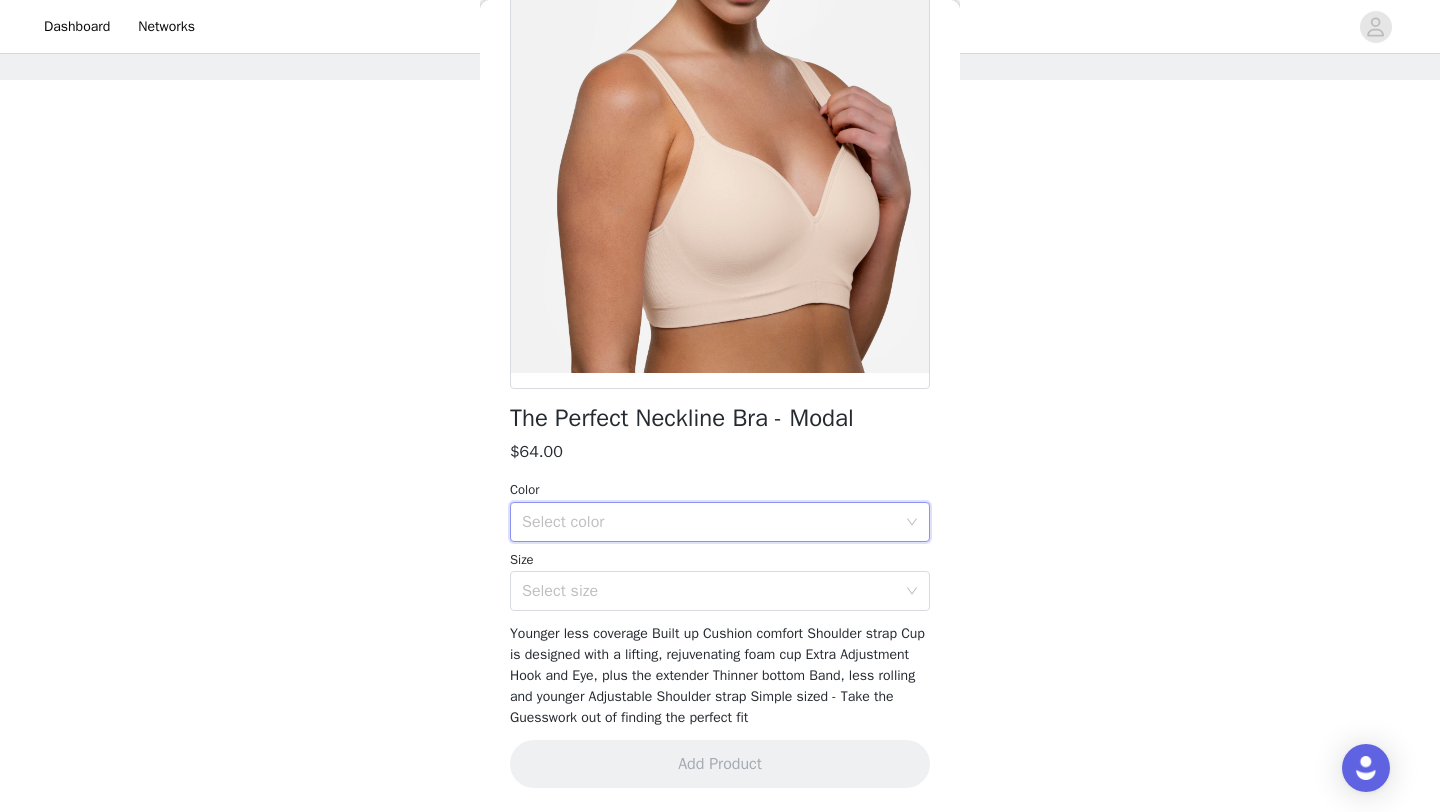 click on "Select color" at bounding box center (713, 522) 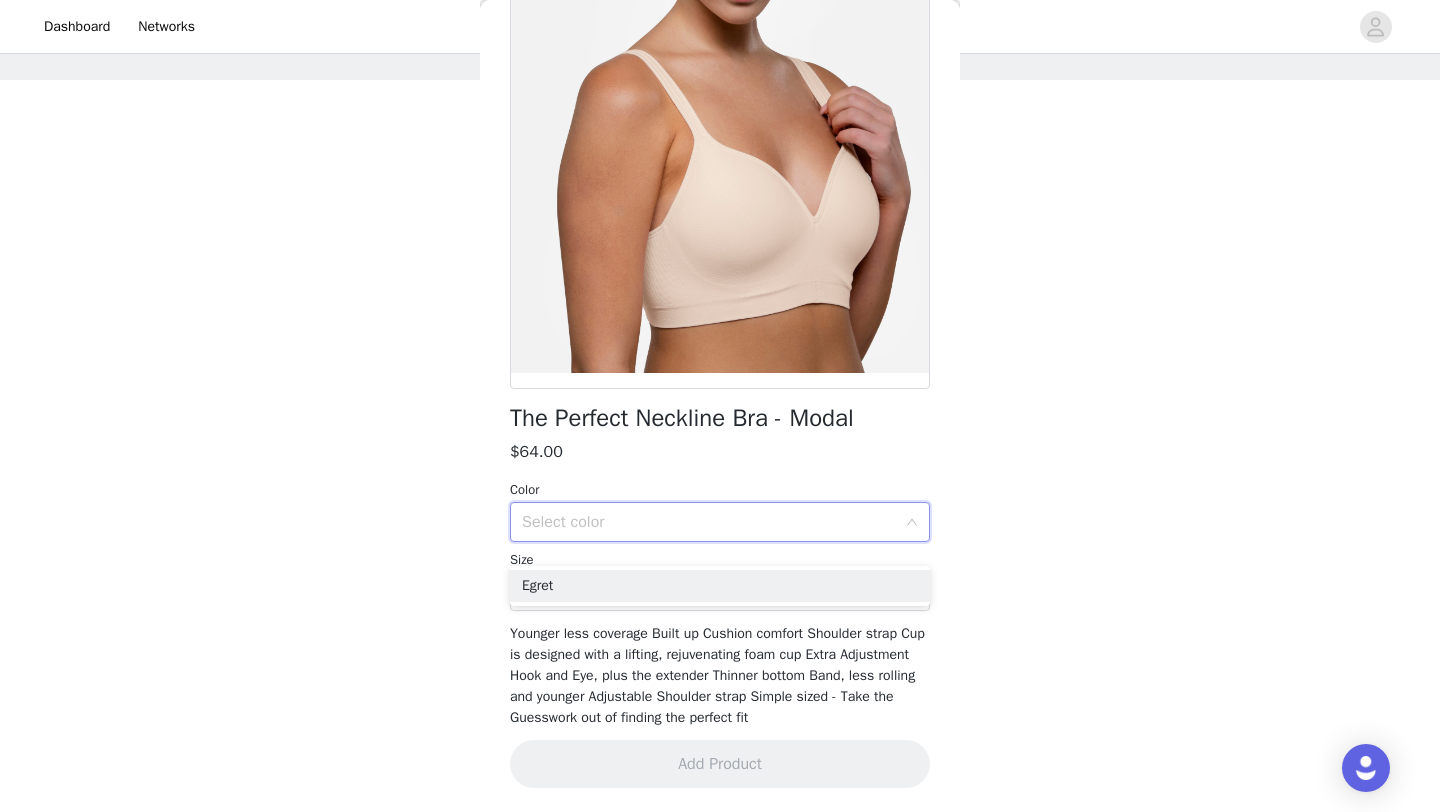 click on "Select color" at bounding box center (709, 522) 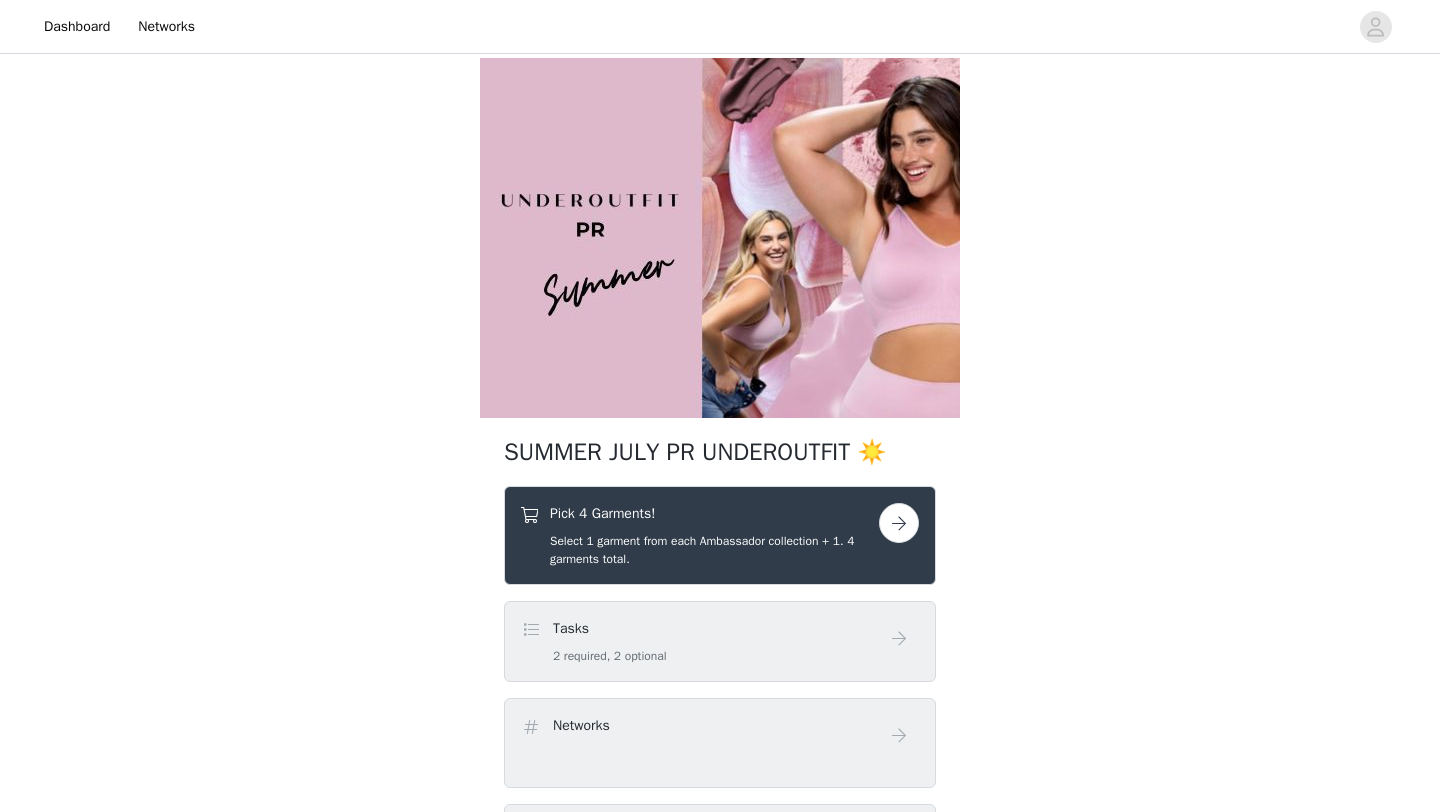 scroll, scrollTop: 148, scrollLeft: 0, axis: vertical 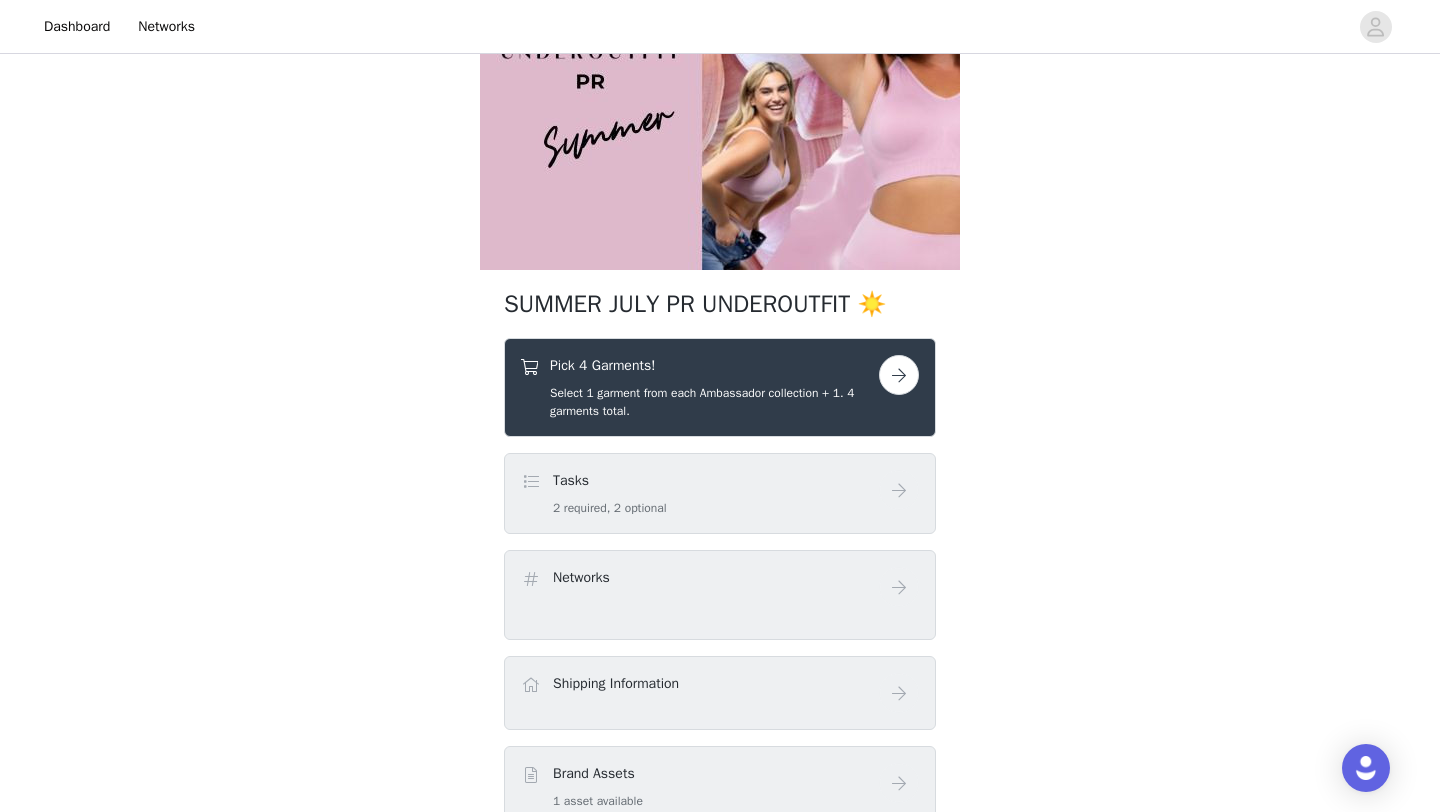 click on "Pick 4 Garments!" at bounding box center [714, 365] 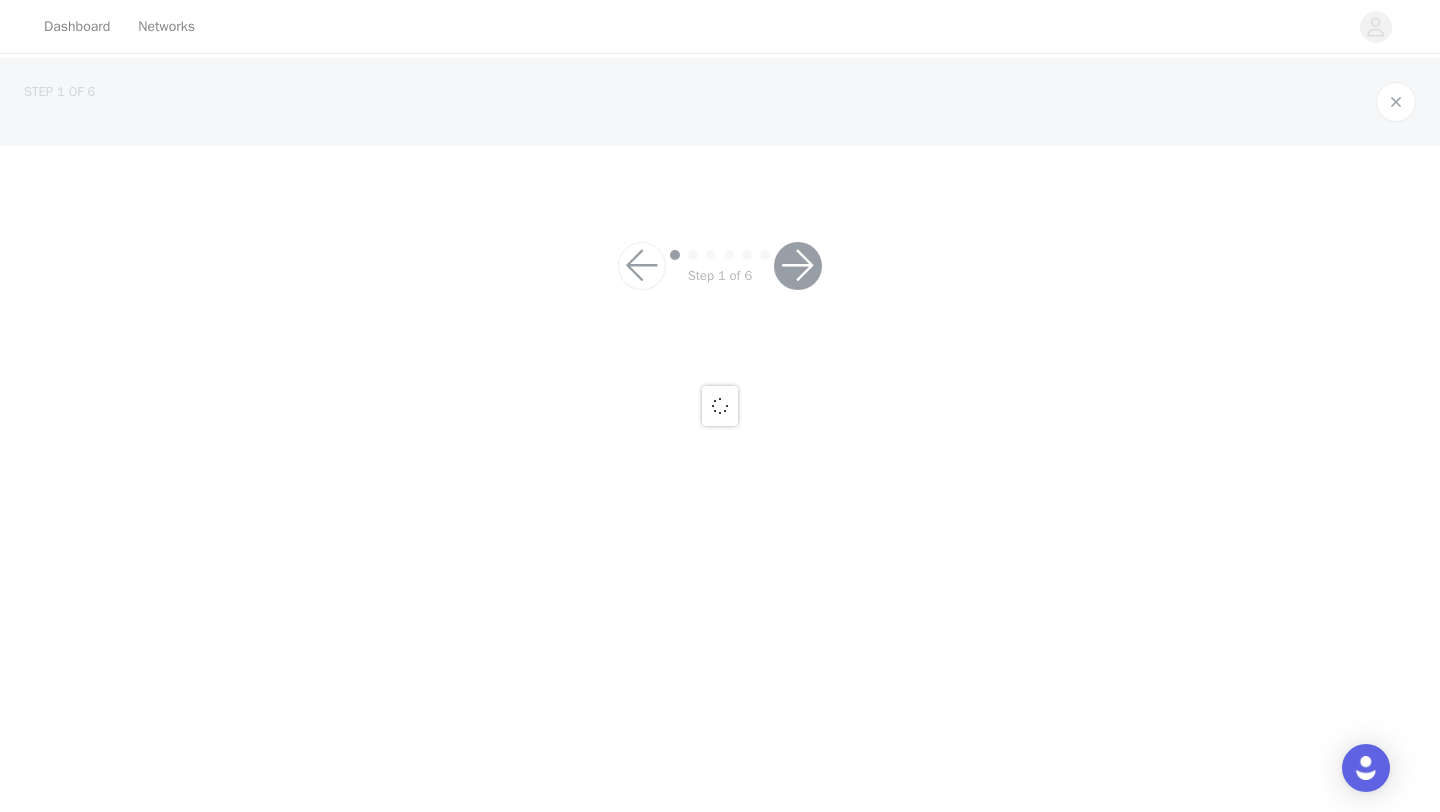 scroll, scrollTop: 0, scrollLeft: 0, axis: both 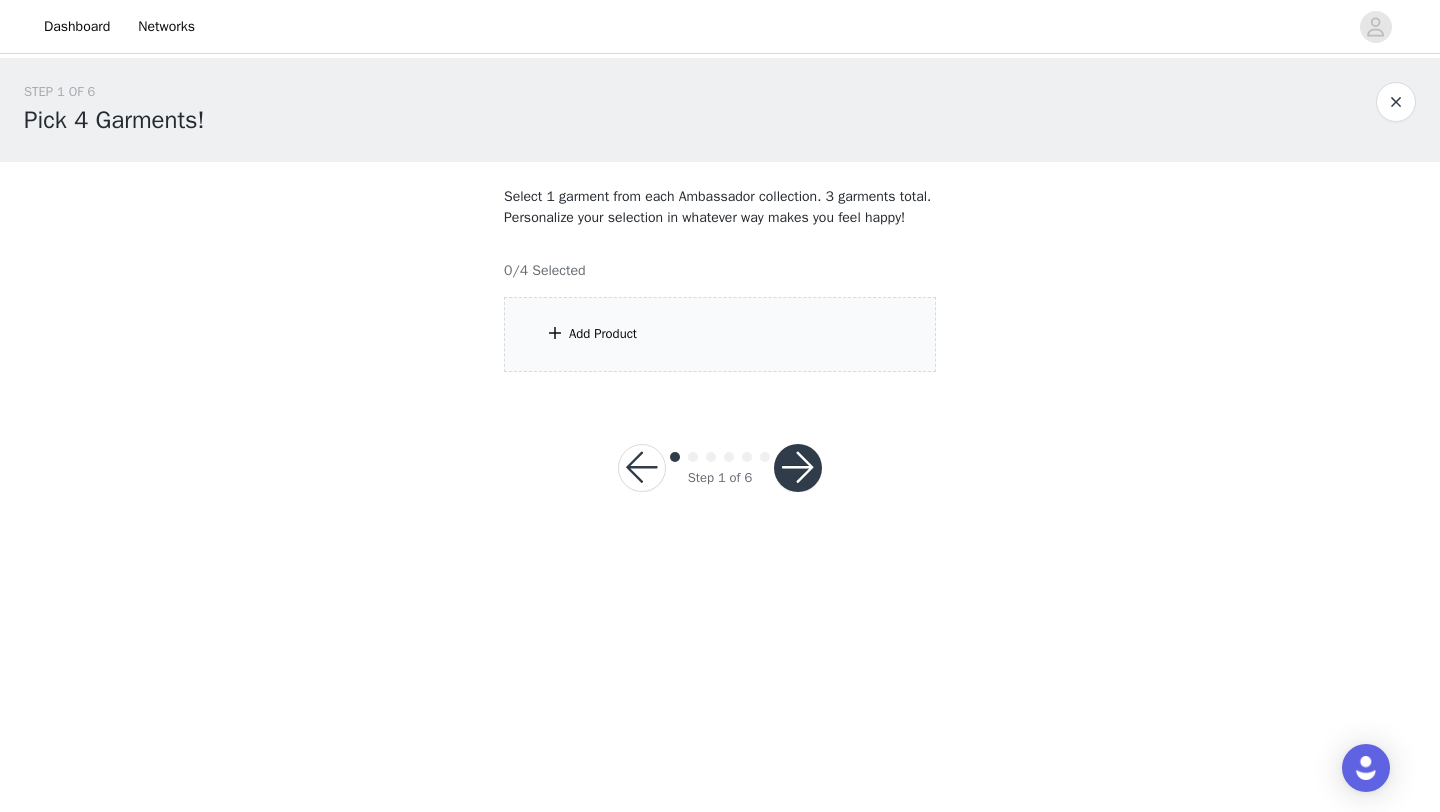 click on "Add Product" at bounding box center [720, 334] 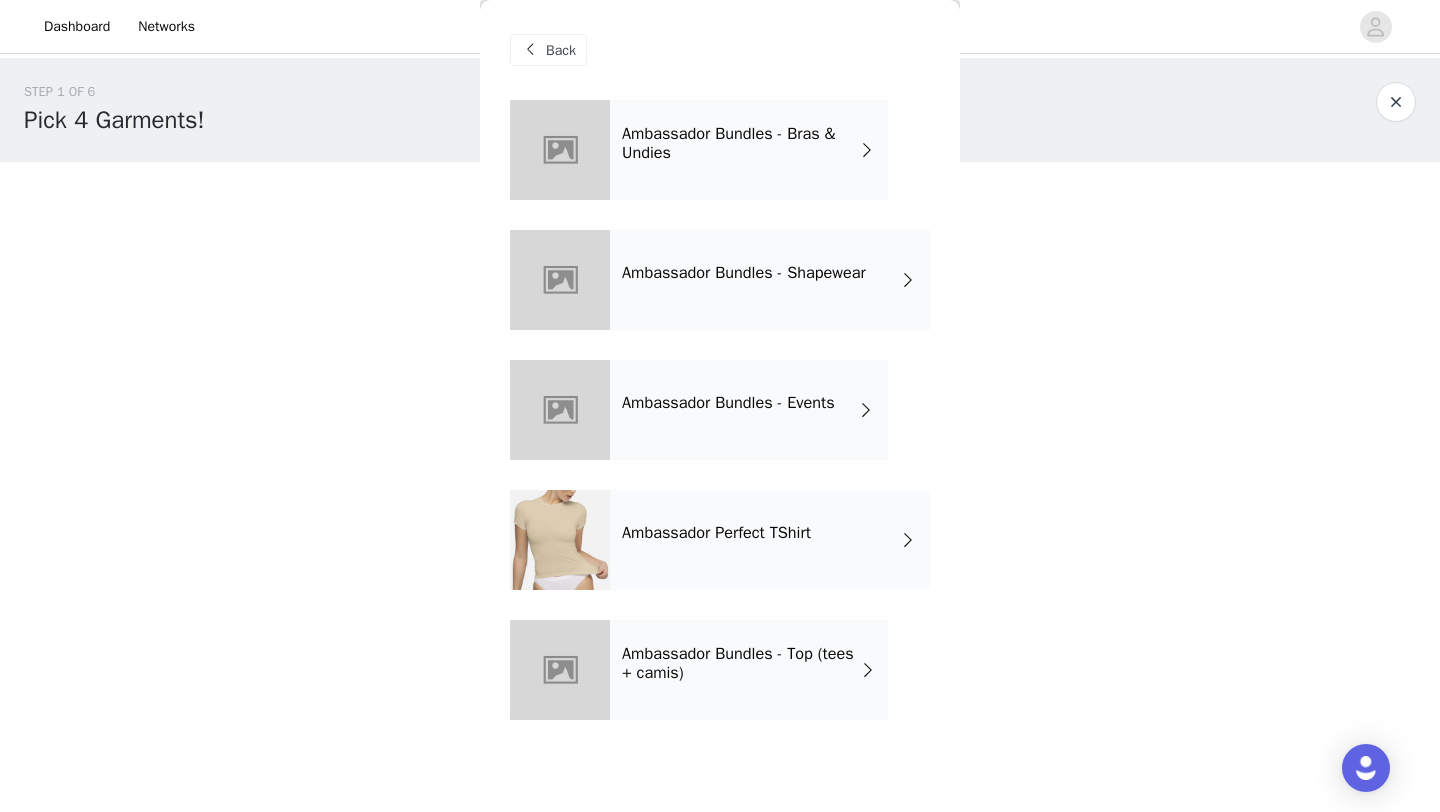 click on "Ambassador Bundles - Bras & Undies" at bounding box center [749, 150] 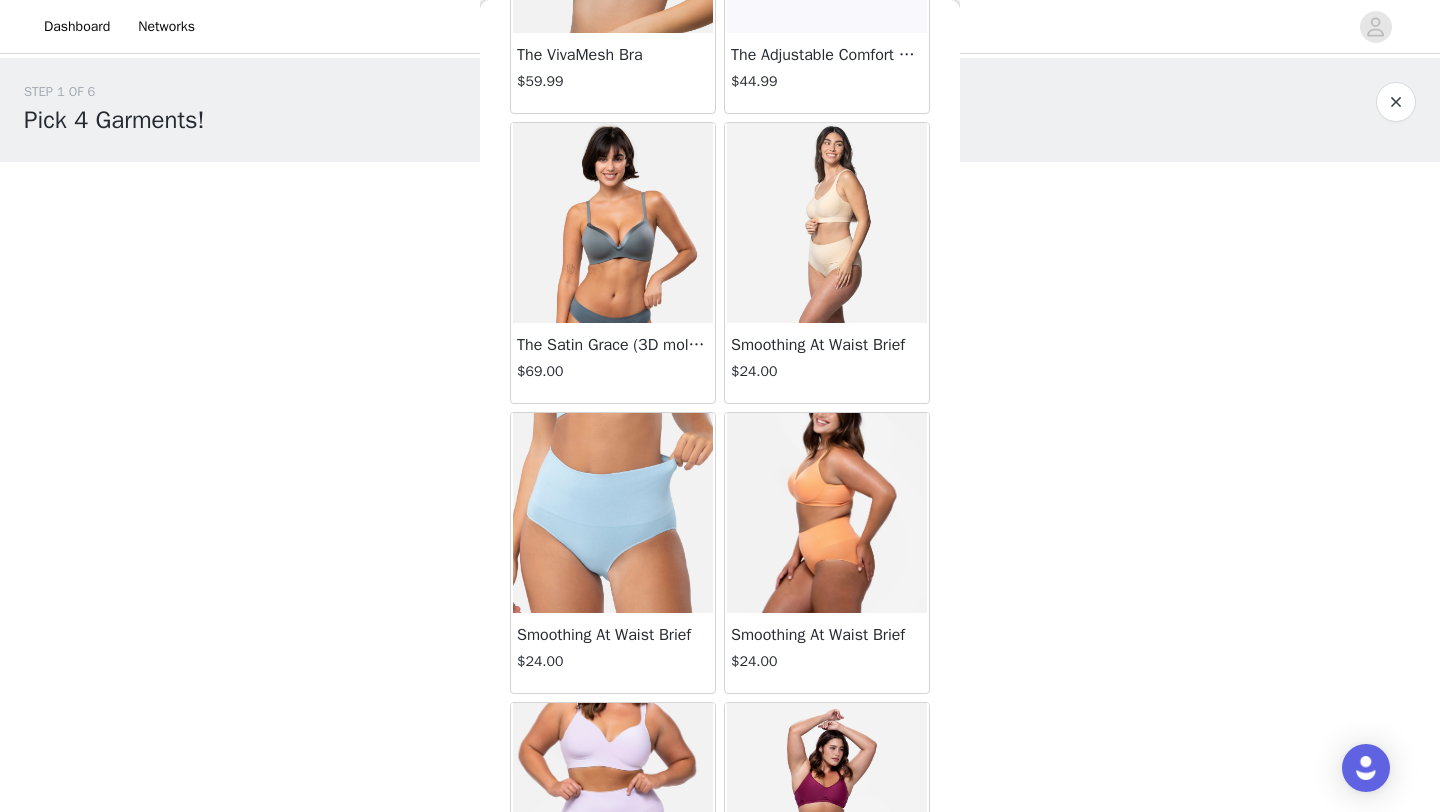 scroll, scrollTop: 872, scrollLeft: 0, axis: vertical 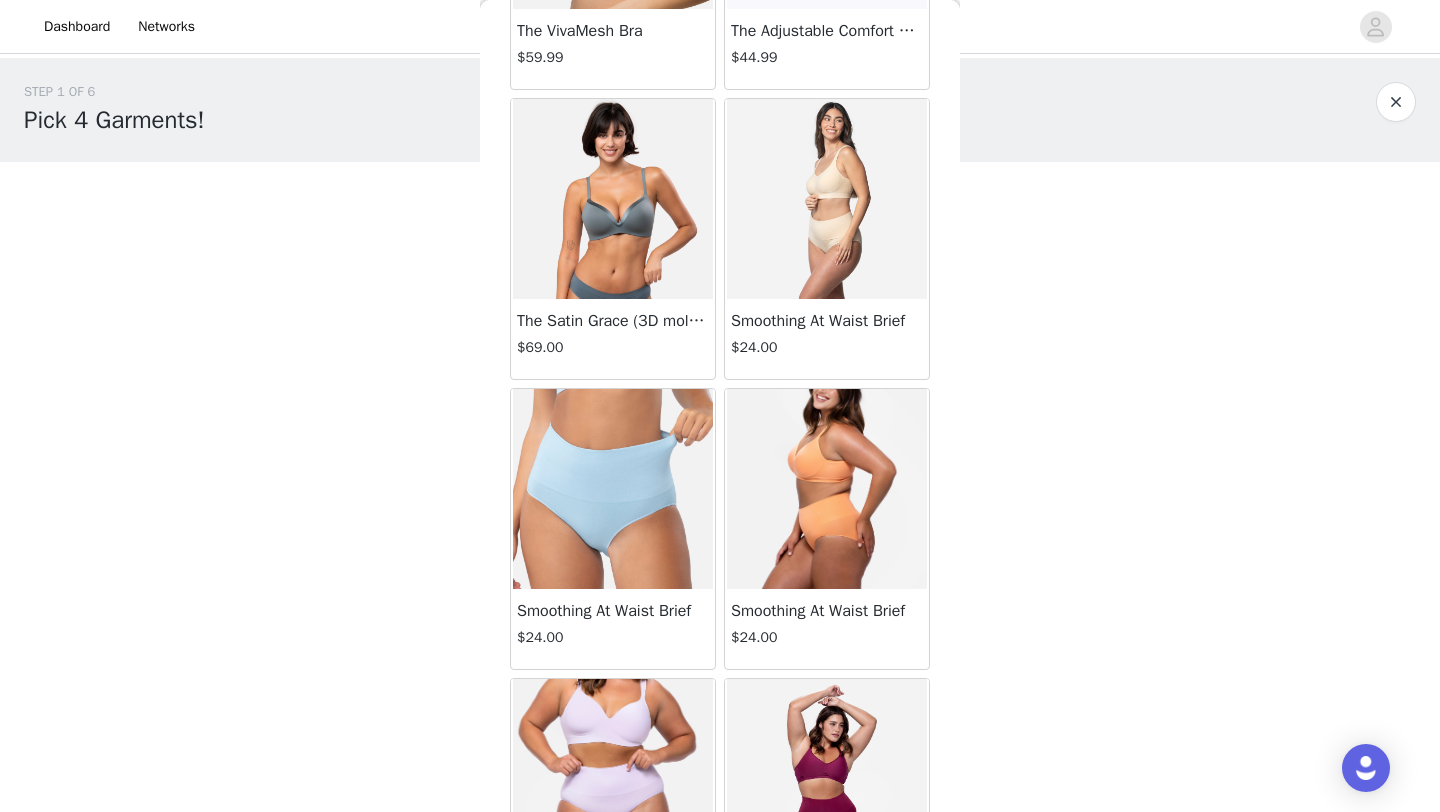 click at bounding box center (827, 199) 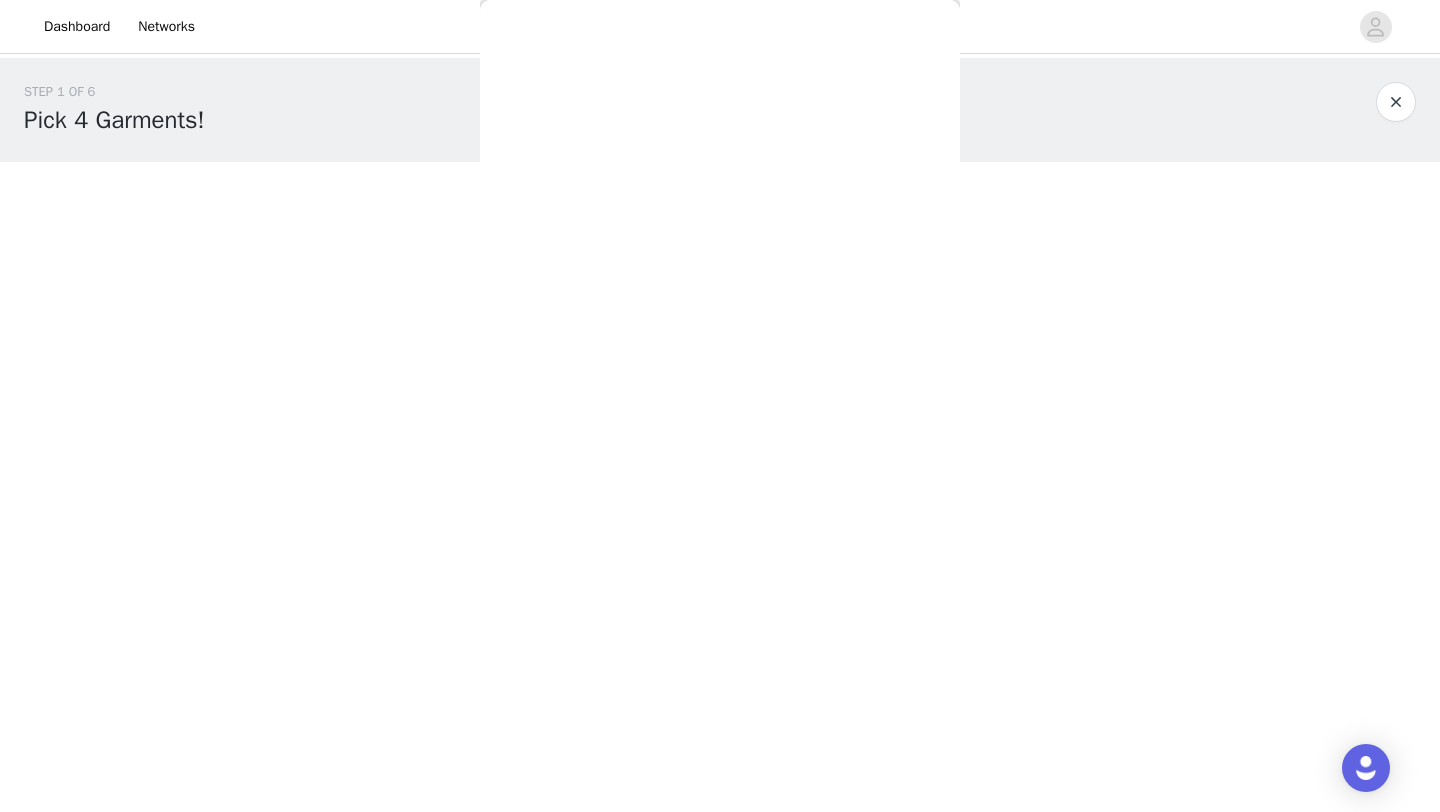 scroll, scrollTop: 224, scrollLeft: 0, axis: vertical 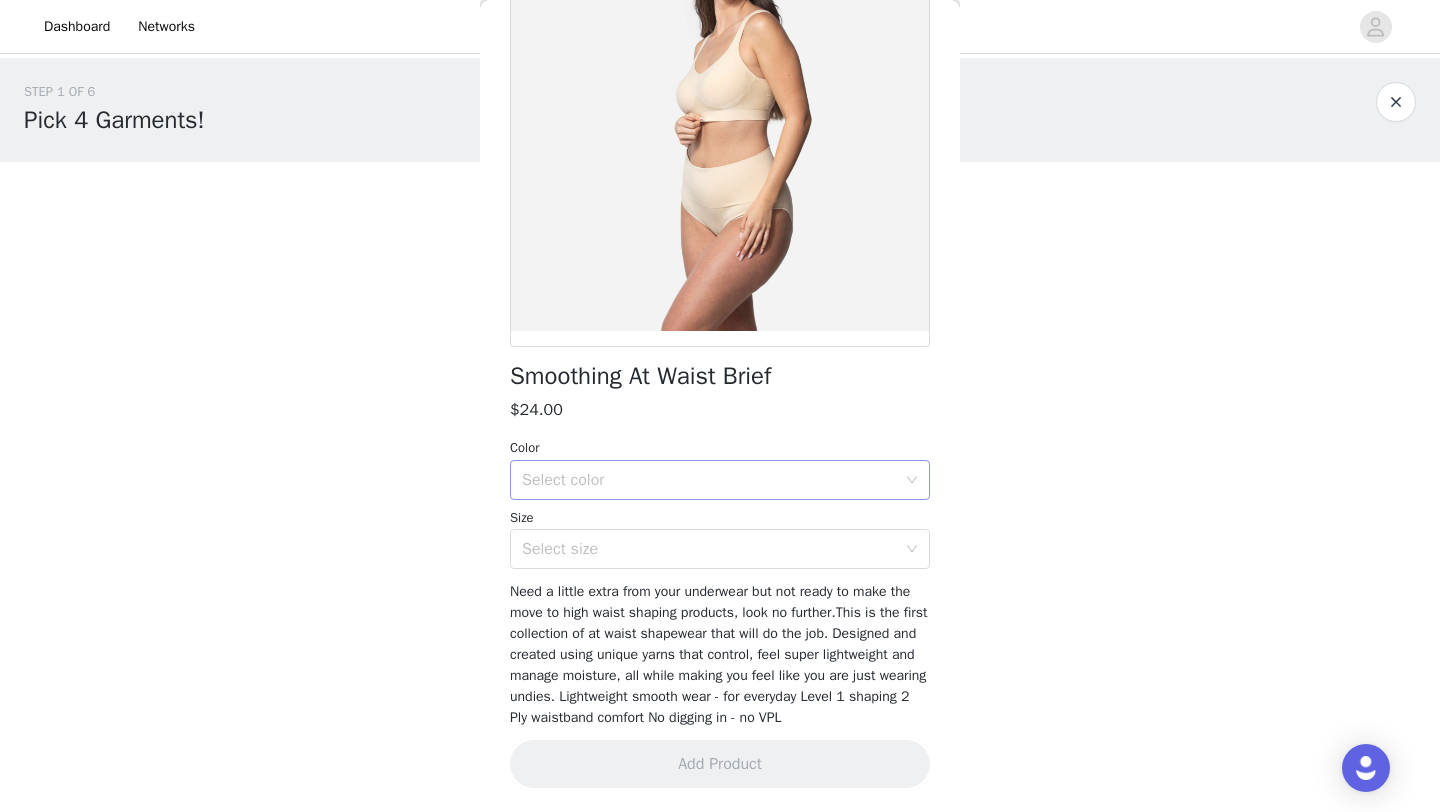 click on "Select color" at bounding box center (709, 480) 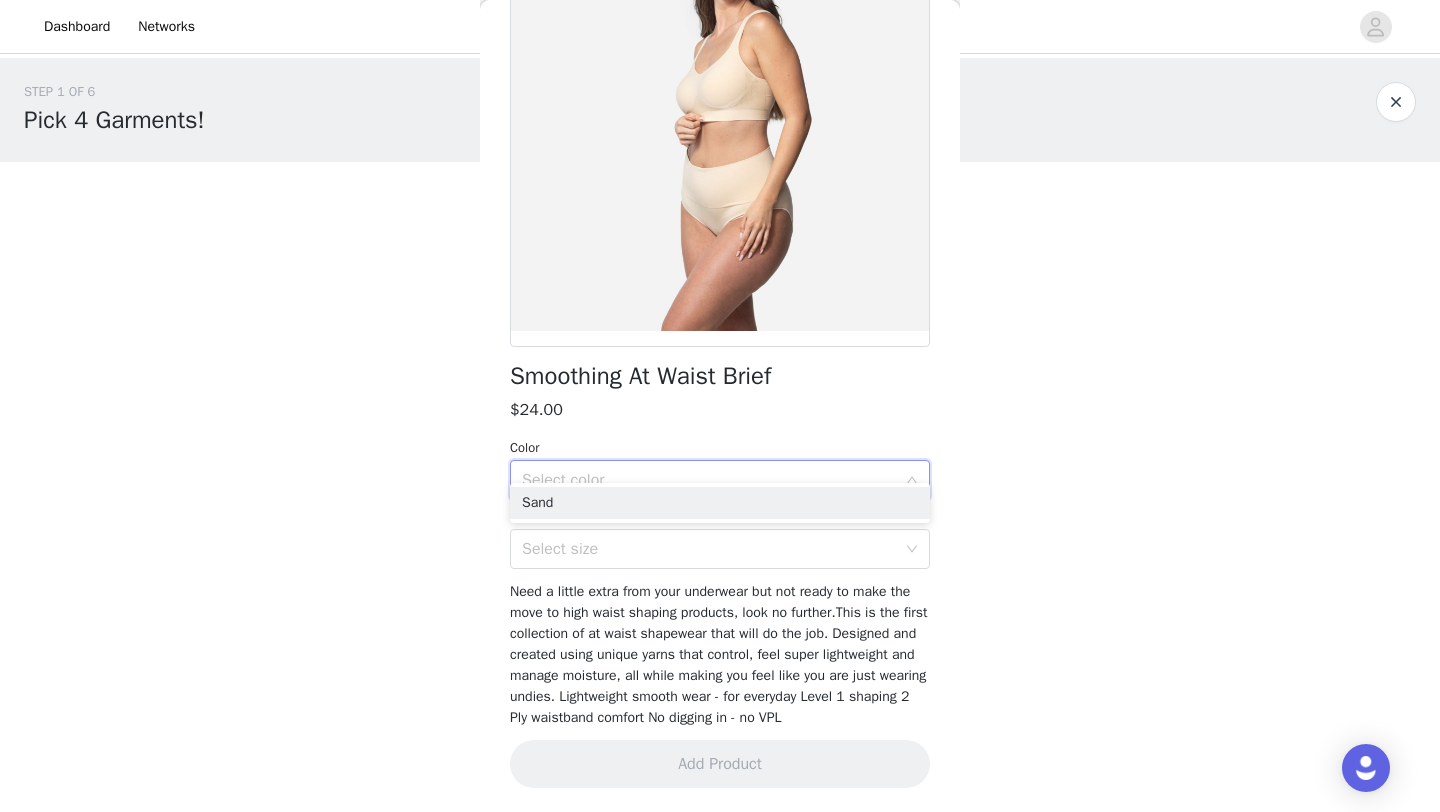 click on "Select color" at bounding box center (709, 480) 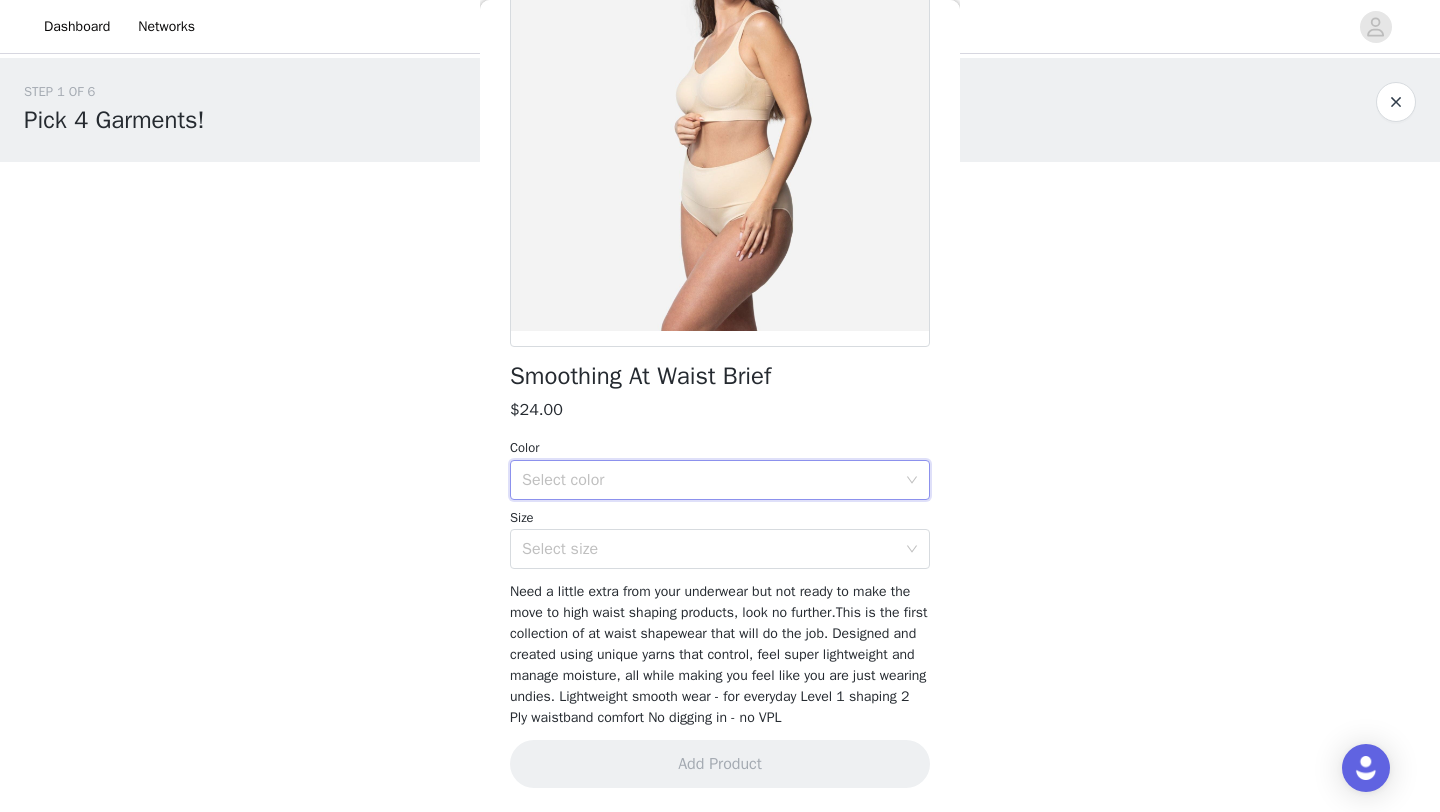 scroll, scrollTop: 0, scrollLeft: 0, axis: both 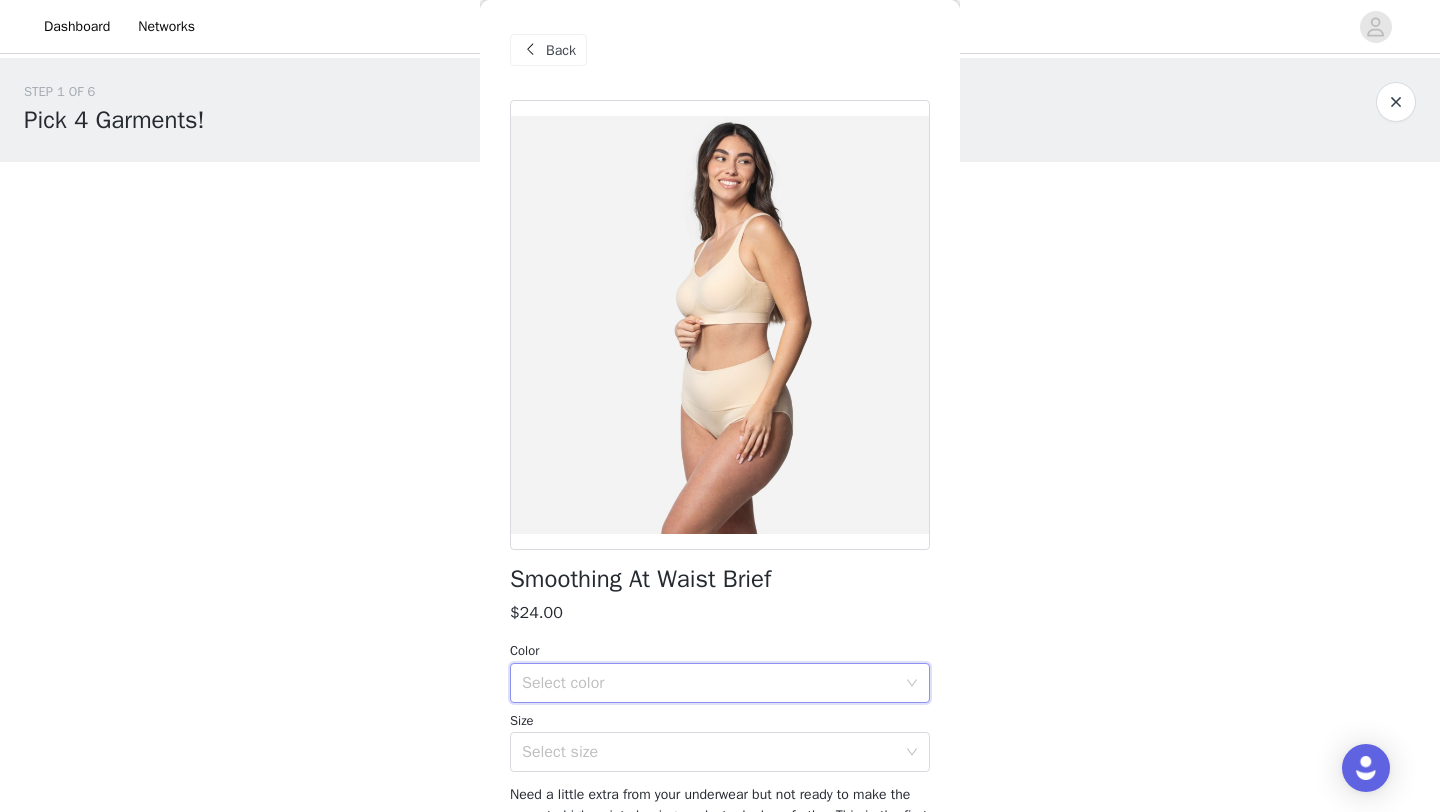 click on "Back" at bounding box center (561, 50) 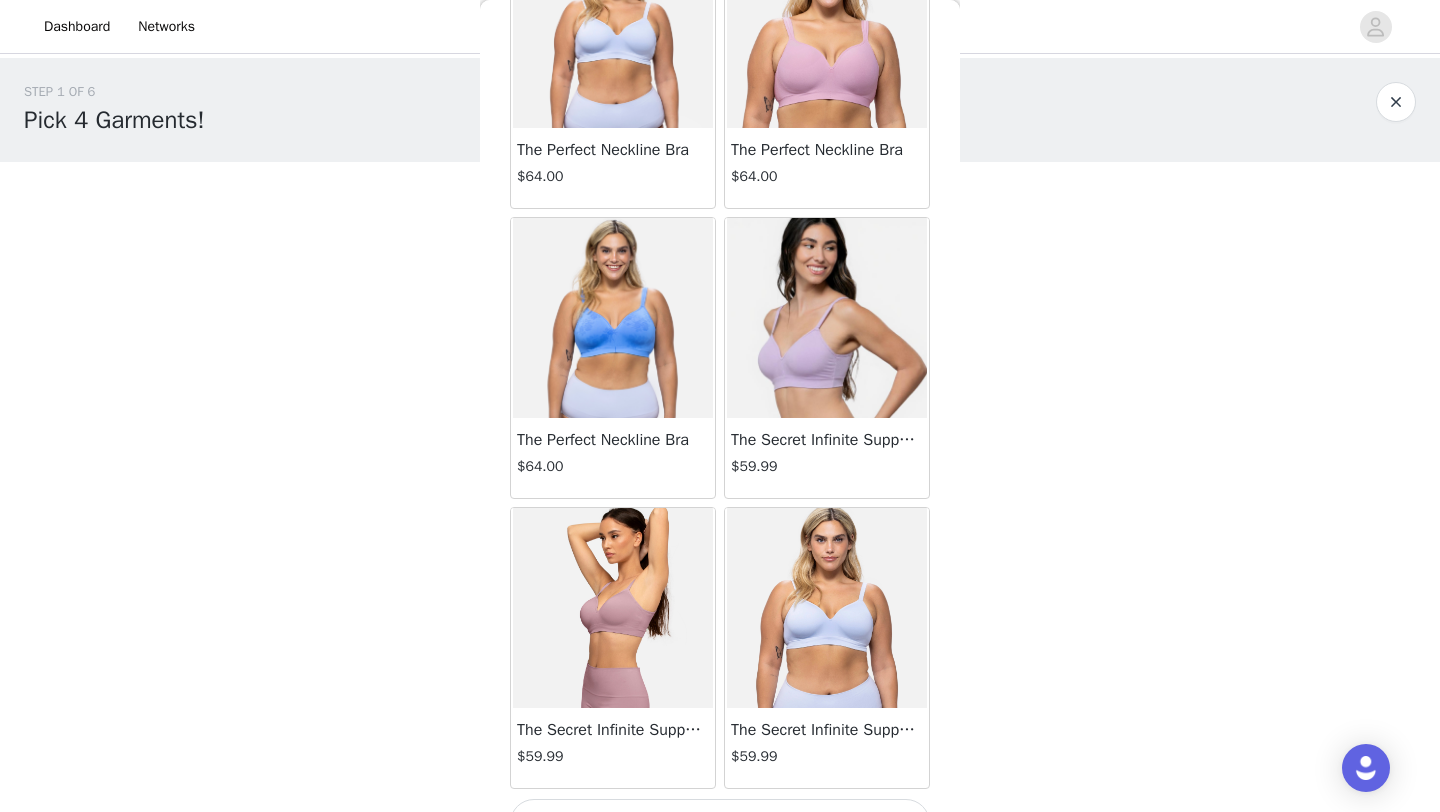 scroll, scrollTop: 2248, scrollLeft: 0, axis: vertical 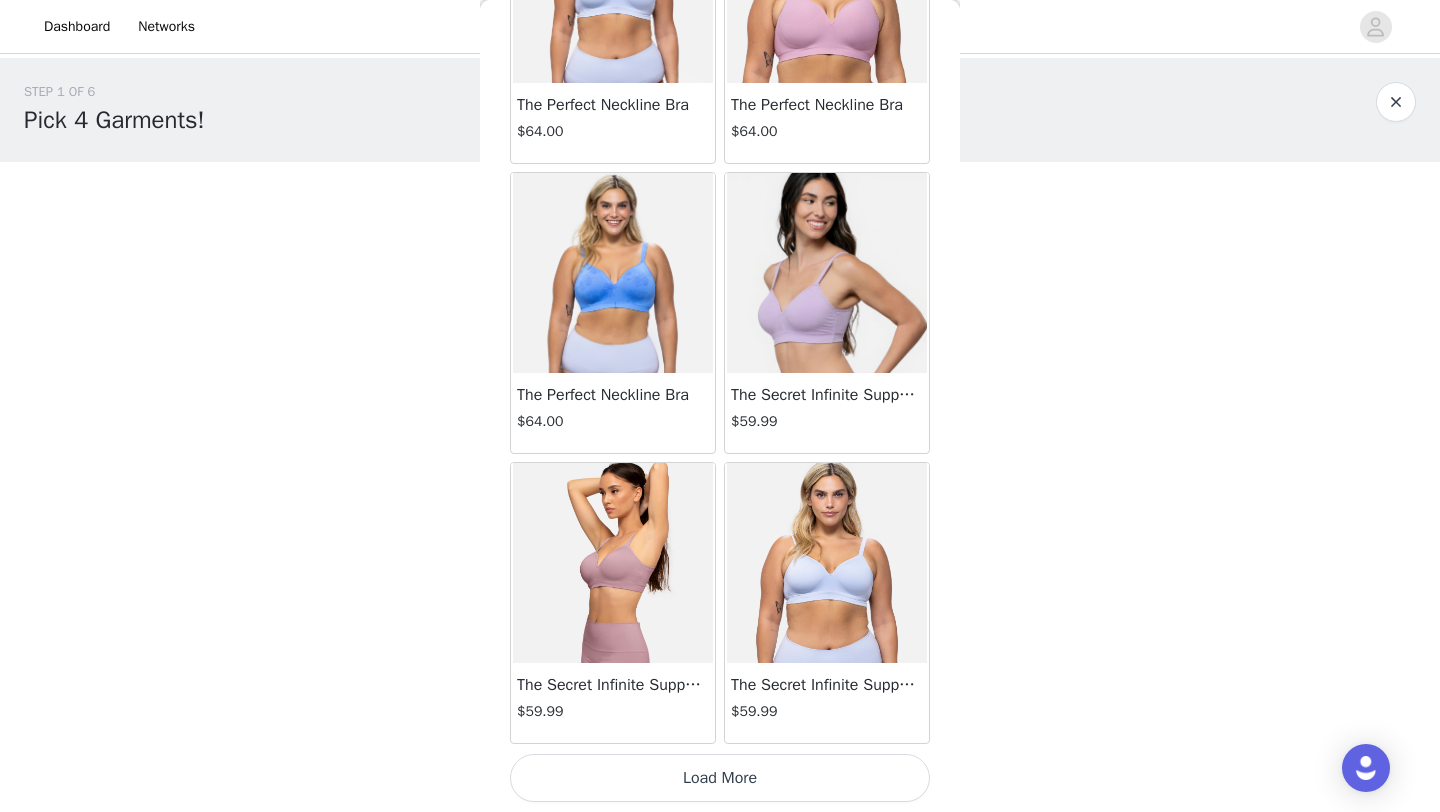 click on "Load More" at bounding box center (720, 778) 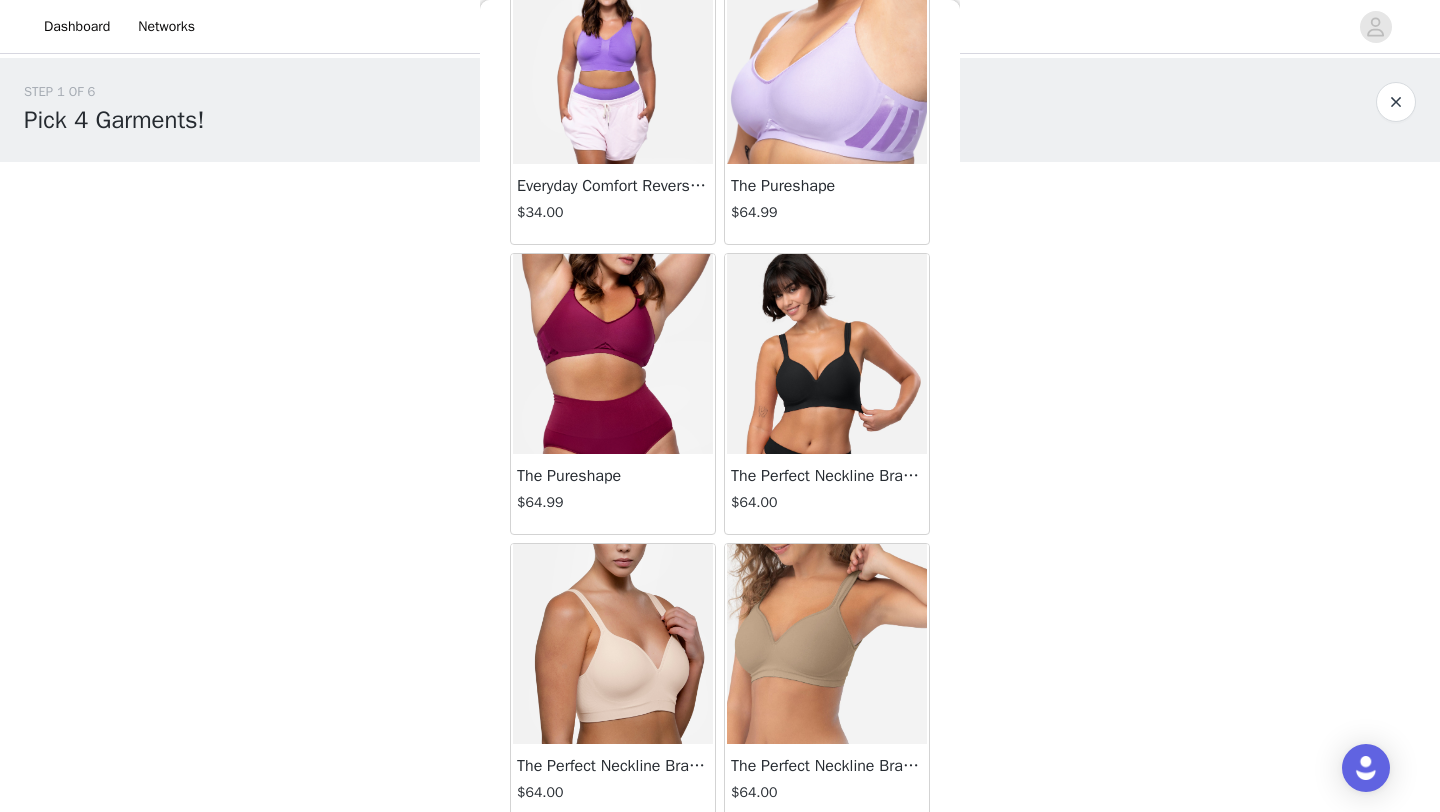 scroll, scrollTop: 3344, scrollLeft: 0, axis: vertical 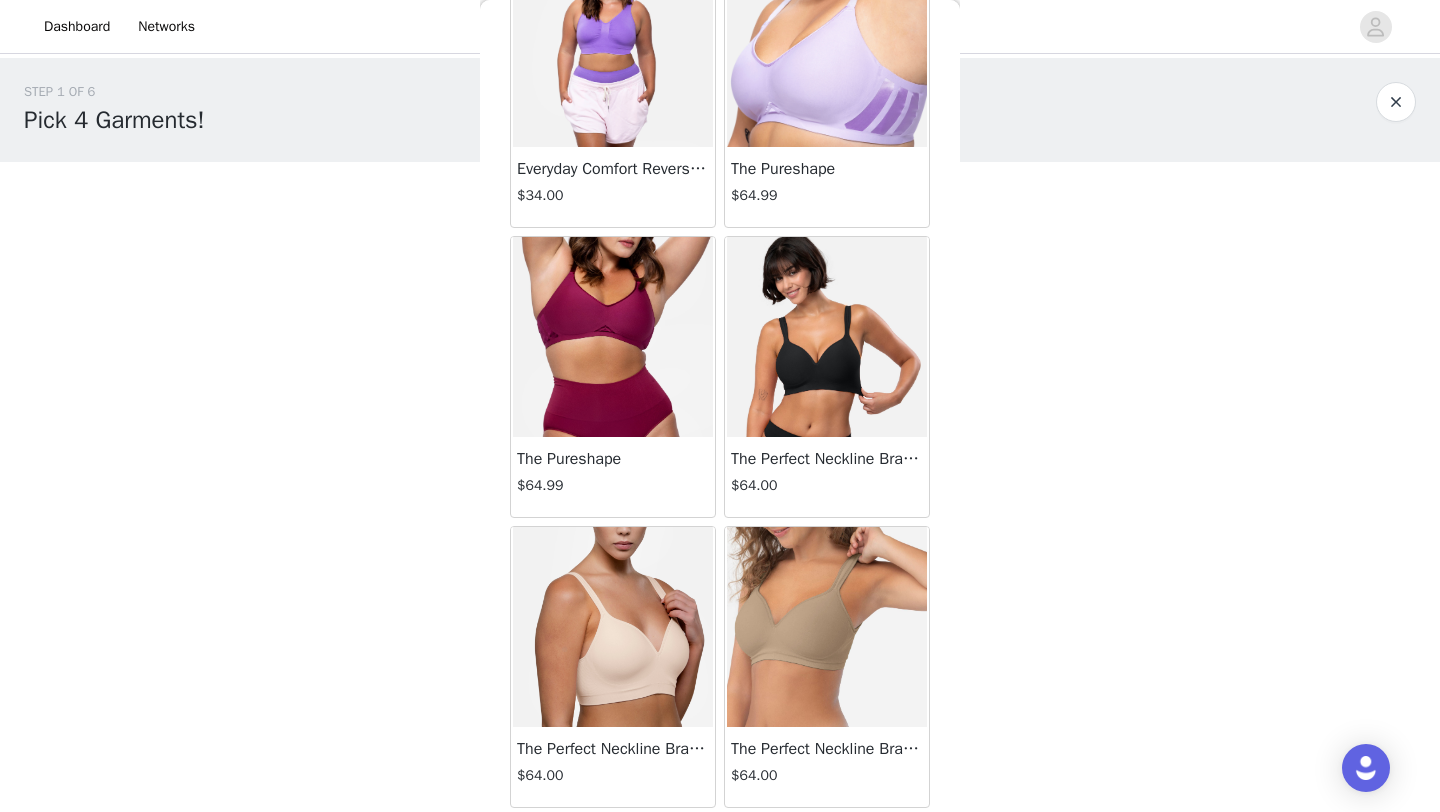 click at bounding box center (827, 627) 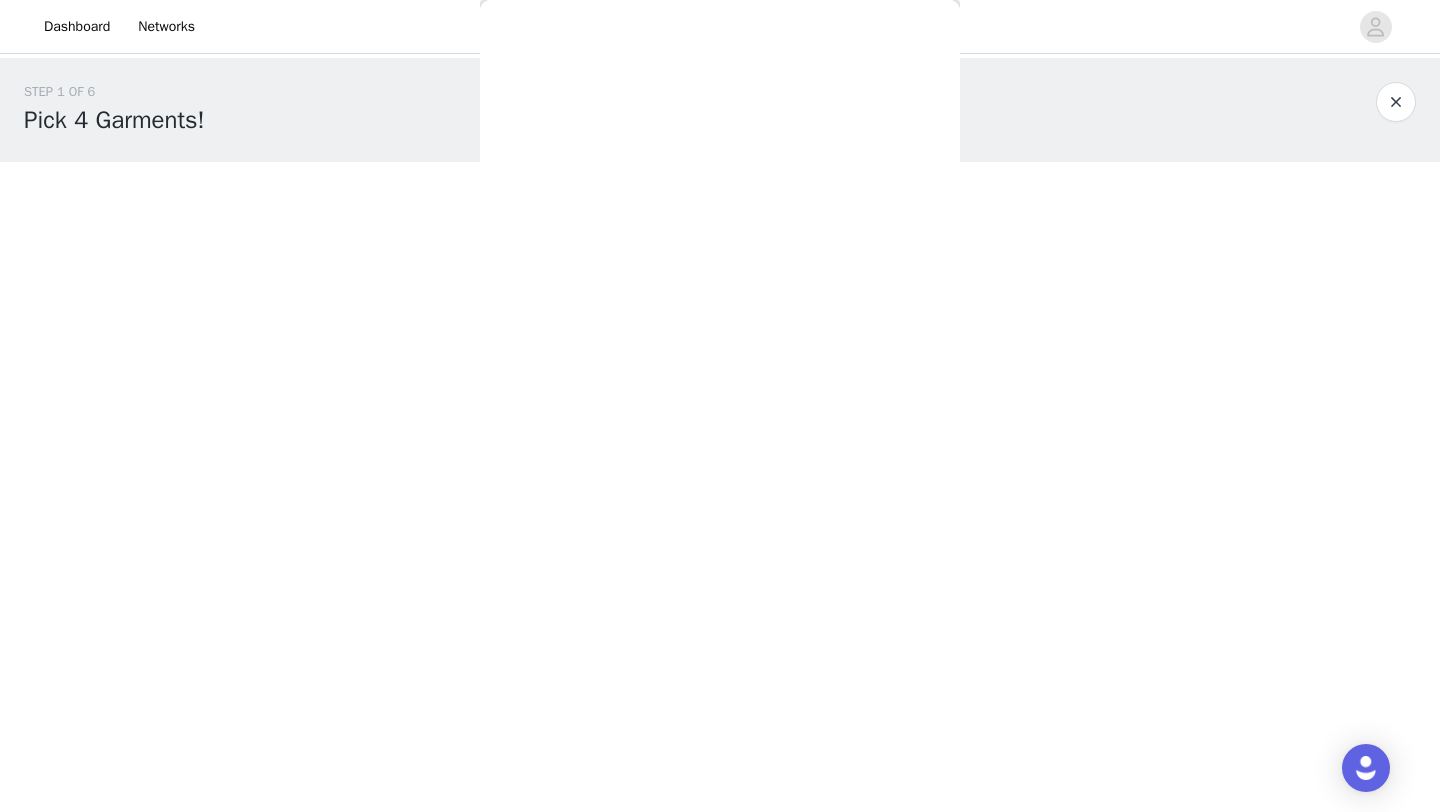 scroll, scrollTop: 161, scrollLeft: 0, axis: vertical 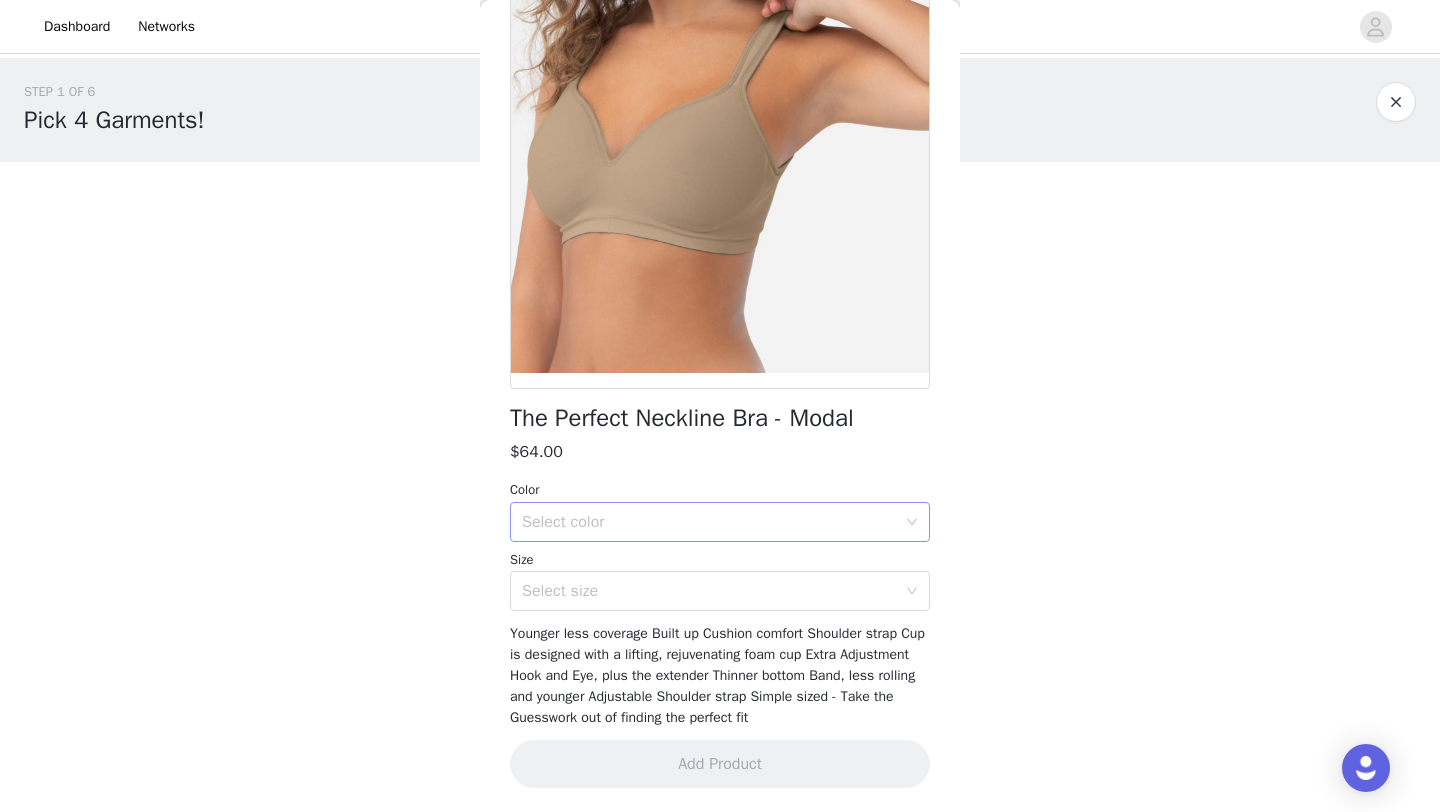 click on "Select color" at bounding box center [709, 522] 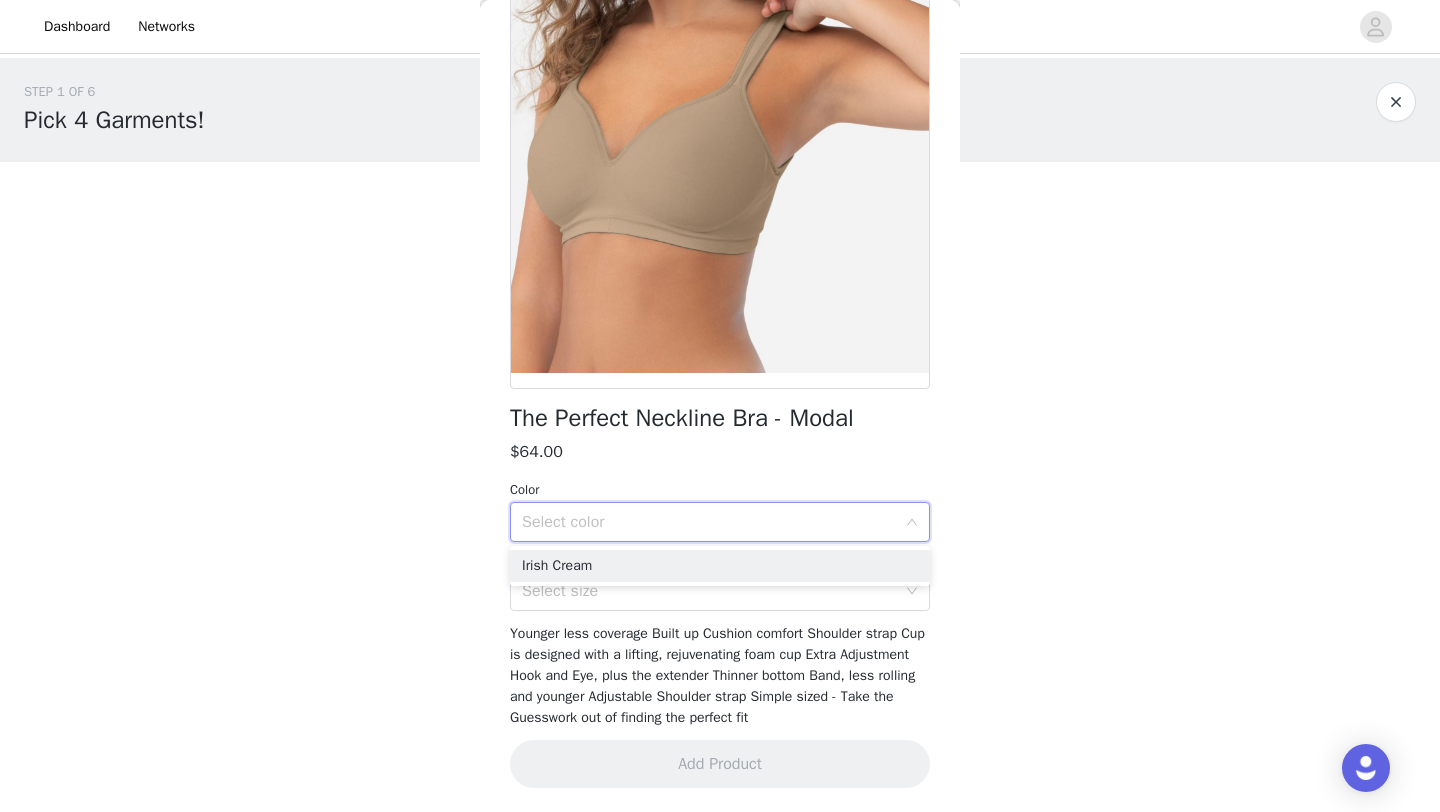 click on "Select color" at bounding box center (709, 522) 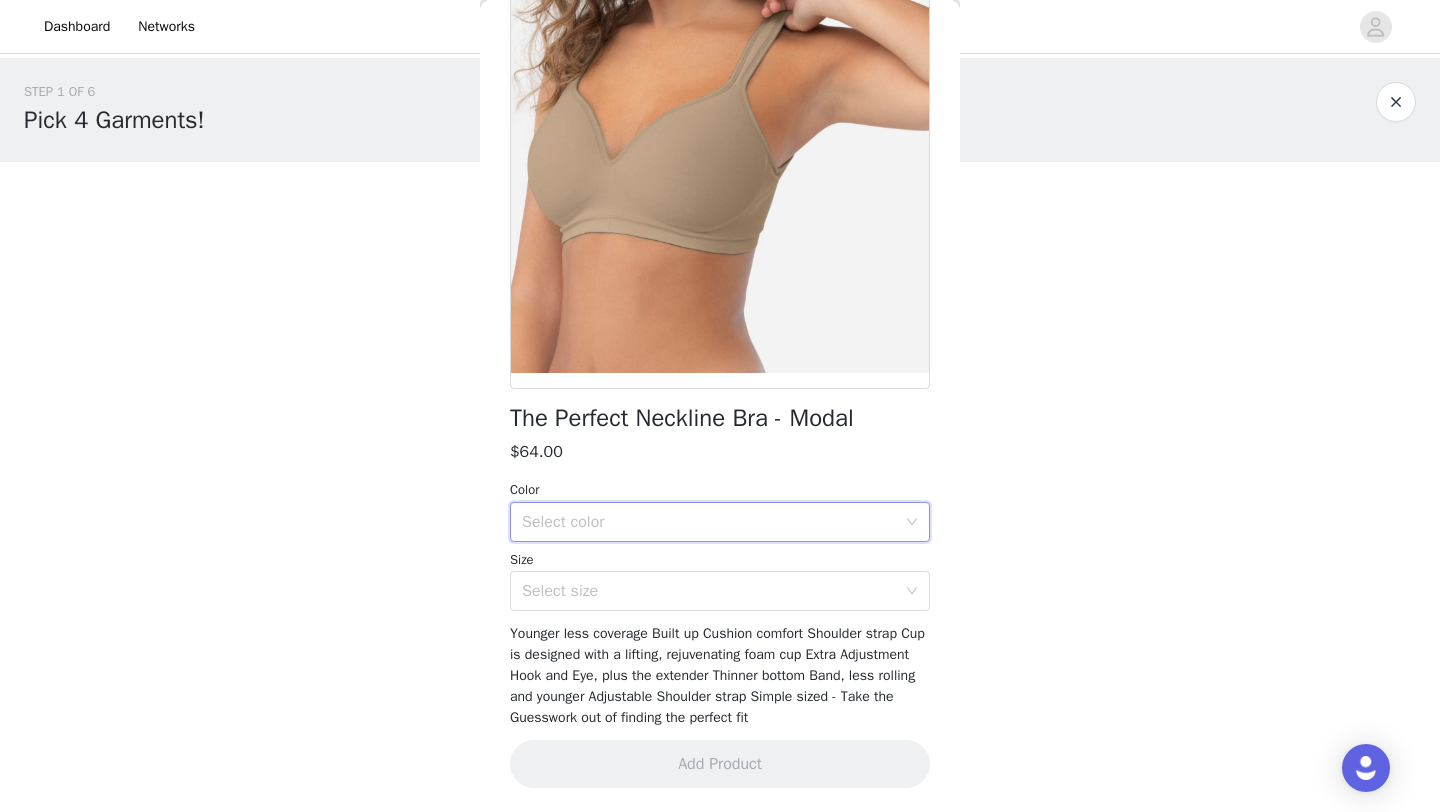 scroll, scrollTop: 0, scrollLeft: 0, axis: both 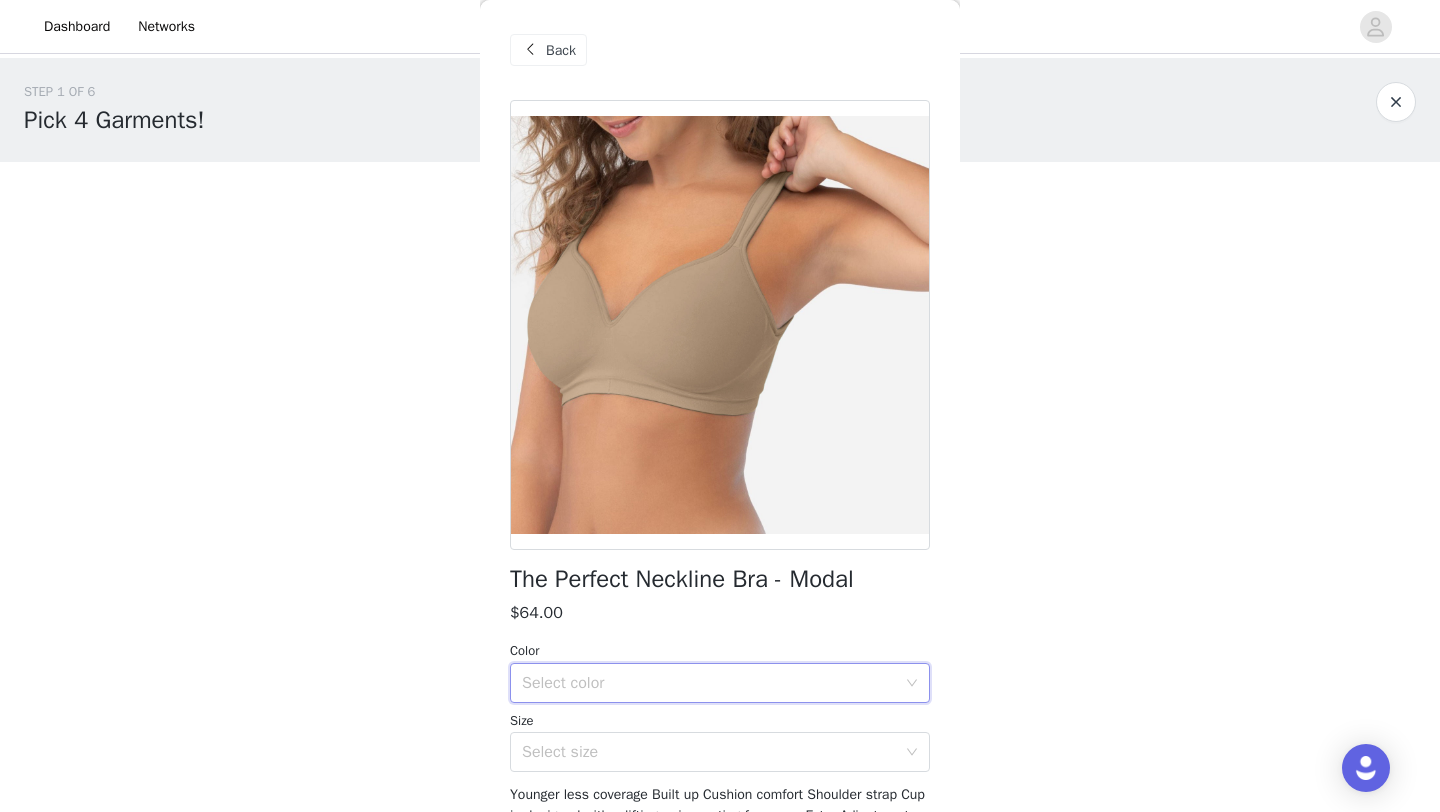click on "Back" at bounding box center [561, 50] 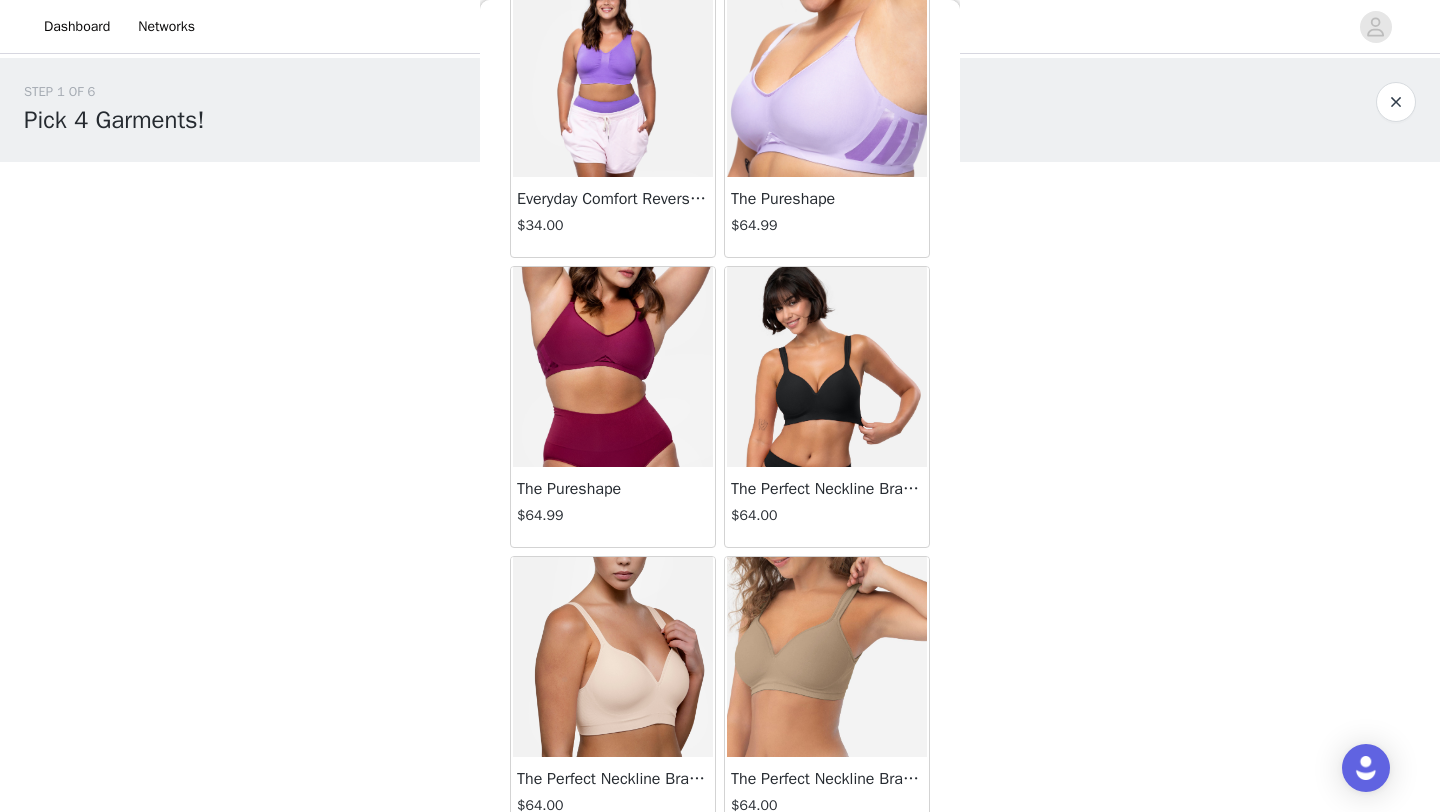 scroll, scrollTop: 3344, scrollLeft: 0, axis: vertical 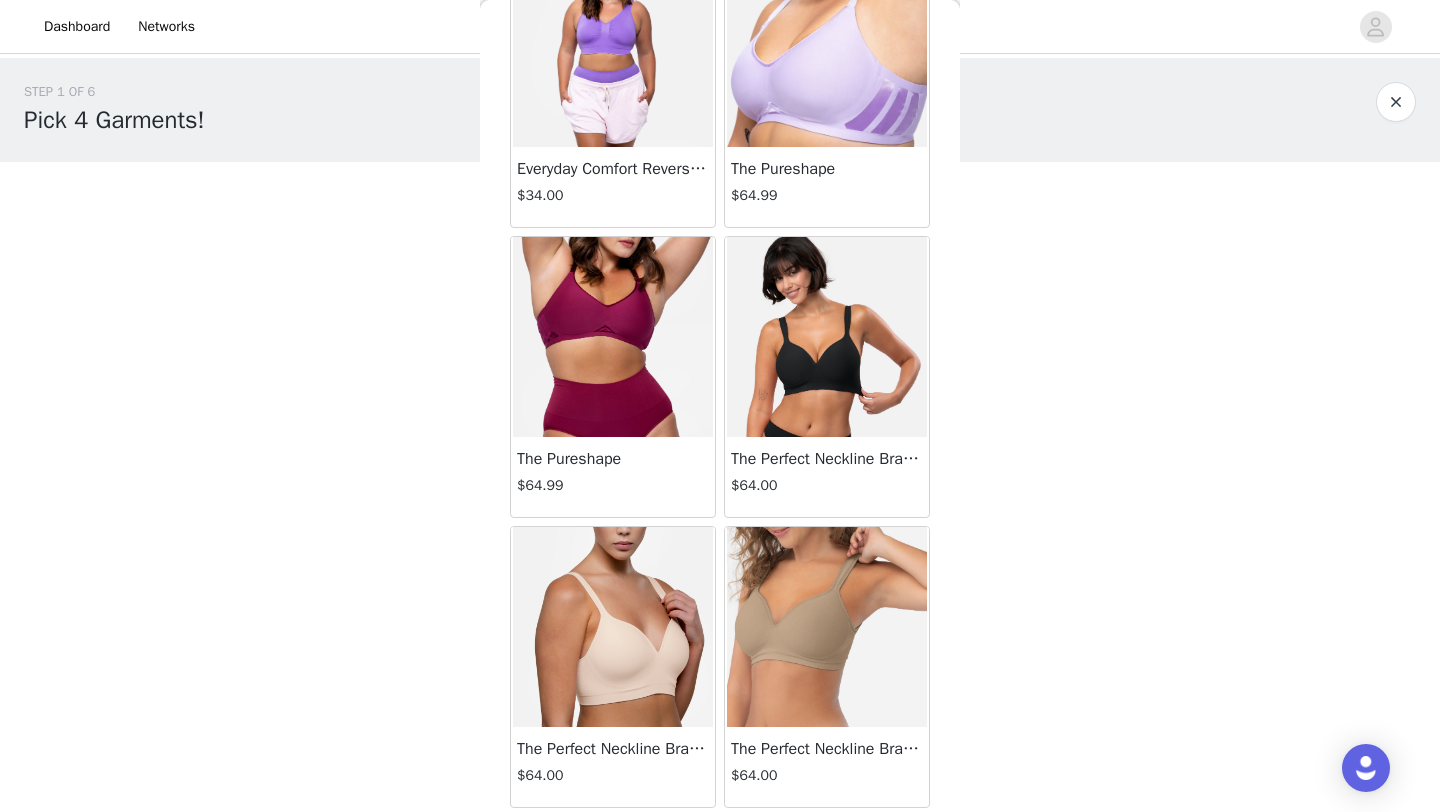 click on "The Perfect Neckline Bra - Modal" at bounding box center (613, 749) 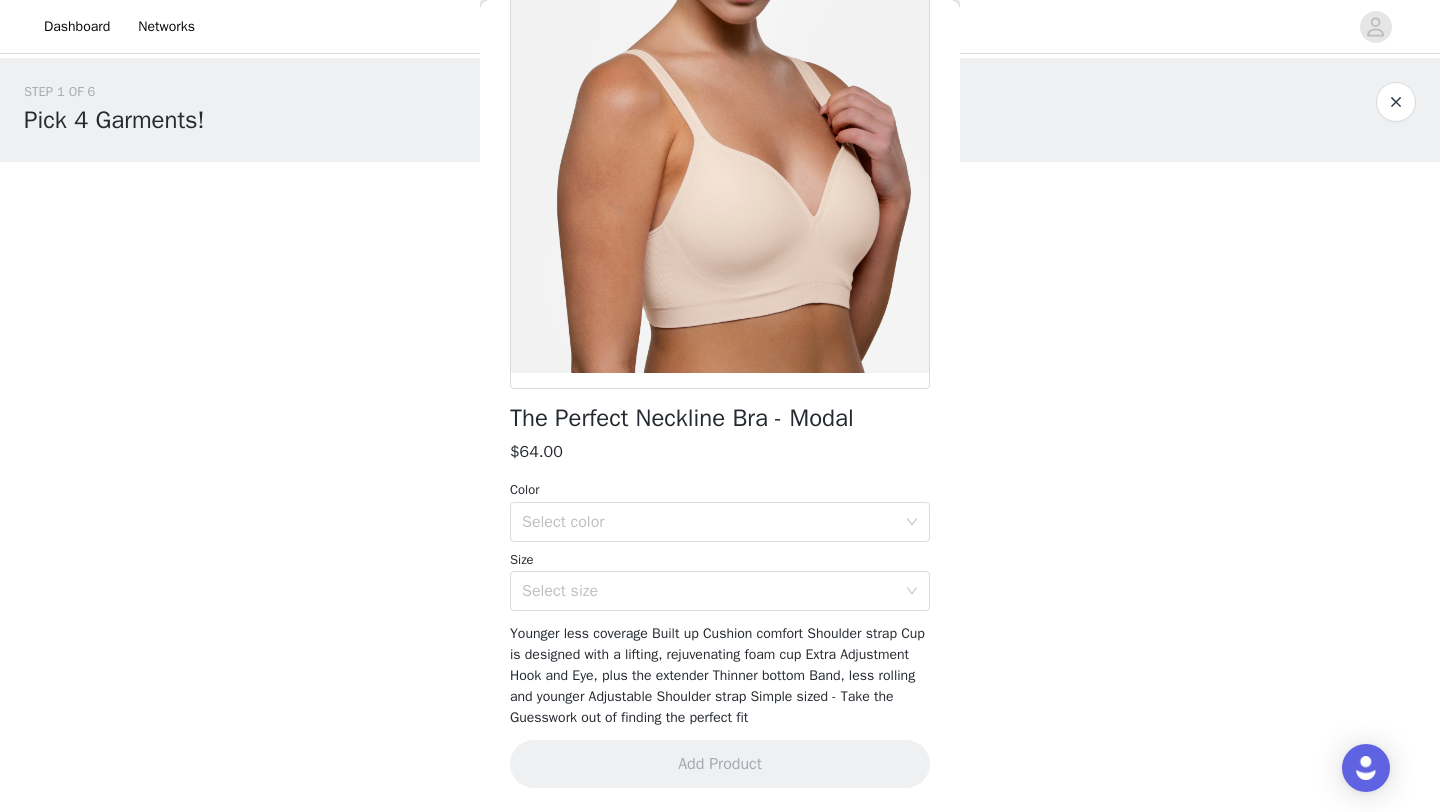 scroll, scrollTop: 161, scrollLeft: 0, axis: vertical 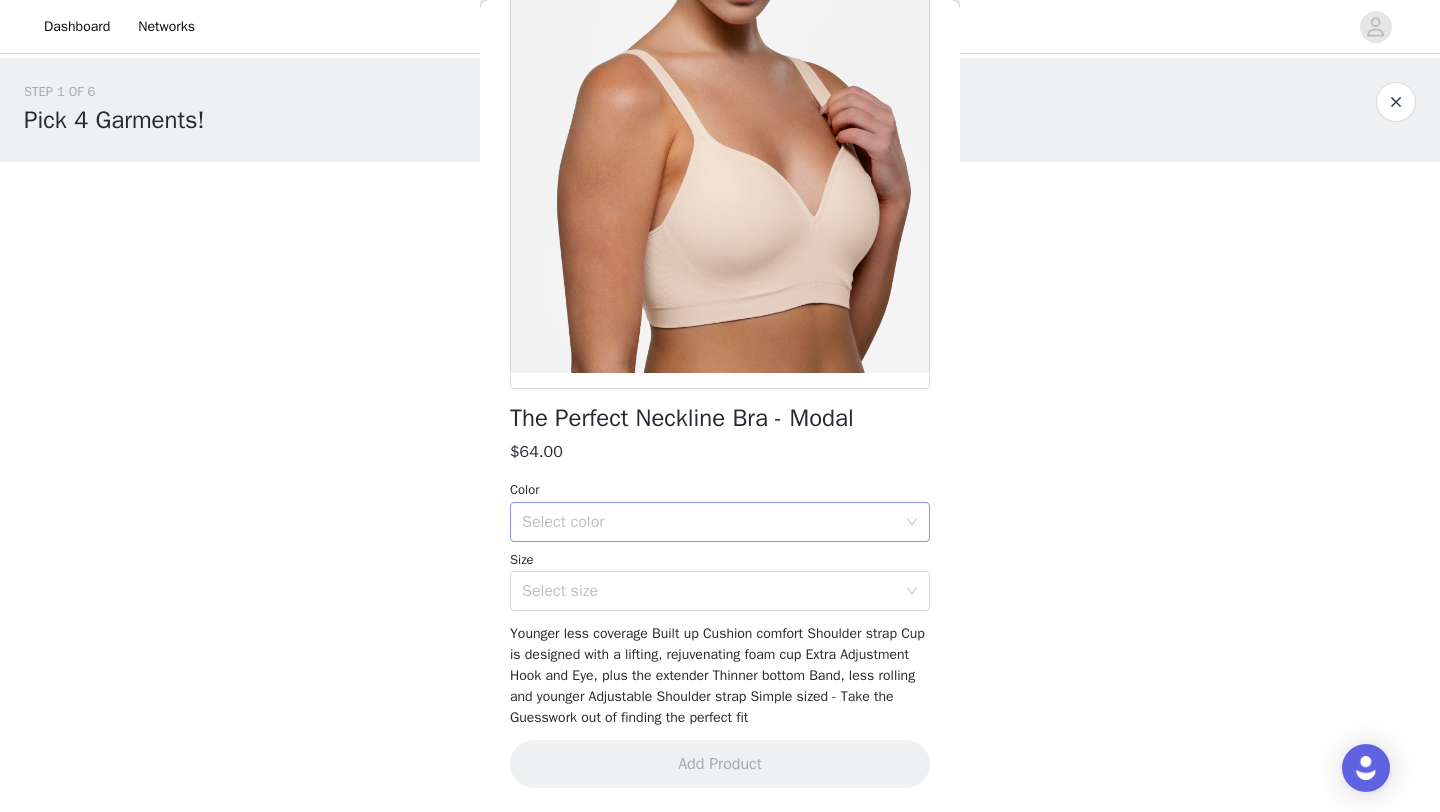 click on "Select color" at bounding box center (709, 522) 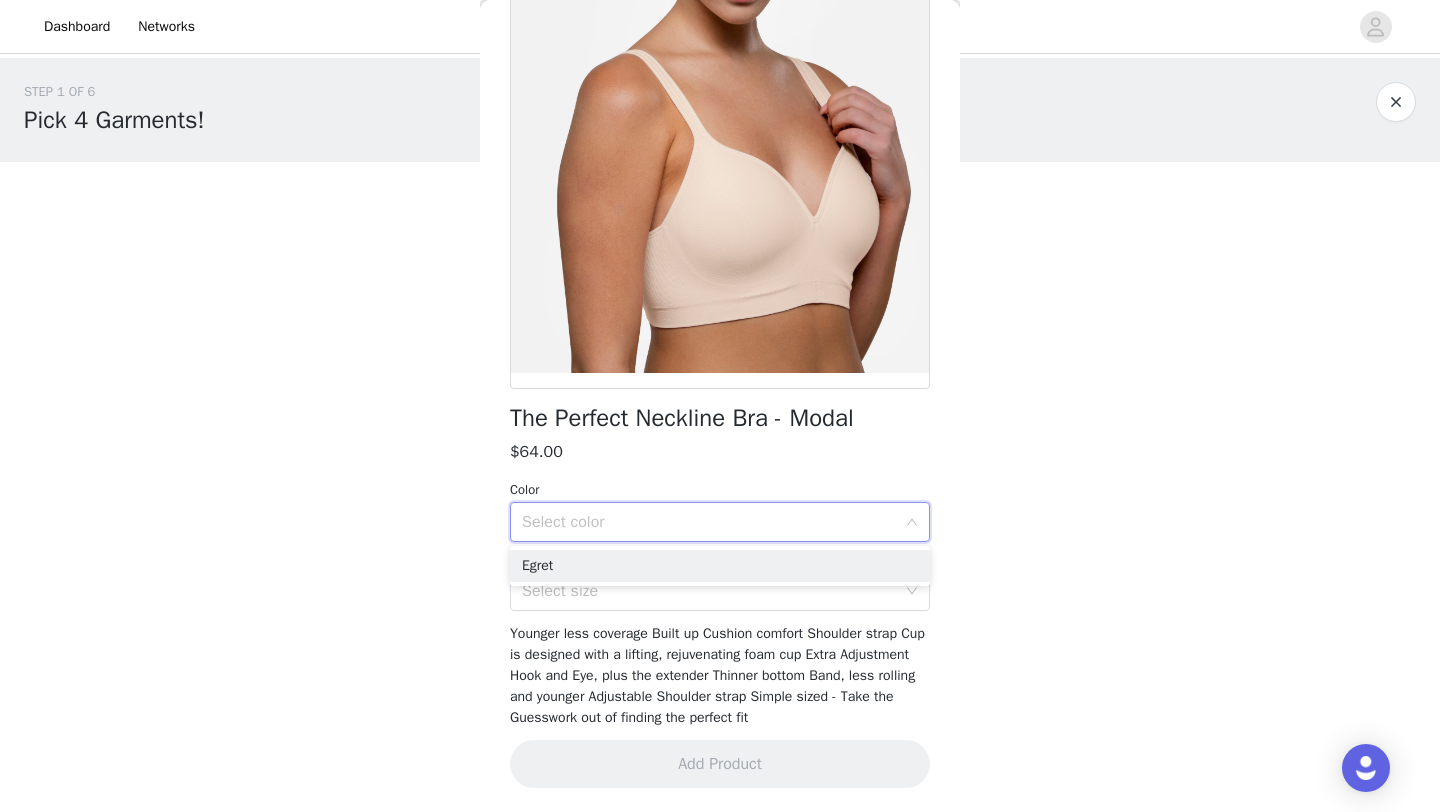 click on "Select color" at bounding box center (709, 522) 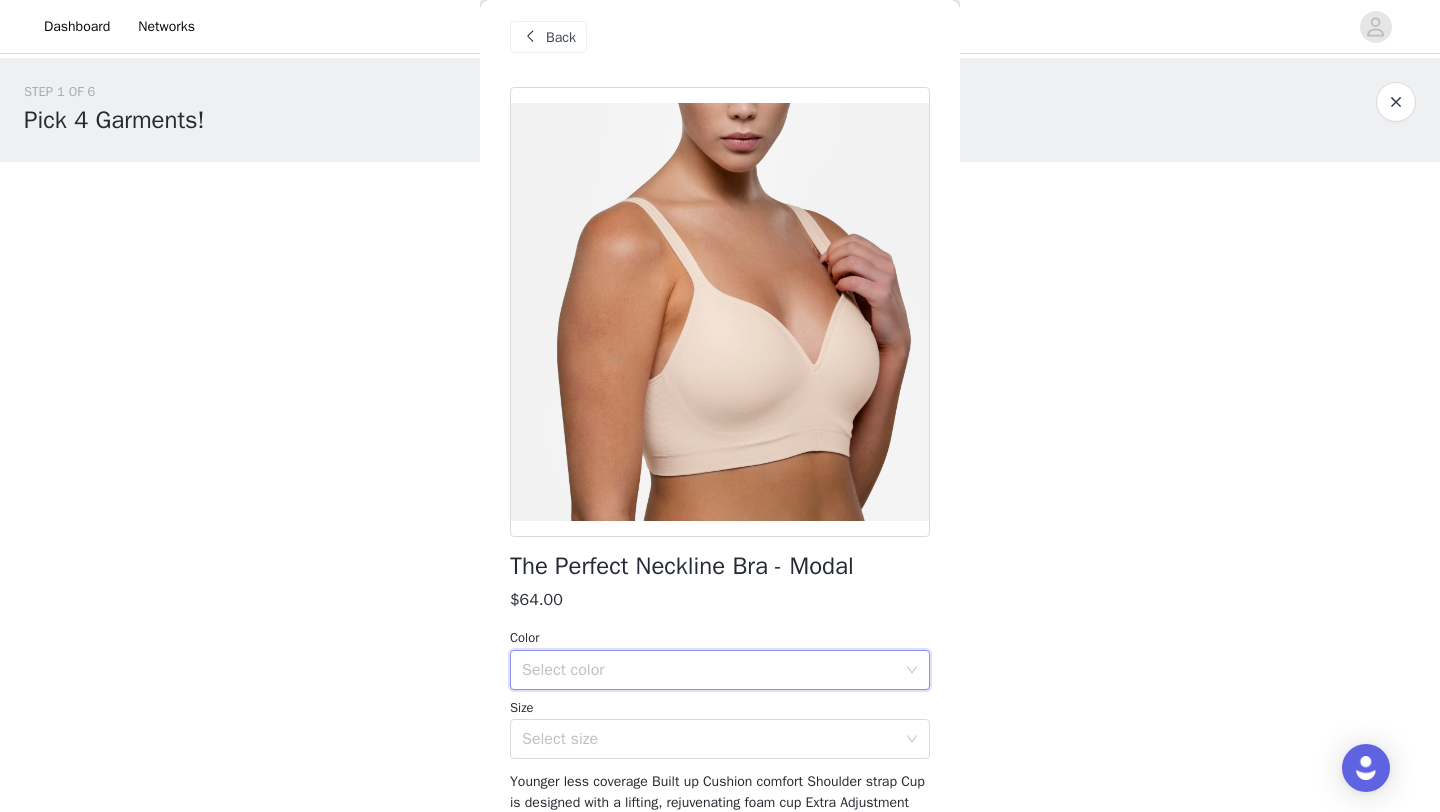 scroll, scrollTop: 0, scrollLeft: 0, axis: both 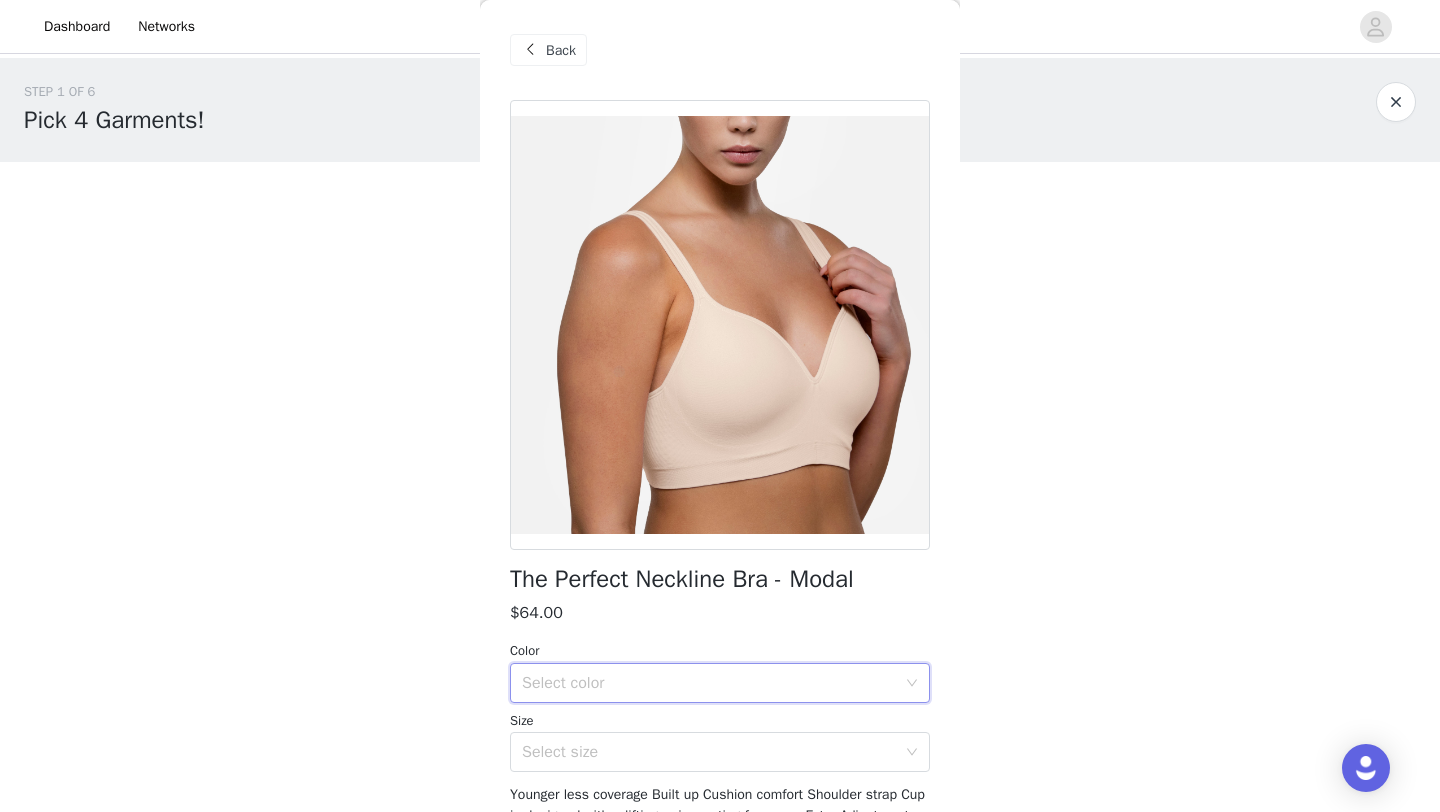 click on "Back" at bounding box center (561, 50) 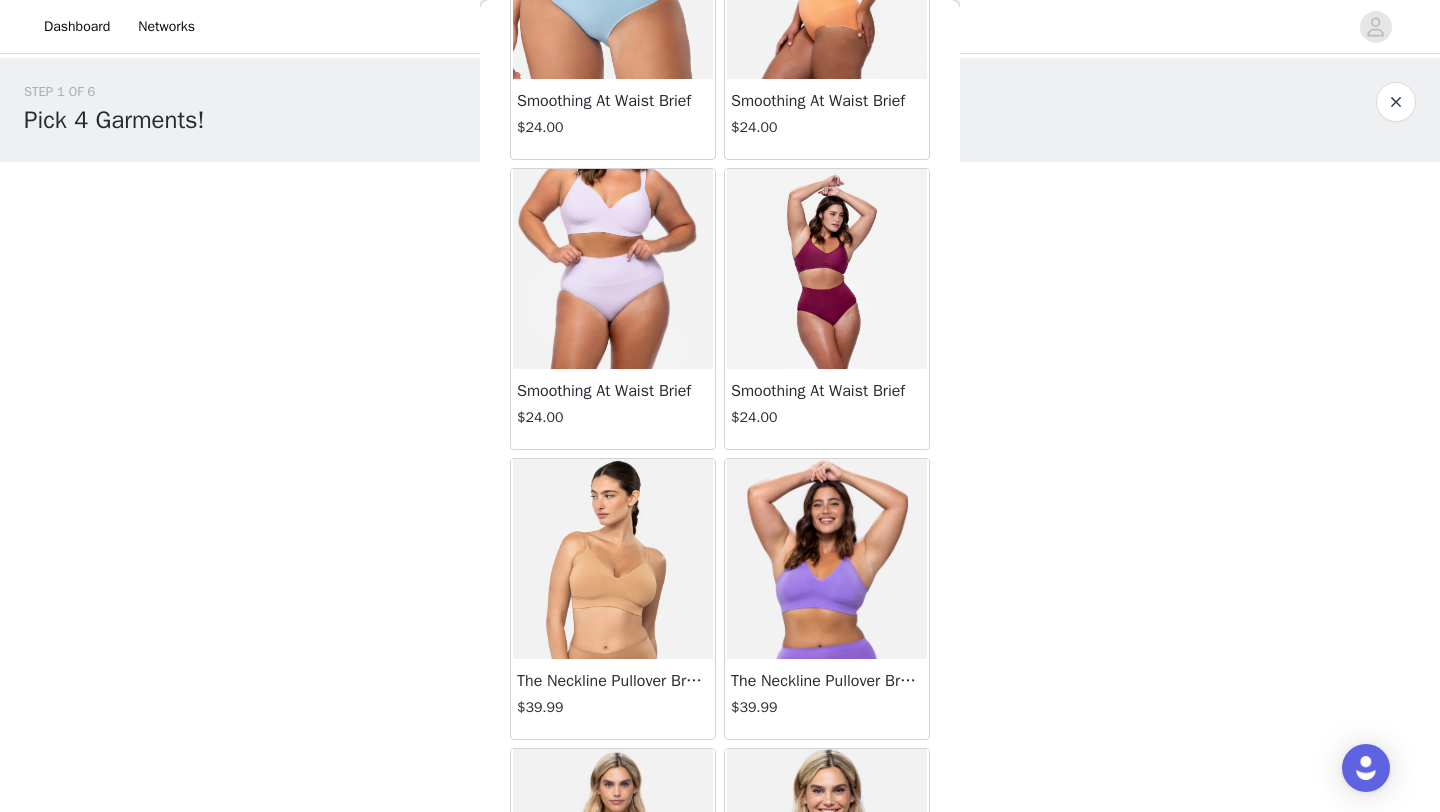 scroll, scrollTop: 1389, scrollLeft: 0, axis: vertical 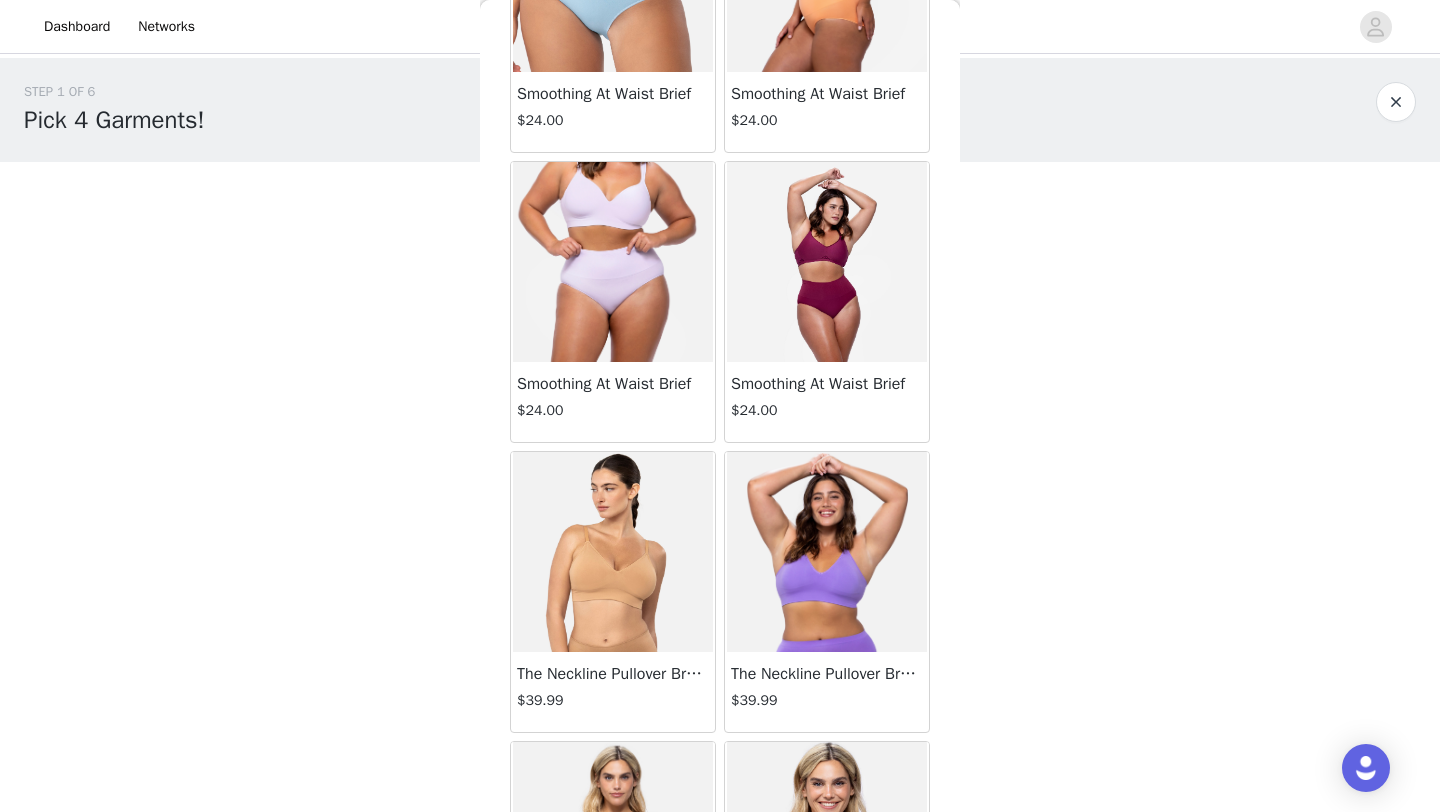 click on "The Neckline Pullover Bralette" at bounding box center (613, 674) 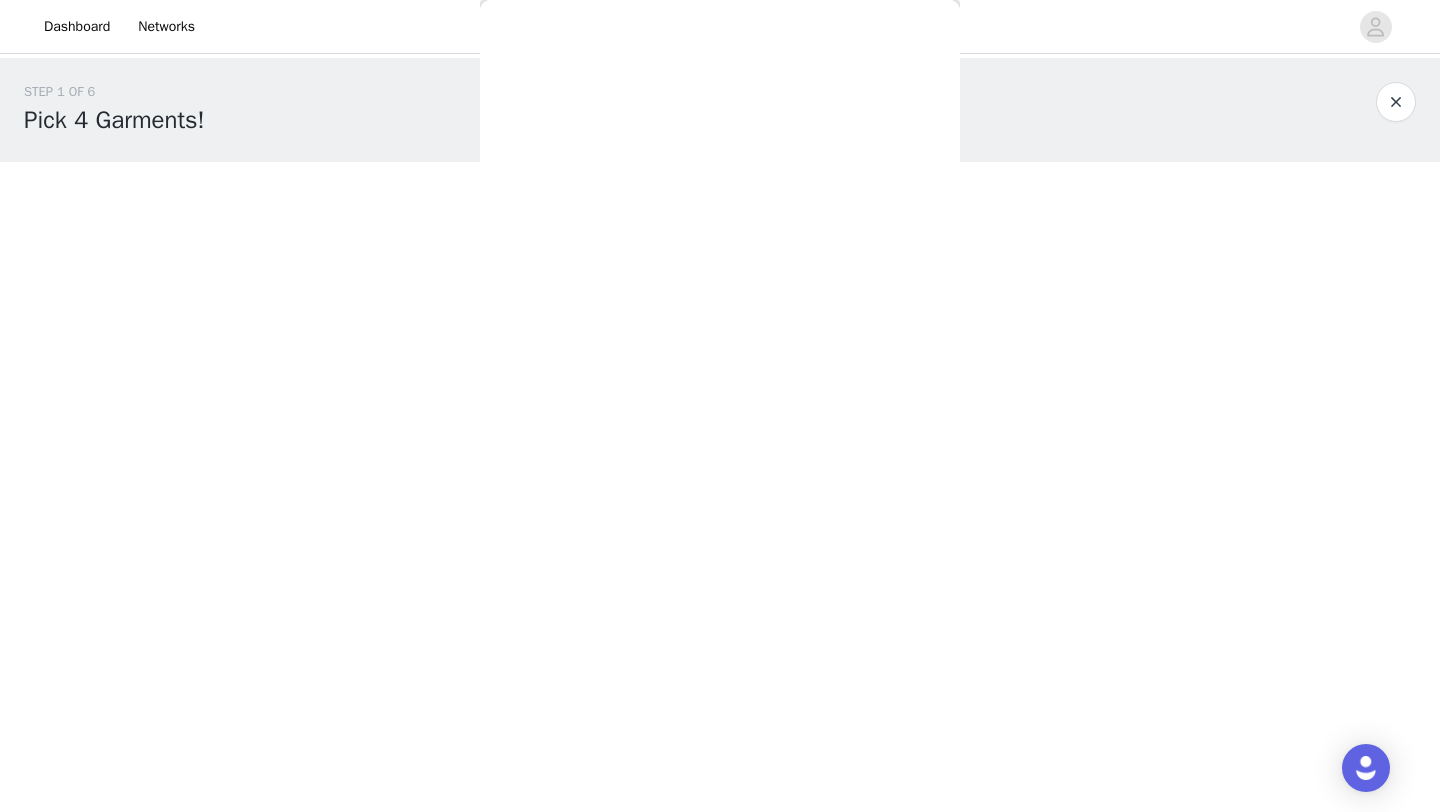 scroll, scrollTop: 140, scrollLeft: 0, axis: vertical 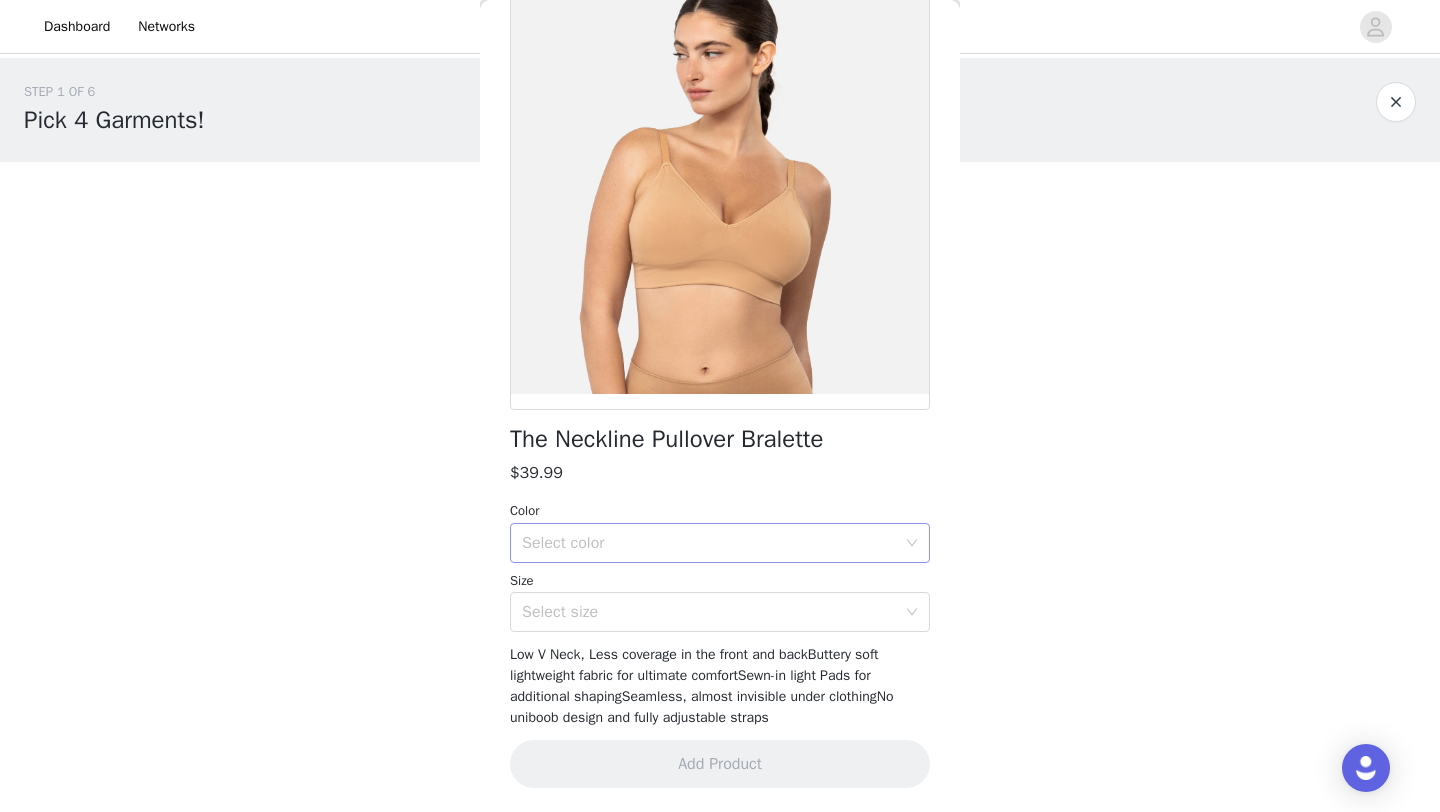 click on "Select color" at bounding box center (709, 543) 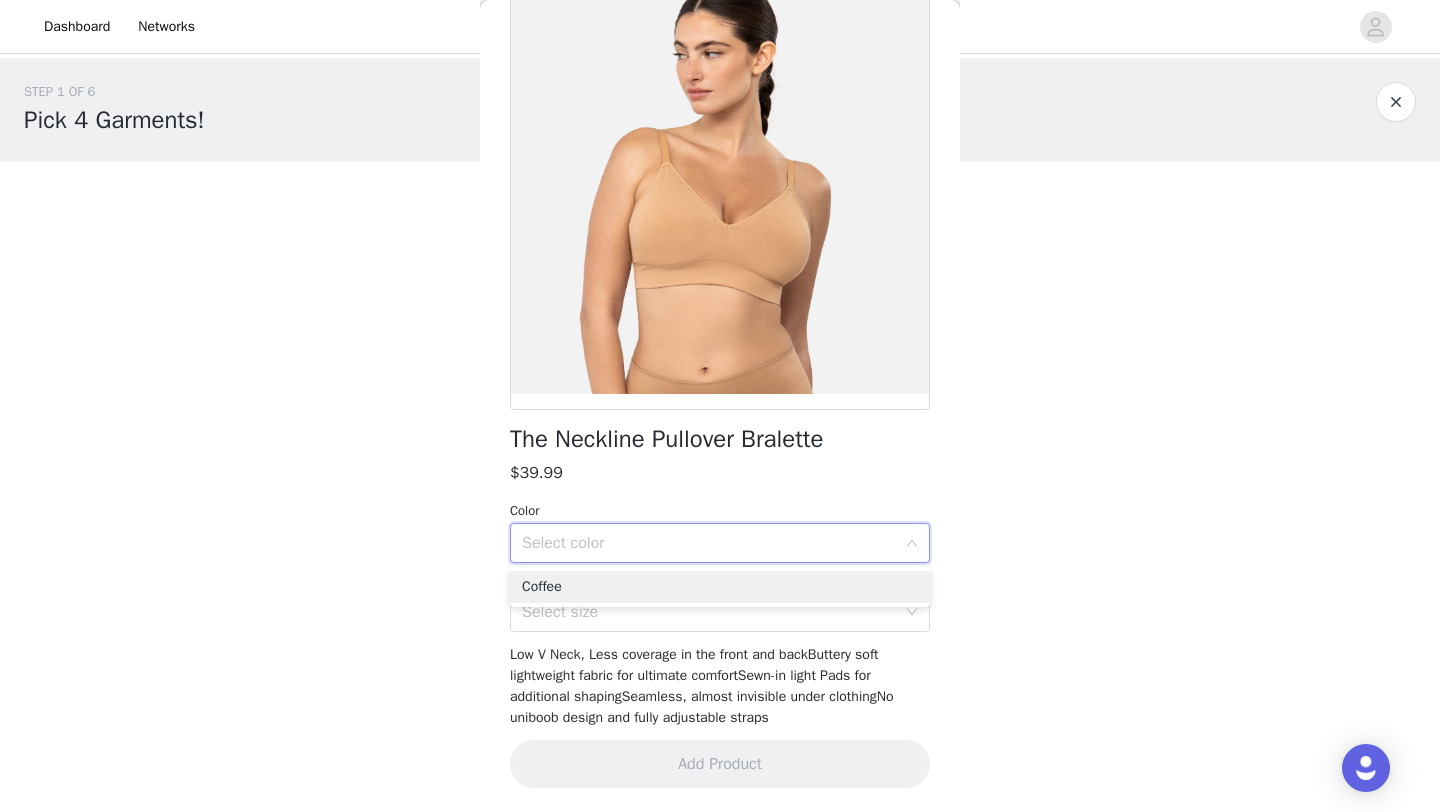 click on "Select color" at bounding box center (709, 543) 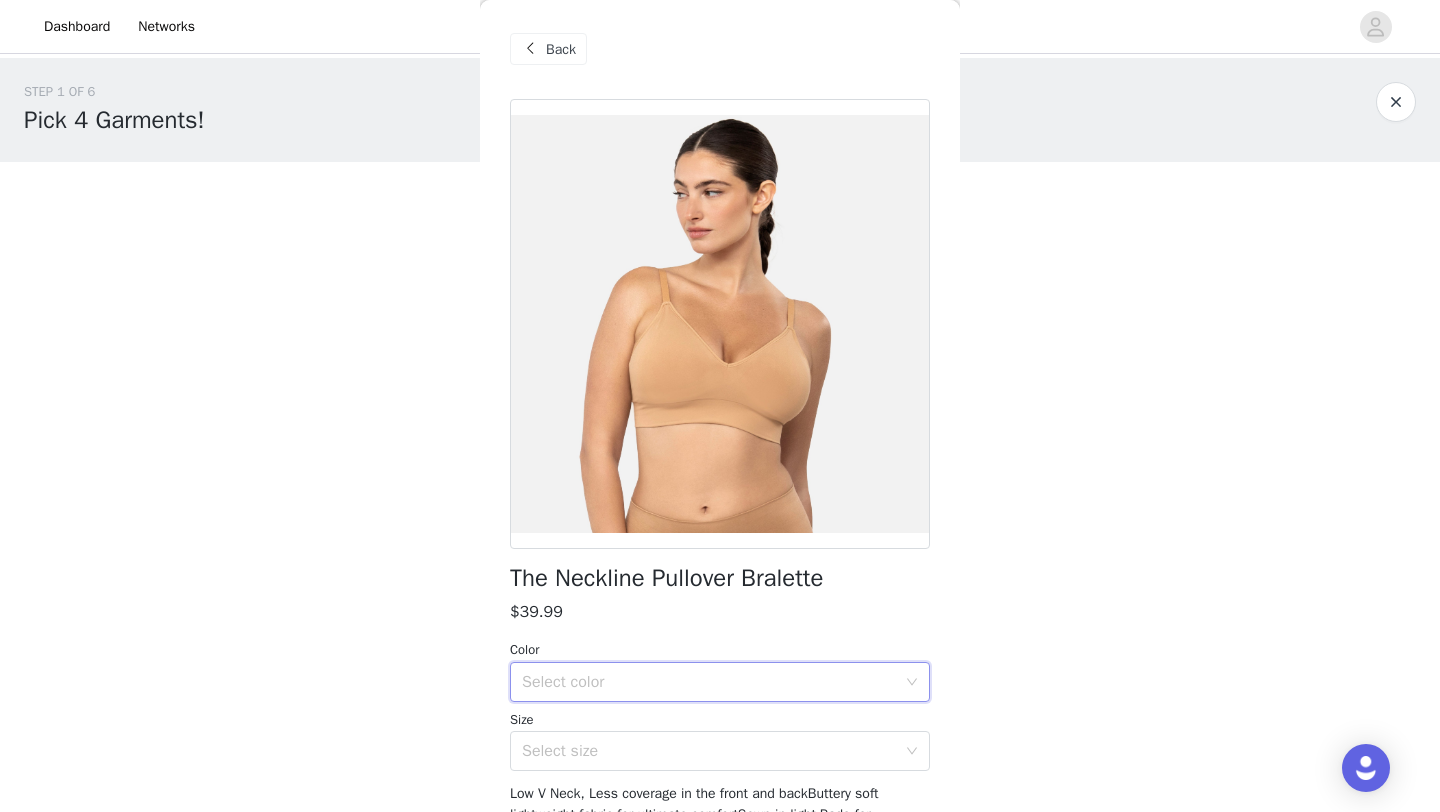 scroll, scrollTop: 0, scrollLeft: 0, axis: both 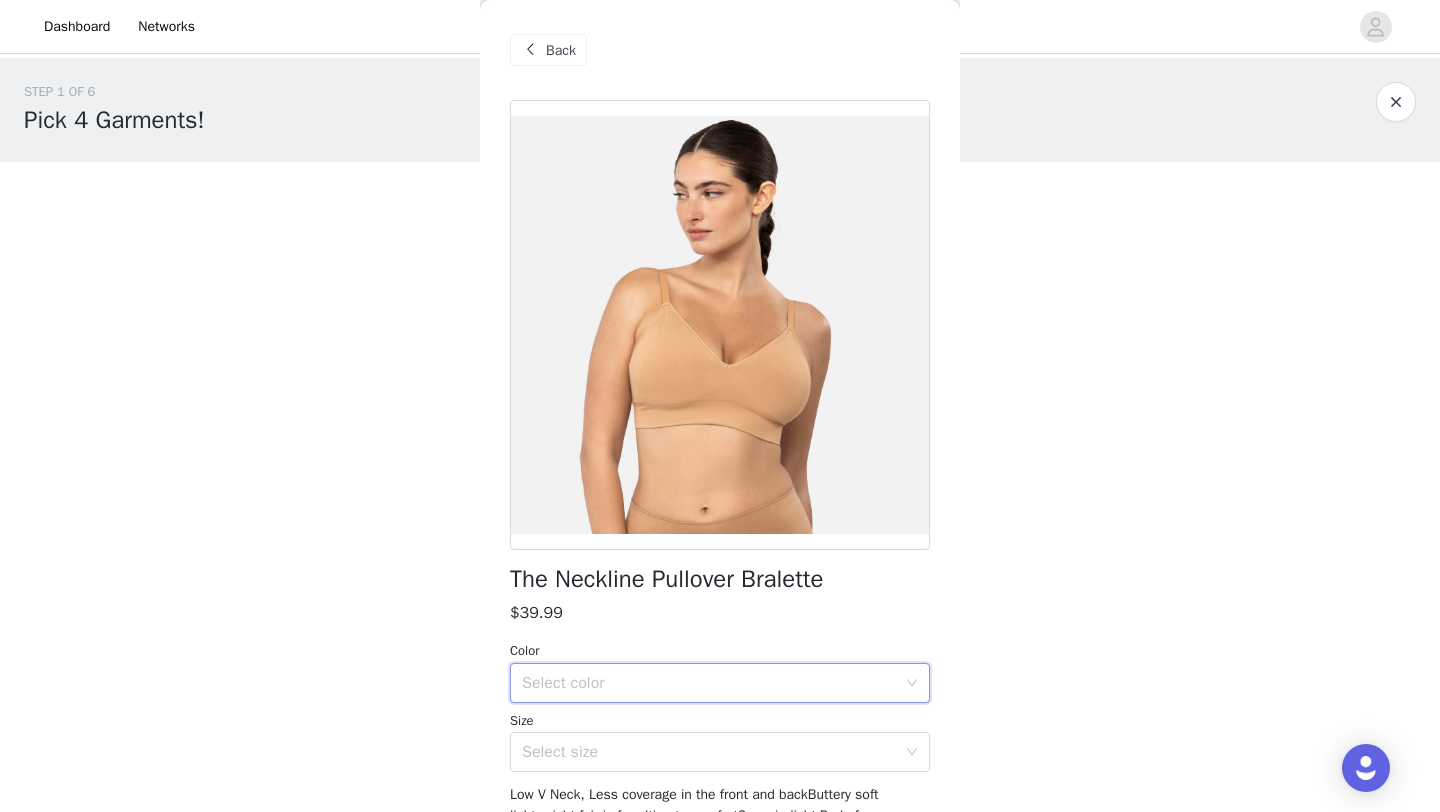 click on "Back" at bounding box center (561, 50) 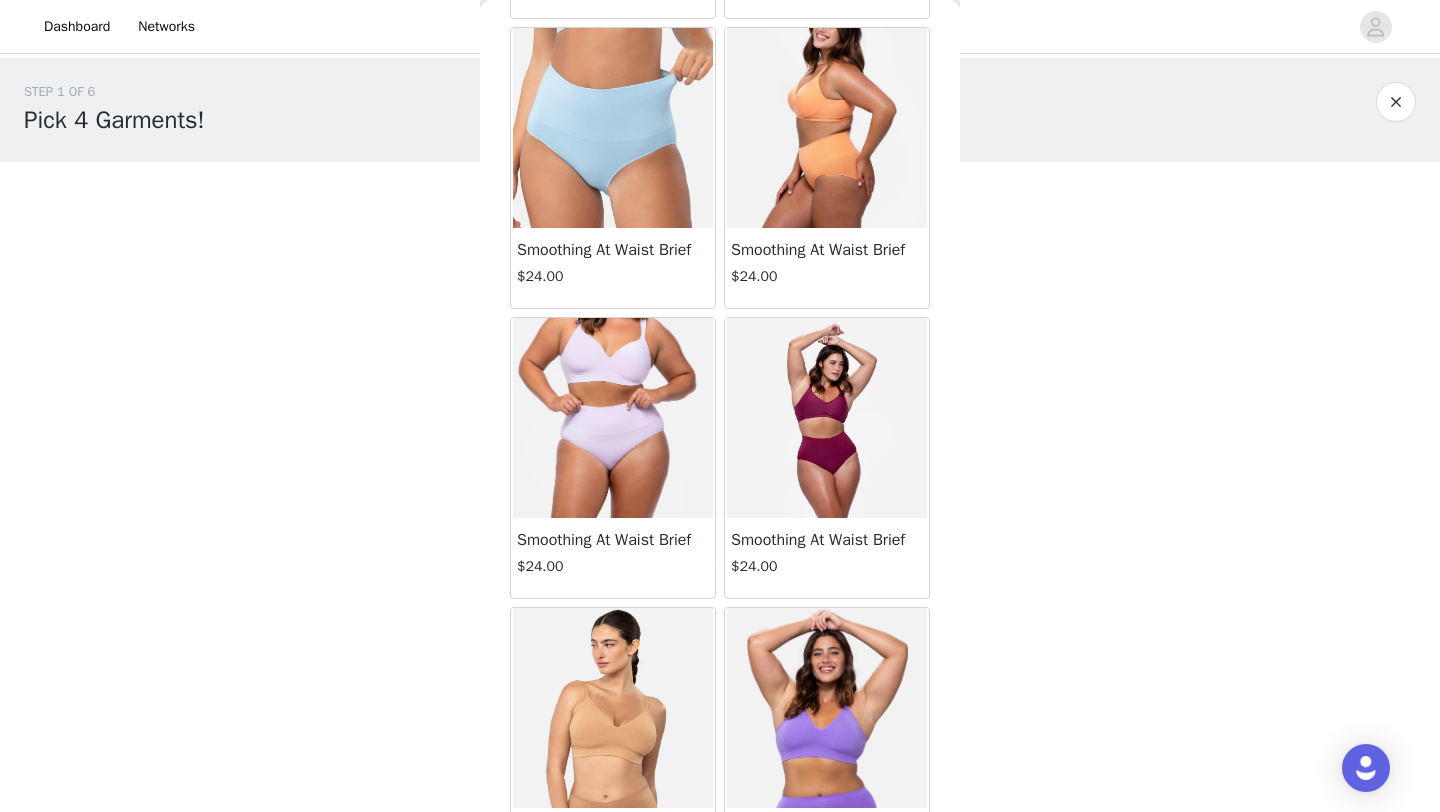 scroll, scrollTop: 1305, scrollLeft: 0, axis: vertical 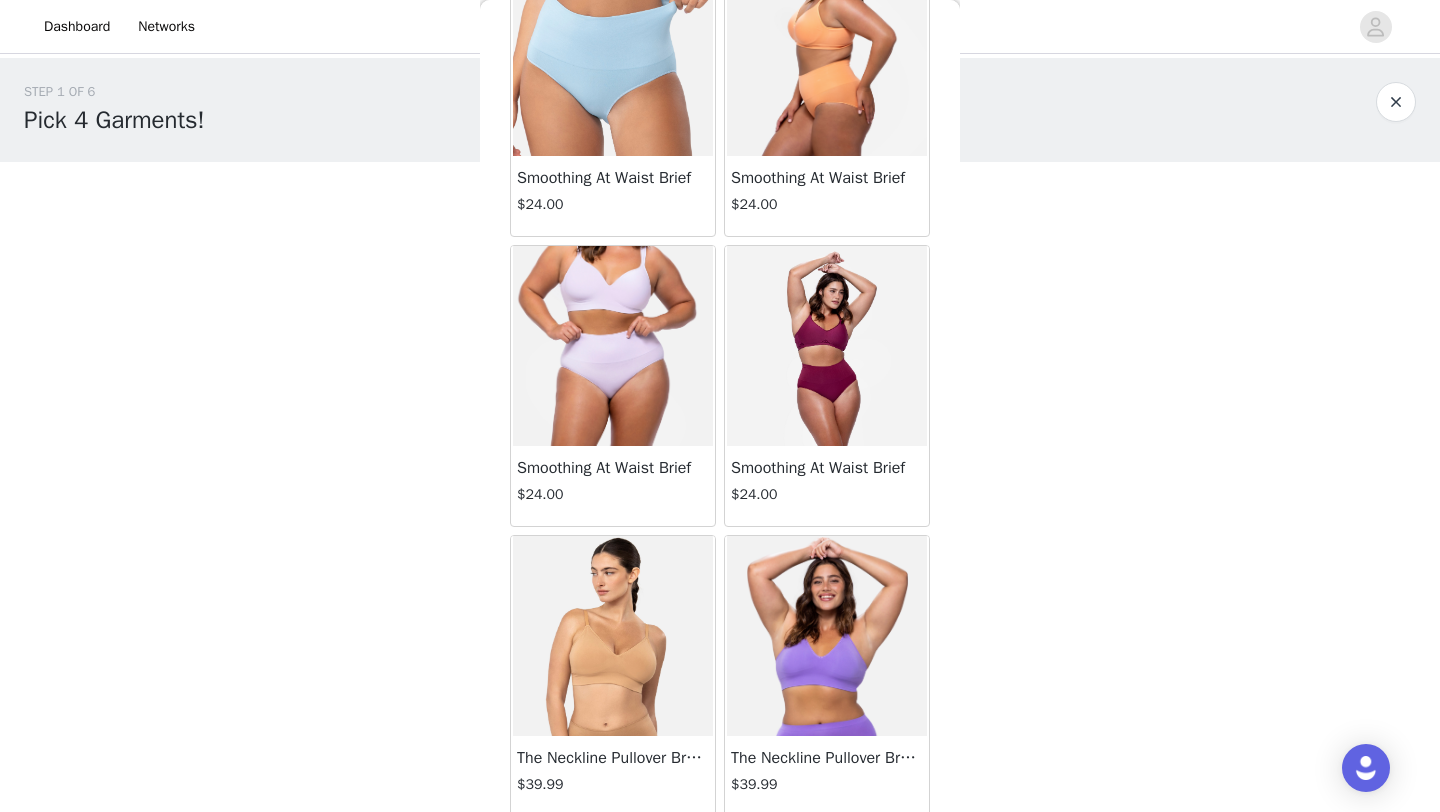click on "Smoothing At Waist Brief" at bounding box center [613, 178] 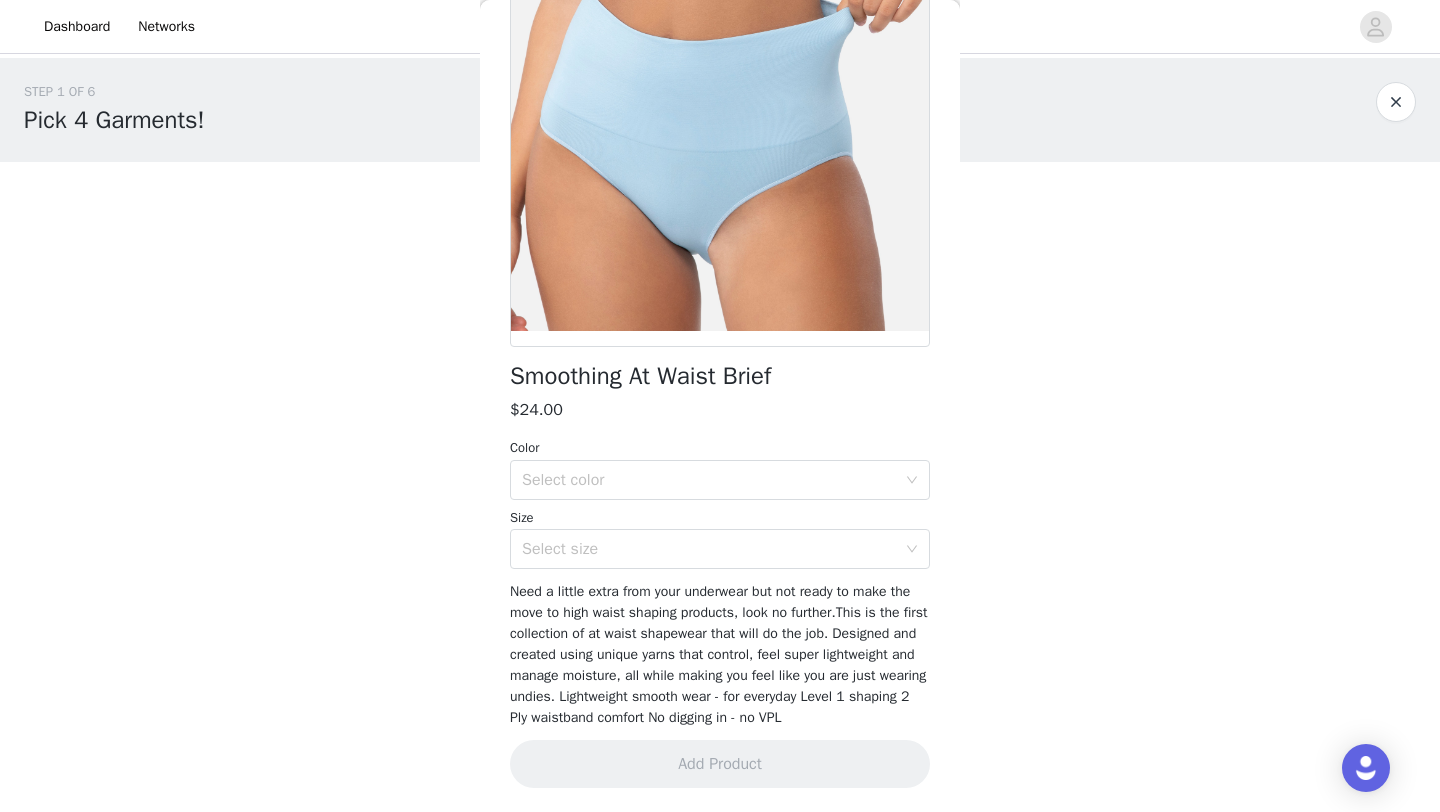 scroll, scrollTop: 224, scrollLeft: 0, axis: vertical 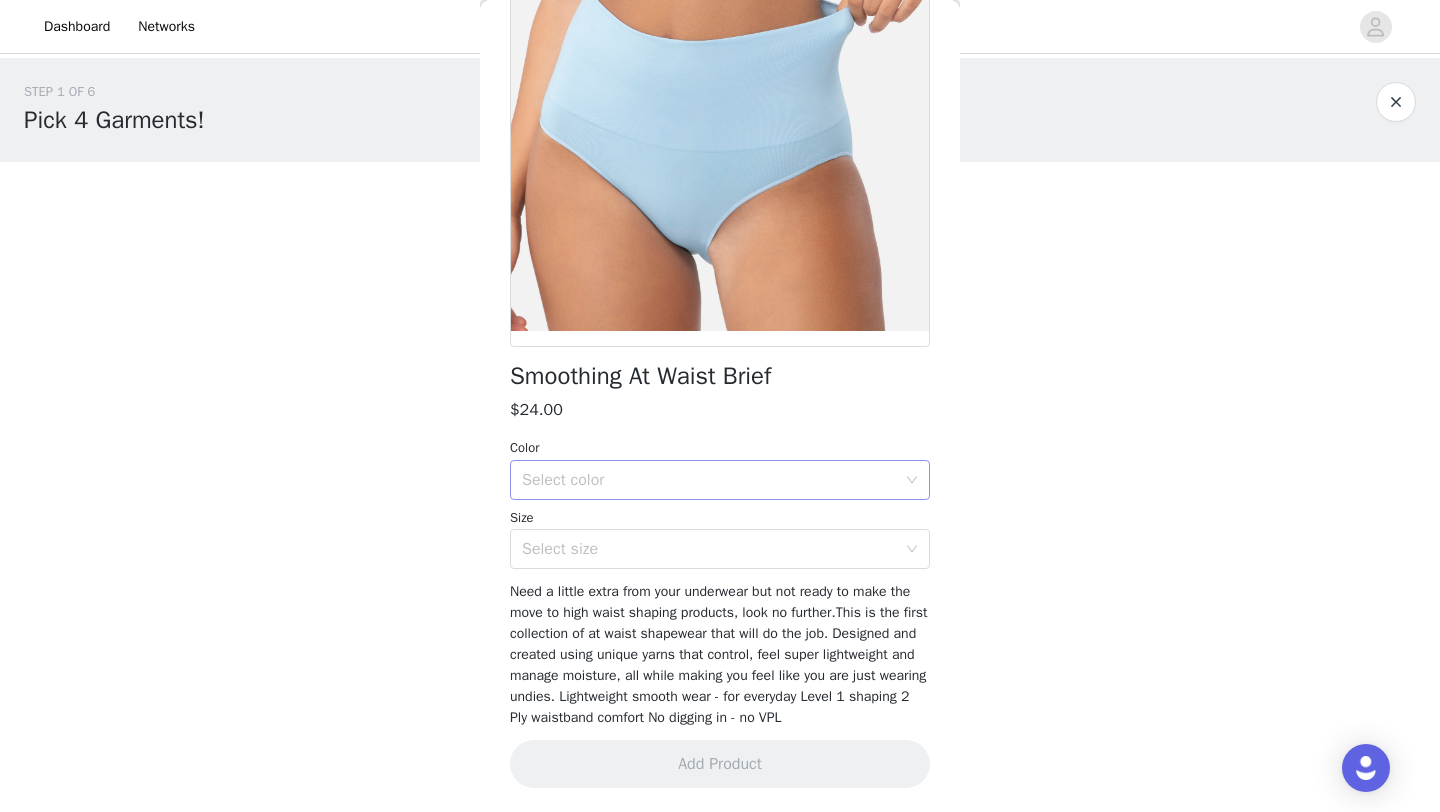 click on "Select color" at bounding box center (709, 480) 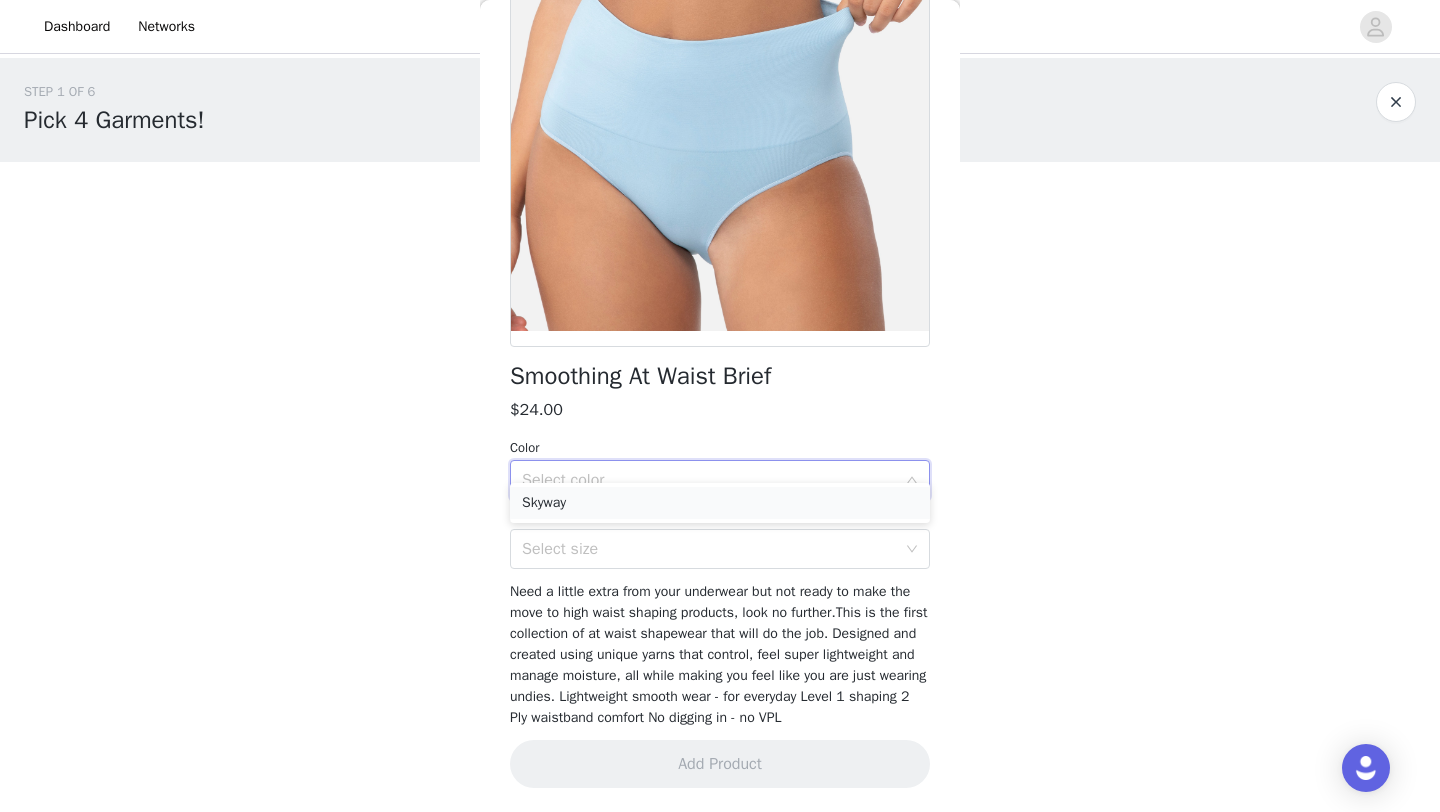 click on "Skyway" at bounding box center (720, 503) 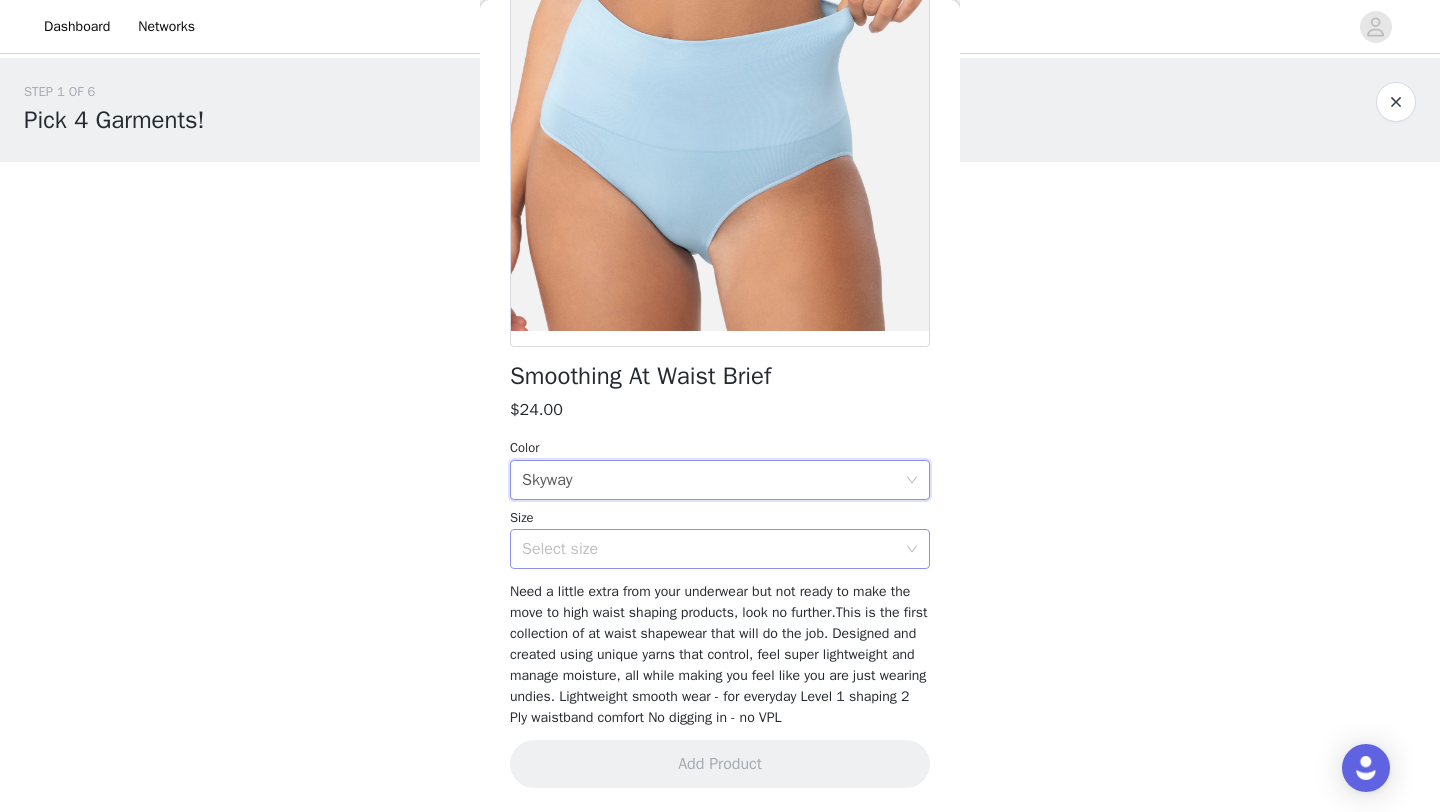 click on "Select size" at bounding box center [713, 549] 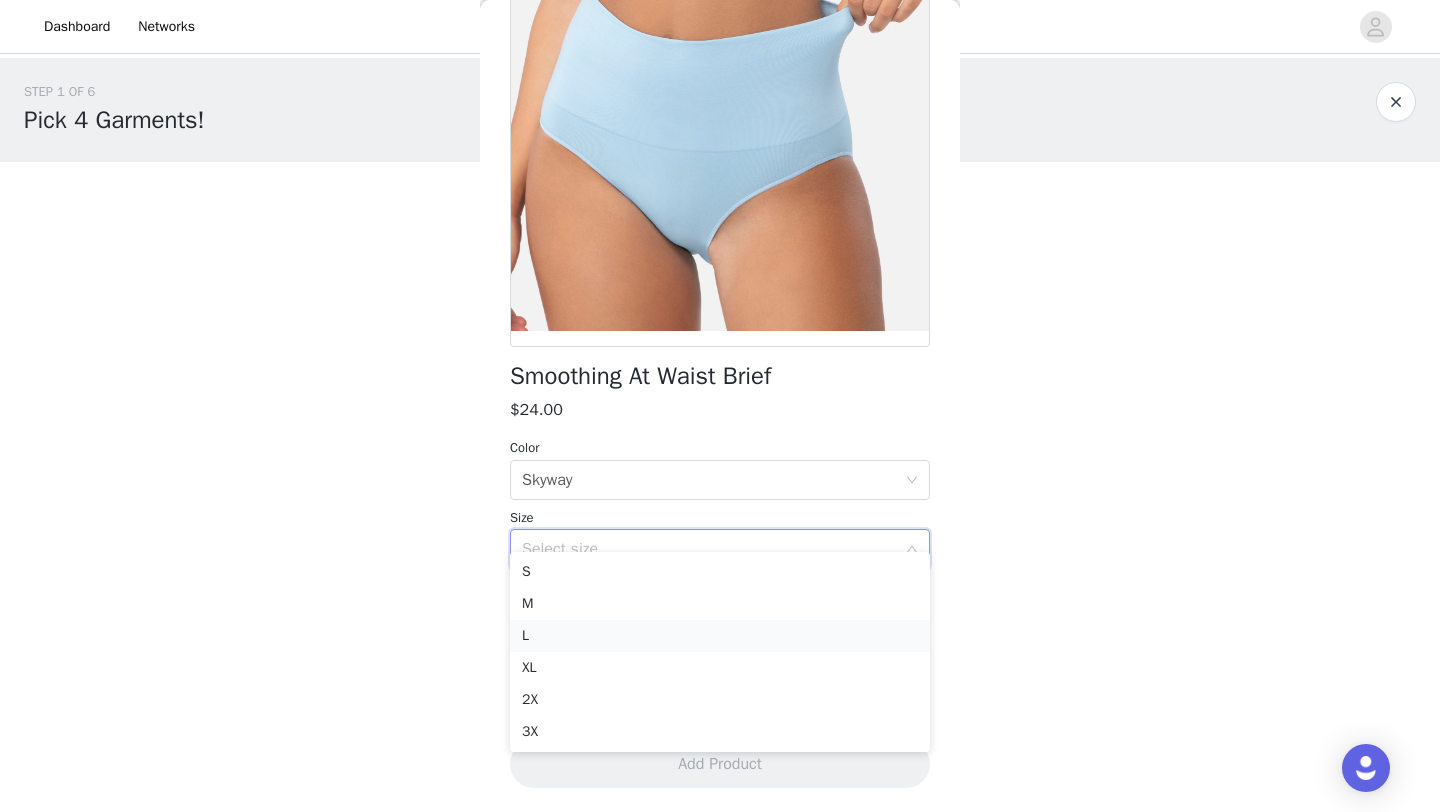 click on "L" at bounding box center [720, 636] 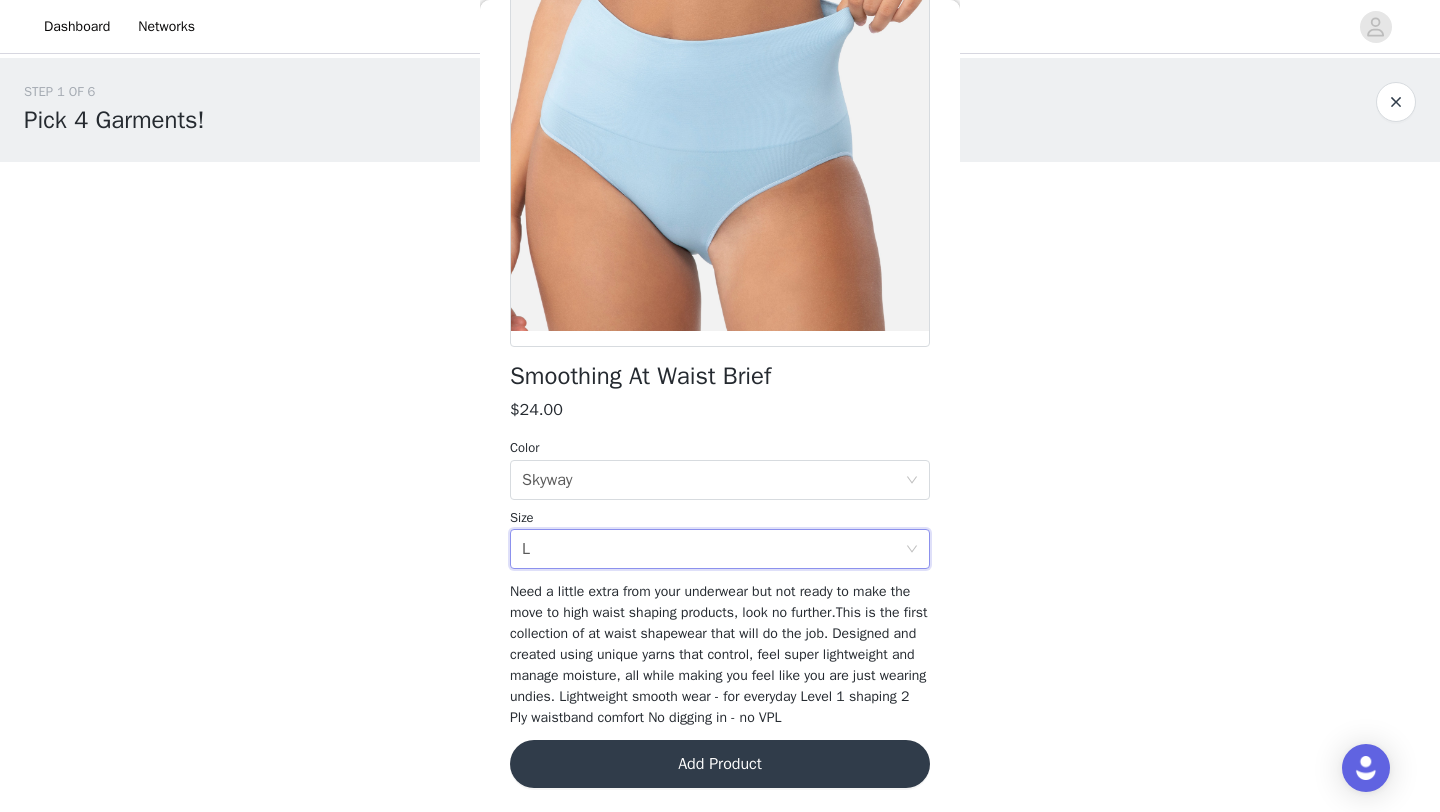 click on "Add Product" at bounding box center (720, 764) 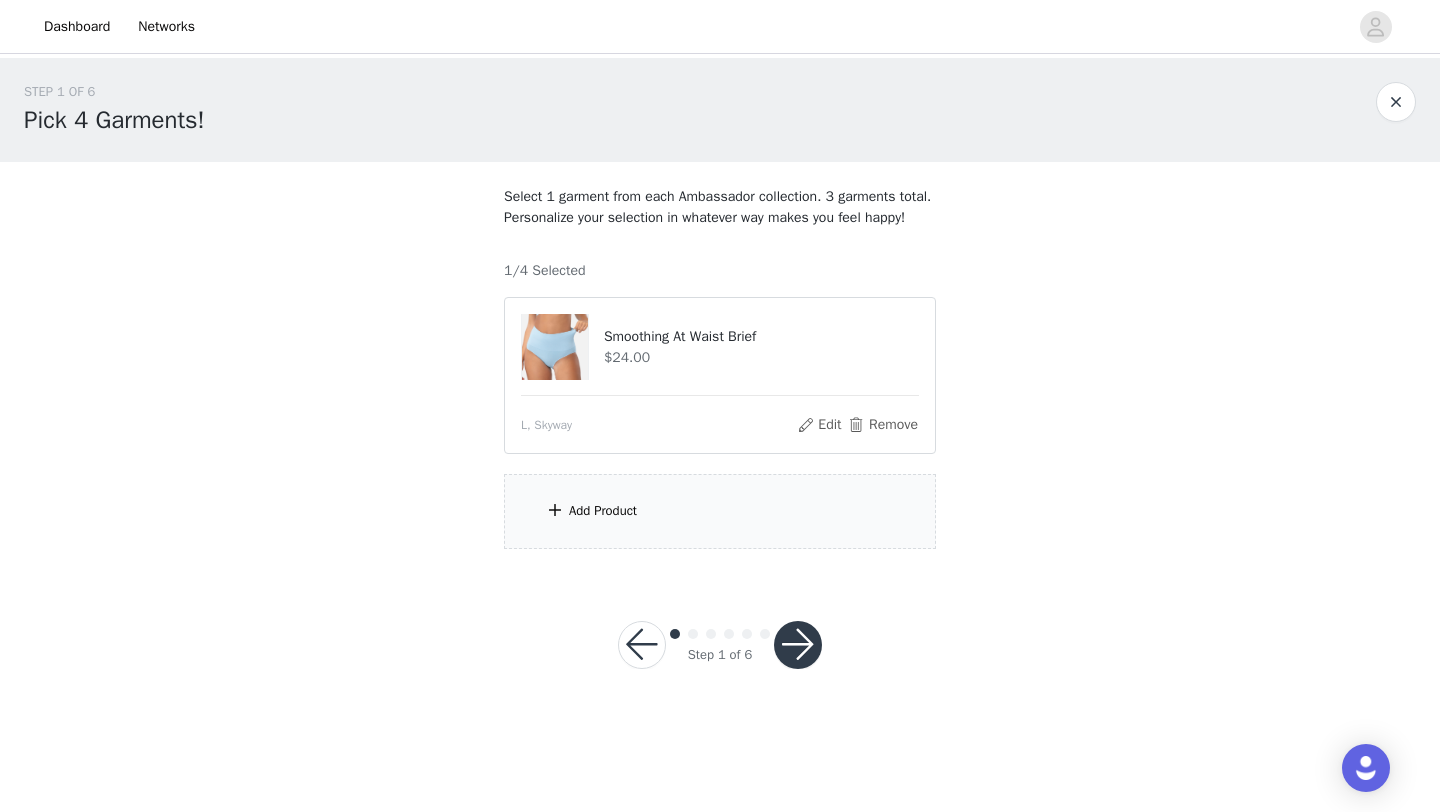 click on "Add Product" at bounding box center [720, 511] 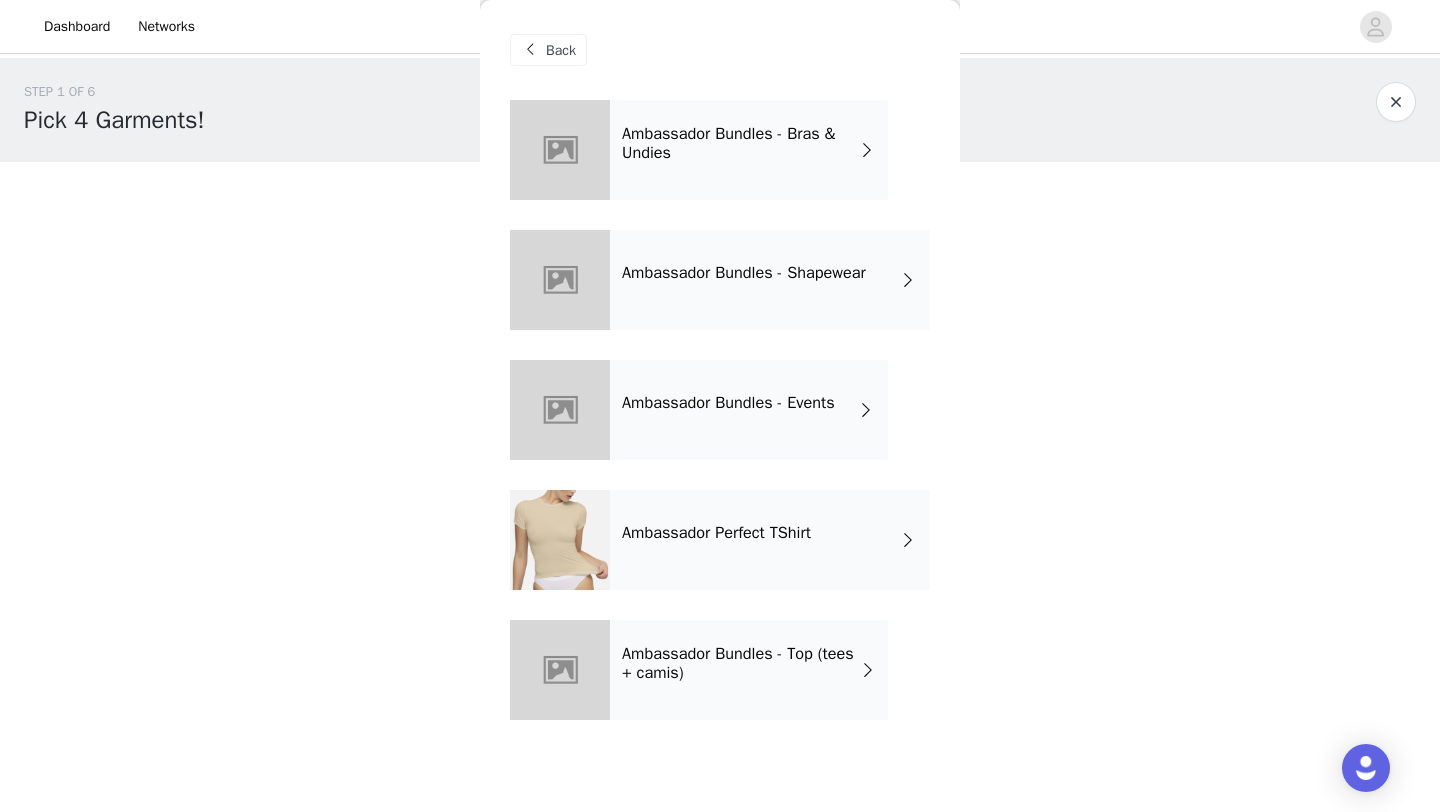 click on "Ambassador Bundles - Bras & Undies" at bounding box center [749, 150] 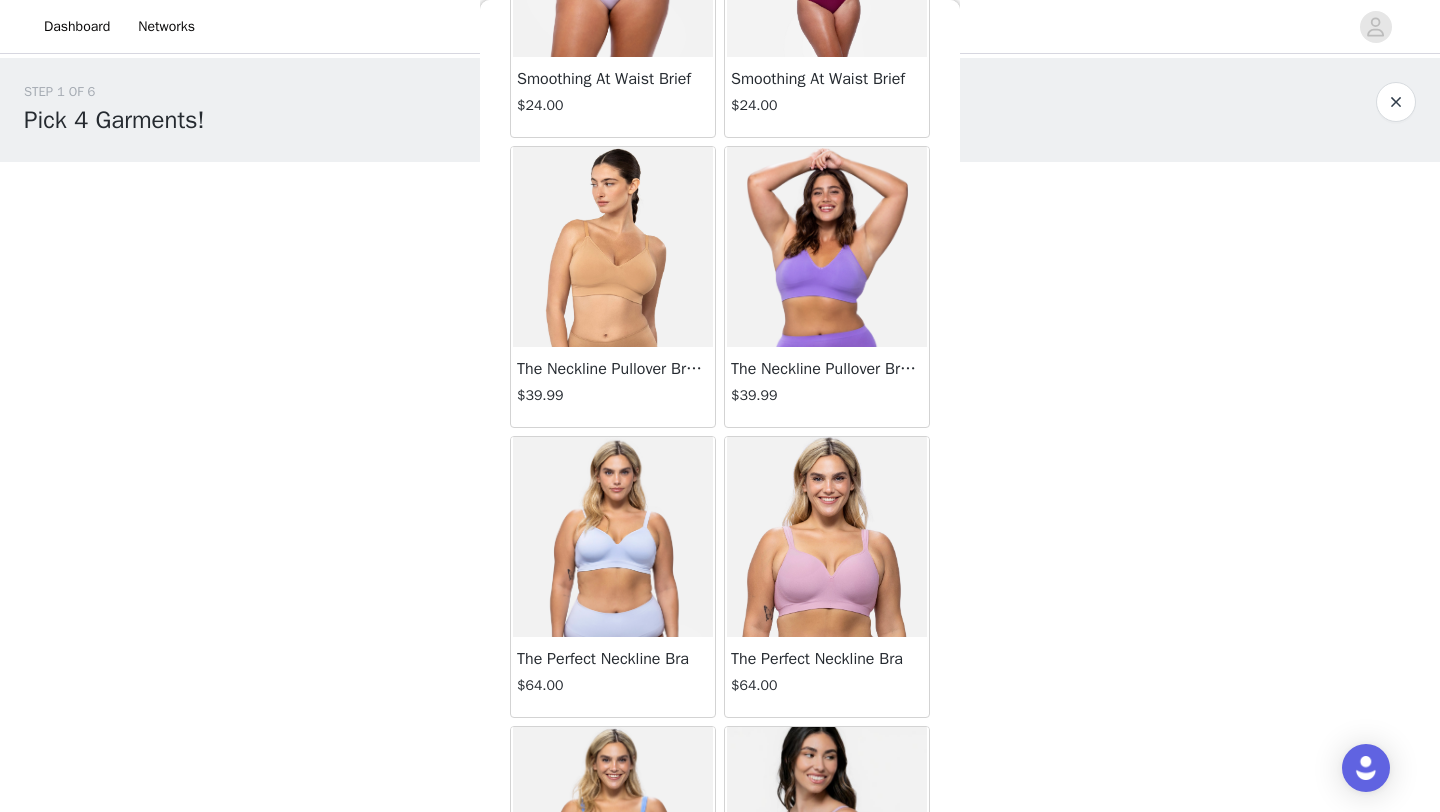 click at bounding box center [613, 537] 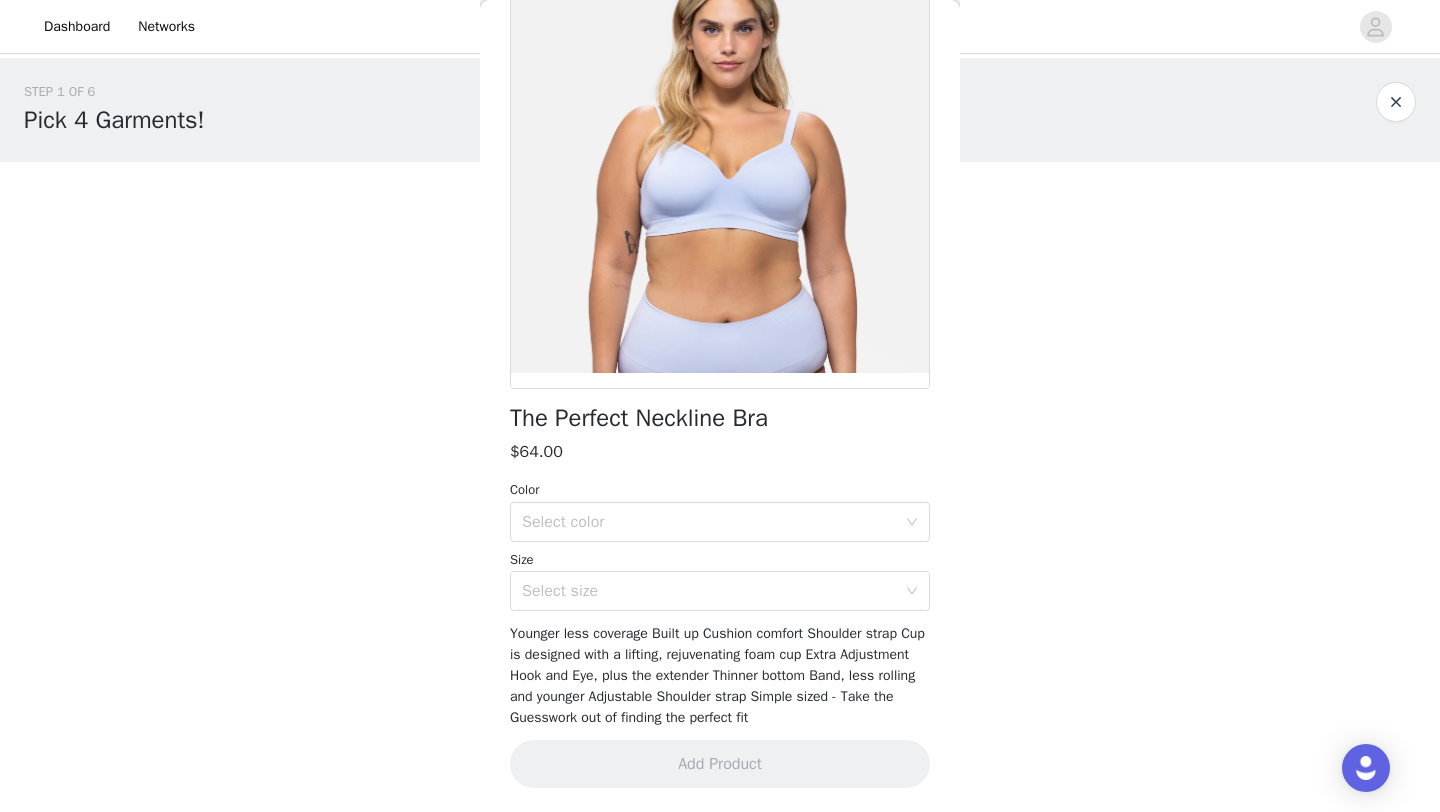 scroll, scrollTop: 161, scrollLeft: 0, axis: vertical 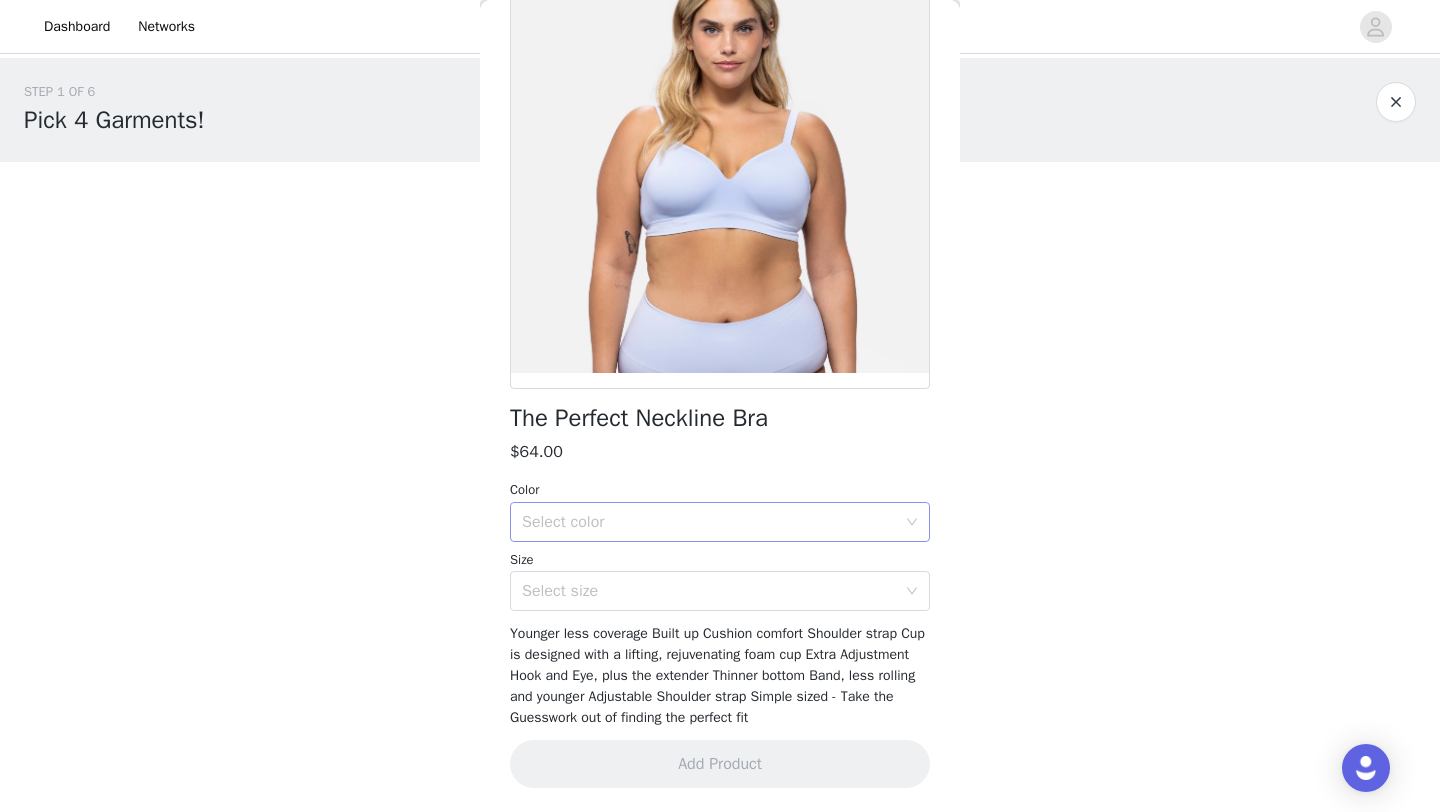 click on "Select color" at bounding box center (709, 522) 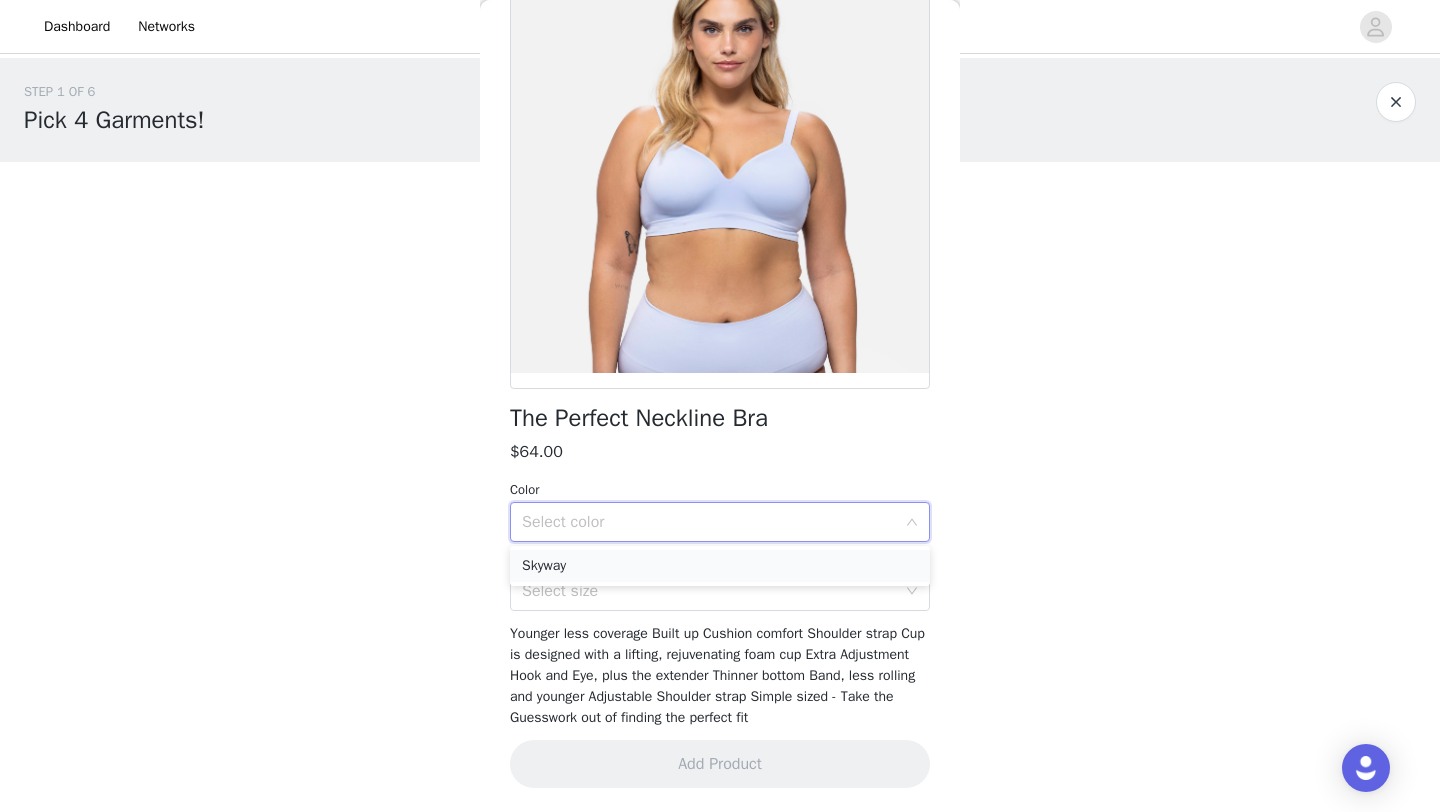 click on "Skyway" at bounding box center (720, 566) 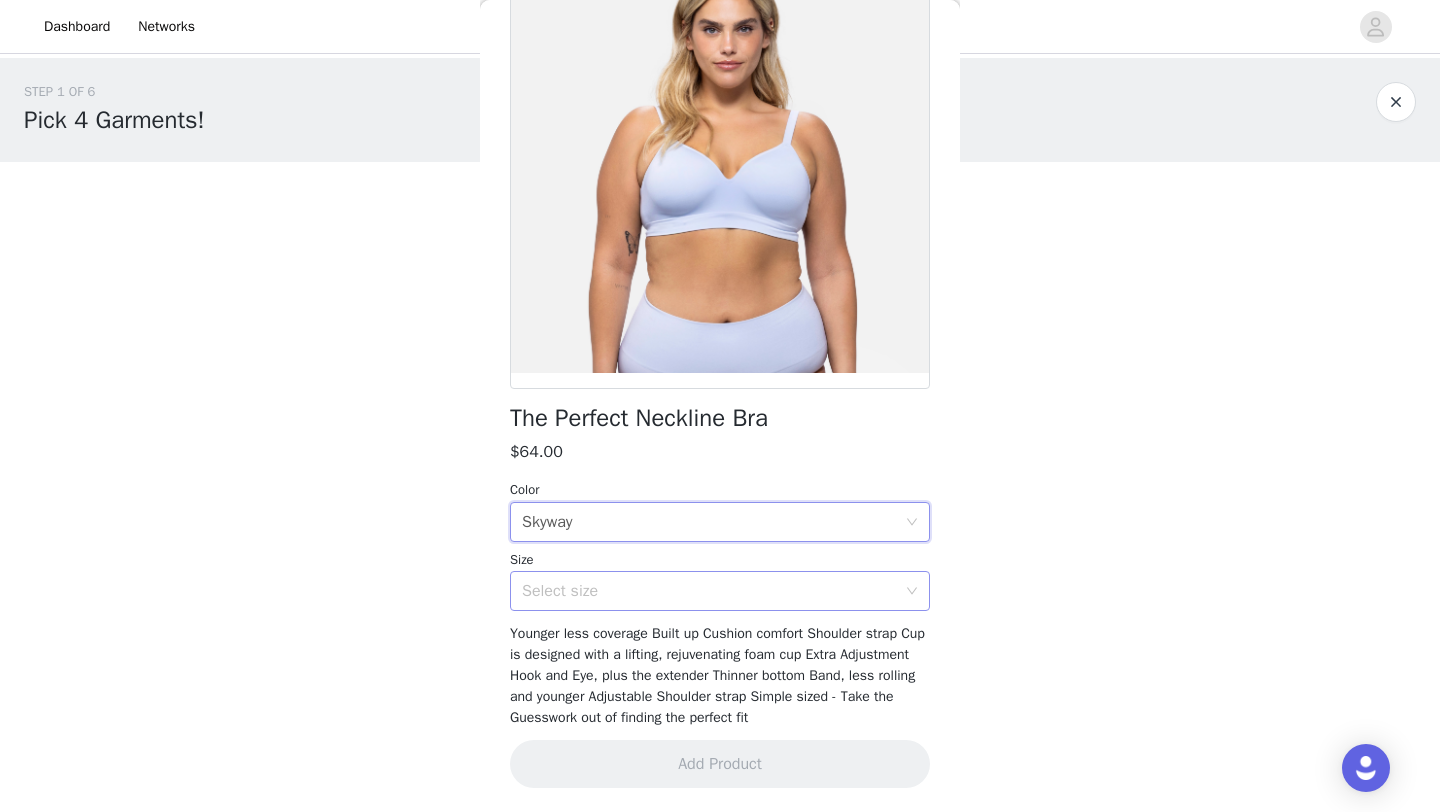 click on "Select size" at bounding box center [709, 591] 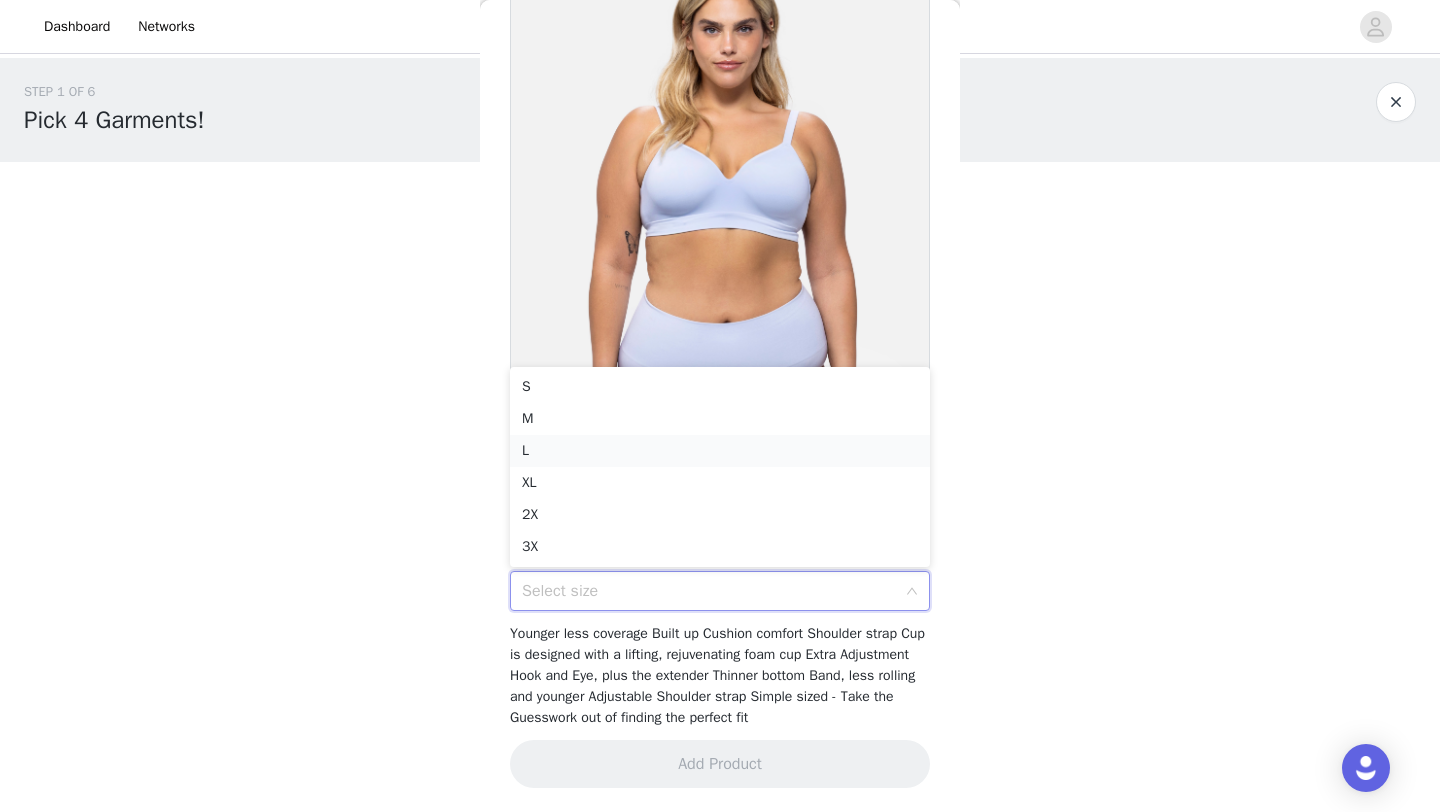click on "L" at bounding box center (720, 451) 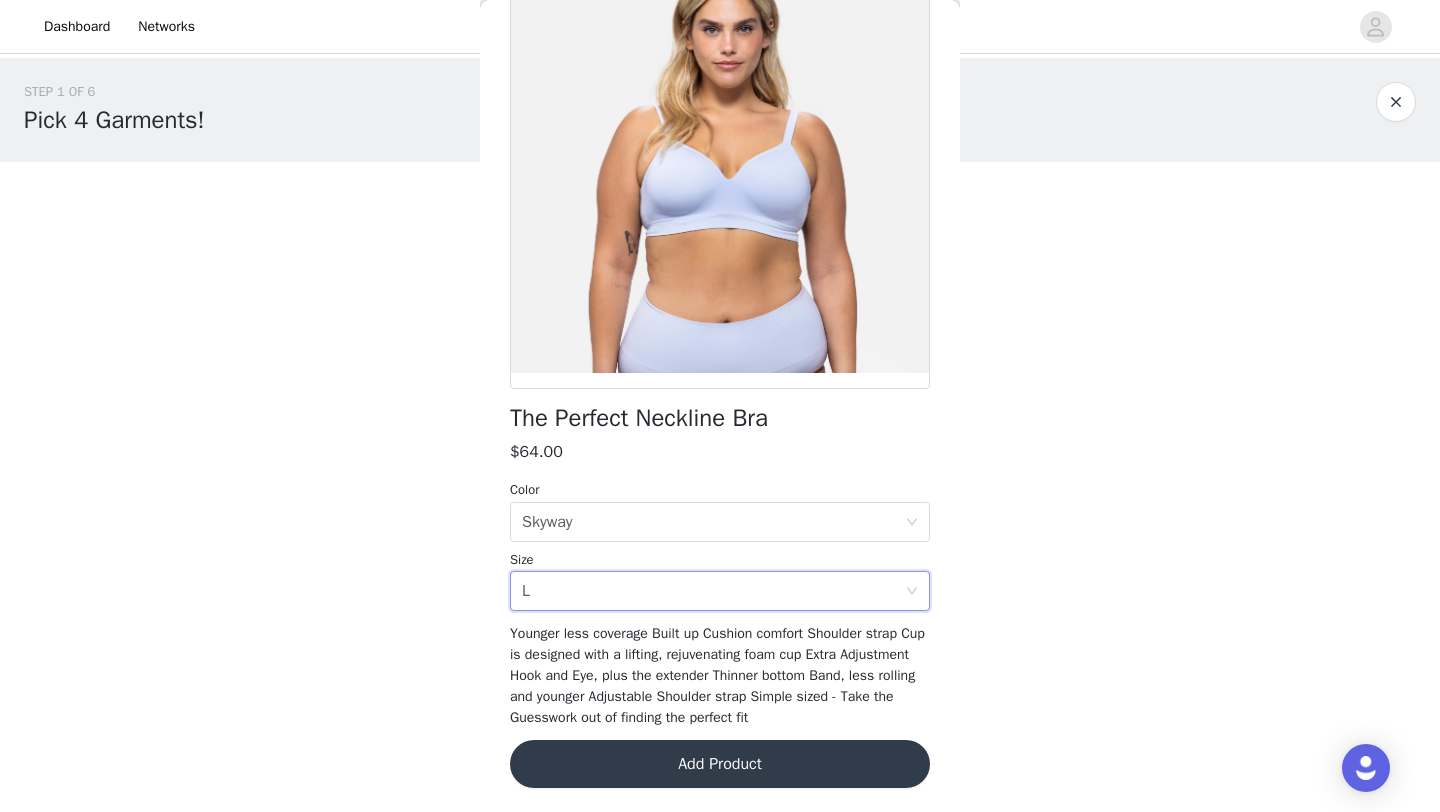 click on "Add Product" at bounding box center (720, 764) 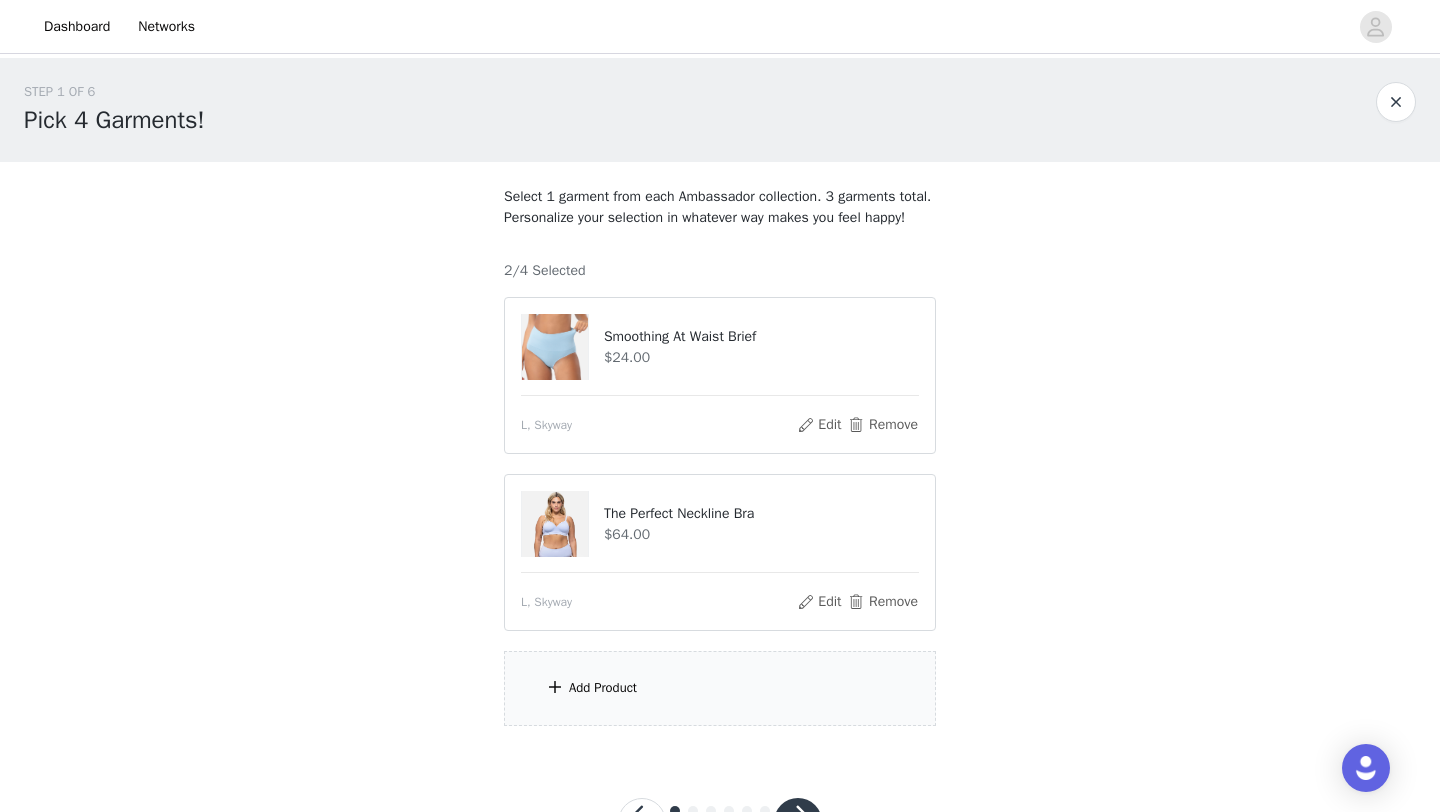click on "Add Product" at bounding box center (720, 688) 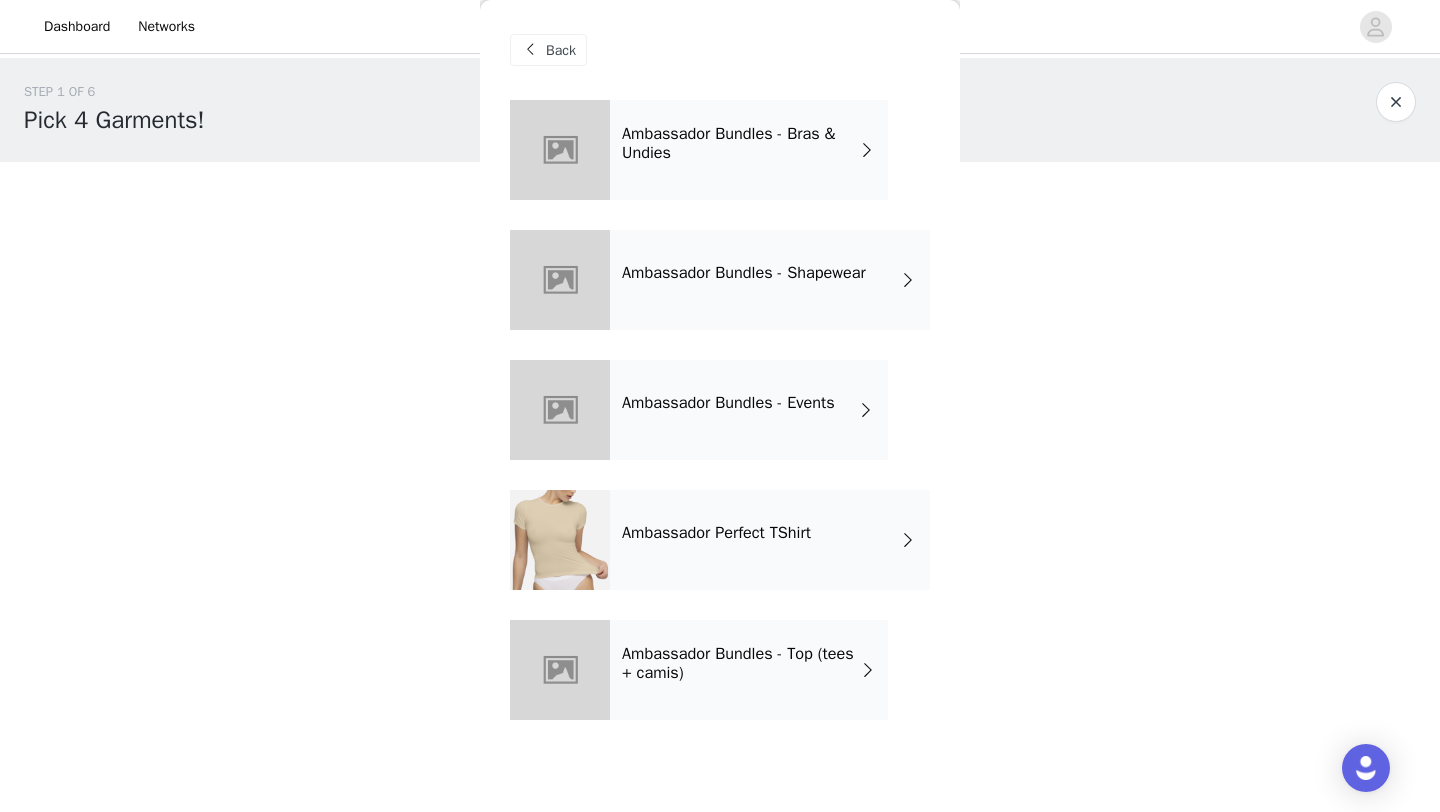 click on "Ambassador Bundles - Shapewear" at bounding box center [770, 280] 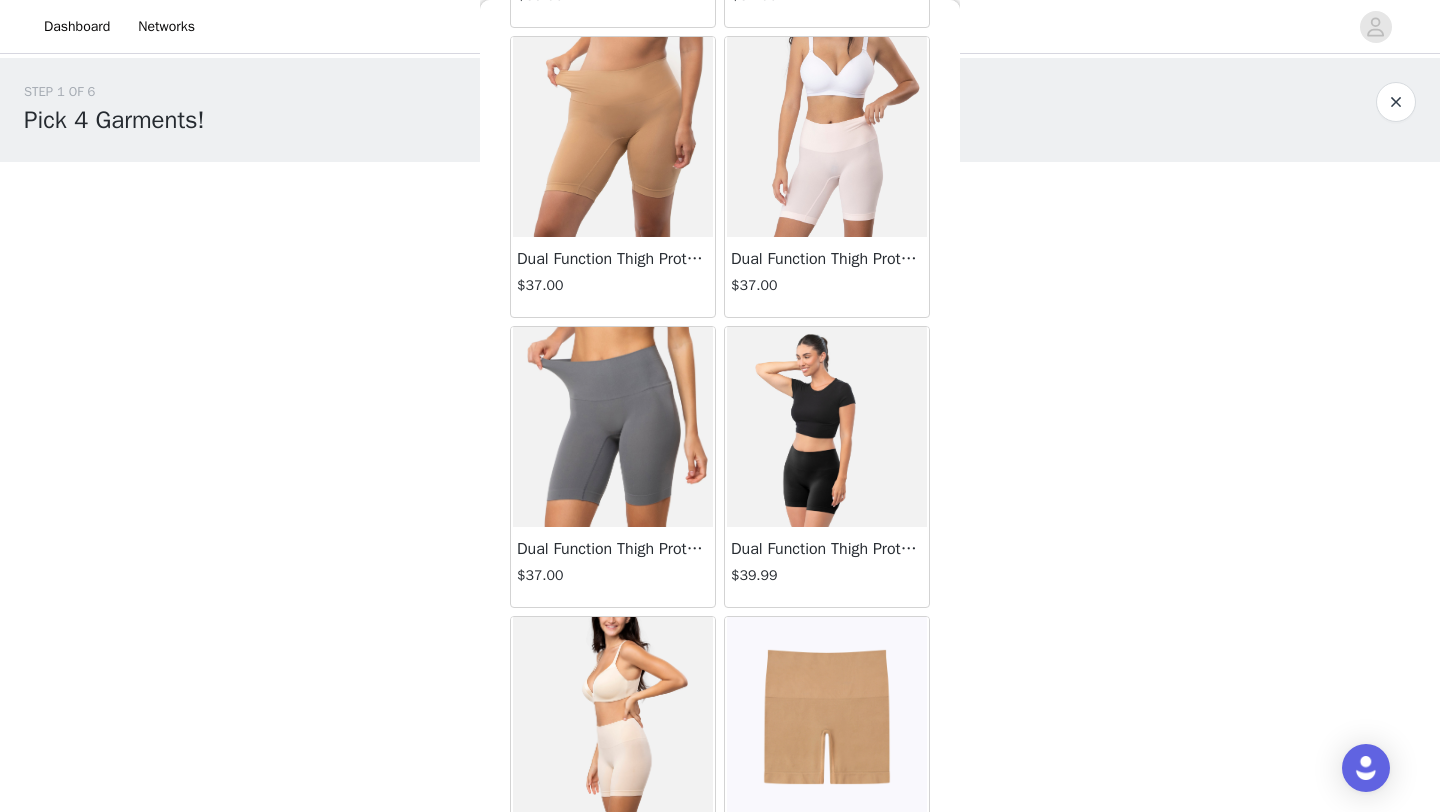 scroll, scrollTop: 1314, scrollLeft: 0, axis: vertical 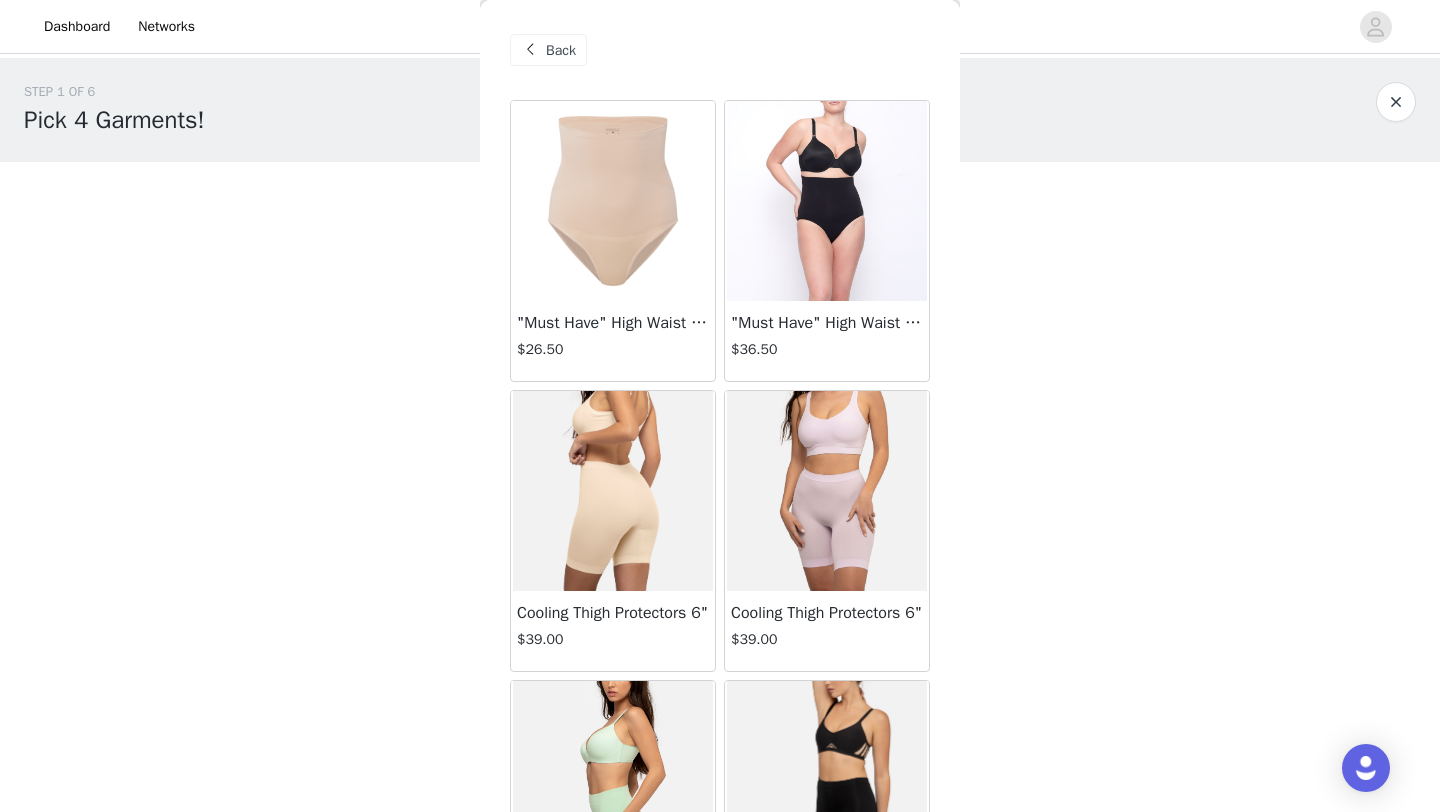click on "Back" at bounding box center (561, 50) 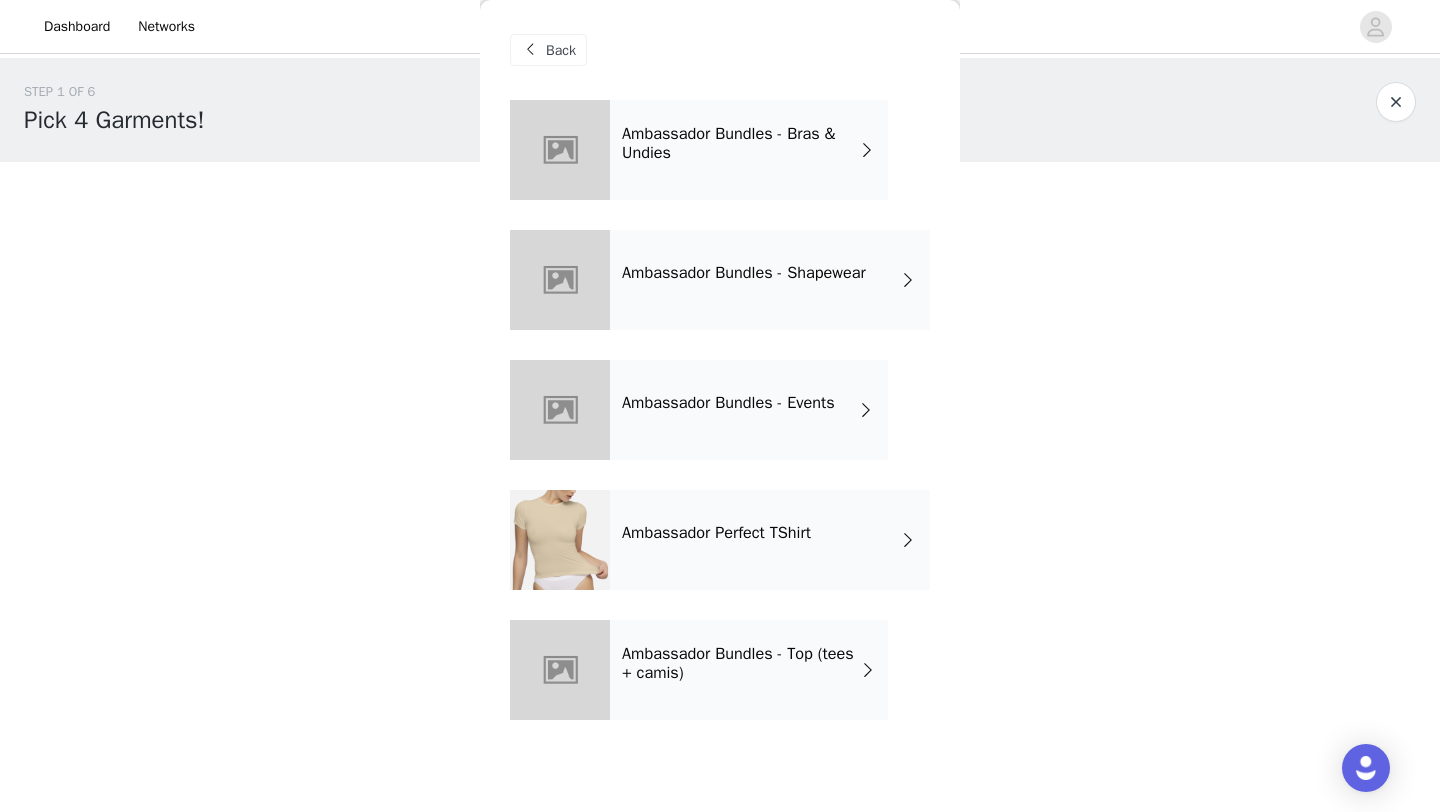 click on "Ambassador Bundles - Events" at bounding box center [728, 403] 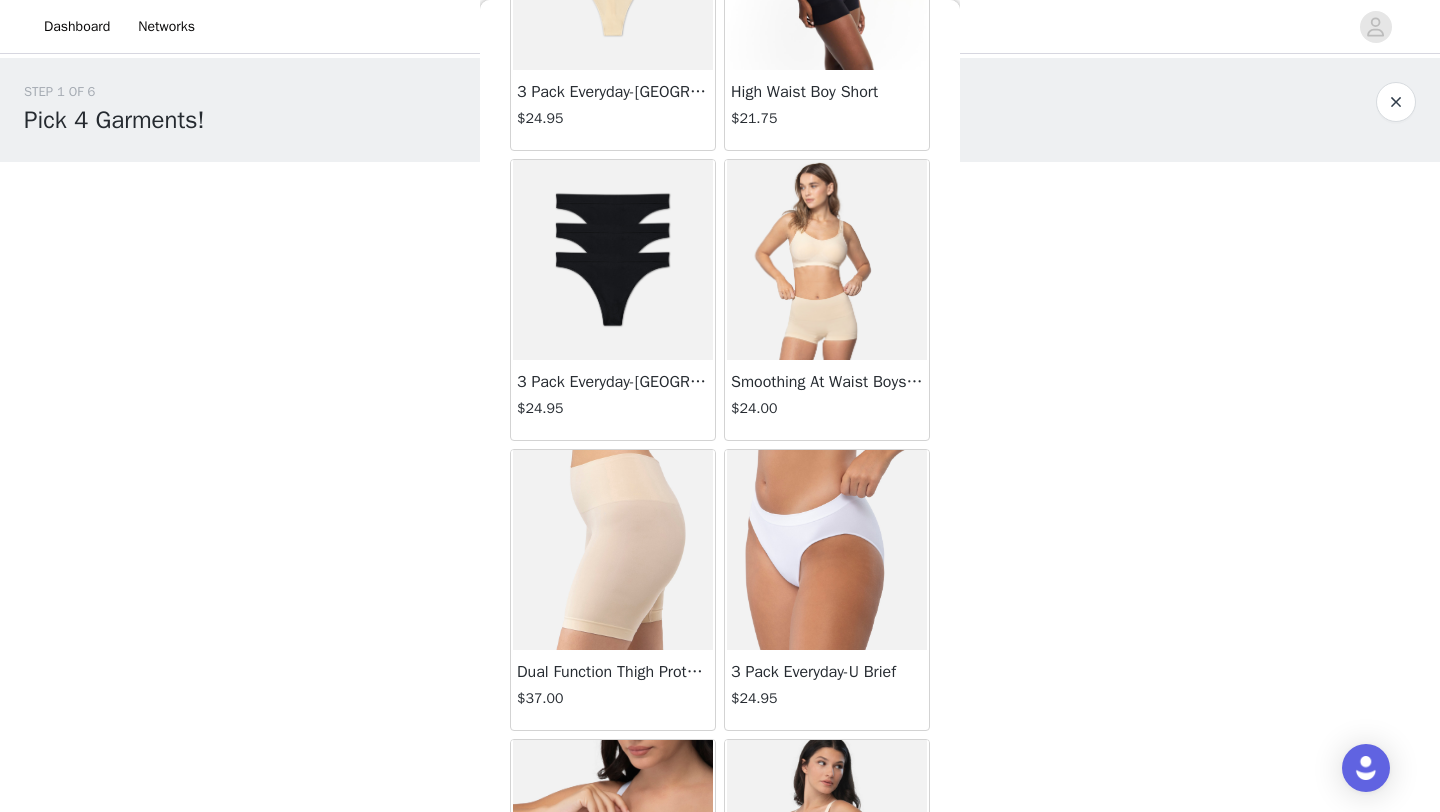scroll, scrollTop: 823, scrollLeft: 0, axis: vertical 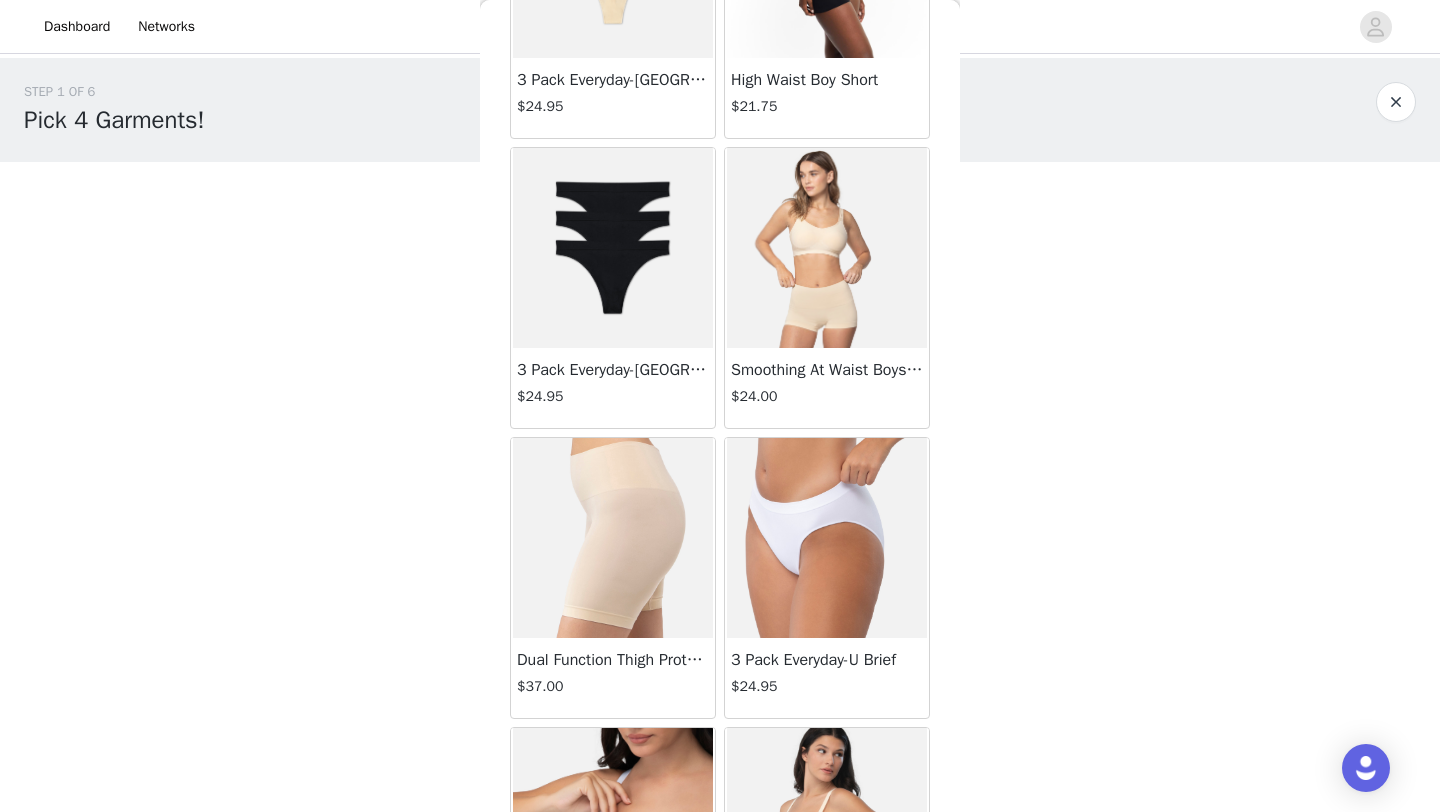 click on "$24.95" at bounding box center (827, 686) 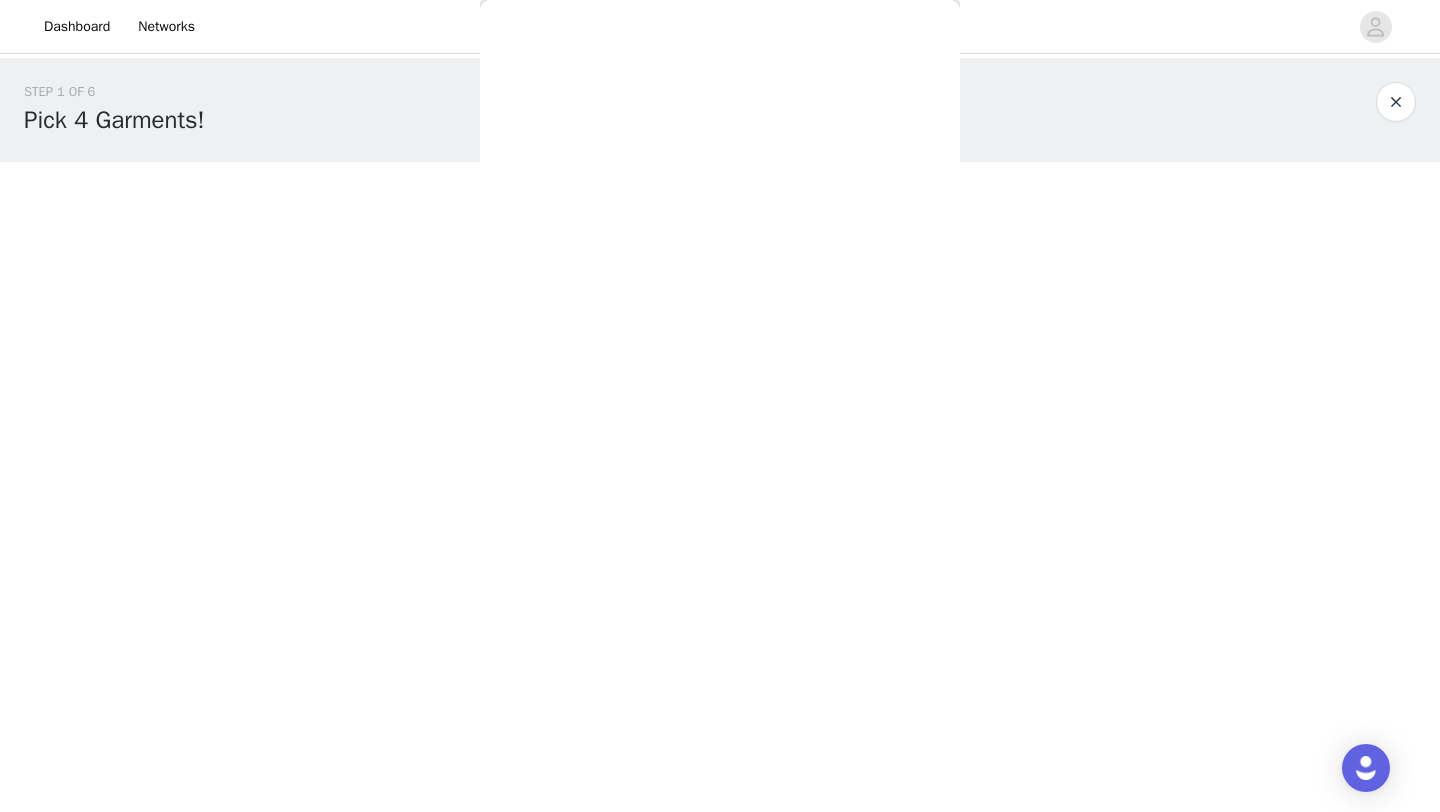 scroll, scrollTop: 0, scrollLeft: 0, axis: both 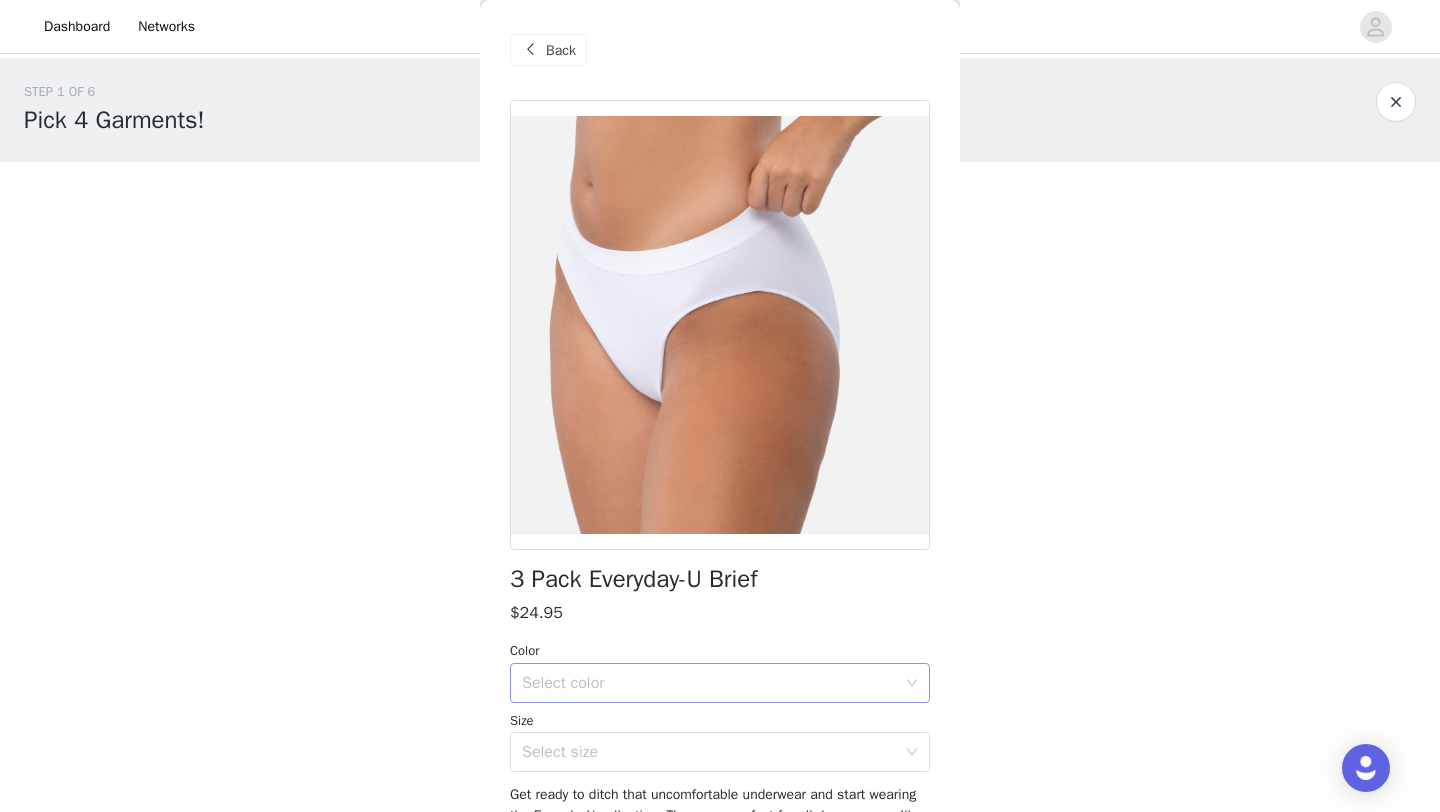 click on "Select color" at bounding box center [709, 683] 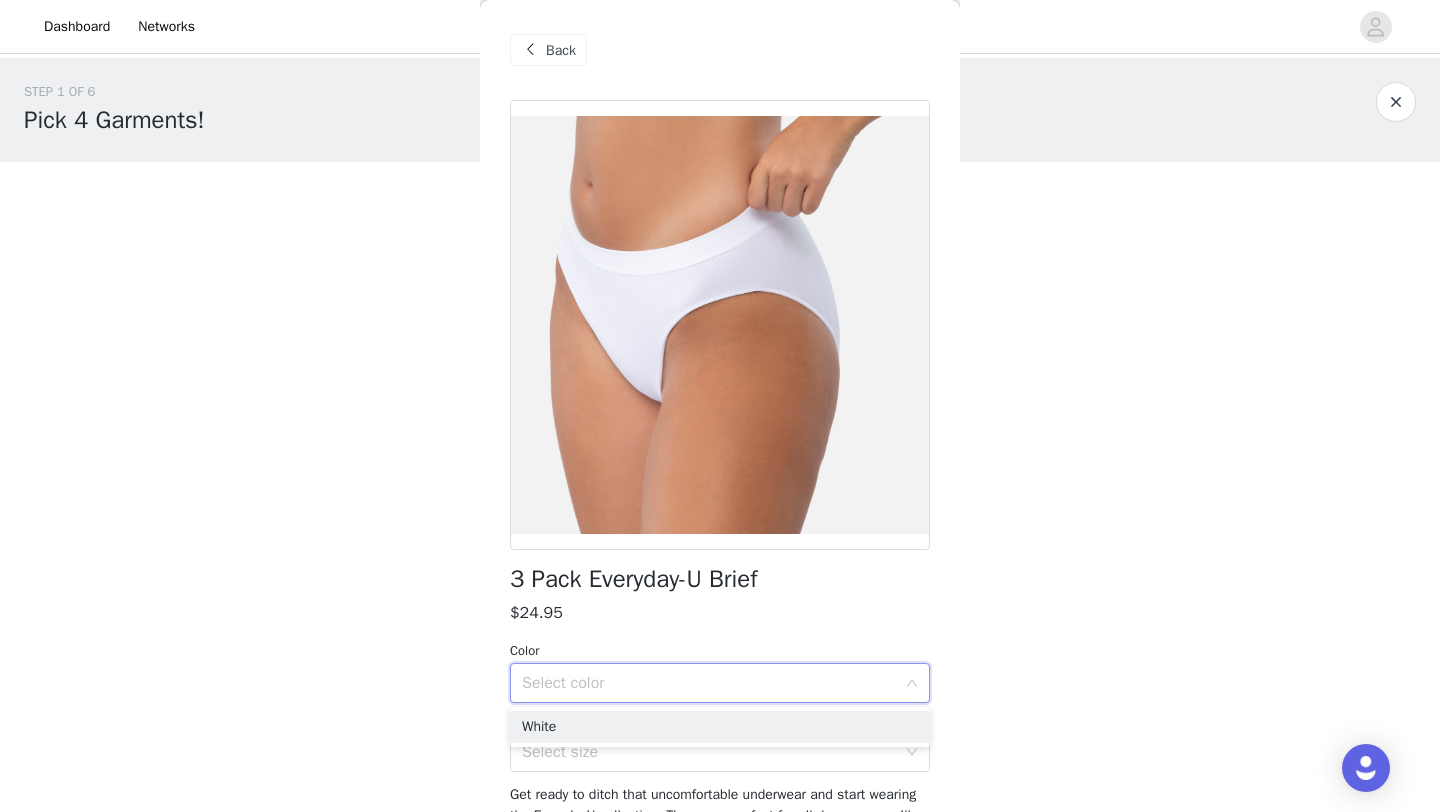 click on "Select color" at bounding box center [709, 683] 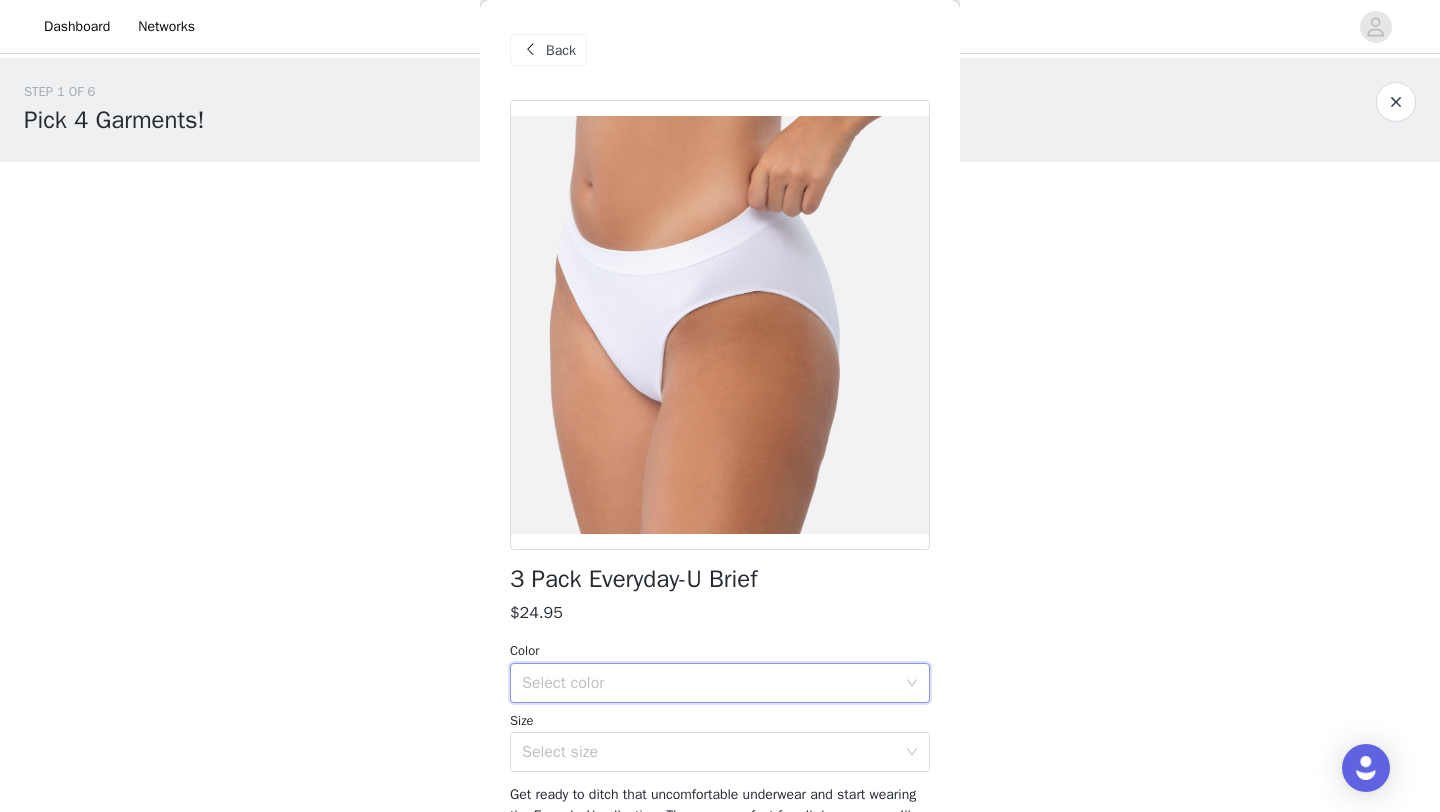 click on "Back" at bounding box center (561, 50) 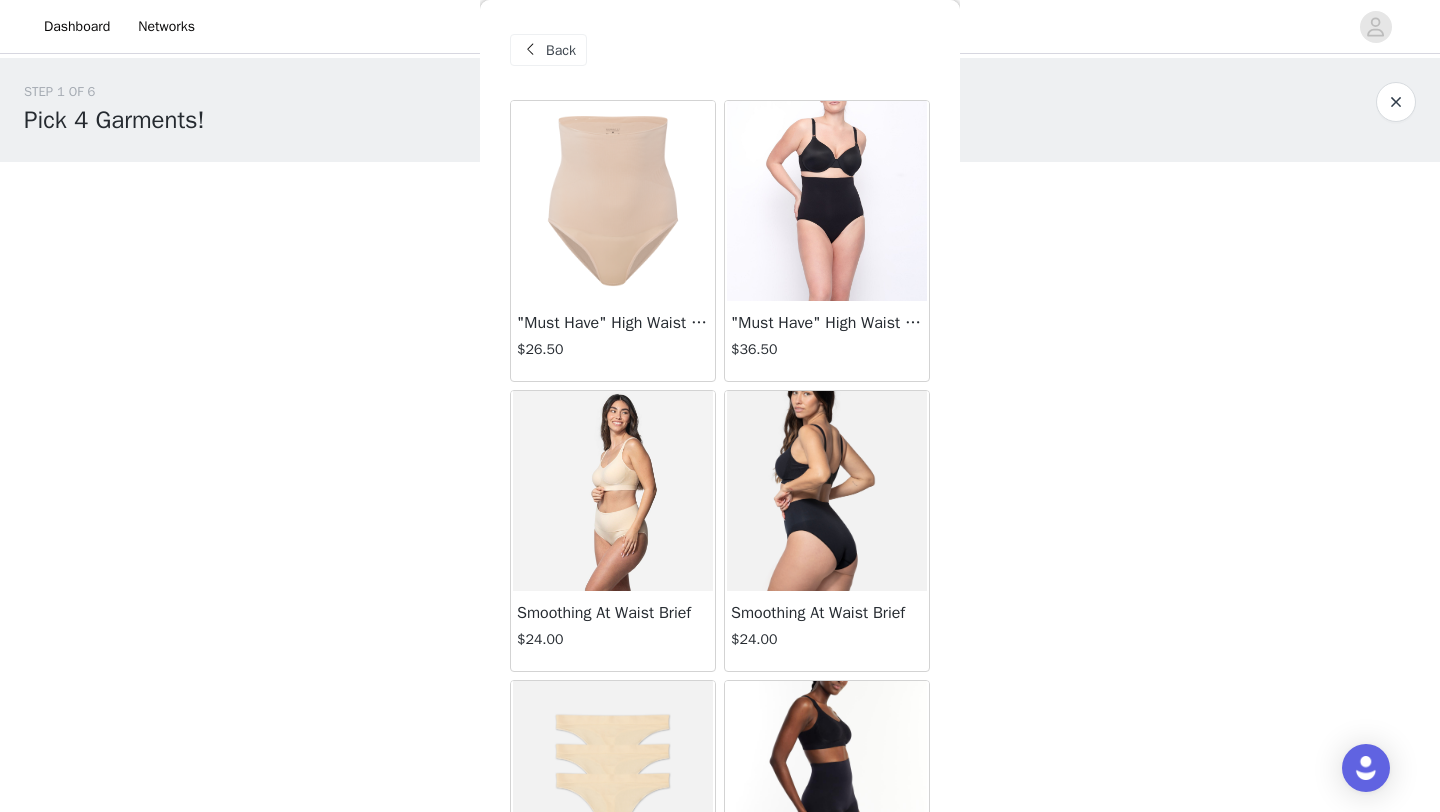 click on "Back" at bounding box center (561, 50) 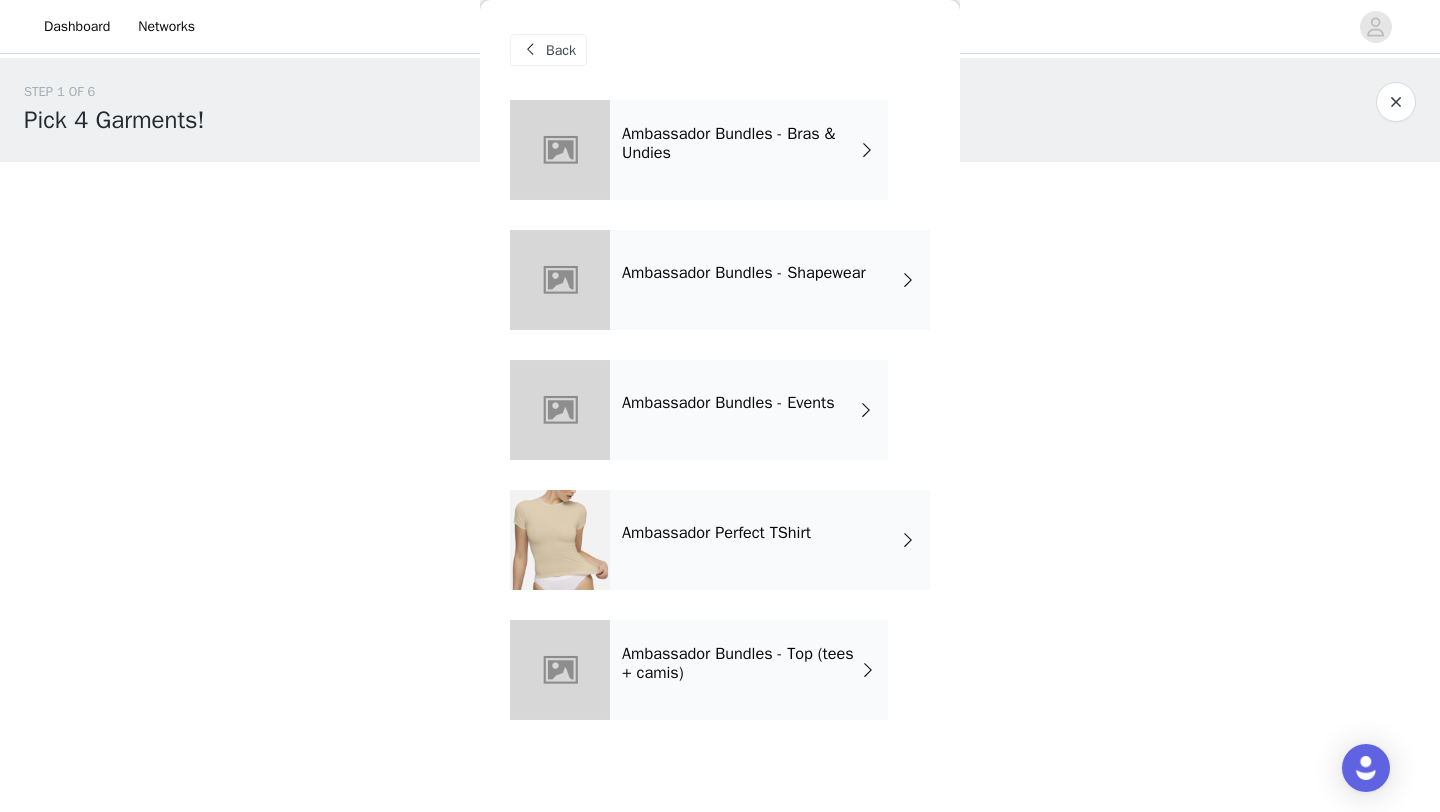 click on "Ambassador Perfect TShirt" at bounding box center [770, 540] 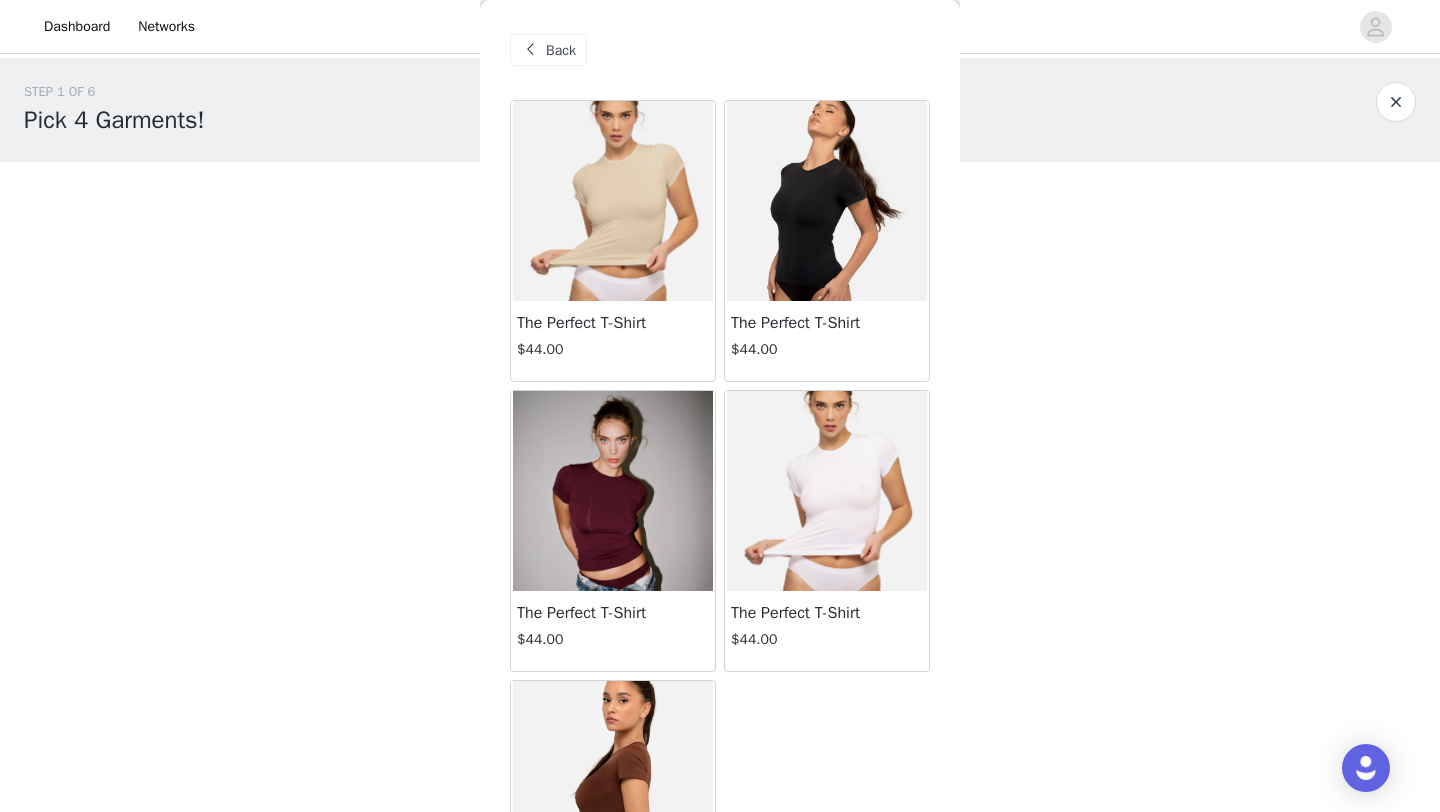 click at bounding box center [827, 491] 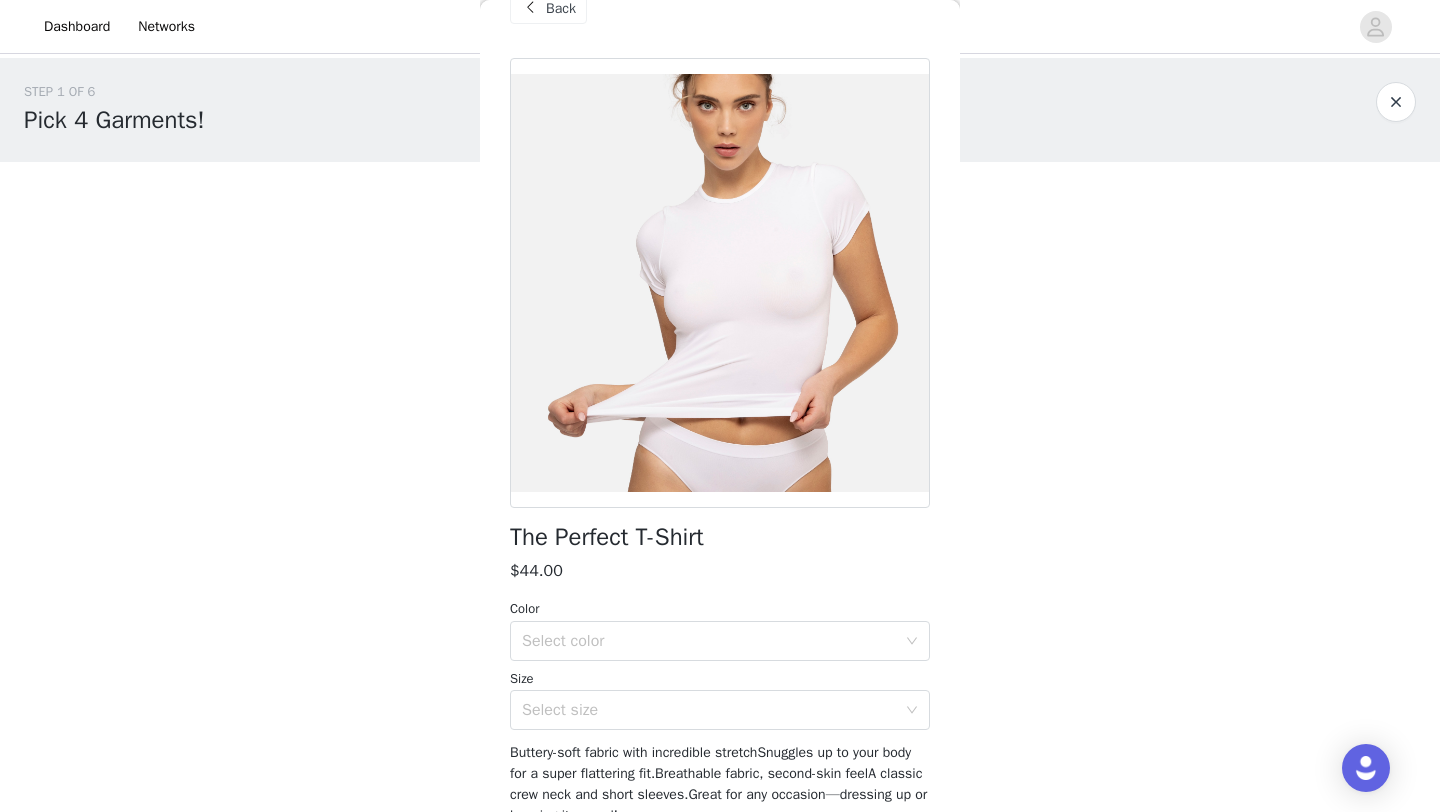 scroll, scrollTop: 0, scrollLeft: 0, axis: both 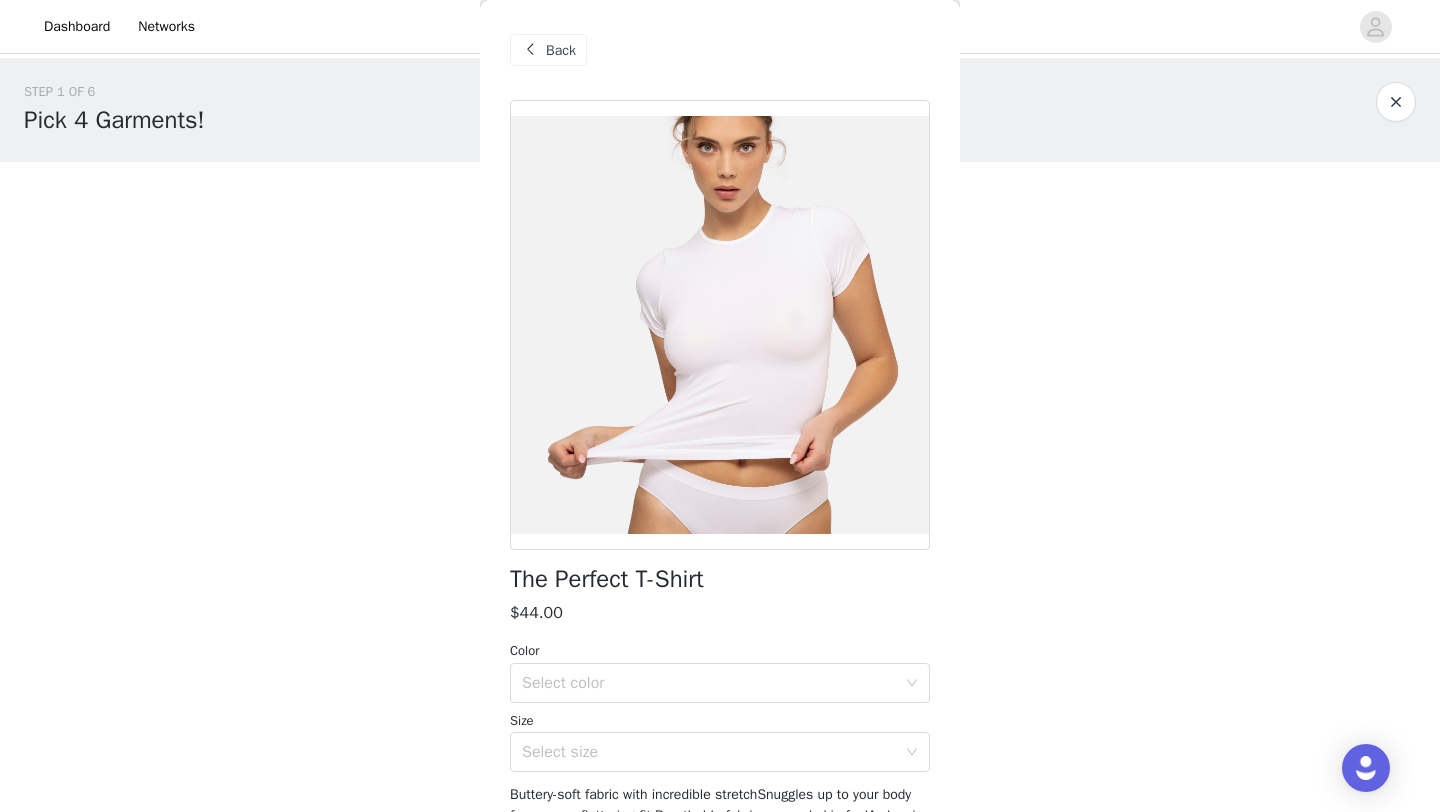 click on "Back" at bounding box center (561, 50) 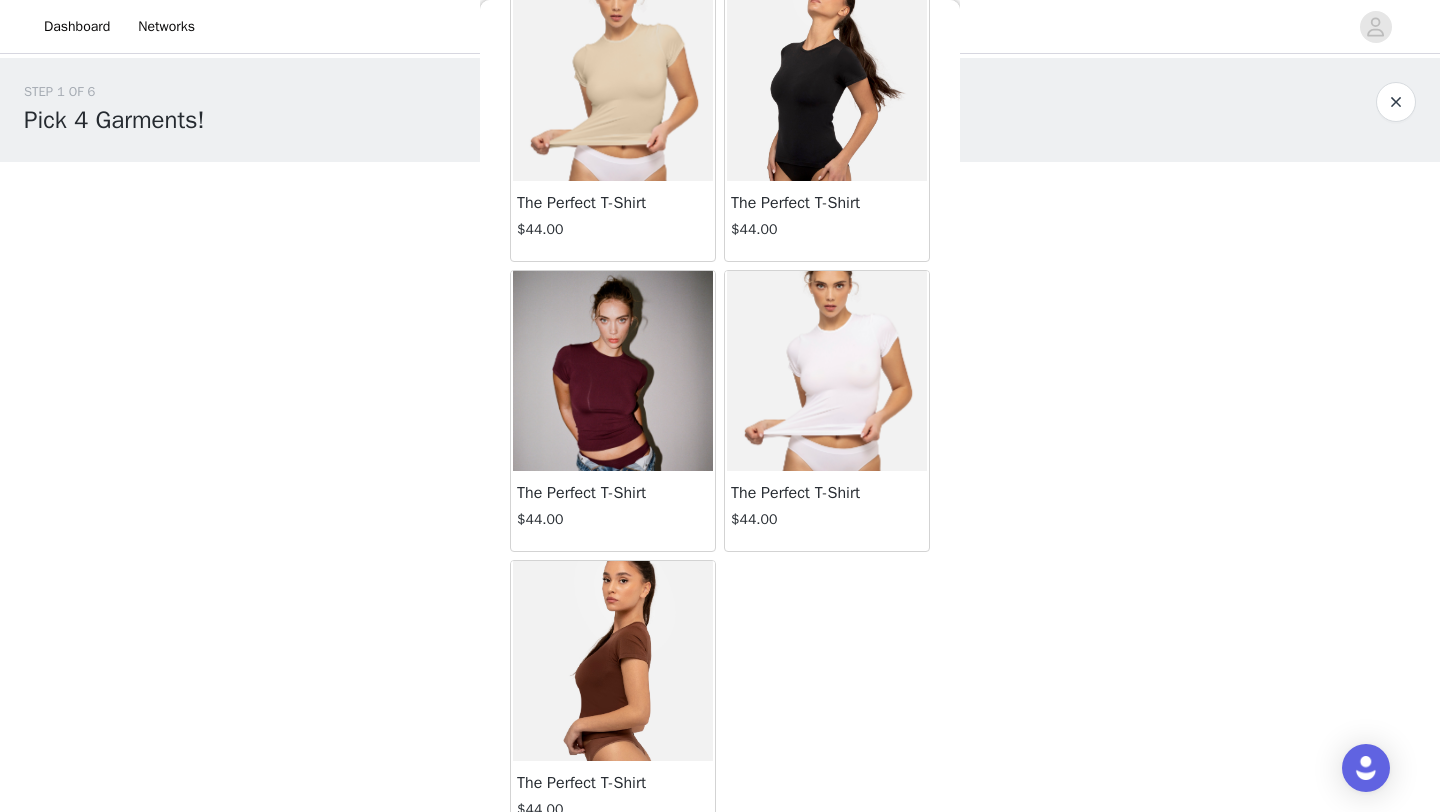 scroll, scrollTop: 154, scrollLeft: 0, axis: vertical 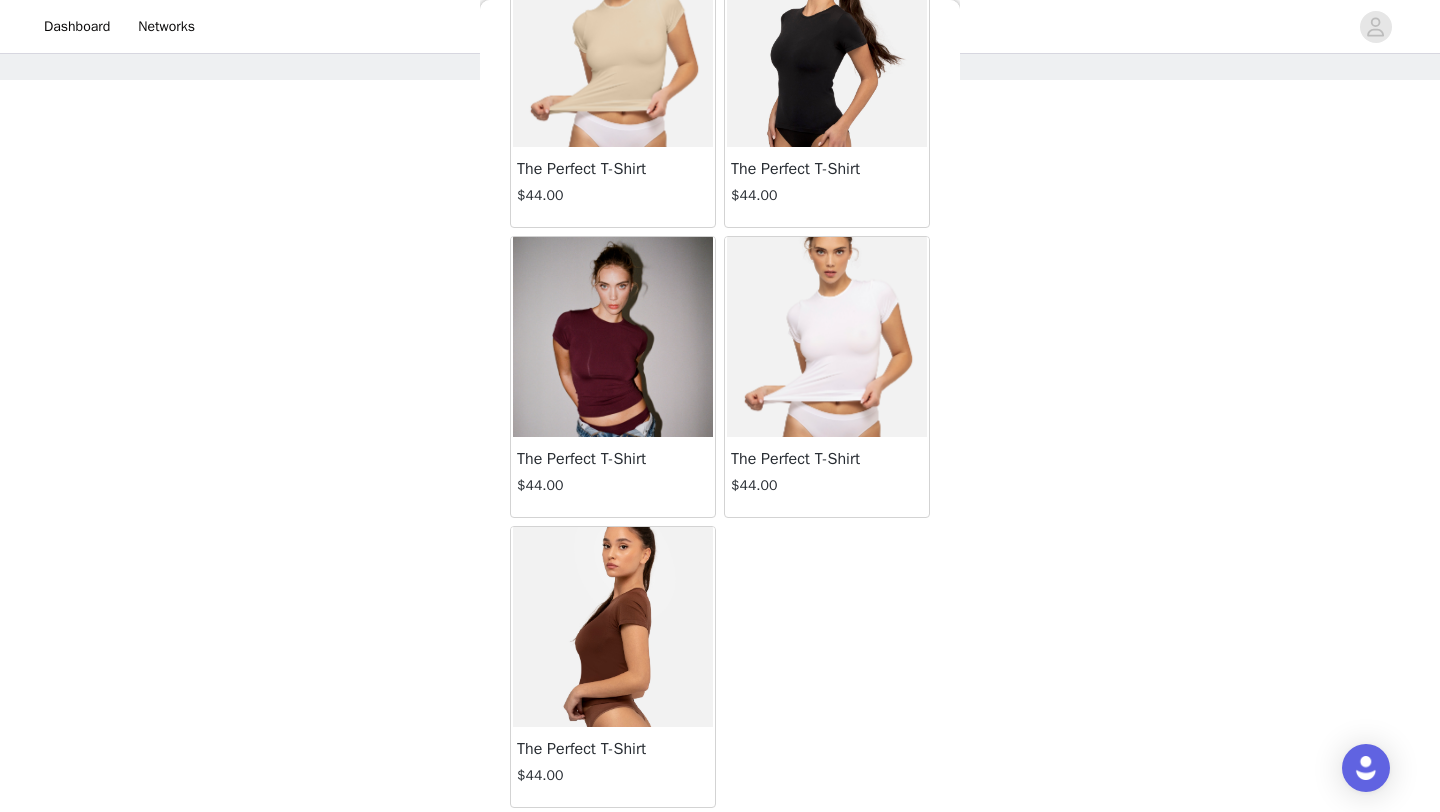 click on "The Perfect T-Shirt" at bounding box center (613, 749) 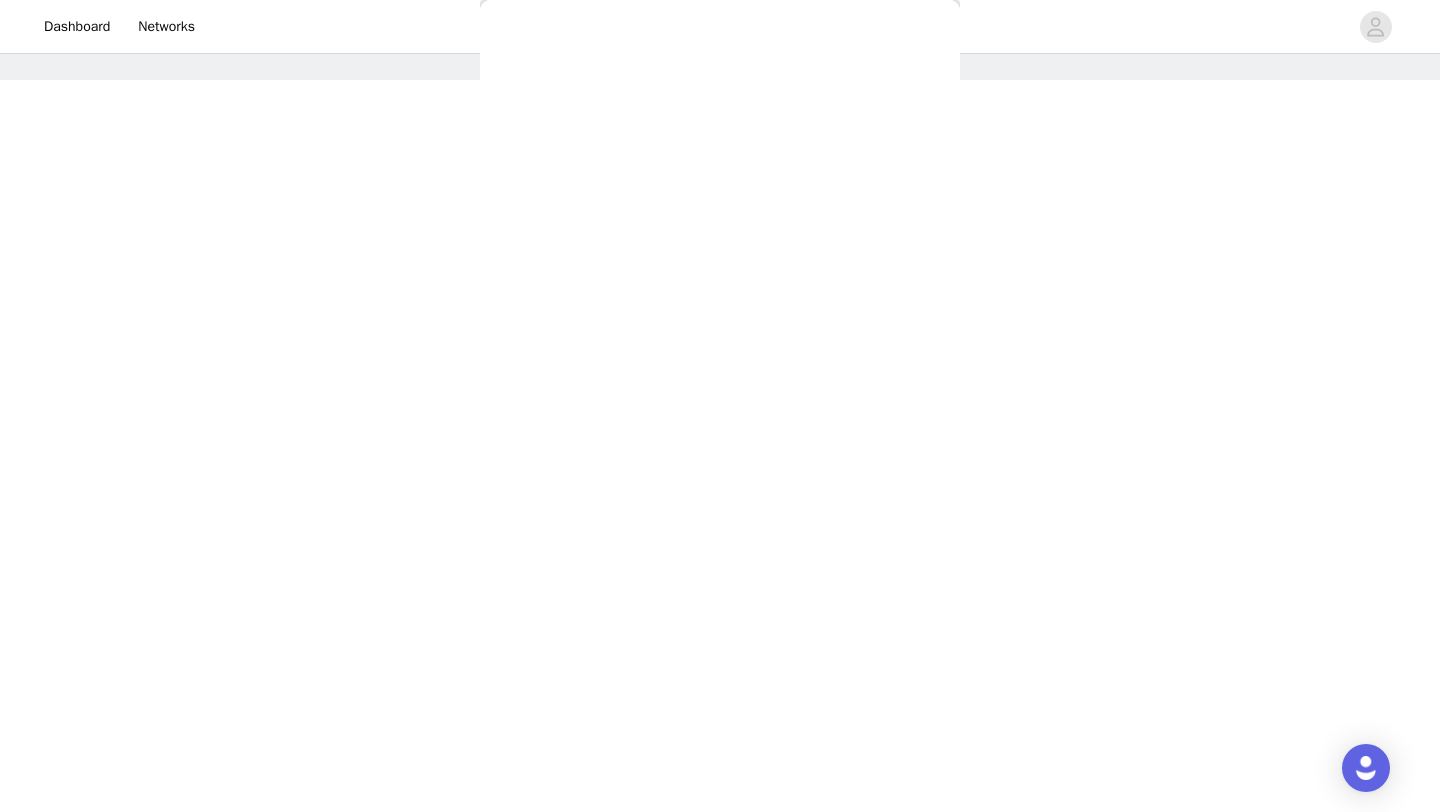 scroll, scrollTop: 0, scrollLeft: 0, axis: both 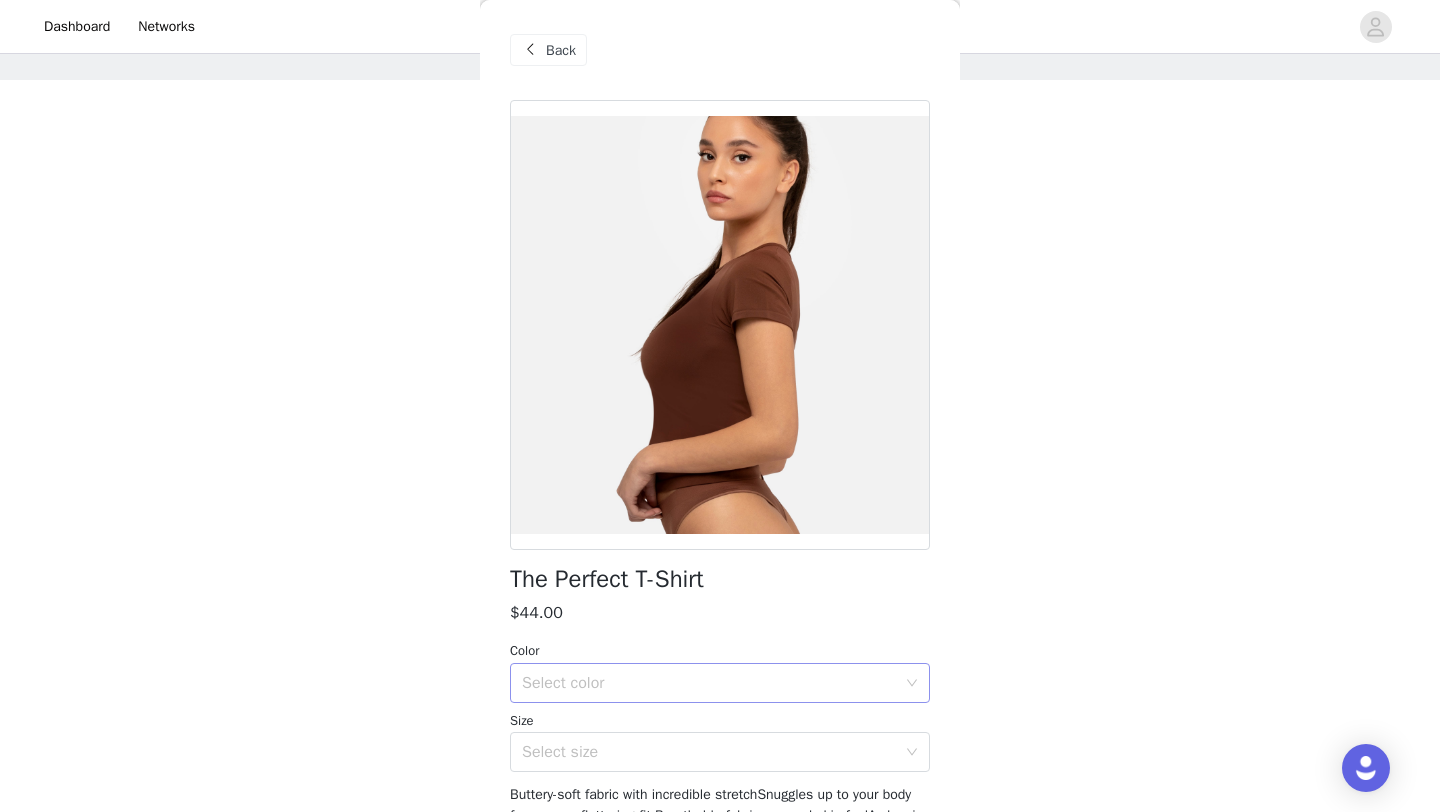 click on "Select color" at bounding box center (709, 683) 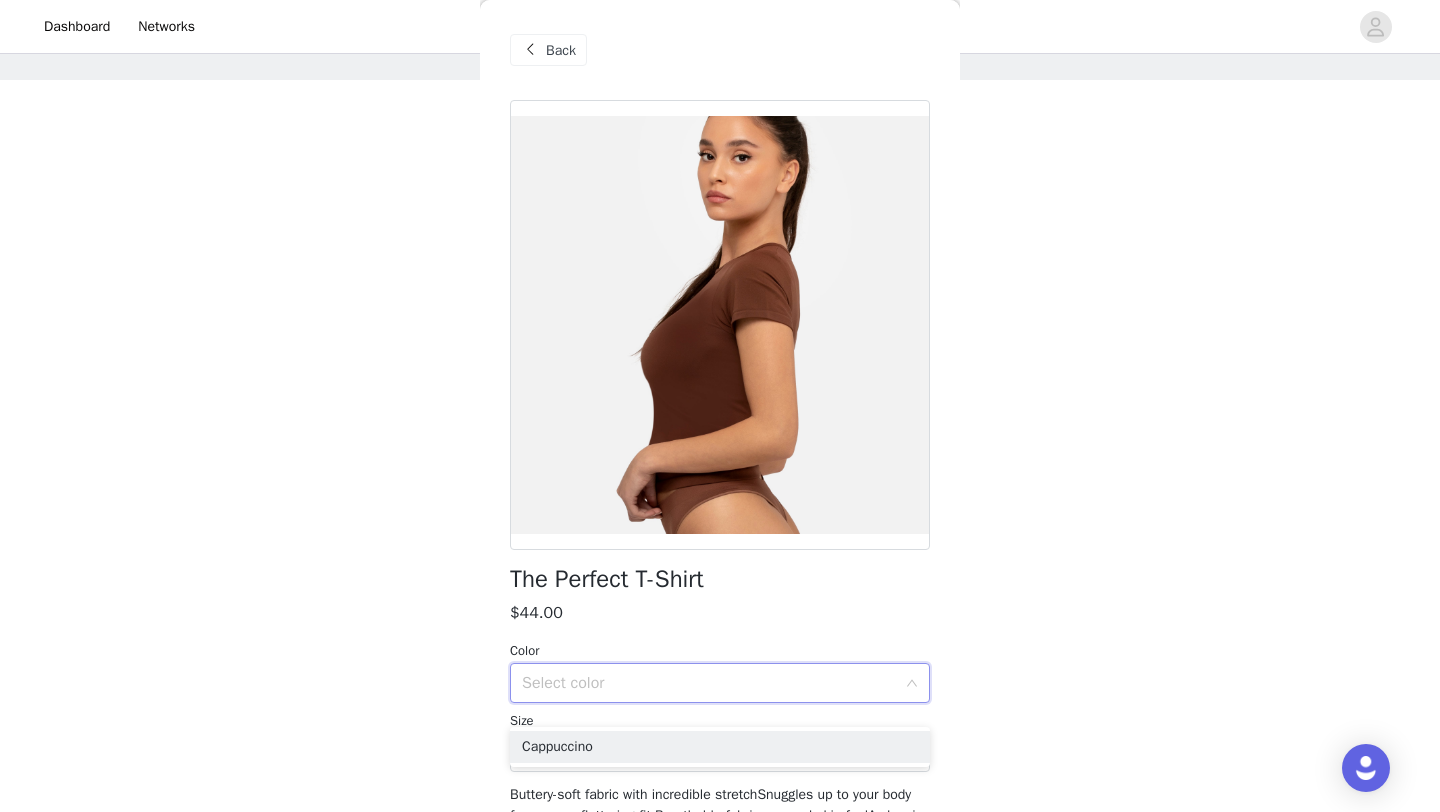 click on "Select color" at bounding box center [709, 683] 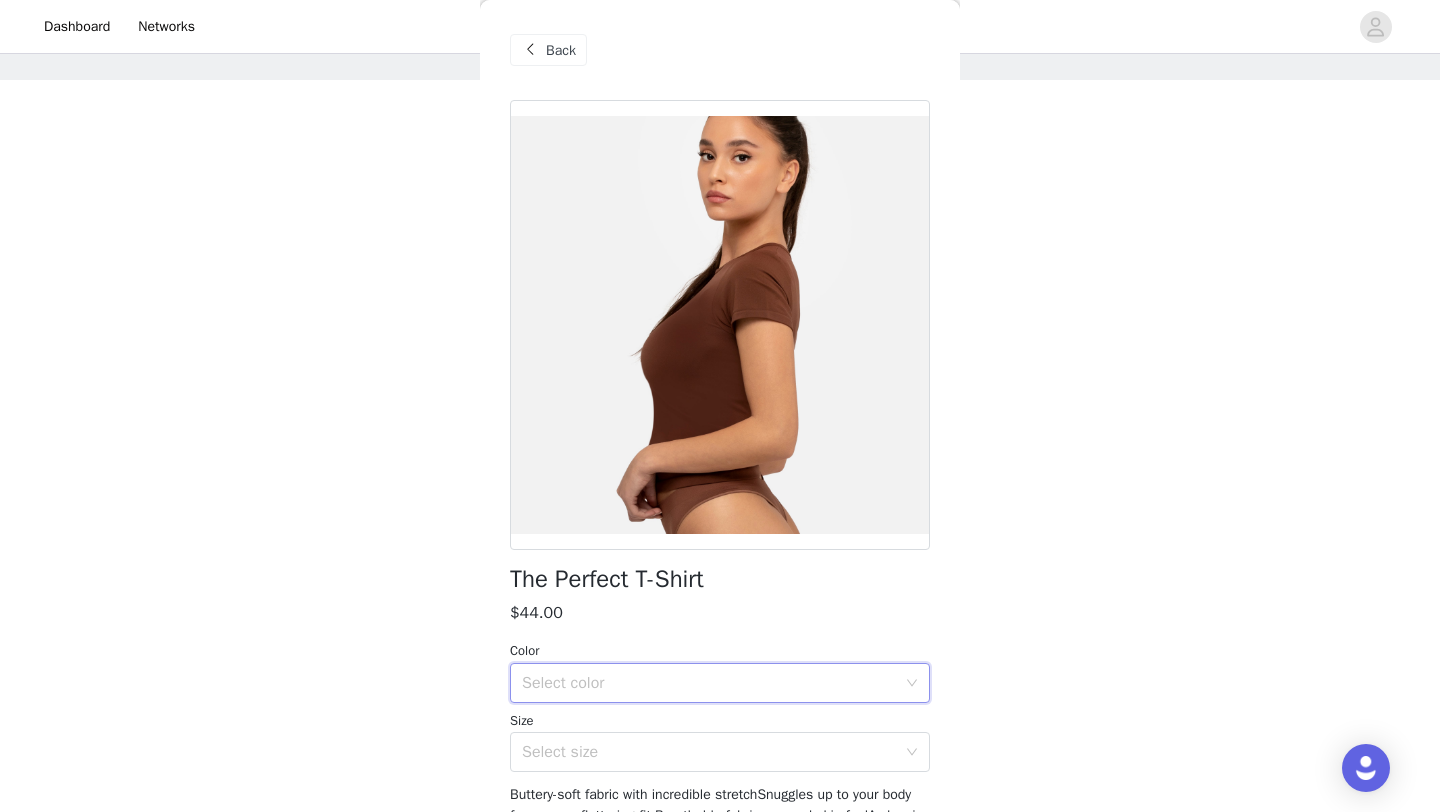 click on "Back" at bounding box center [561, 50] 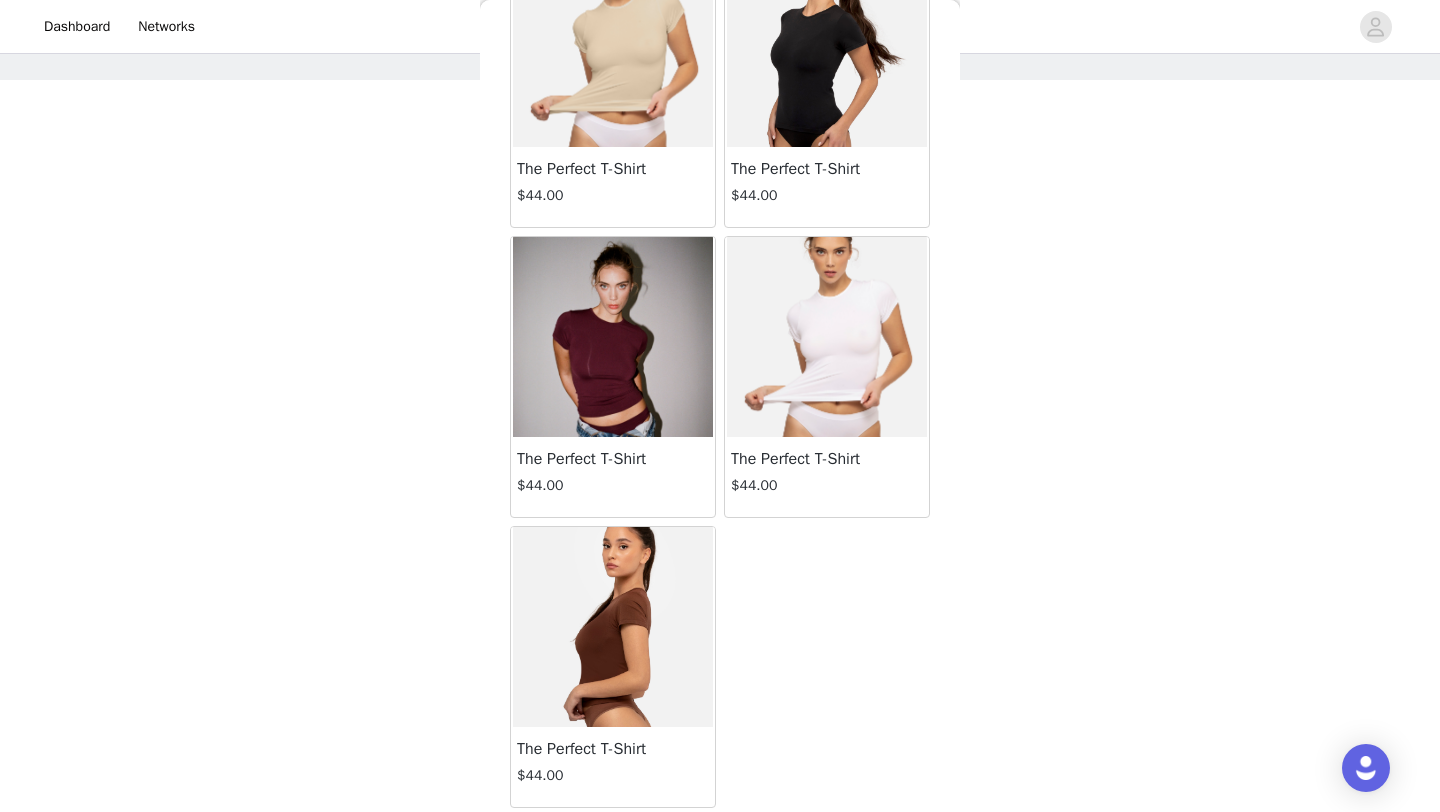 scroll, scrollTop: 0, scrollLeft: 0, axis: both 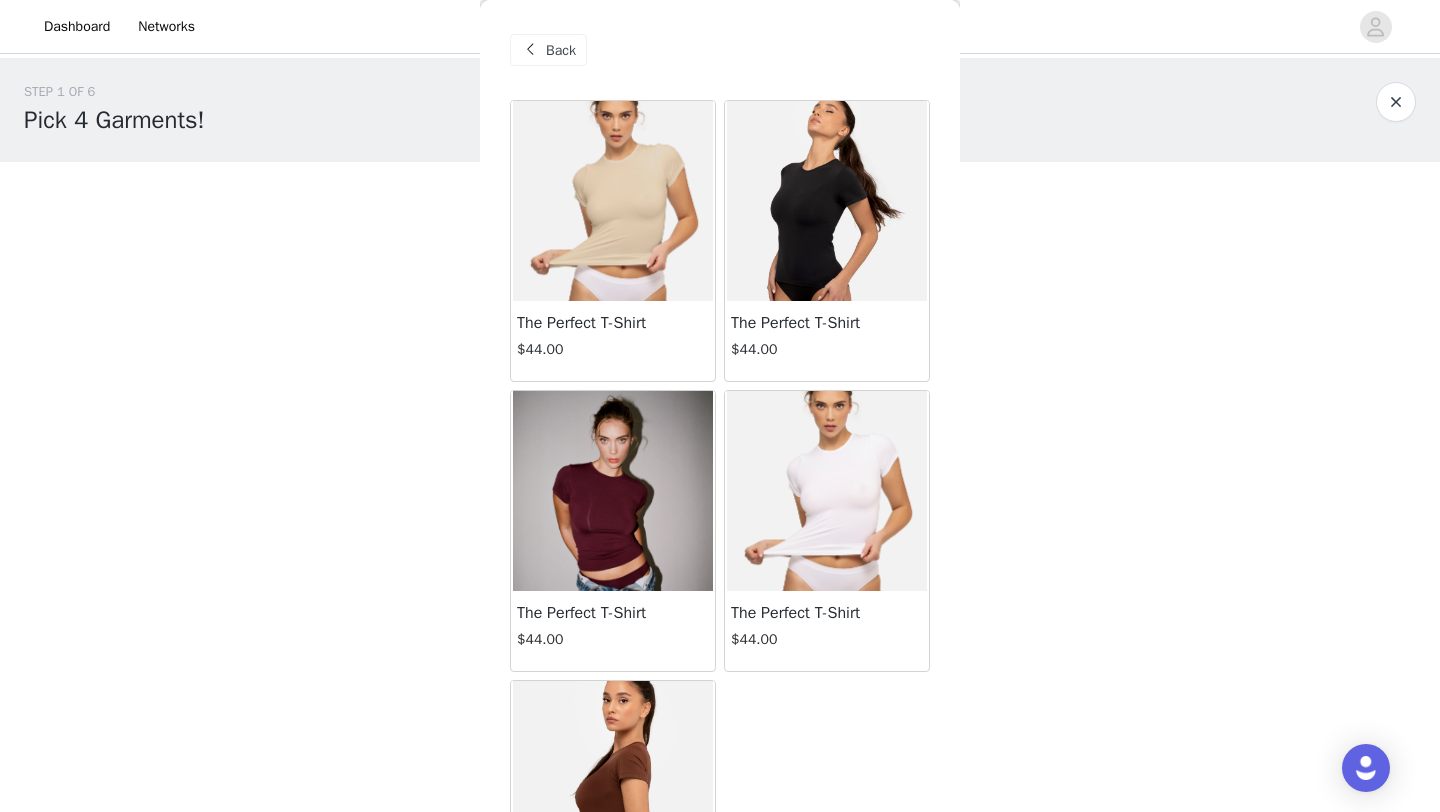 click on "Back" at bounding box center [561, 50] 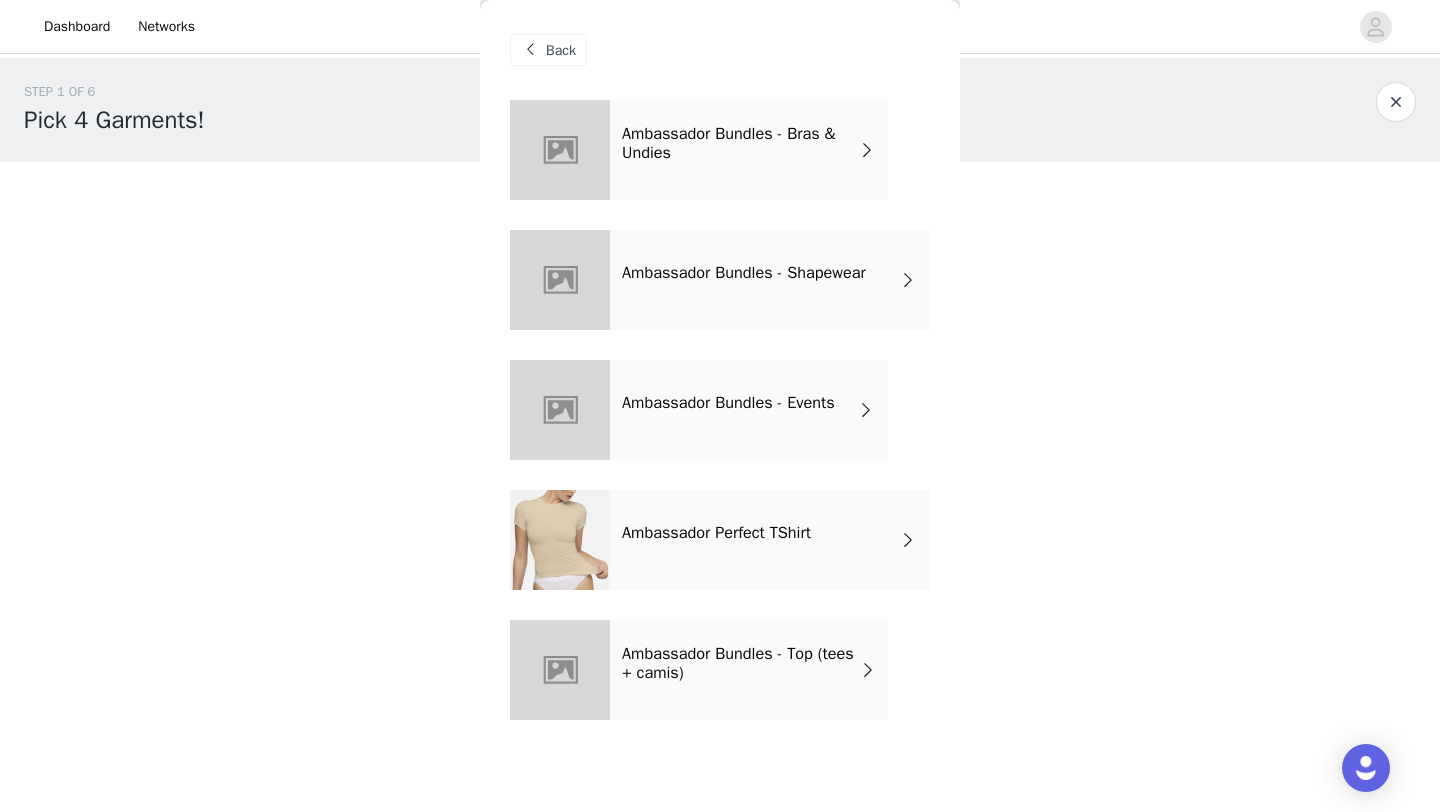 click on "Ambassador Bundles - Bras & Undies" at bounding box center (740, 143) 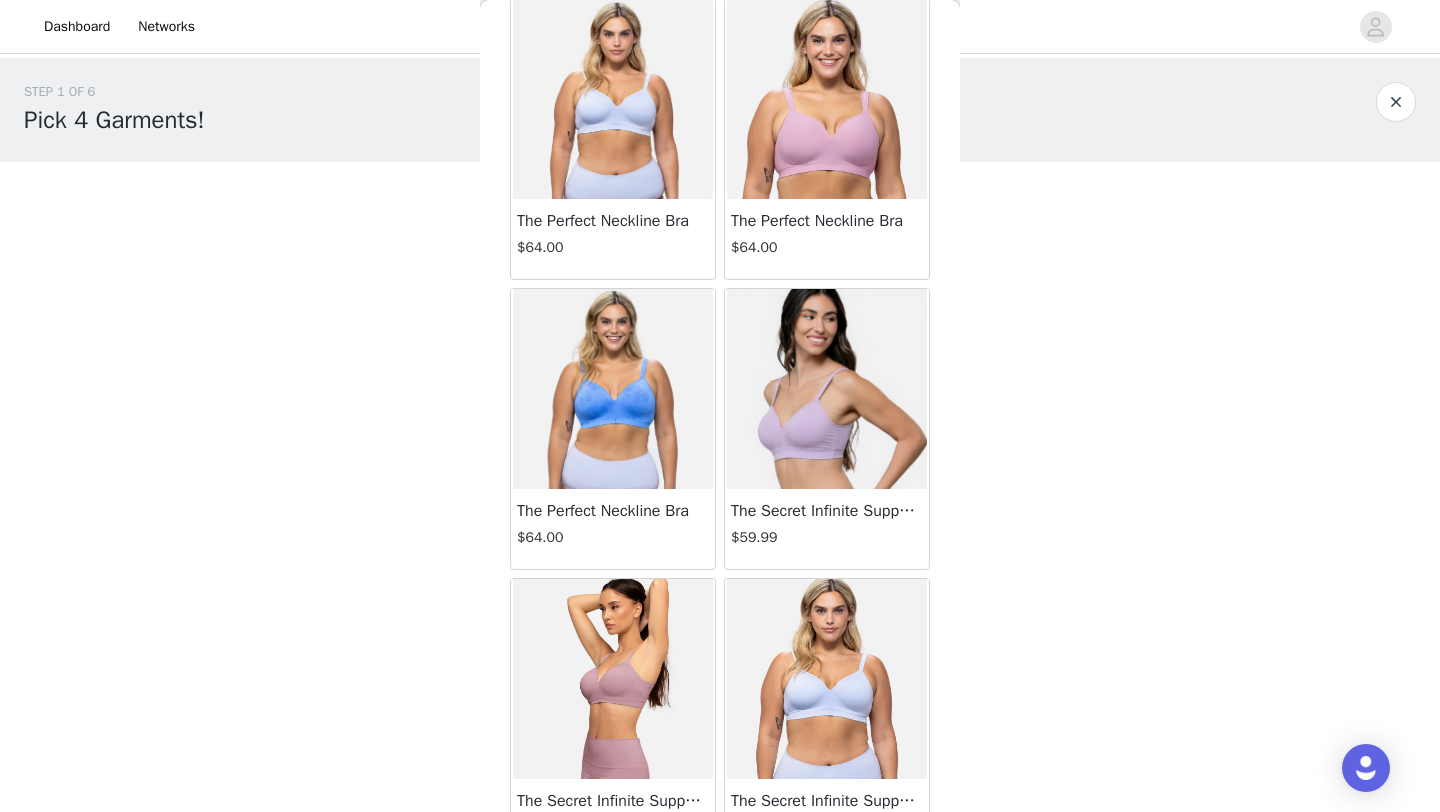 scroll, scrollTop: 2248, scrollLeft: 0, axis: vertical 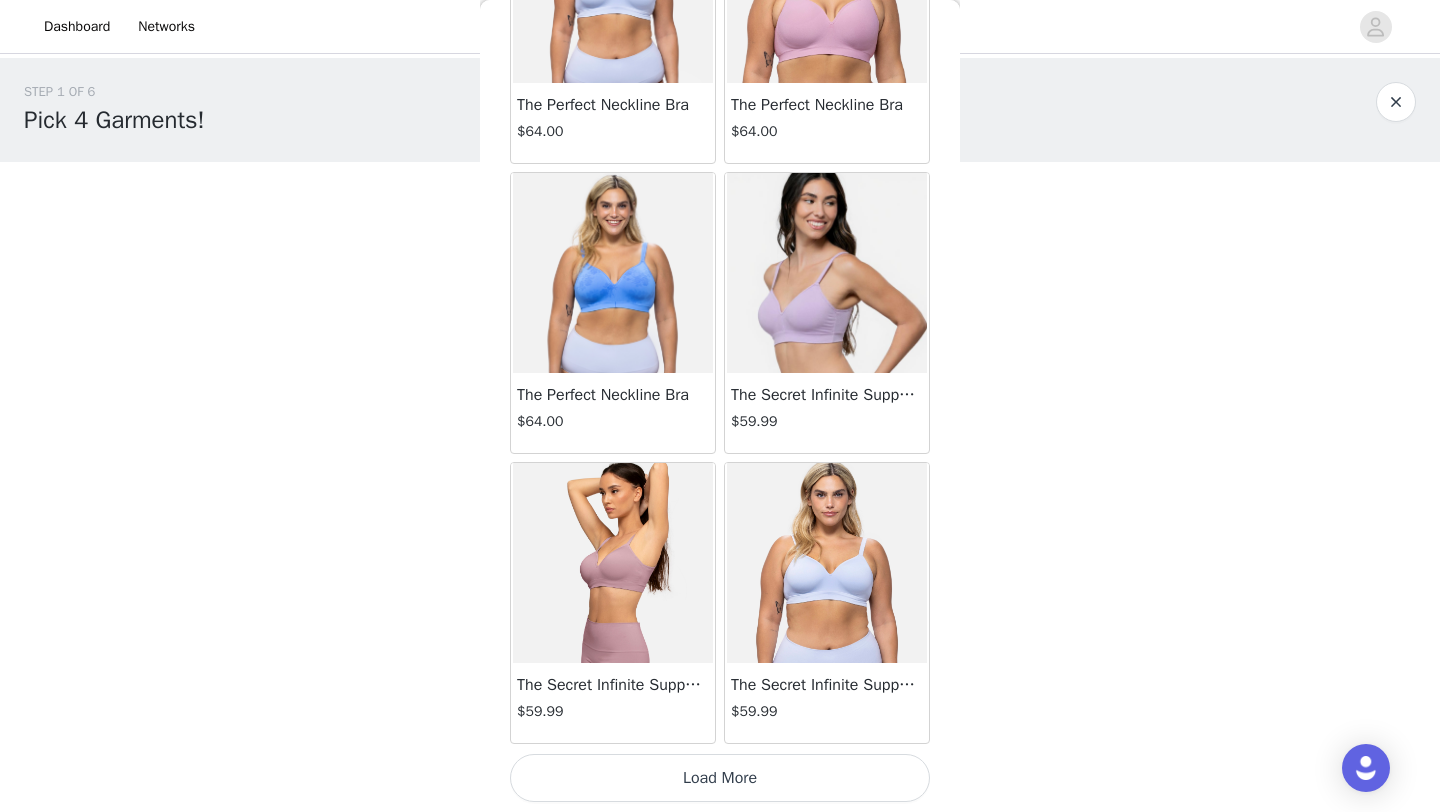 click on "Load More" at bounding box center [720, 778] 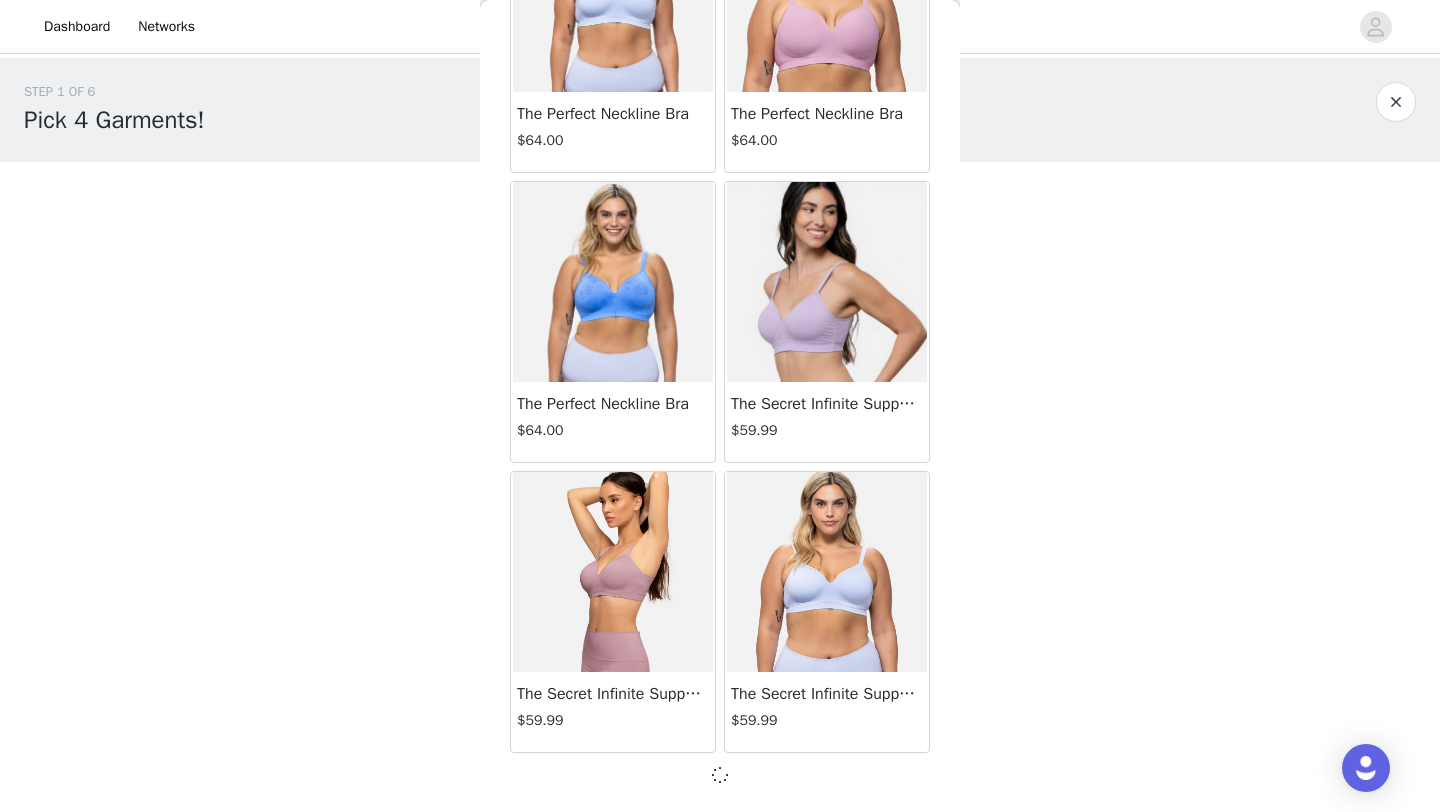 scroll, scrollTop: 2248, scrollLeft: 0, axis: vertical 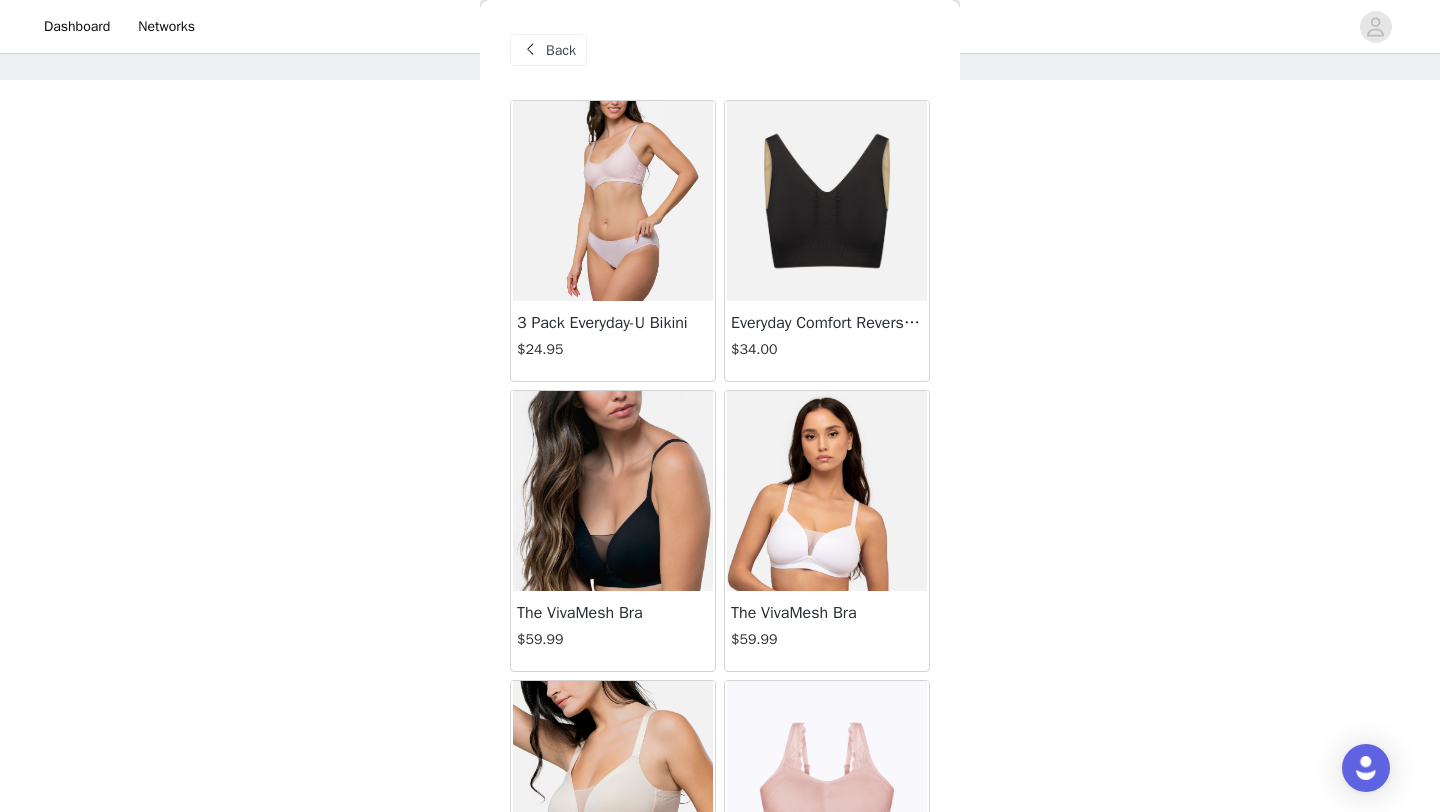 click on "Back" at bounding box center [561, 50] 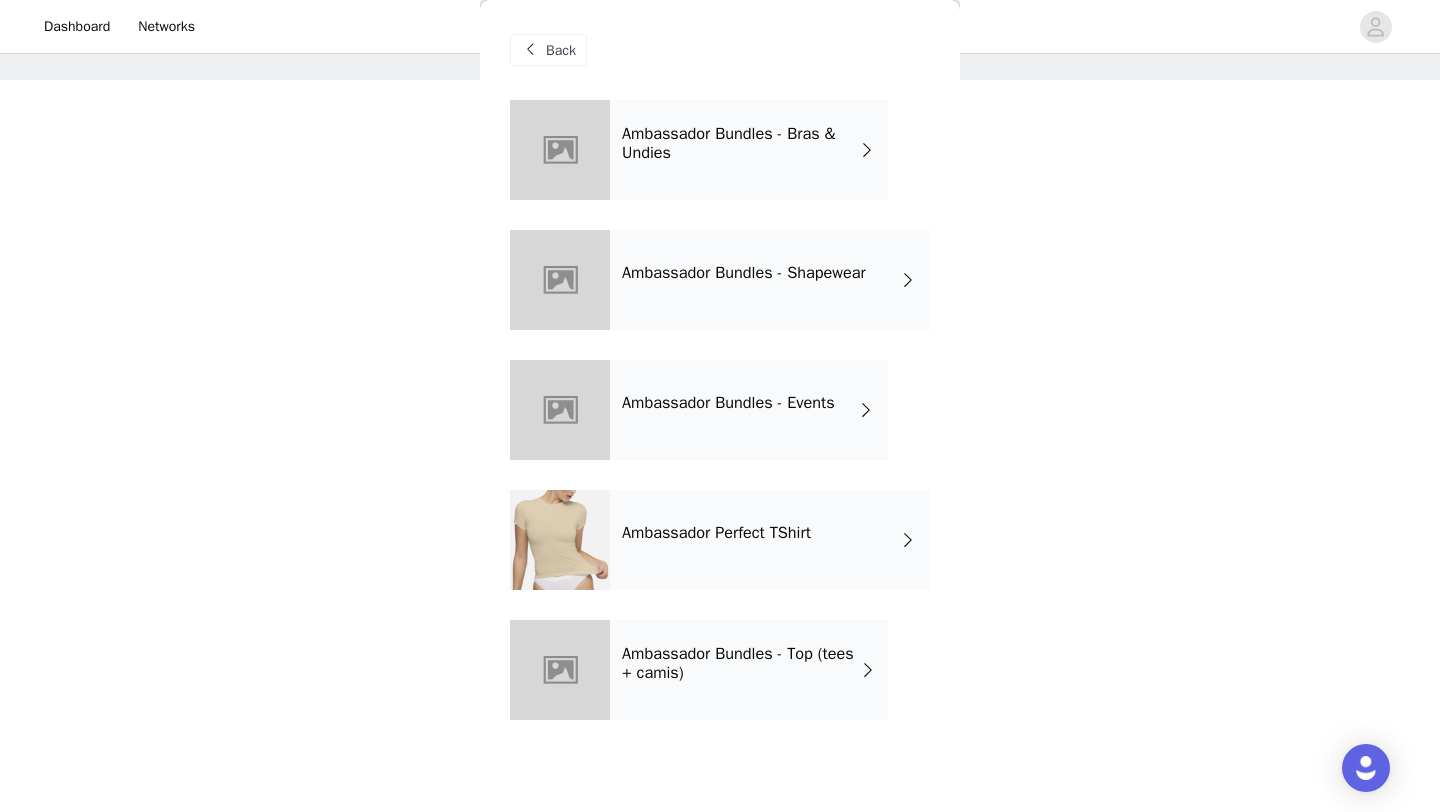 click on "Ambassador Bundles - Top (tees + camis)" at bounding box center [741, 663] 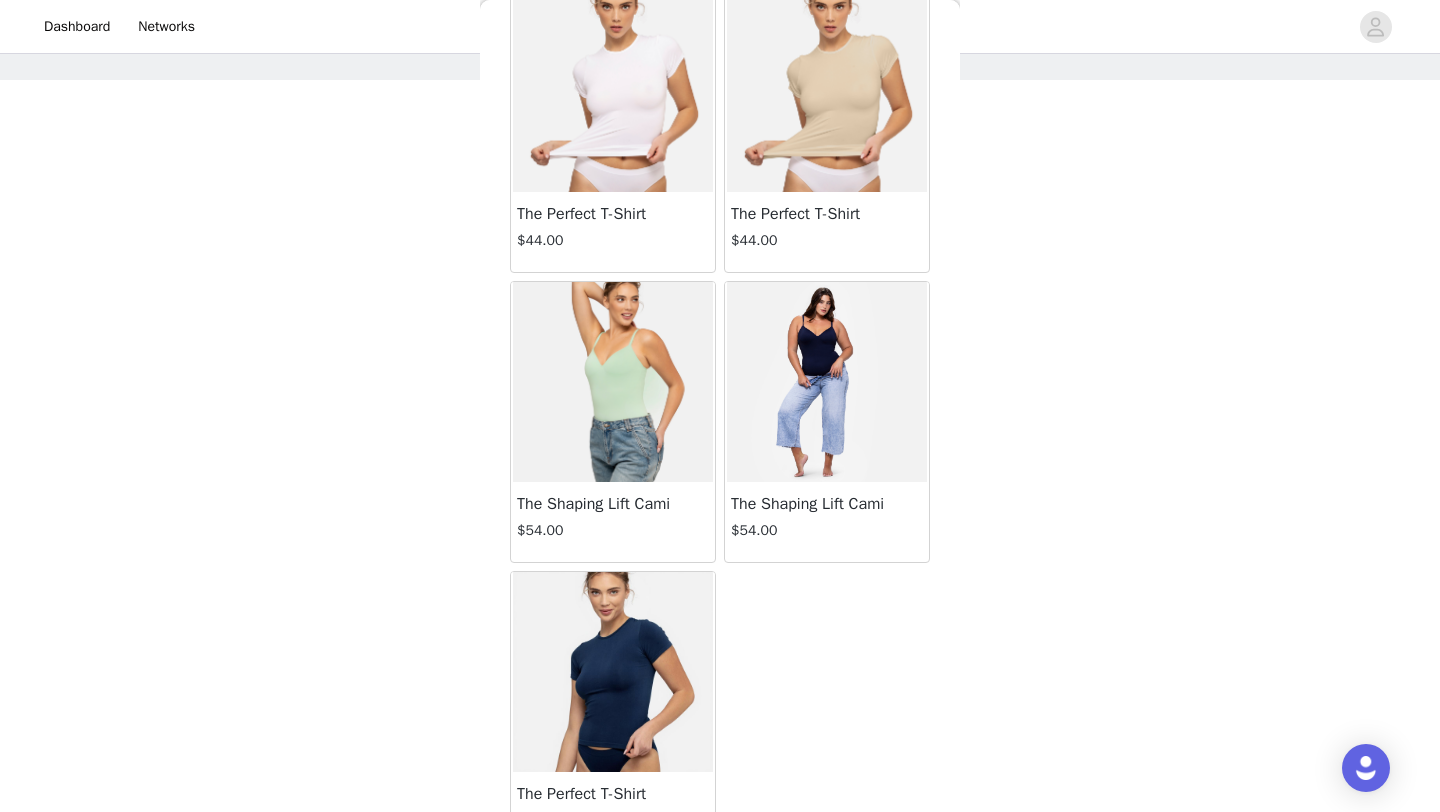 scroll, scrollTop: 154, scrollLeft: 0, axis: vertical 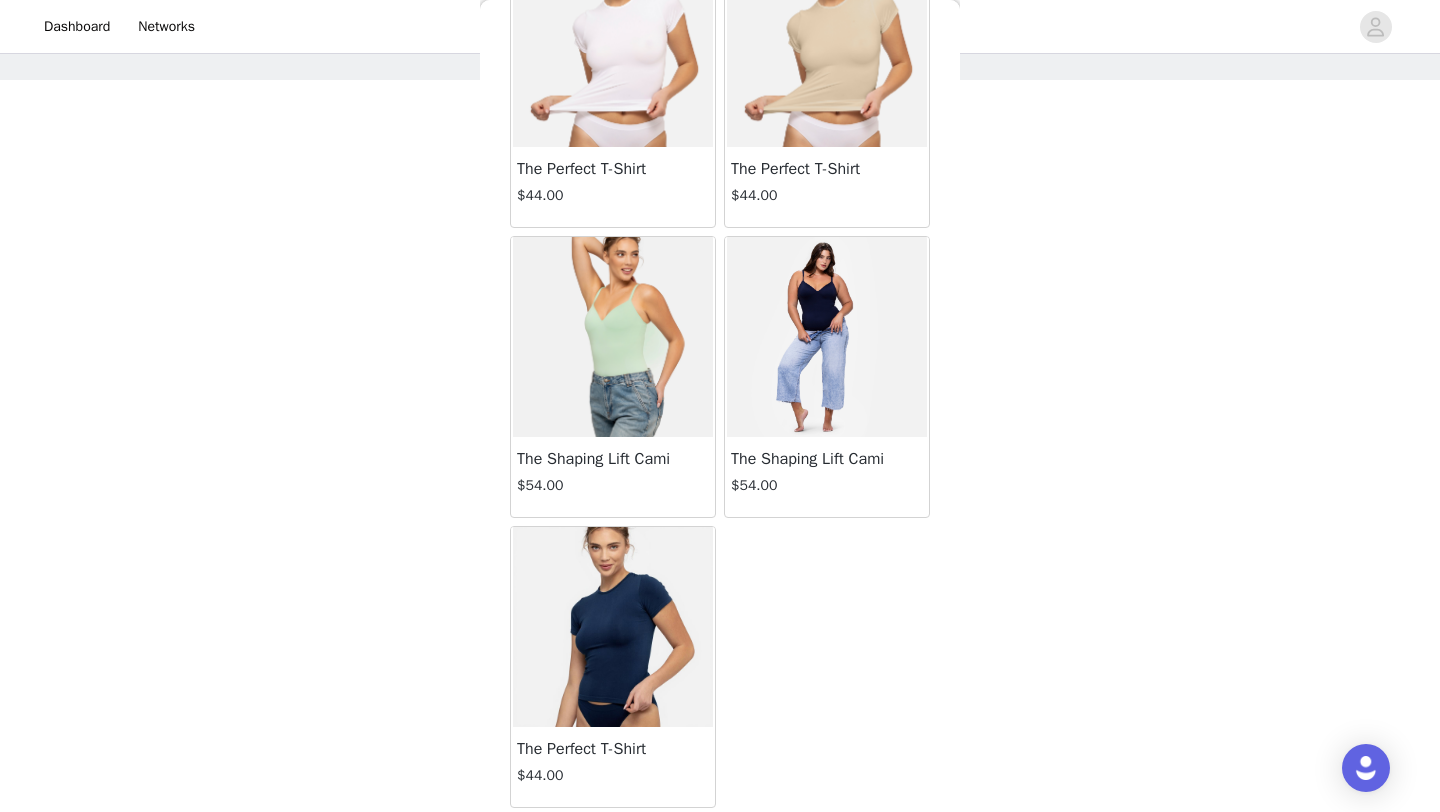 click on "The Shaping Lift Cami" at bounding box center [827, 459] 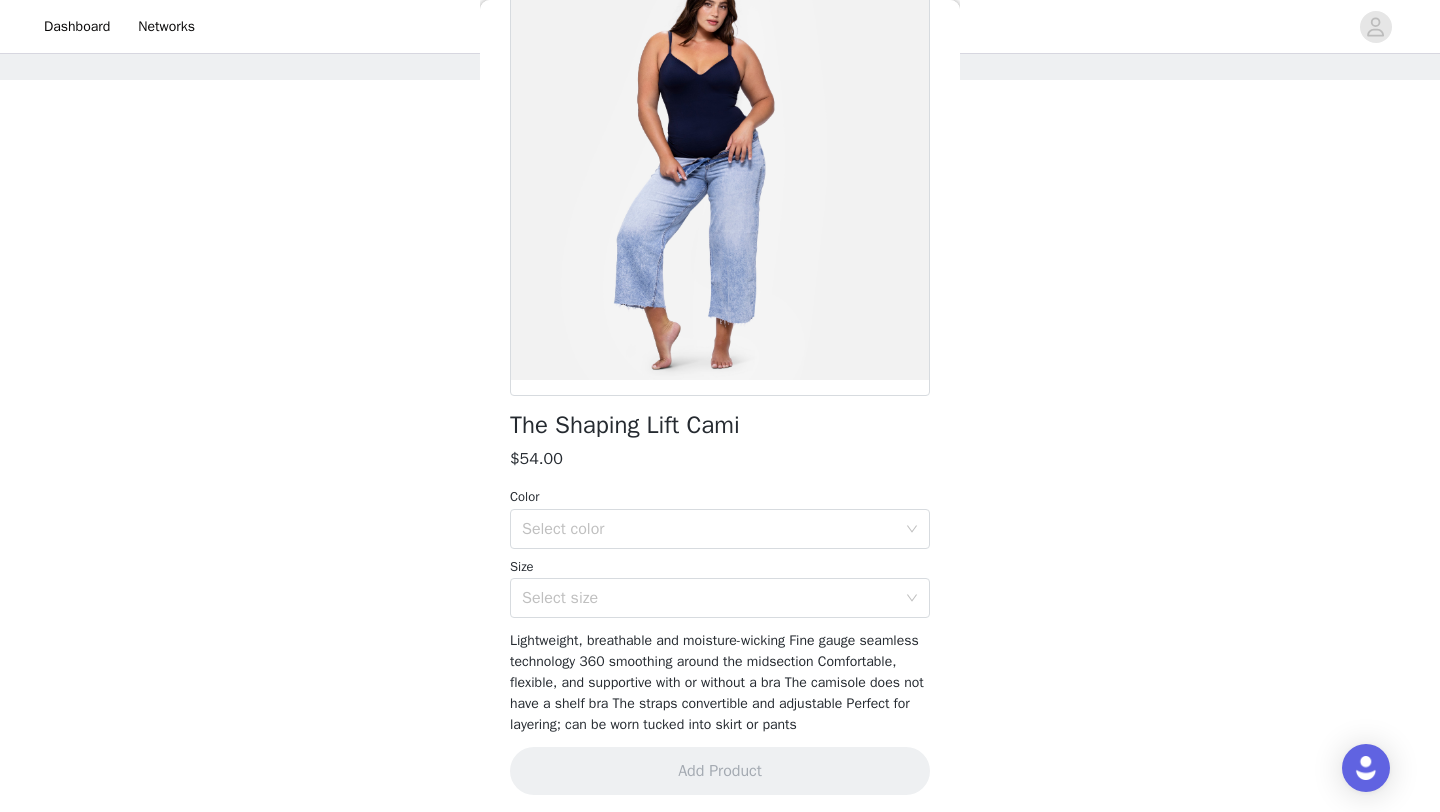 scroll, scrollTop: 0, scrollLeft: 0, axis: both 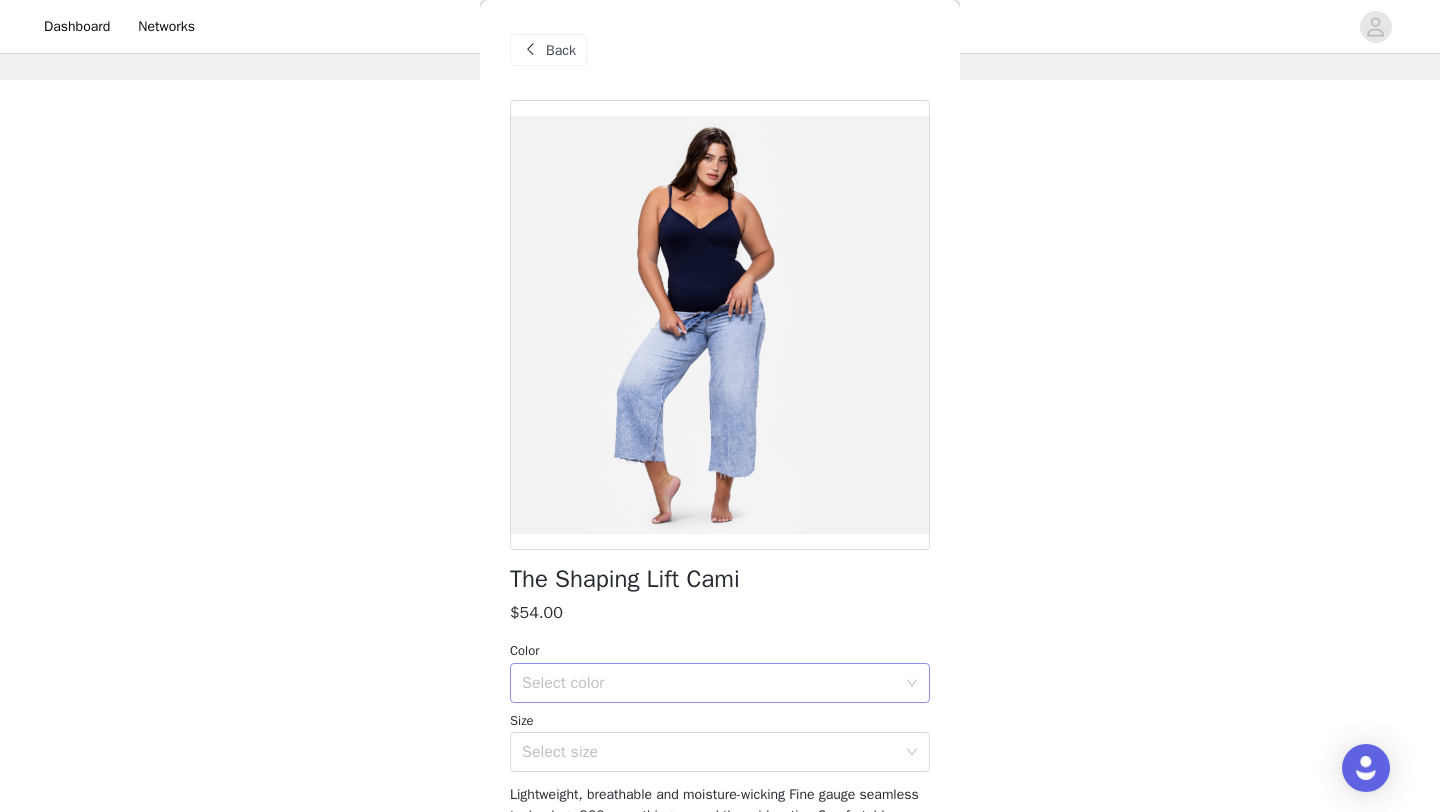 click on "Select color" at bounding box center (713, 683) 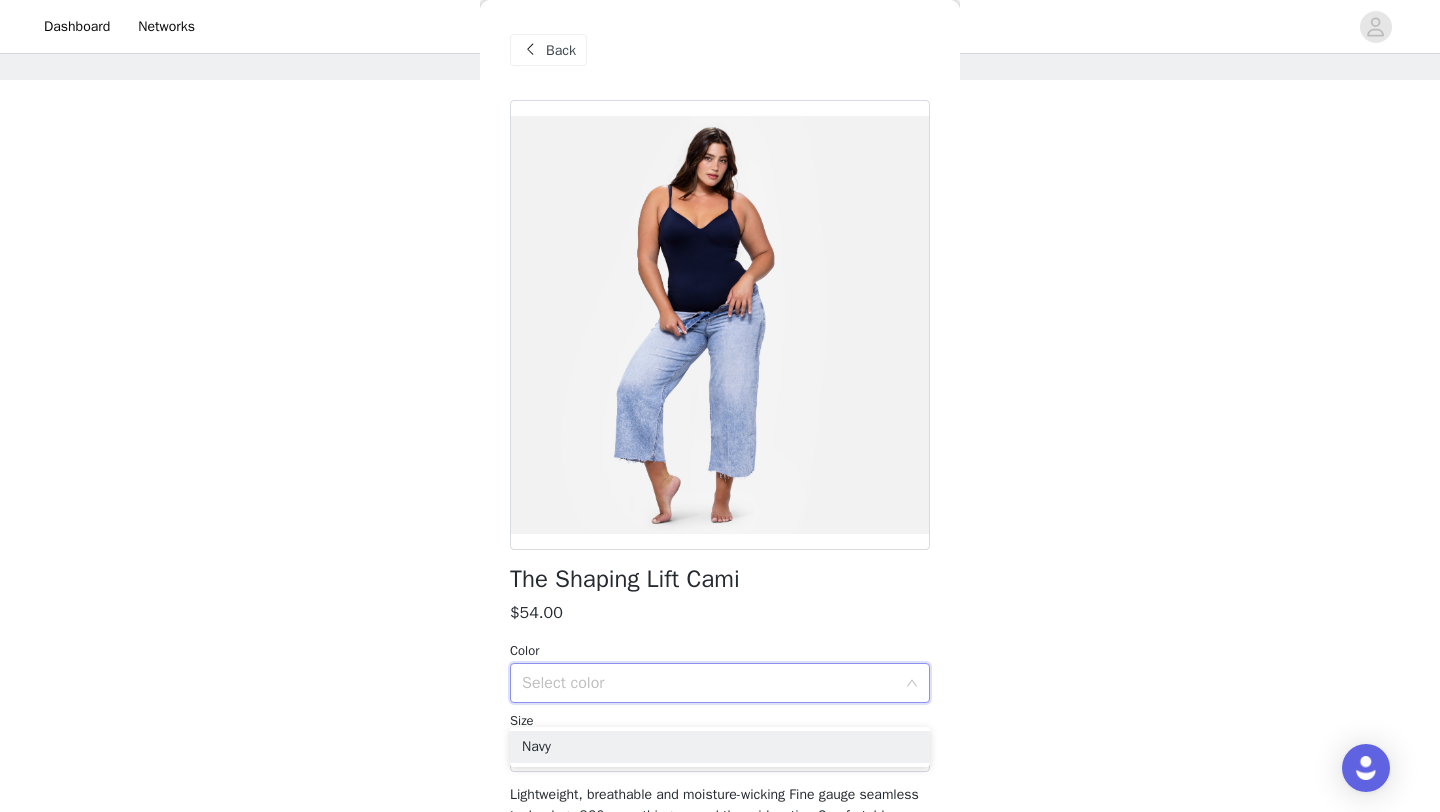 click on "Select color" at bounding box center (709, 683) 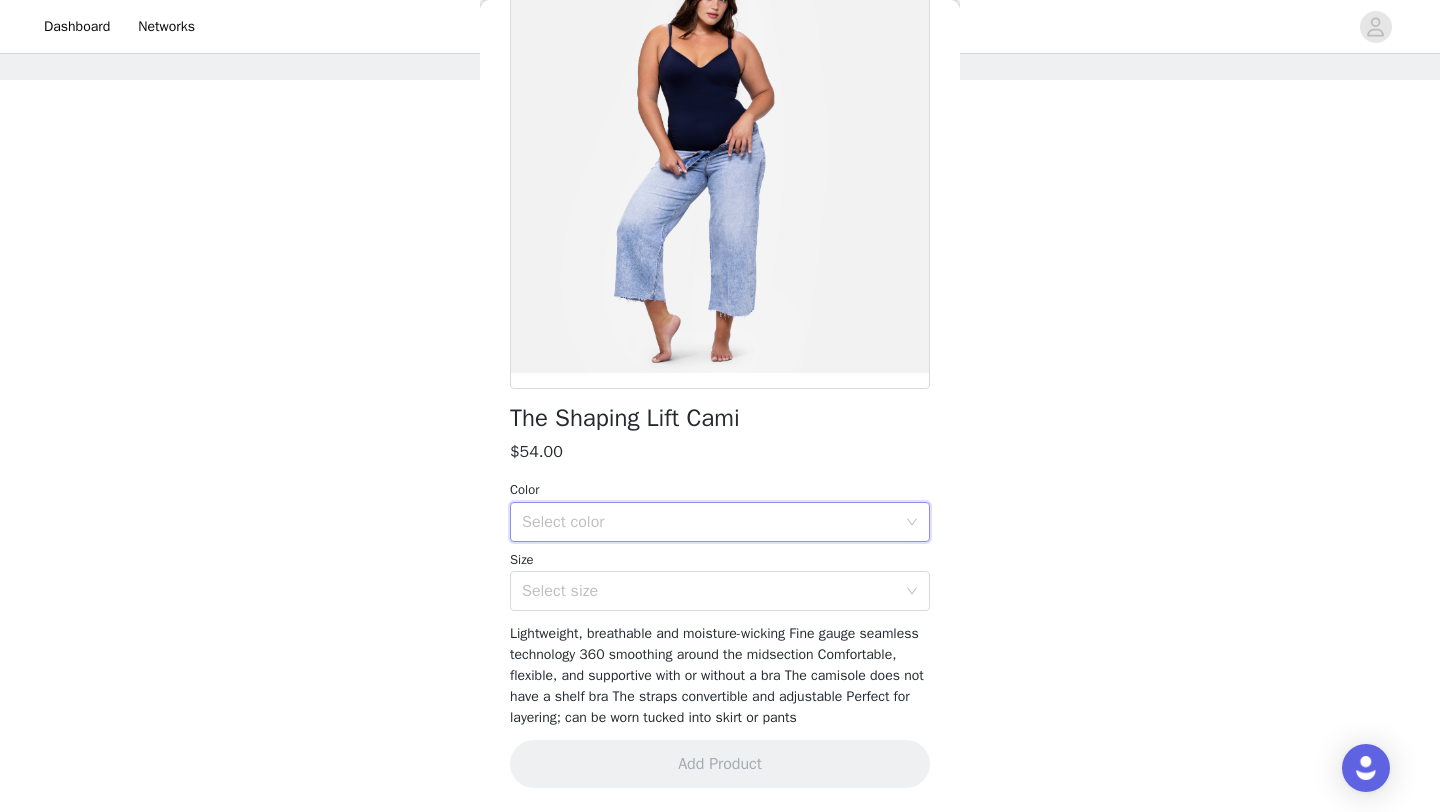 scroll, scrollTop: 0, scrollLeft: 0, axis: both 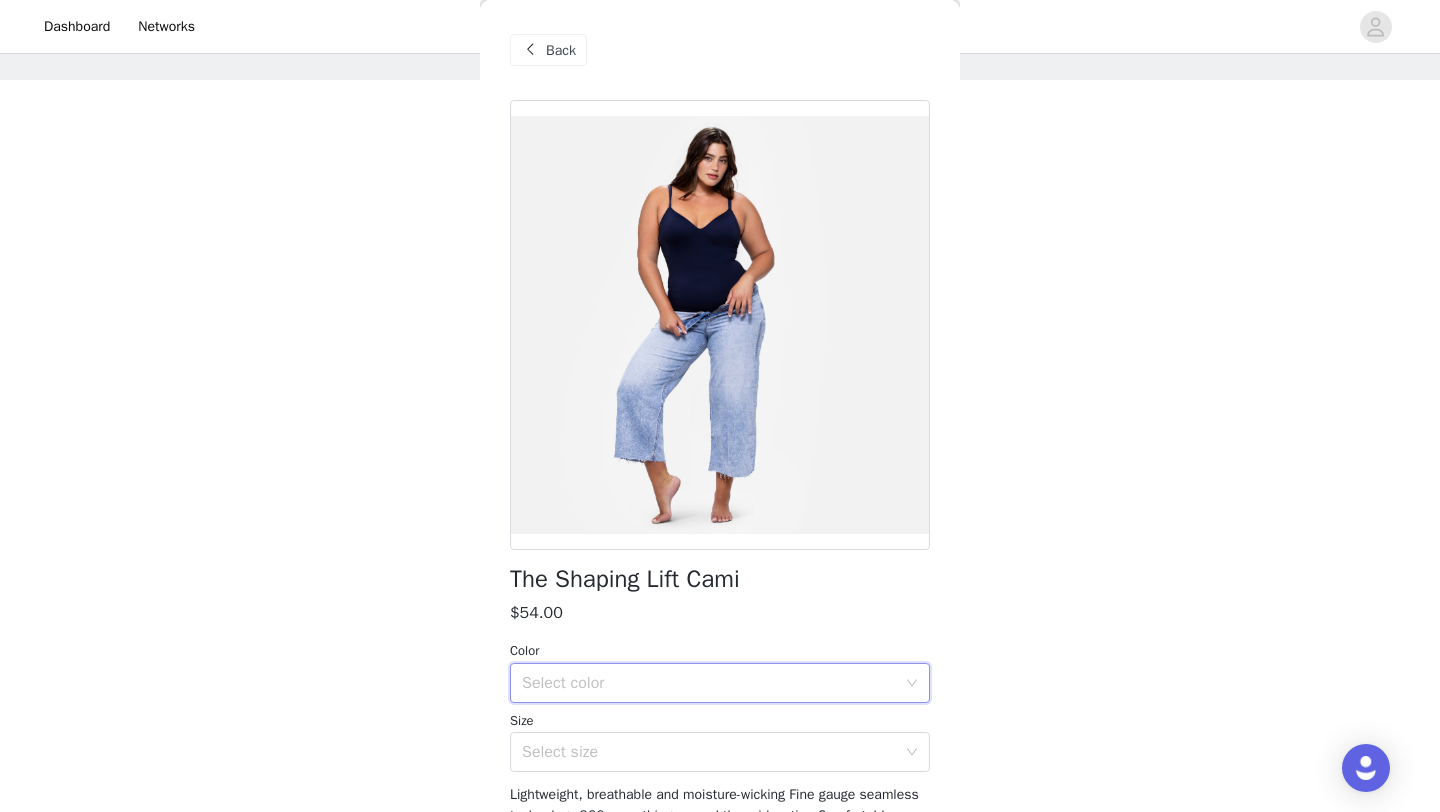 click on "Back" at bounding box center (561, 50) 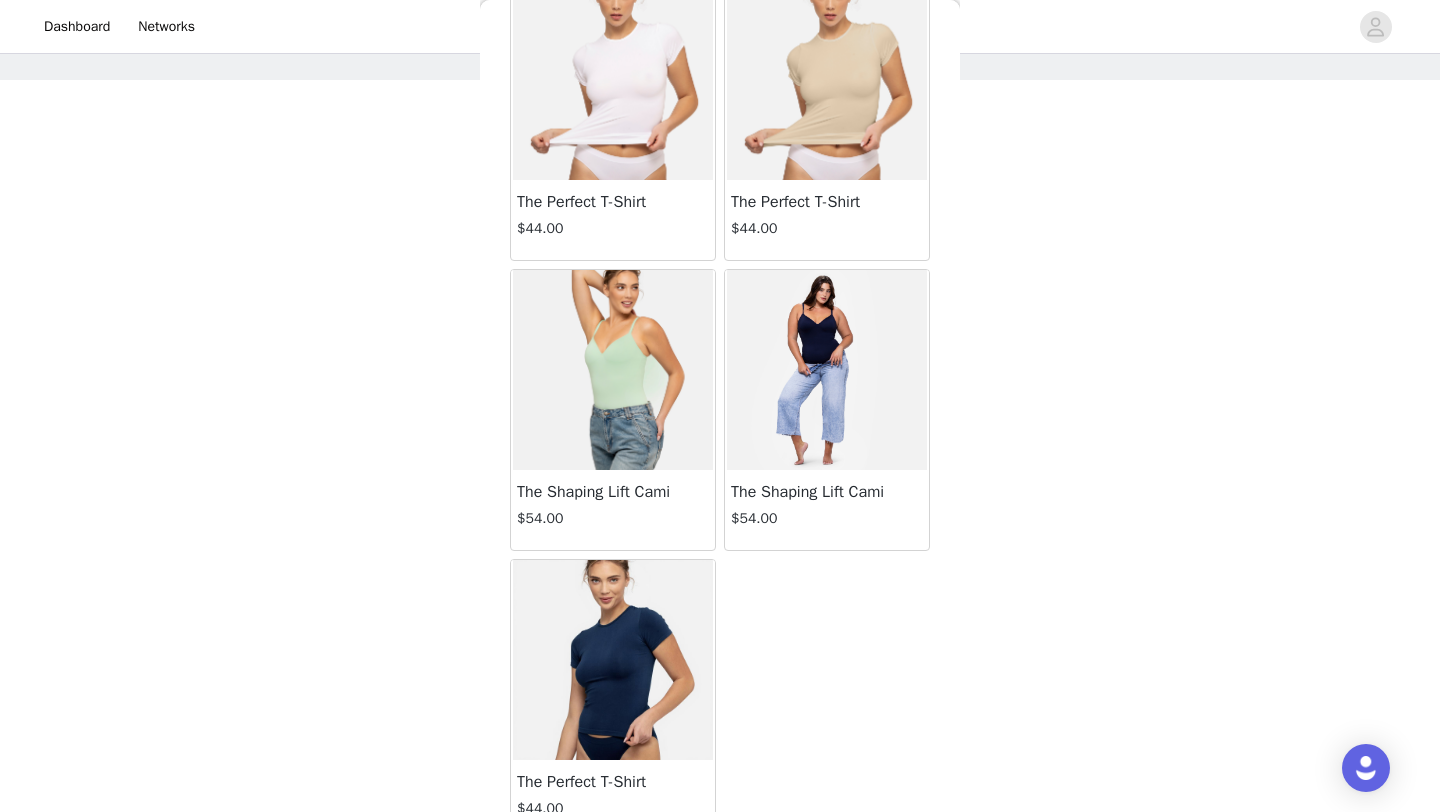 scroll, scrollTop: 130, scrollLeft: 0, axis: vertical 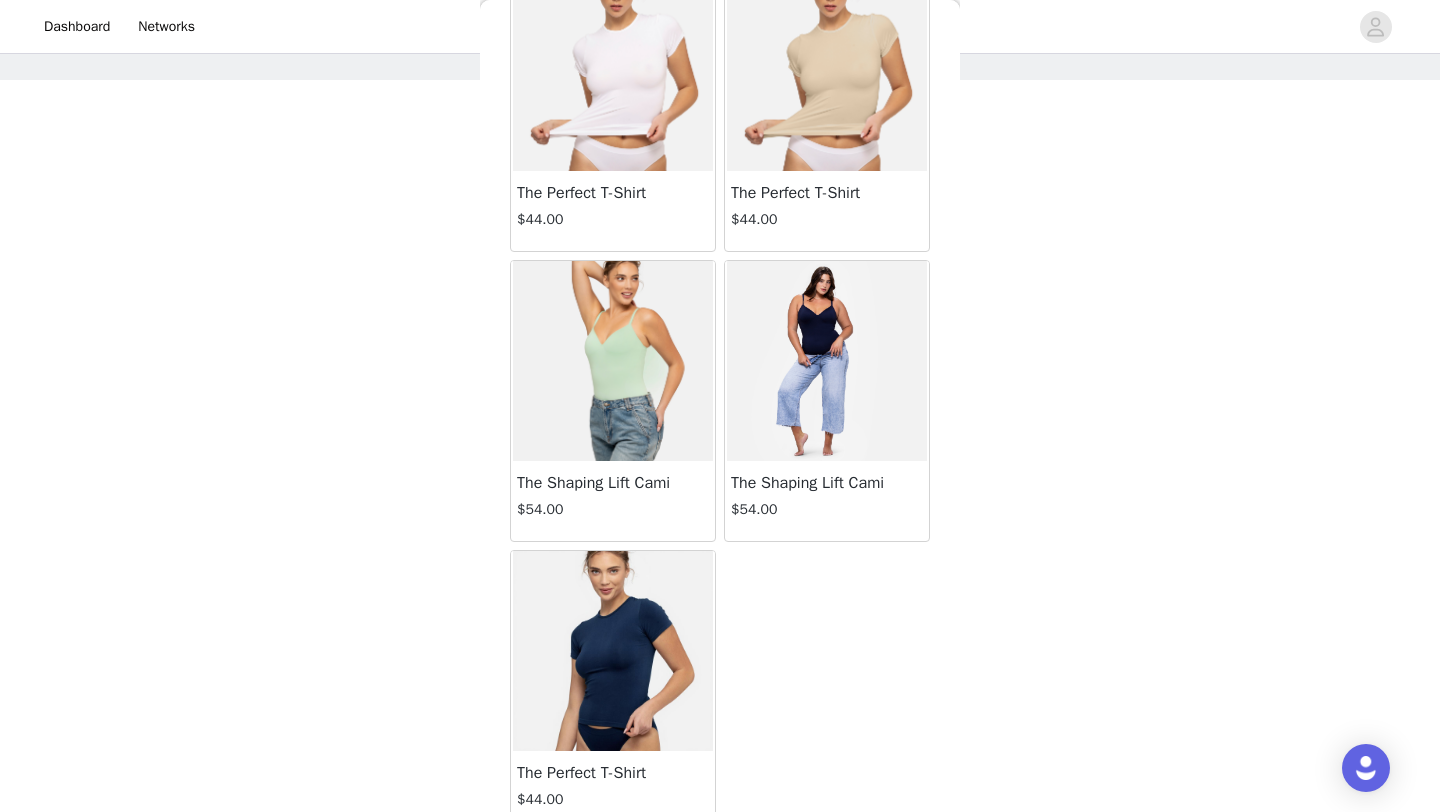 click on "The Shaping Lift Cami" at bounding box center (827, 483) 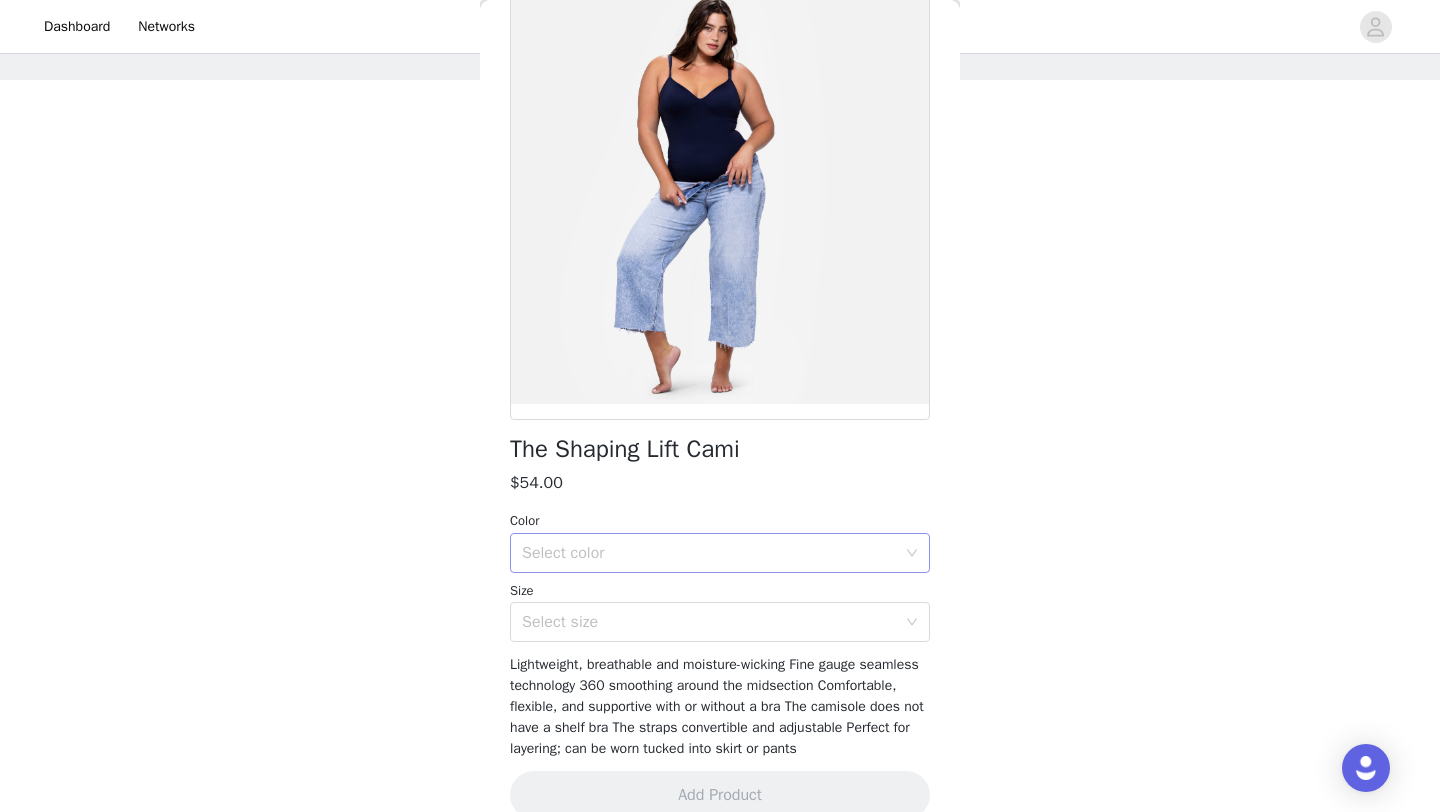 click on "Select color" at bounding box center (709, 553) 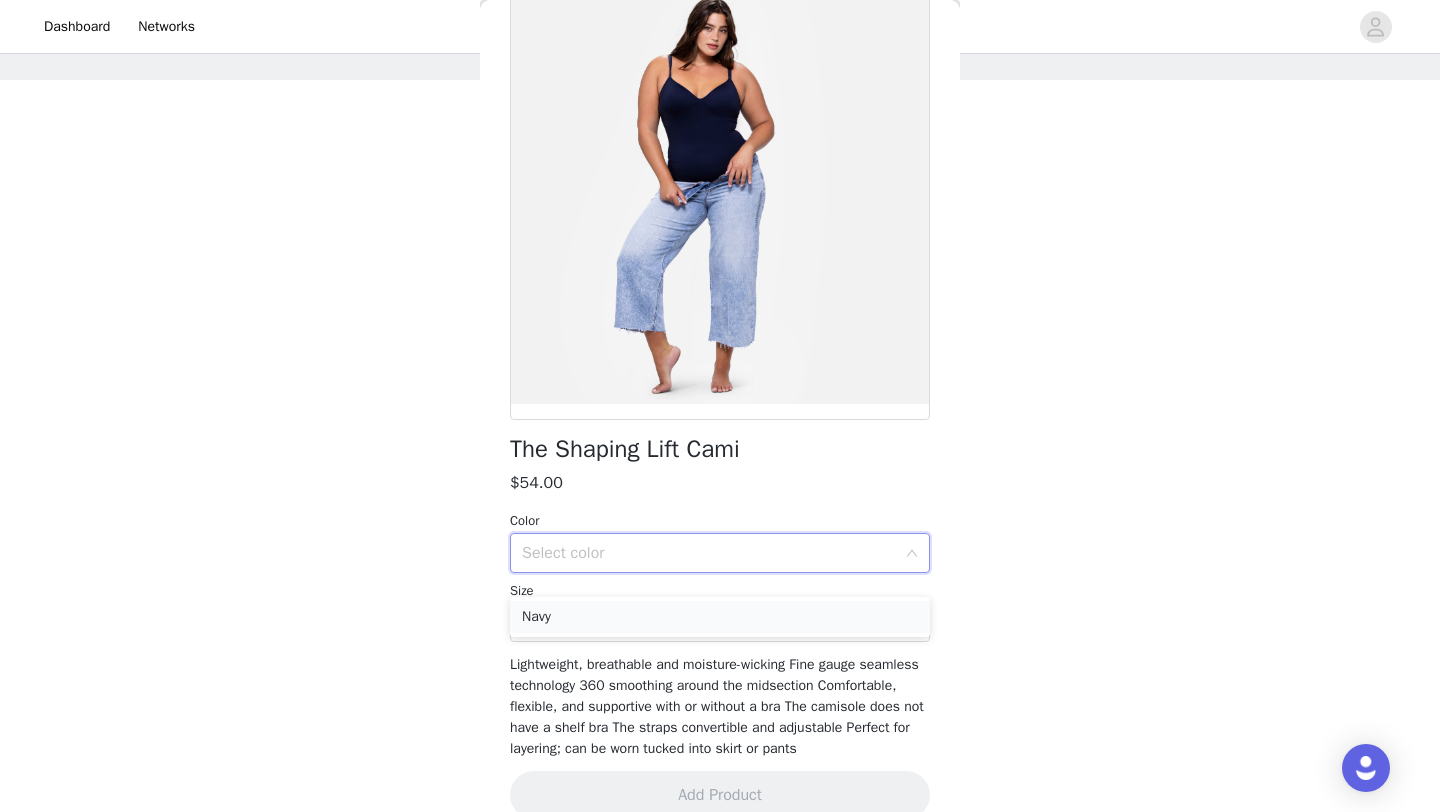 click on "Navy" at bounding box center (720, 617) 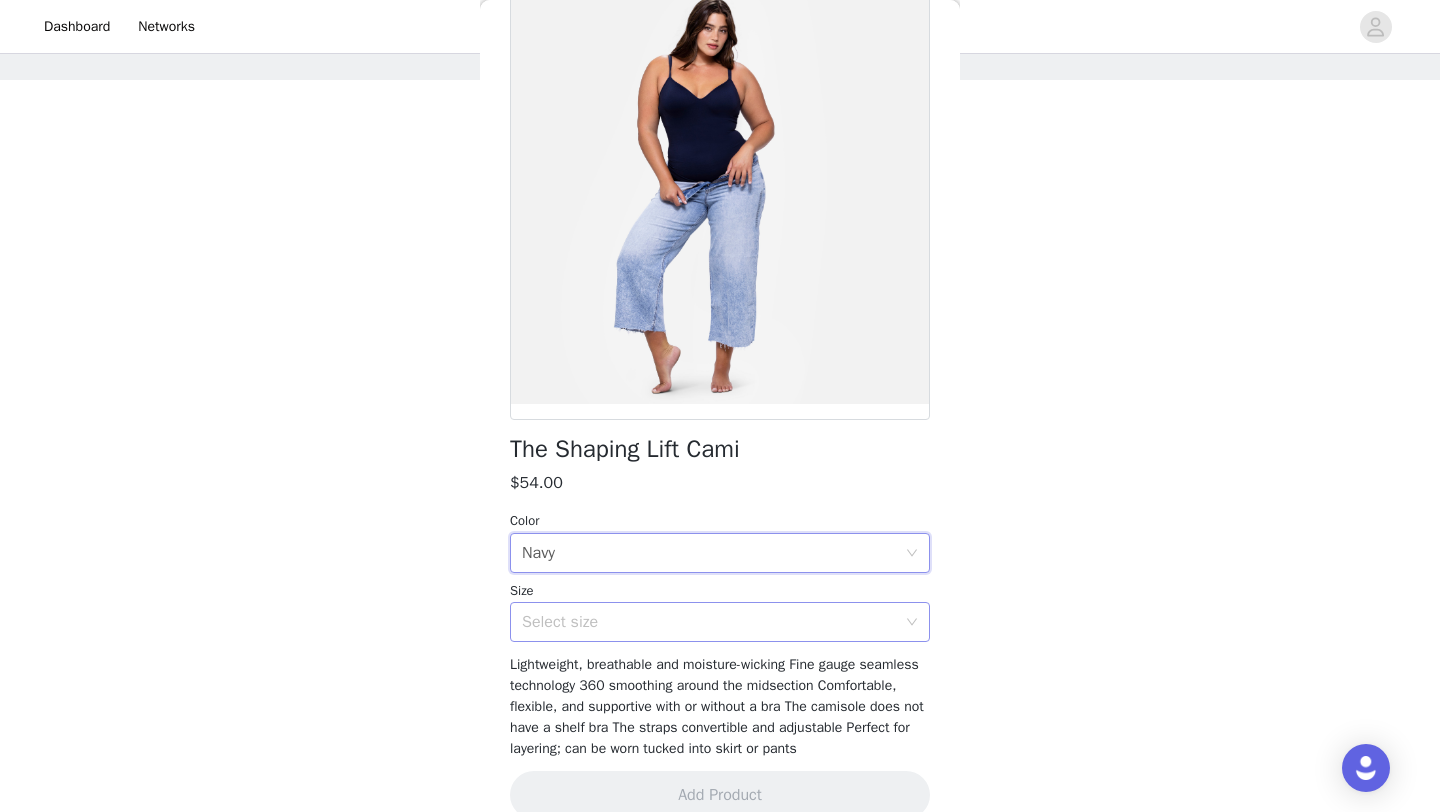 click on "Select size" at bounding box center [713, 622] 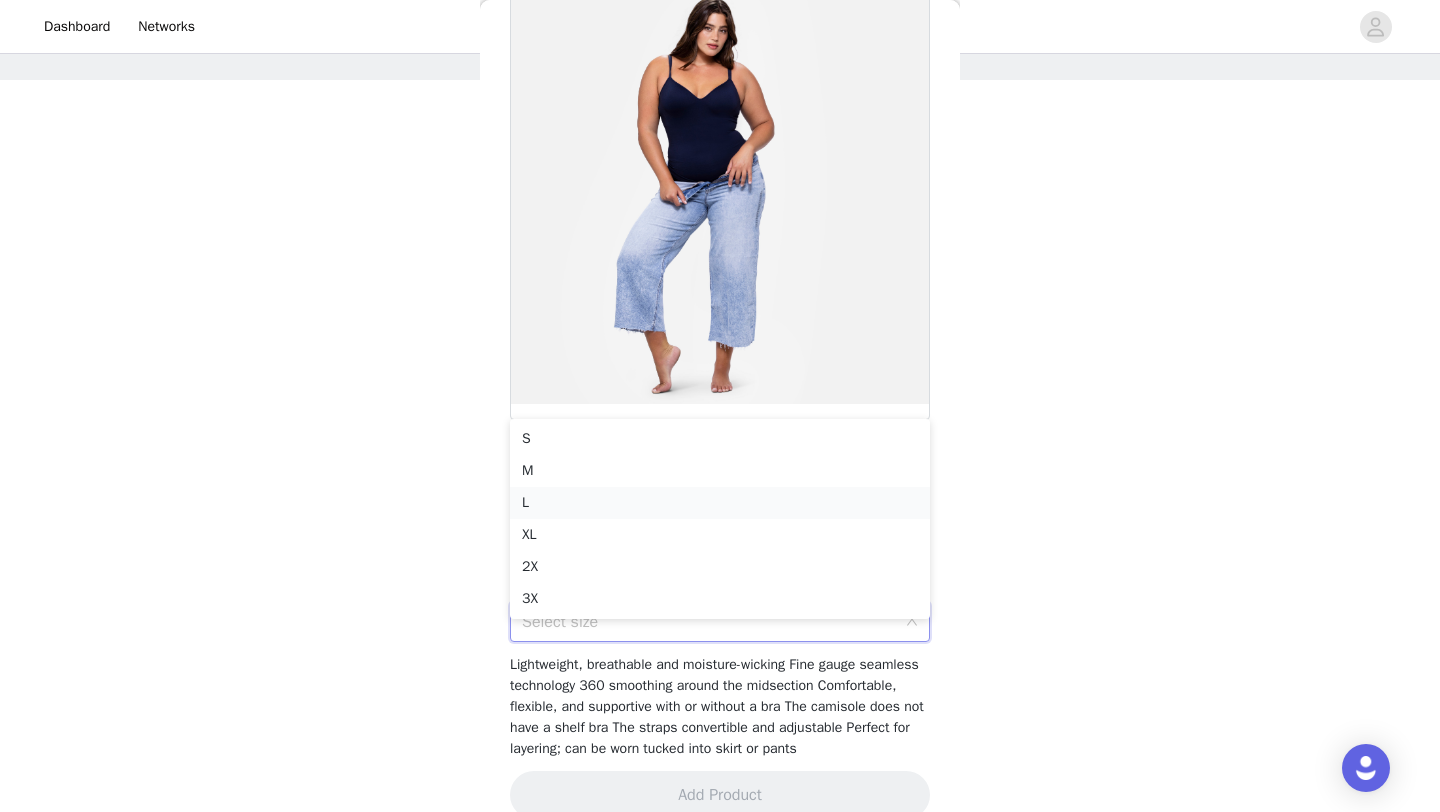 click on "L" at bounding box center (720, 503) 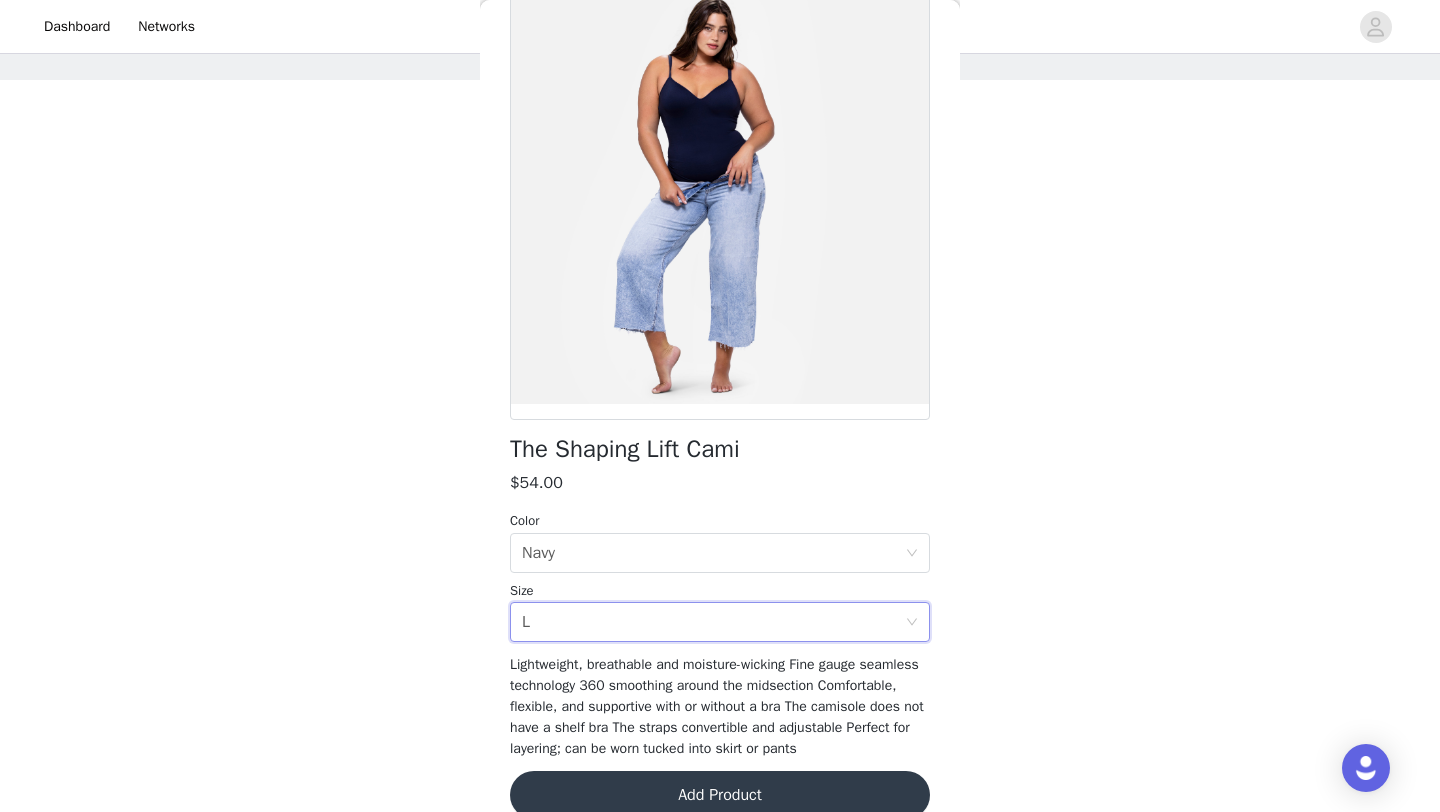 scroll, scrollTop: 182, scrollLeft: 0, axis: vertical 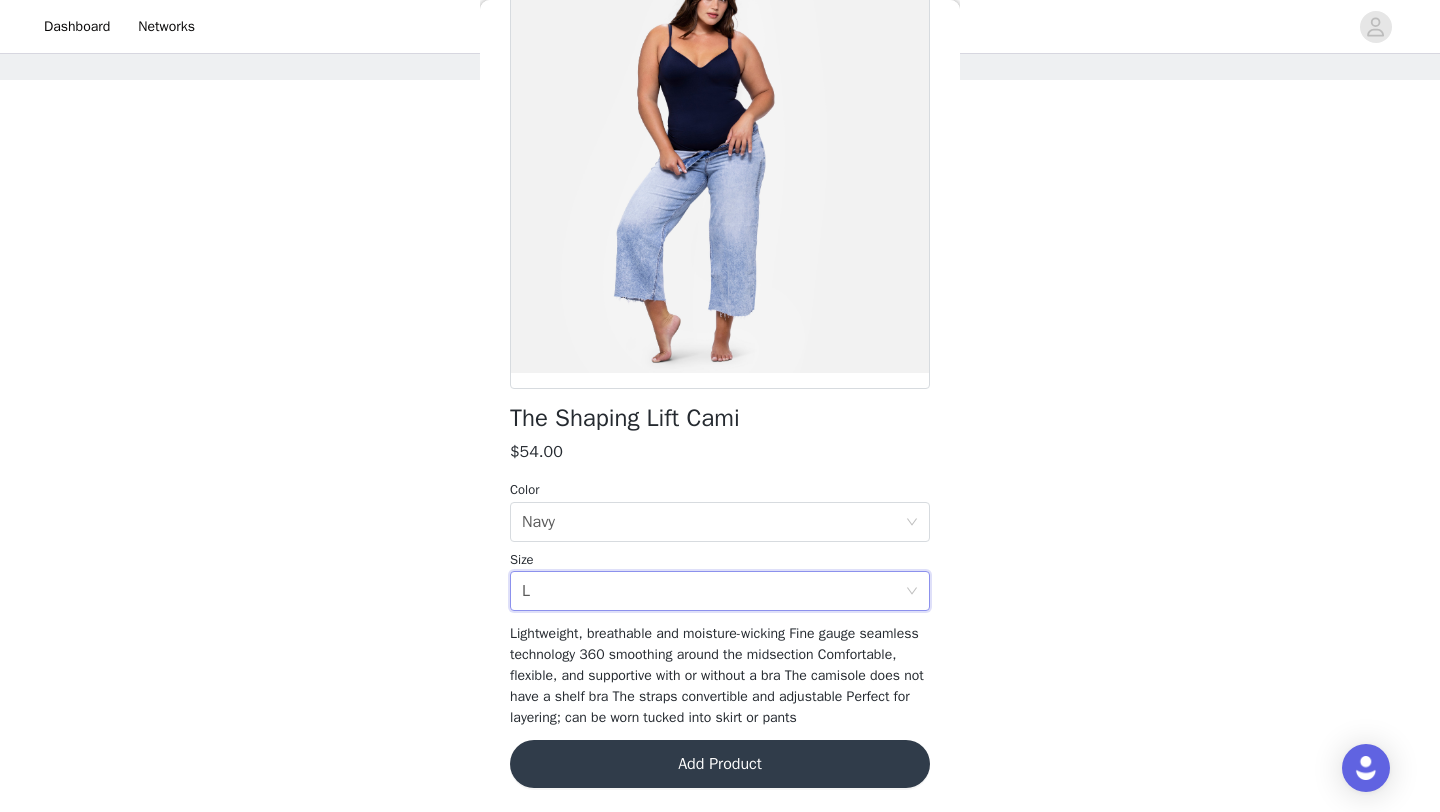 click on "Add Product" at bounding box center (720, 764) 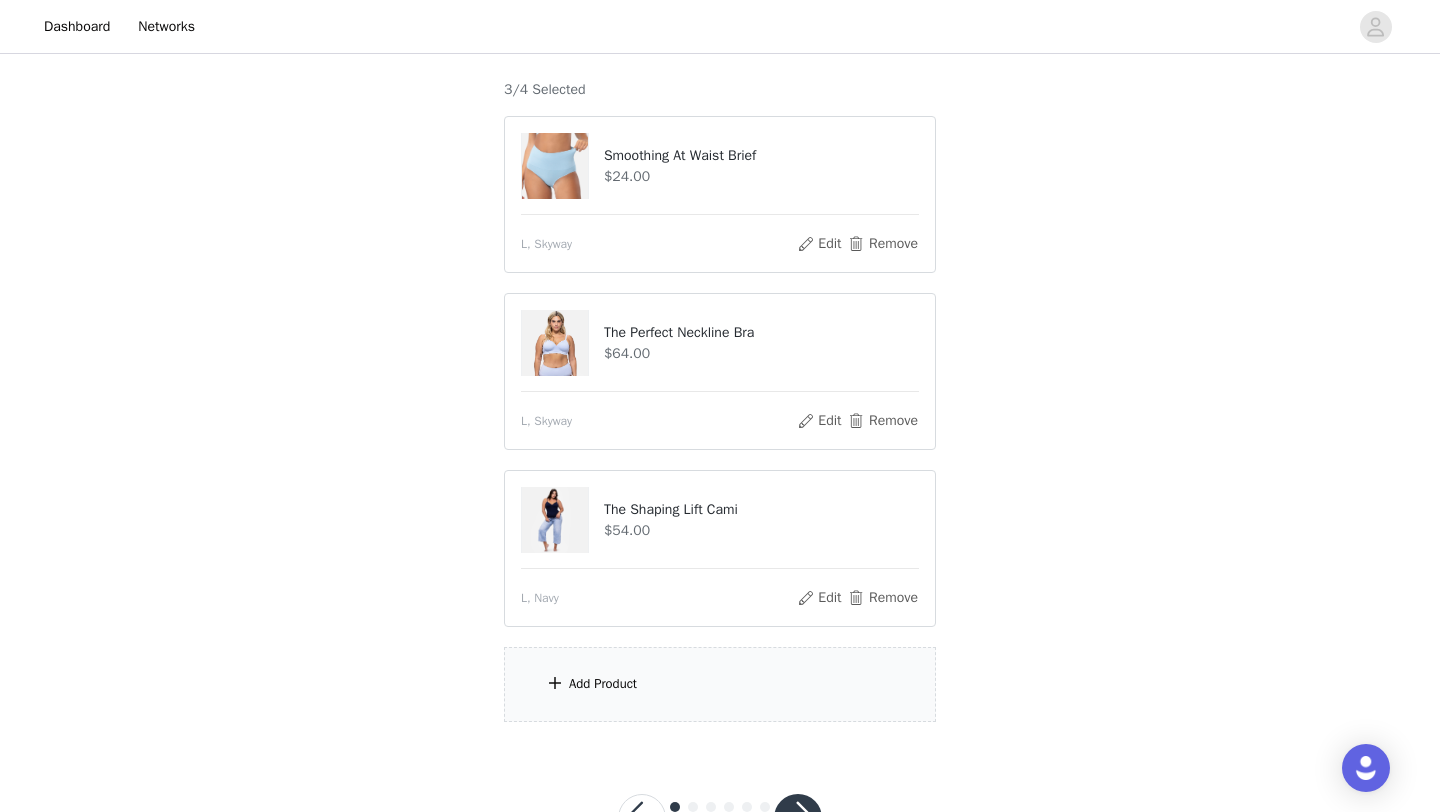 scroll, scrollTop: 187, scrollLeft: 0, axis: vertical 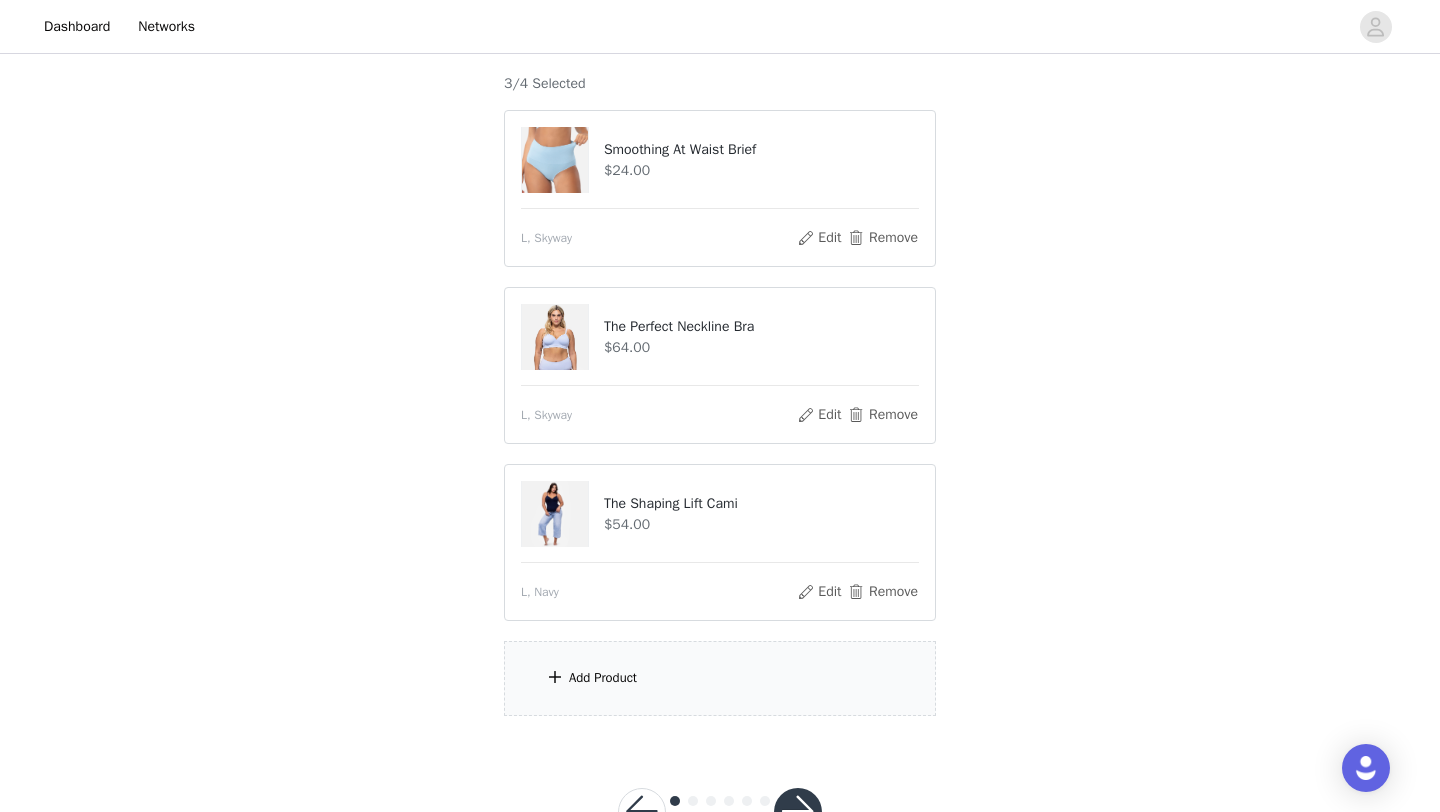 click on "Add Product" at bounding box center (720, 678) 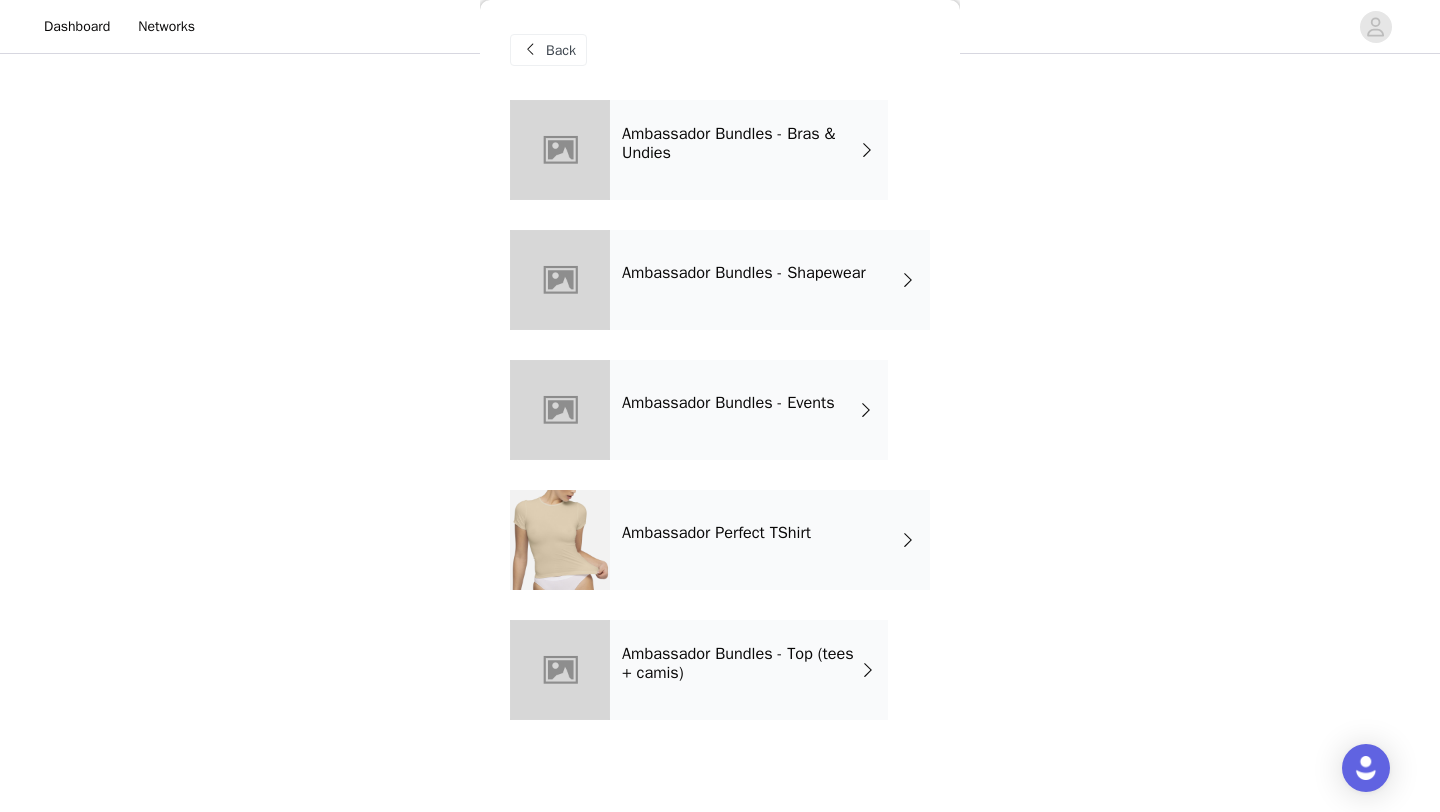 click on "Ambassador Perfect TShirt" at bounding box center [716, 533] 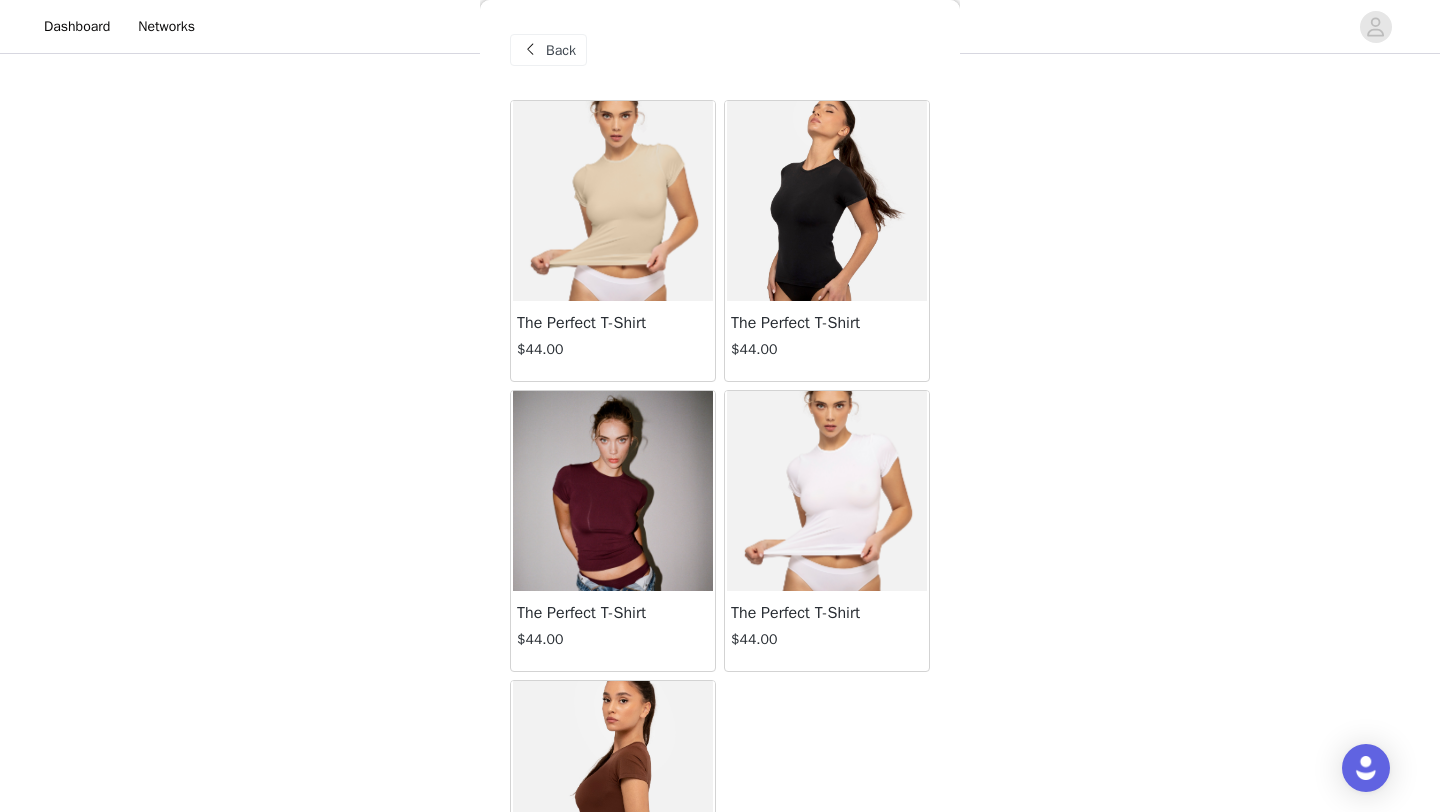 click at bounding box center [827, 491] 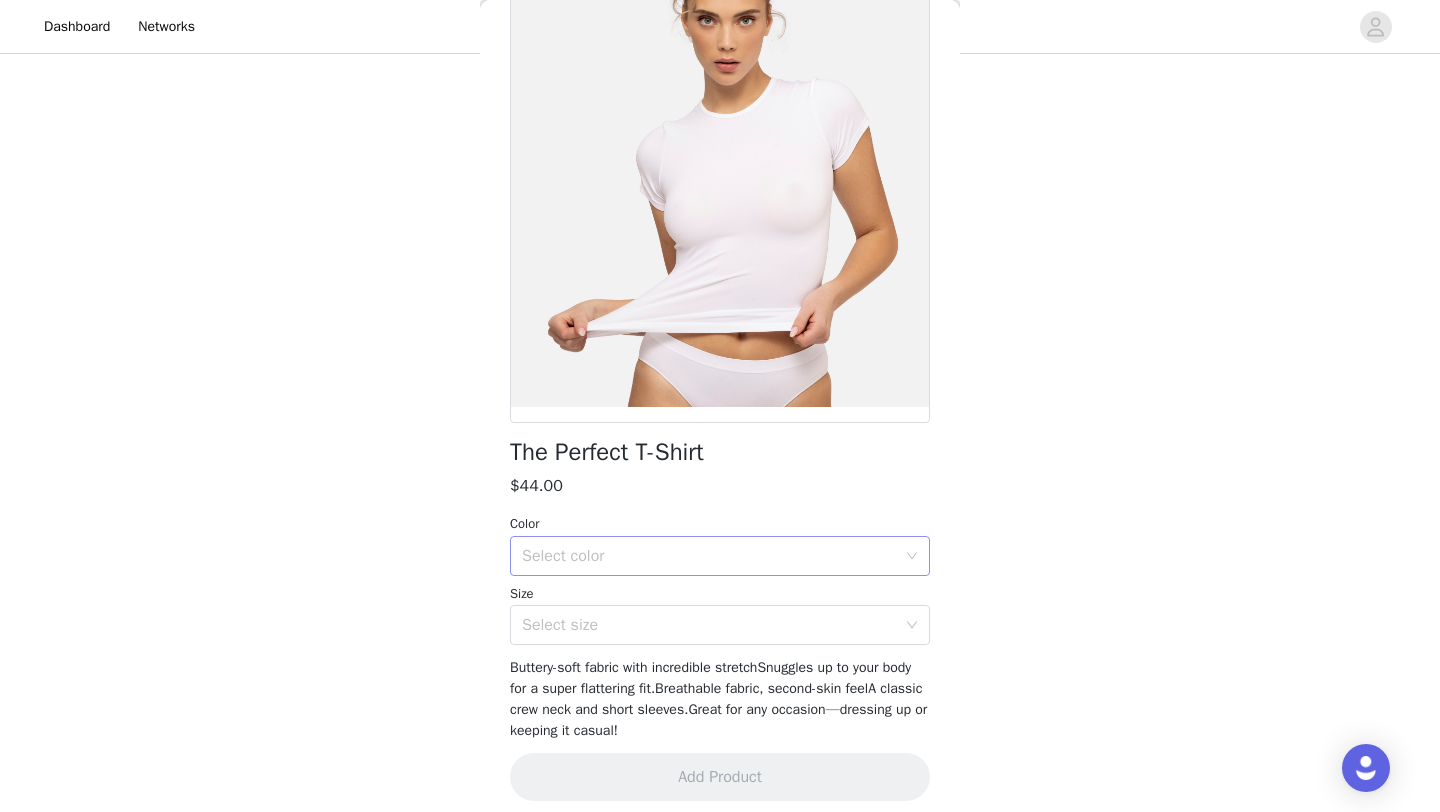 scroll, scrollTop: 133, scrollLeft: 0, axis: vertical 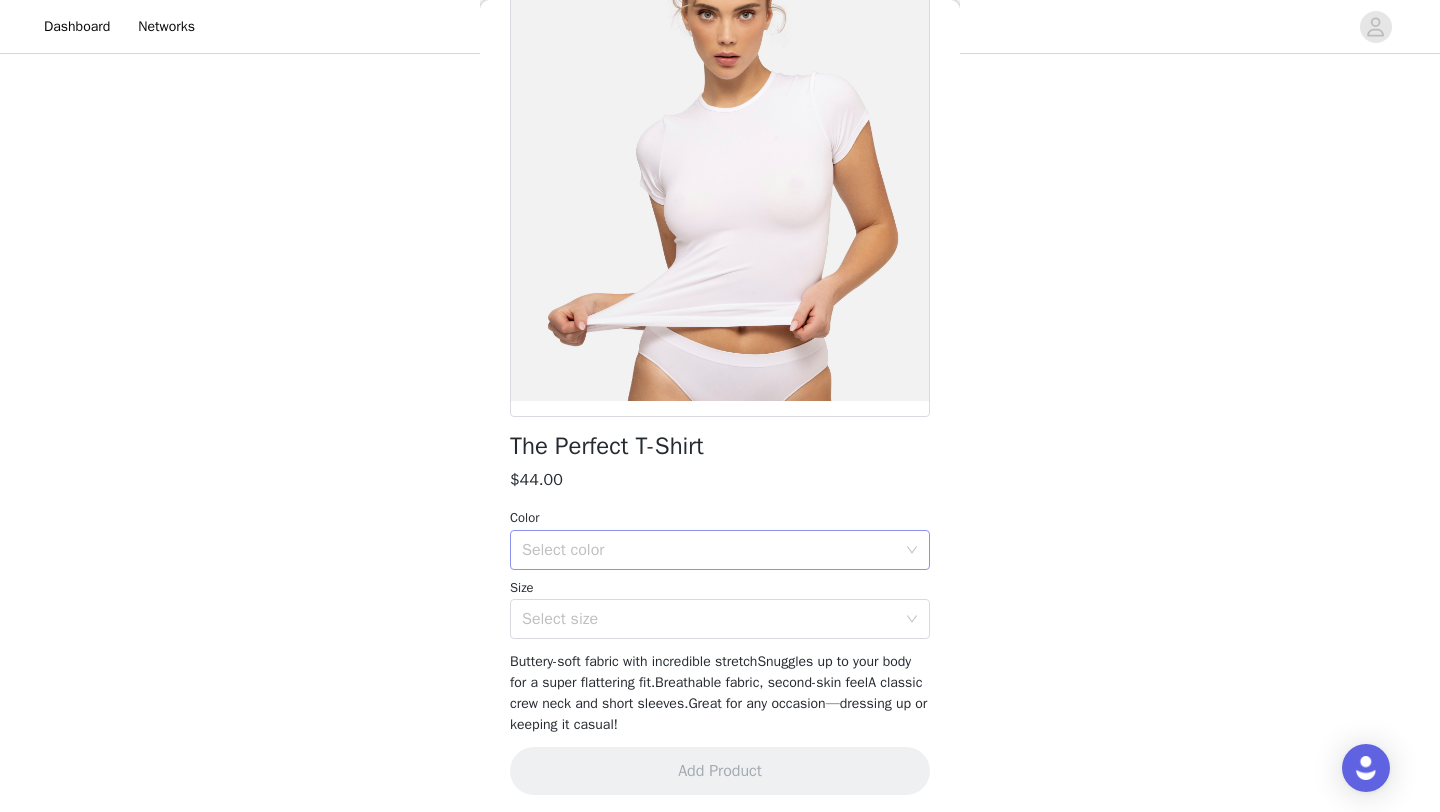 click on "Select color" at bounding box center [709, 550] 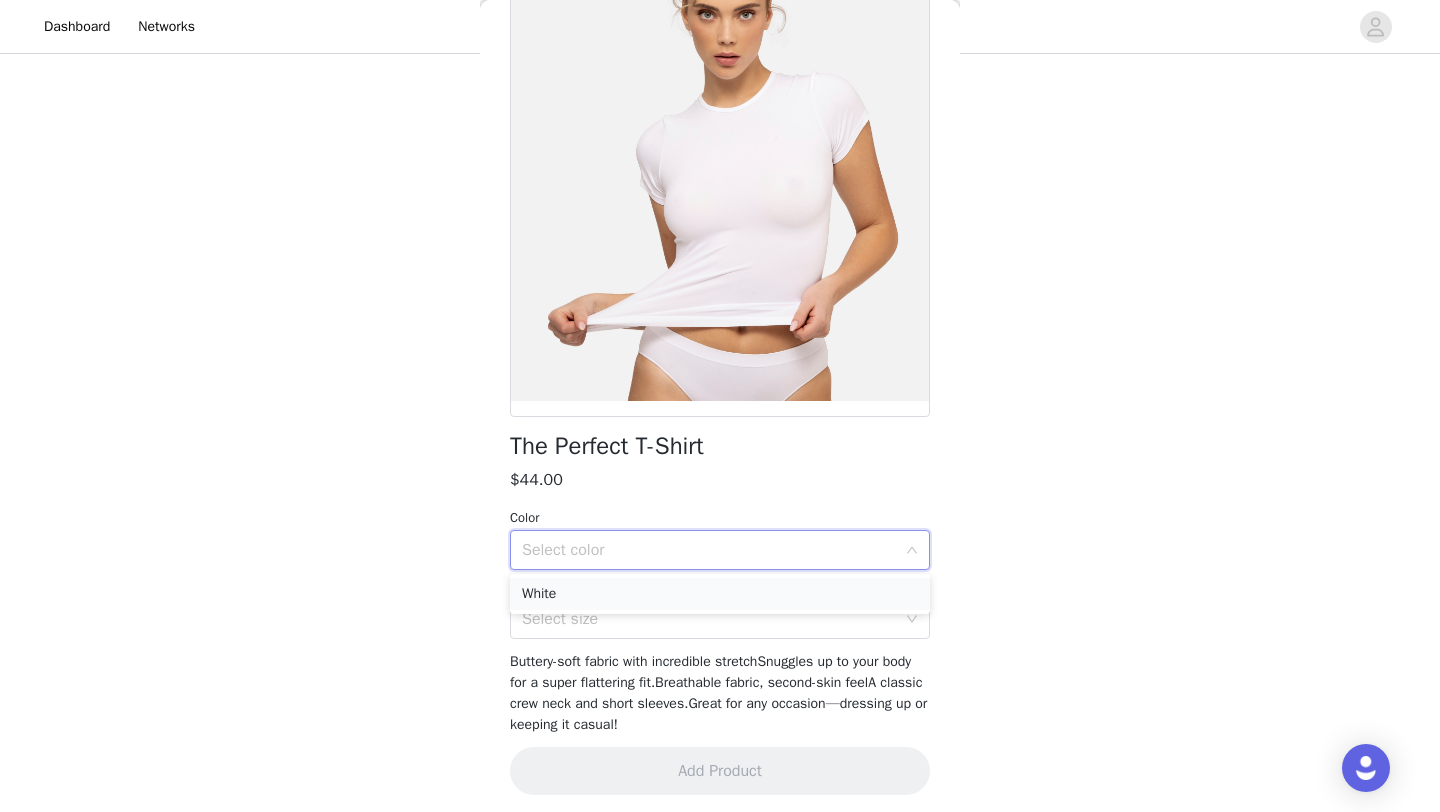click on "White" at bounding box center [720, 594] 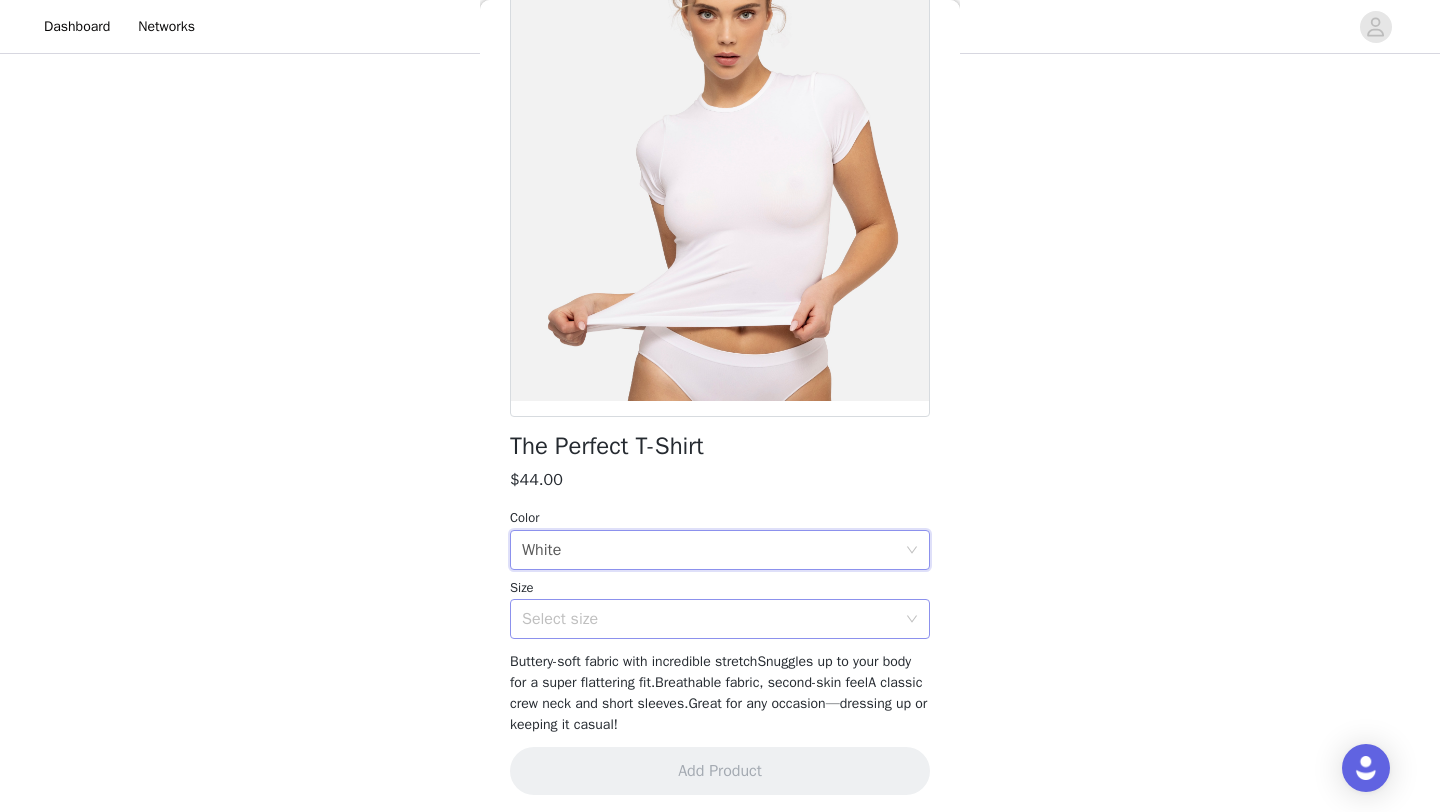 click on "Select size" at bounding box center (709, 619) 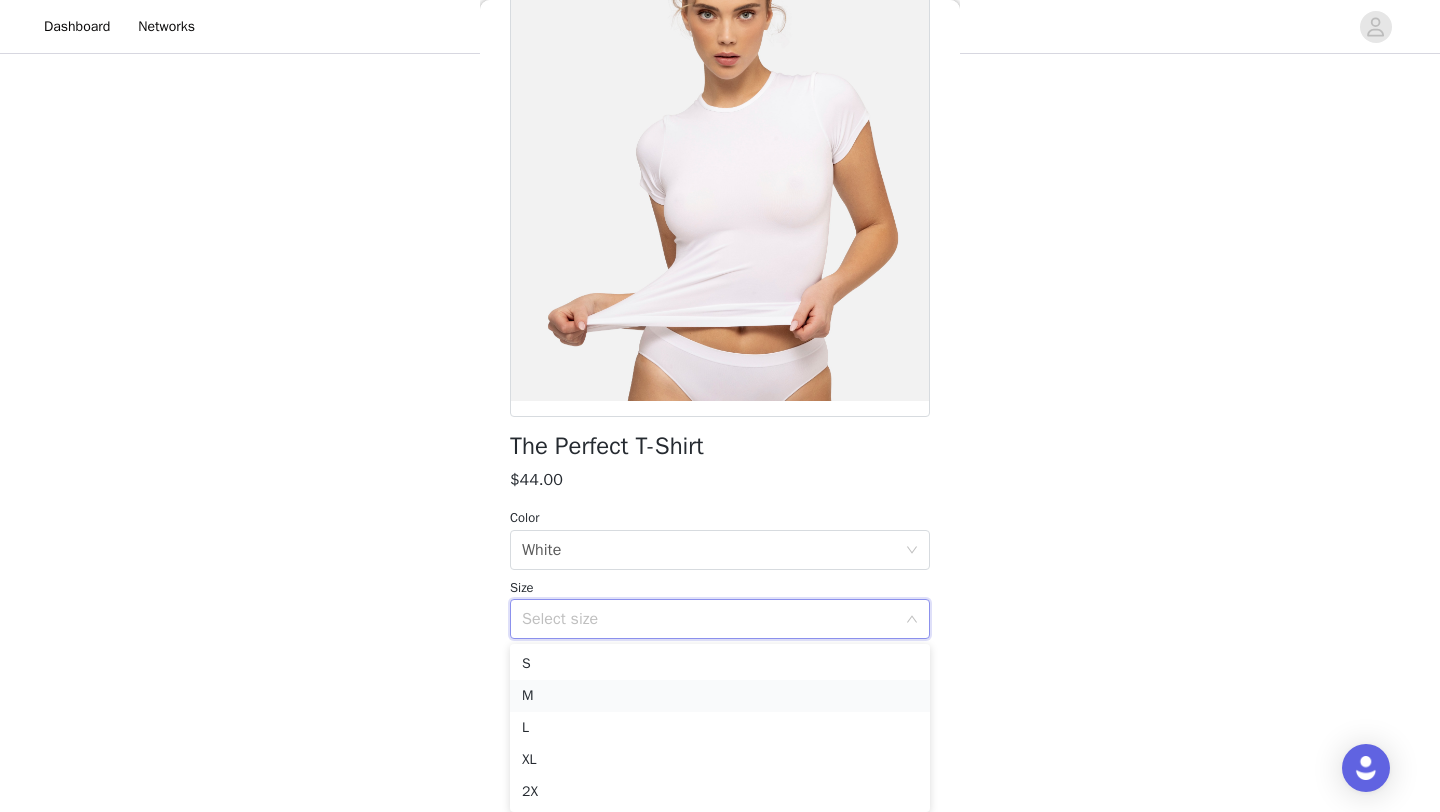 click on "M" at bounding box center [720, 696] 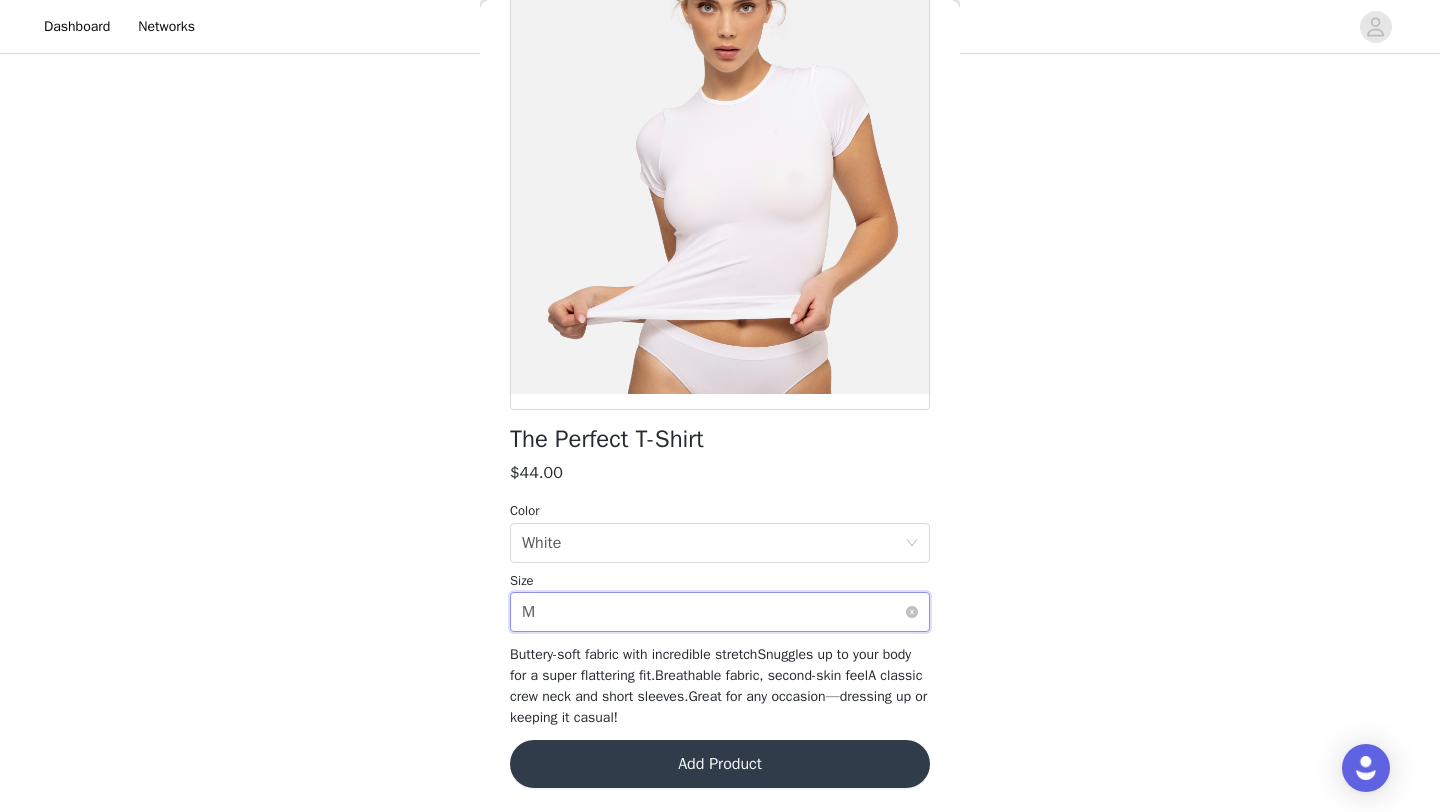 scroll, scrollTop: 0, scrollLeft: 0, axis: both 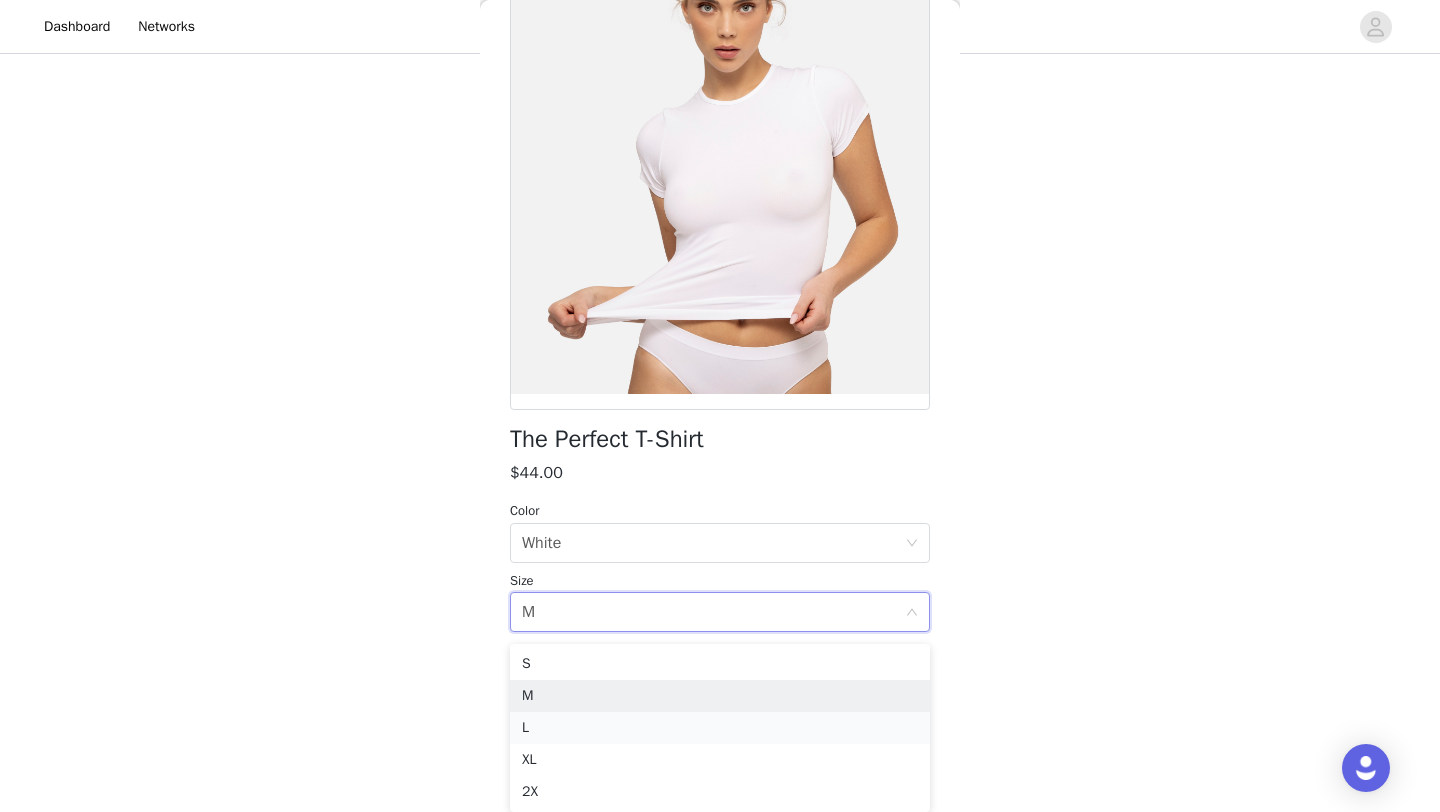 click on "L" at bounding box center [720, 728] 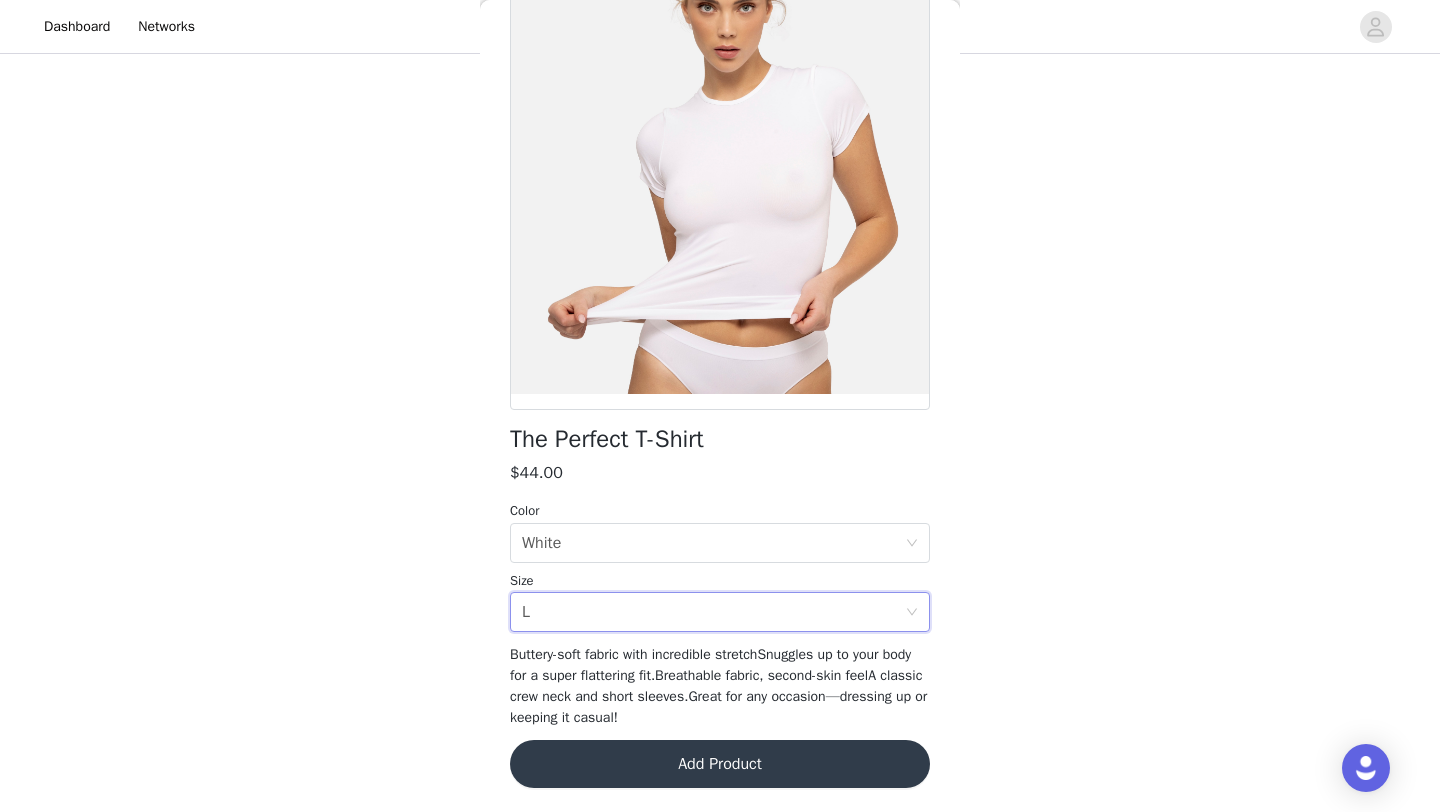 click on "Add Product" at bounding box center [720, 764] 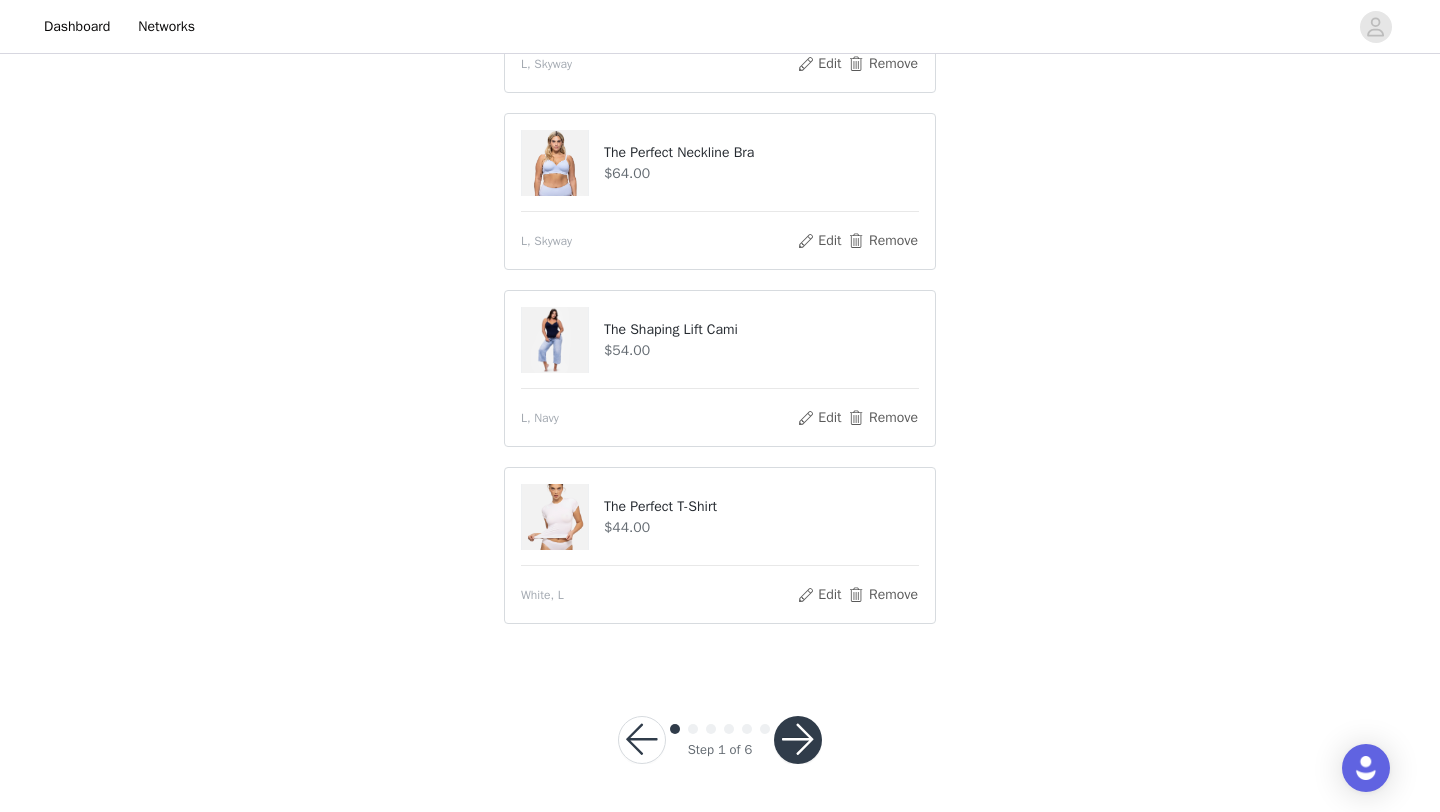 scroll, scrollTop: 313, scrollLeft: 0, axis: vertical 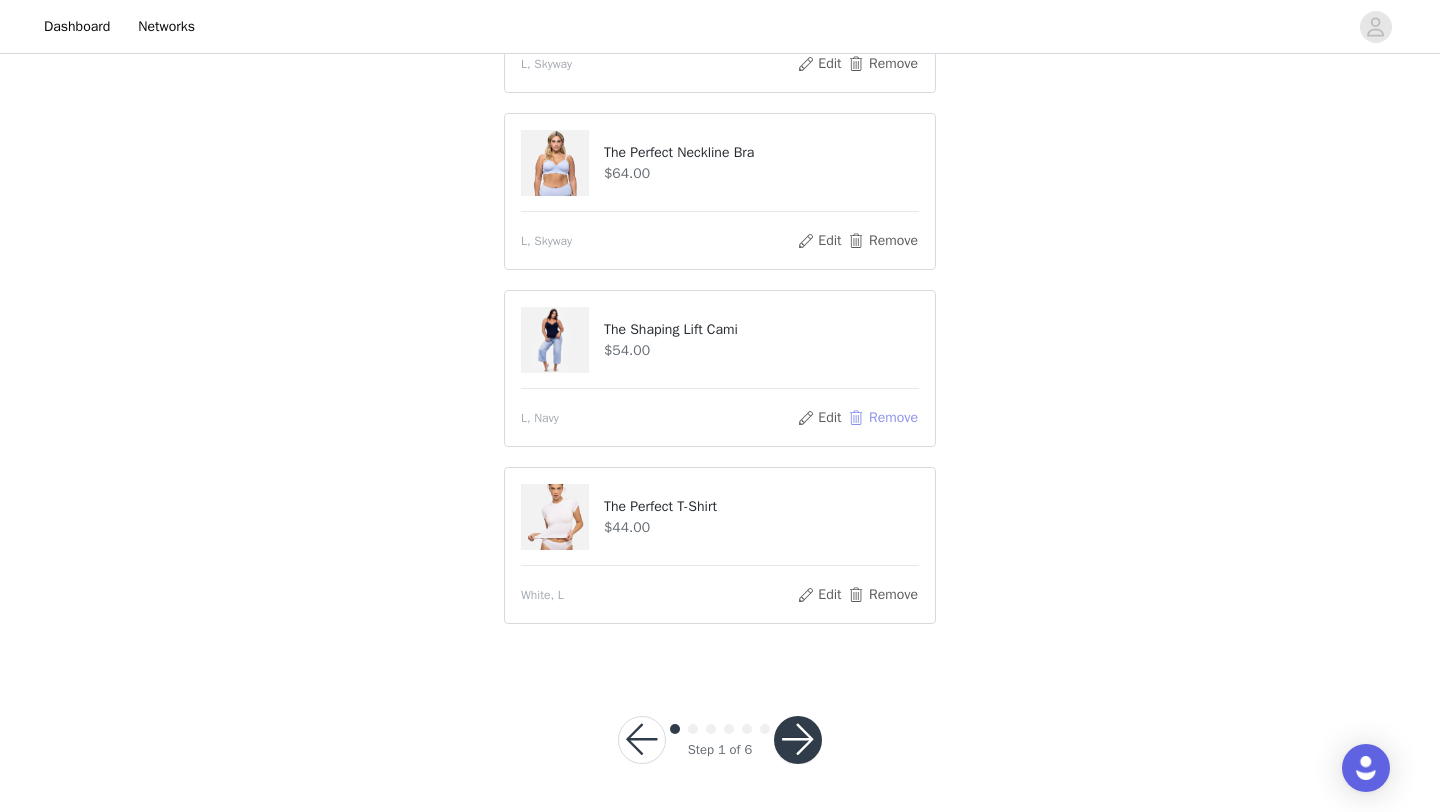 click on "Remove" at bounding box center (883, 418) 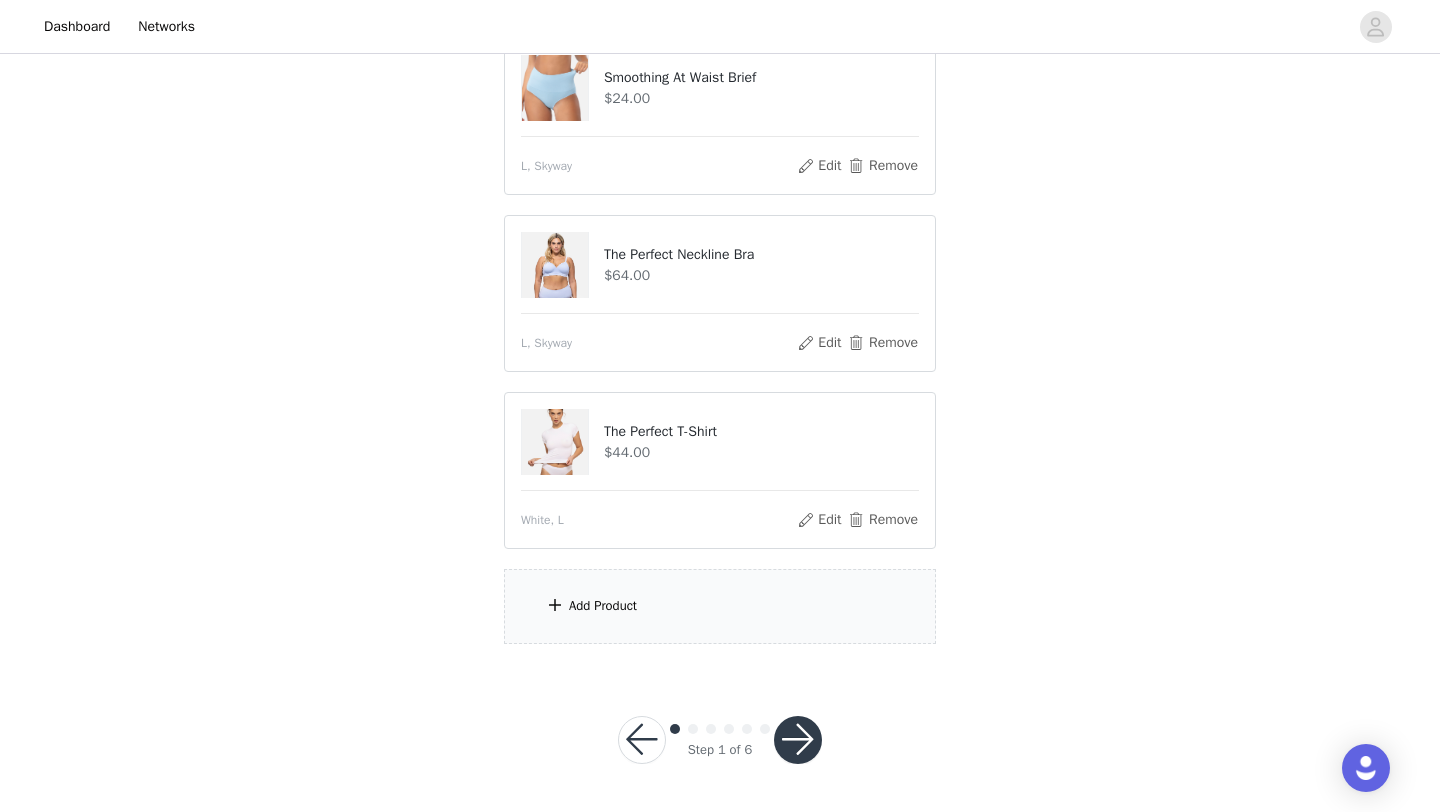 click on "Add Product" at bounding box center [720, 606] 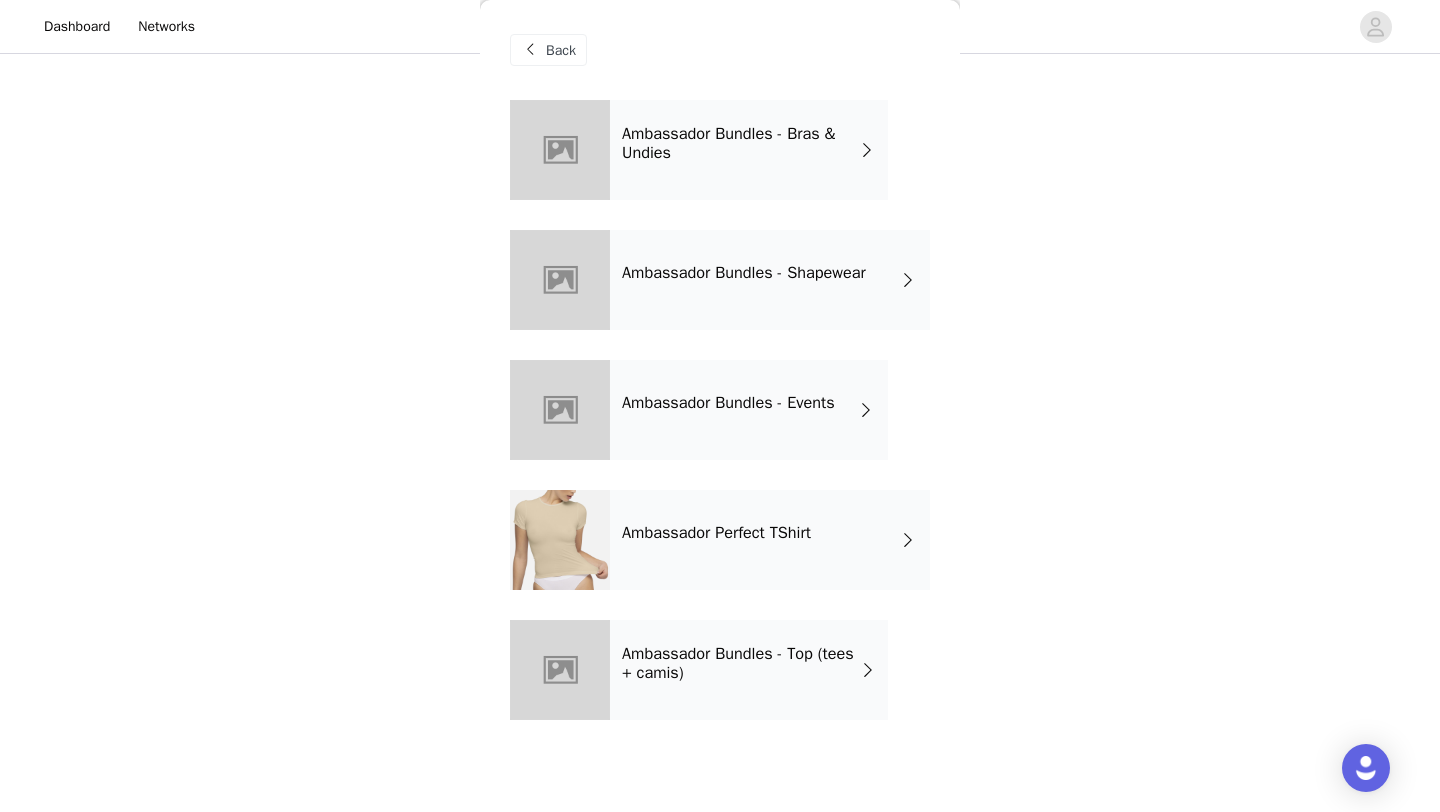 click on "Ambassador Bundles - Bras & Undies" at bounding box center [749, 150] 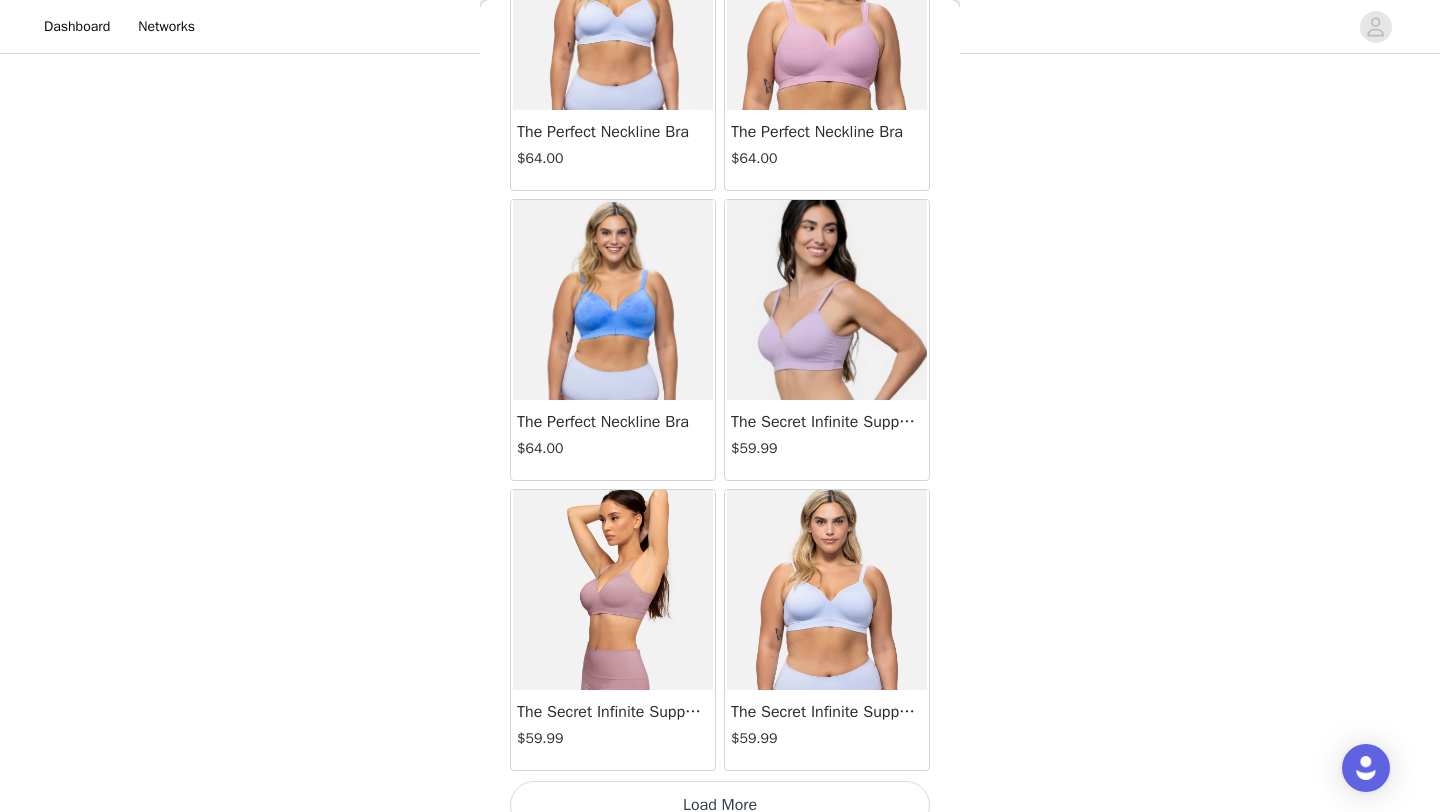 scroll, scrollTop: 2248, scrollLeft: 0, axis: vertical 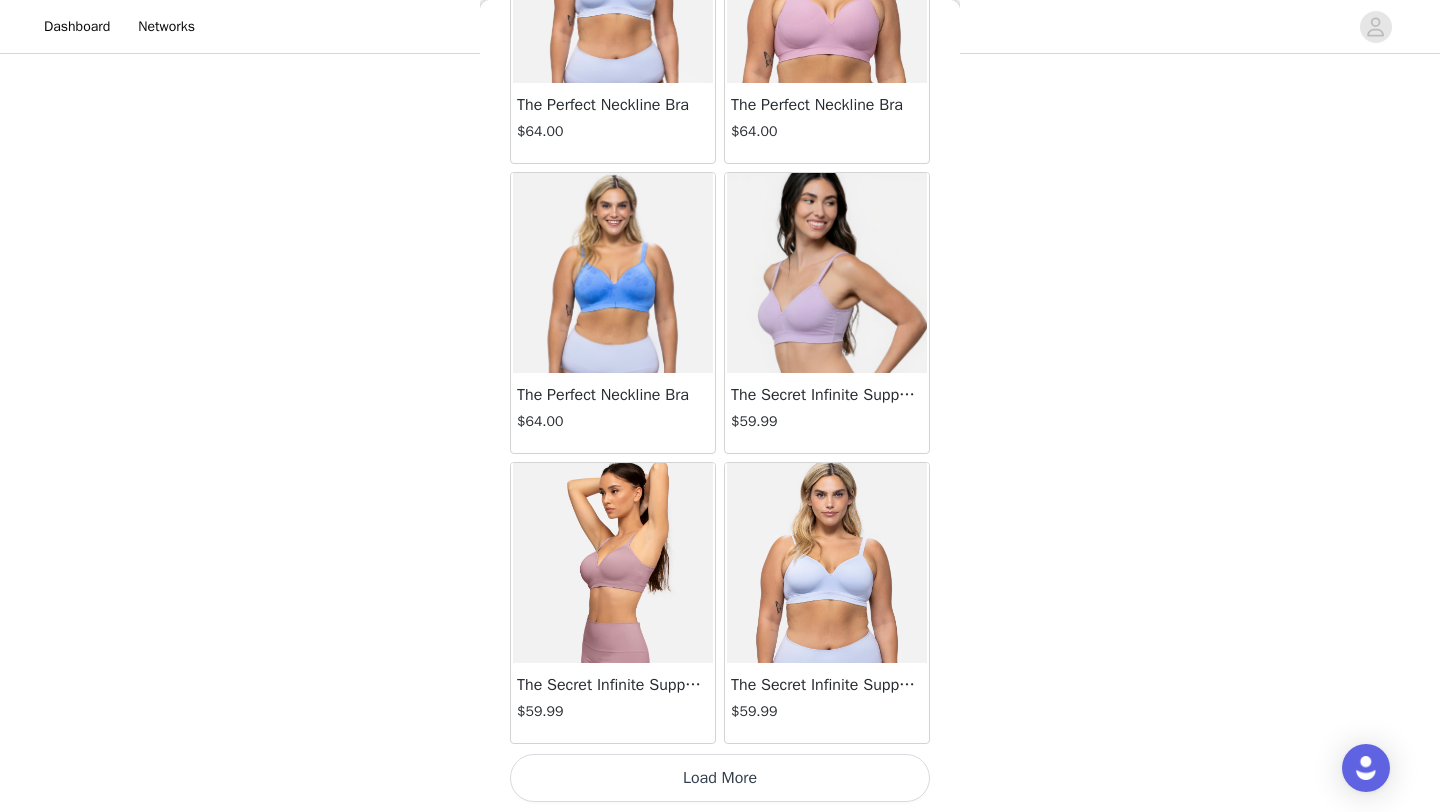 click on "Load More" at bounding box center [720, 778] 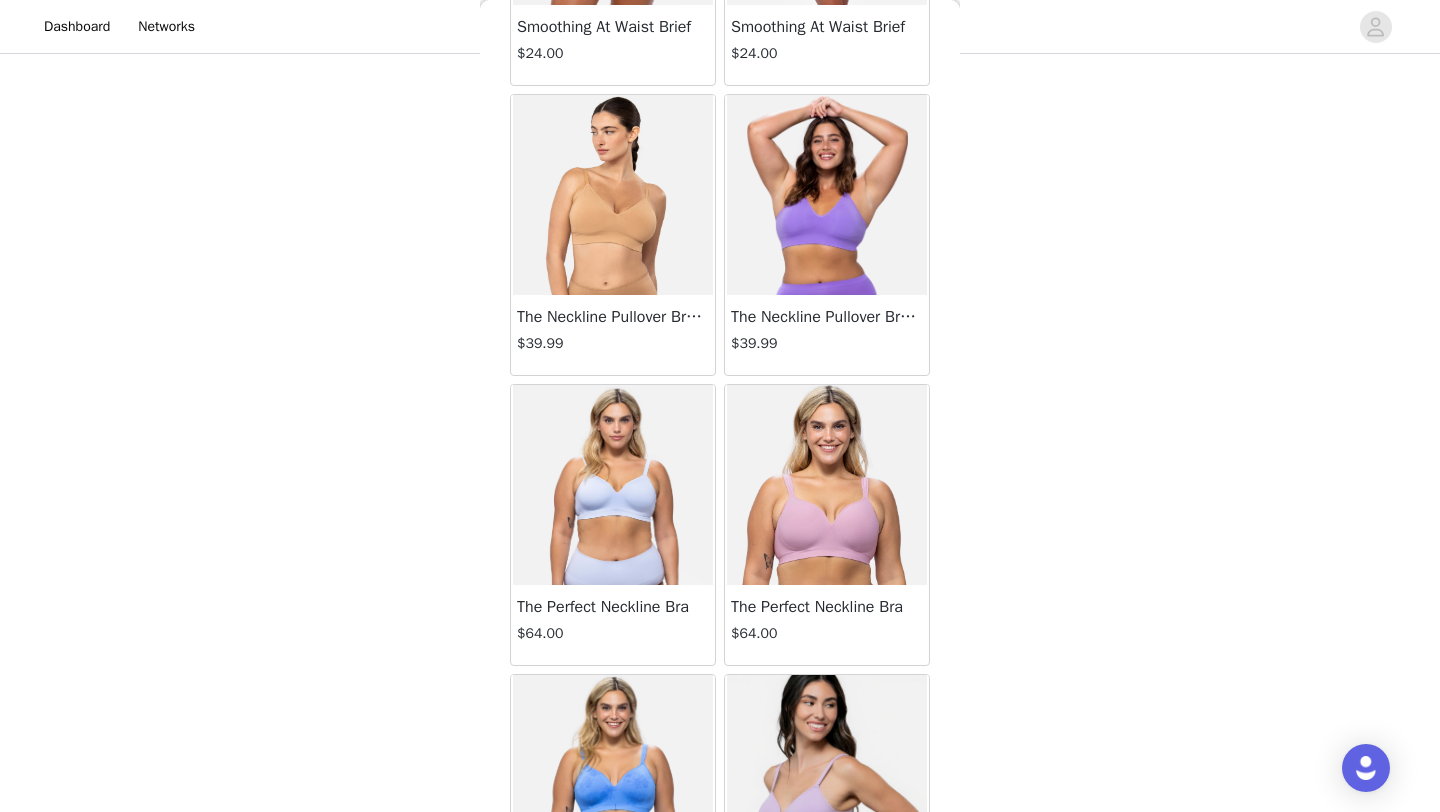 scroll, scrollTop: 1731, scrollLeft: 0, axis: vertical 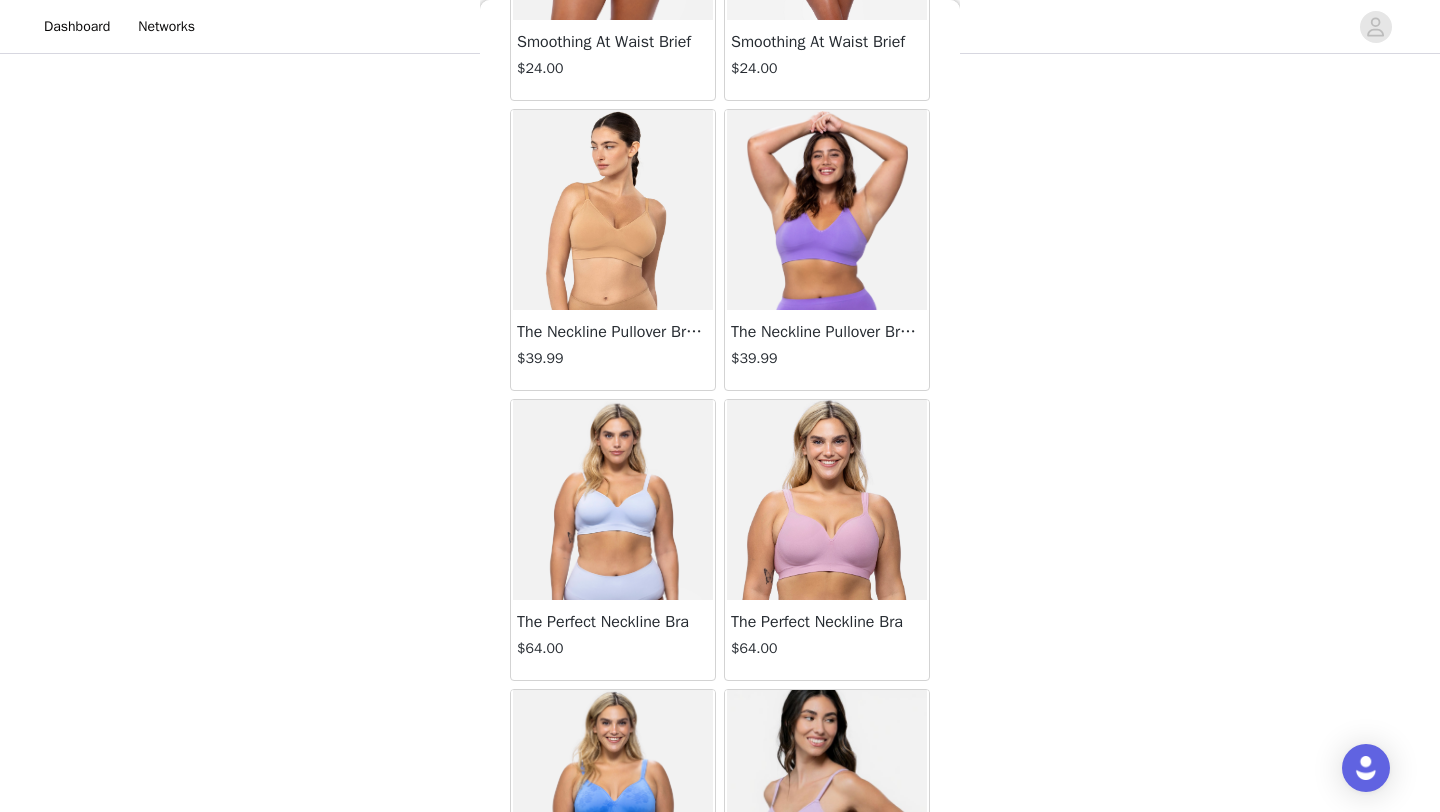 click on "The Neckline Pullover Bralette" at bounding box center [613, 332] 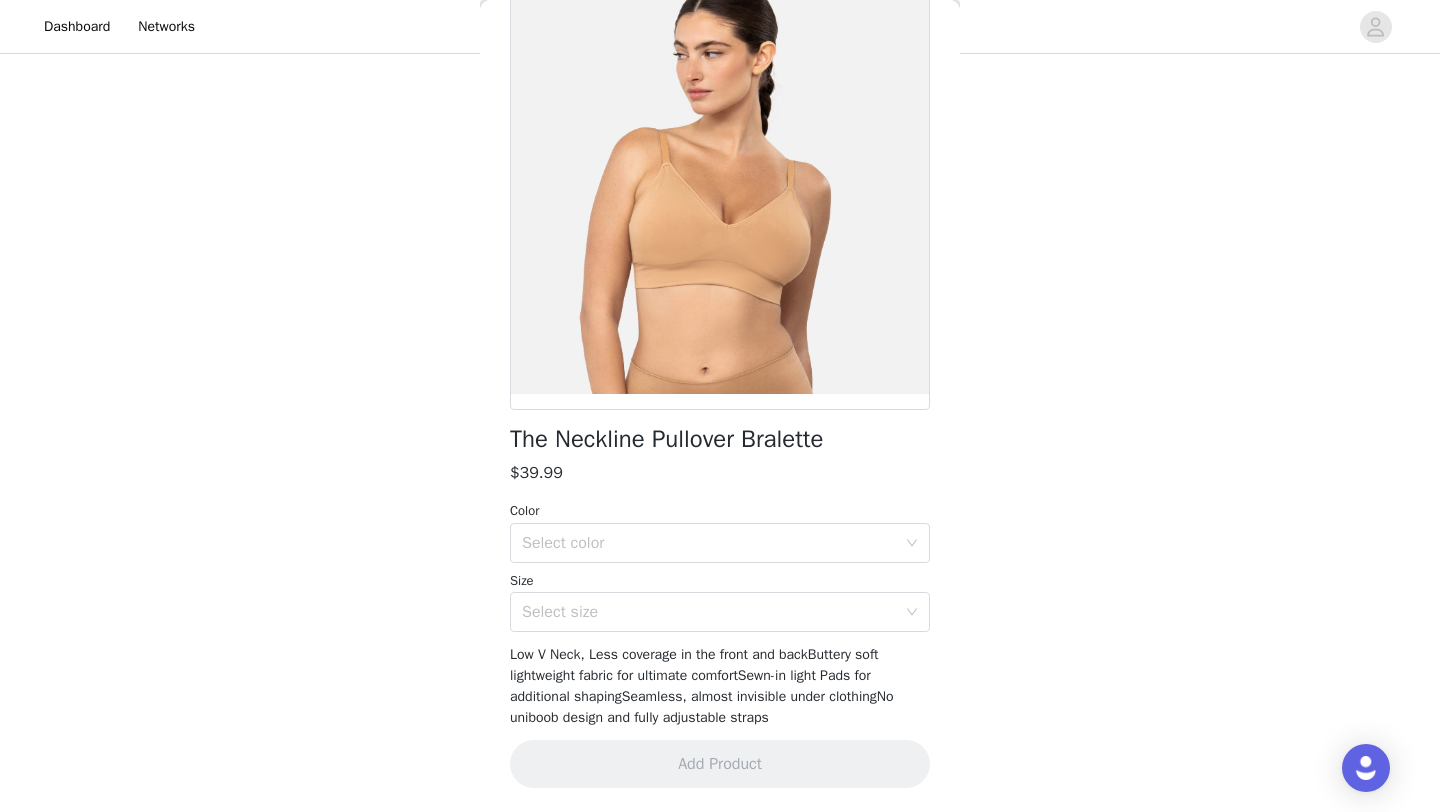 scroll, scrollTop: 140, scrollLeft: 0, axis: vertical 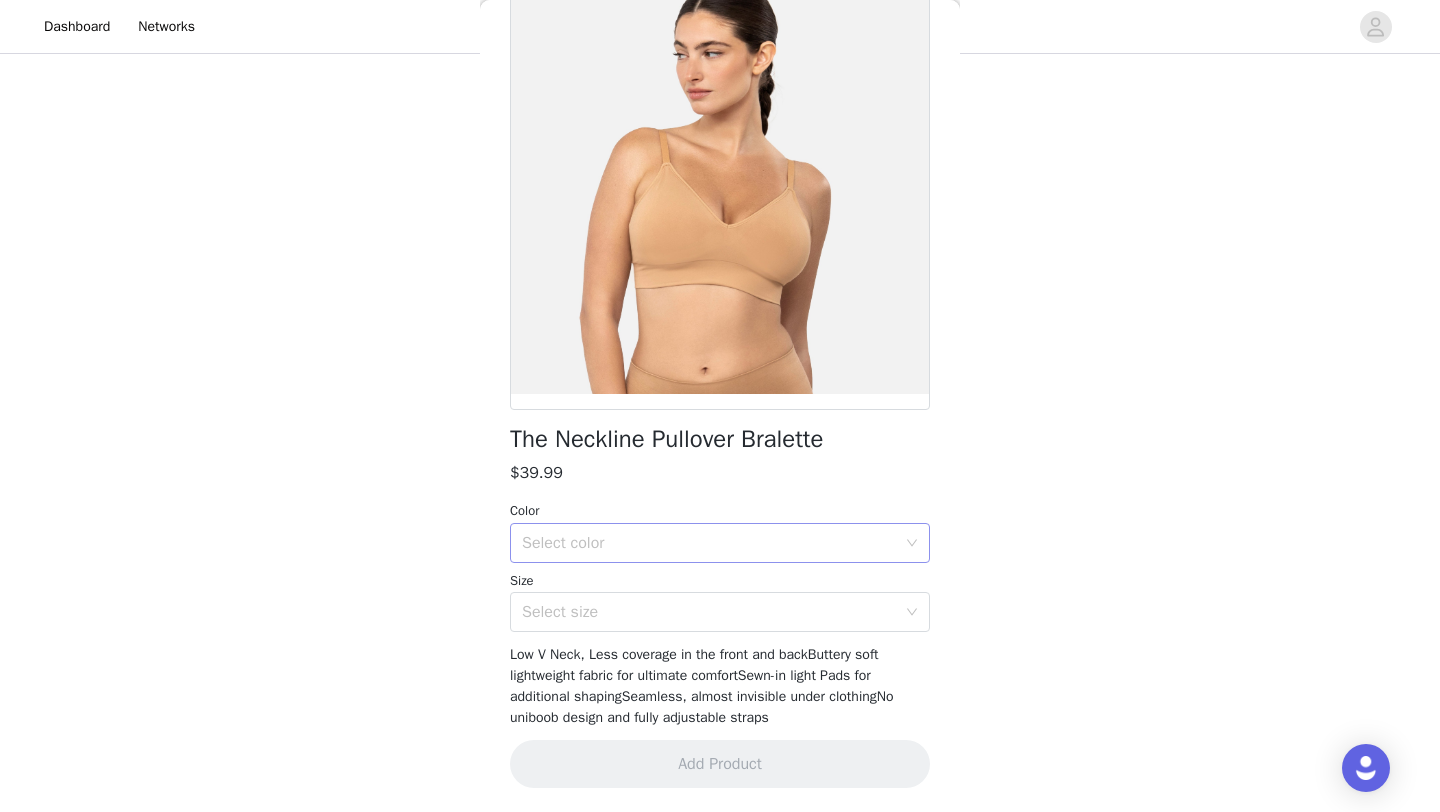 click on "Select color" at bounding box center [709, 543] 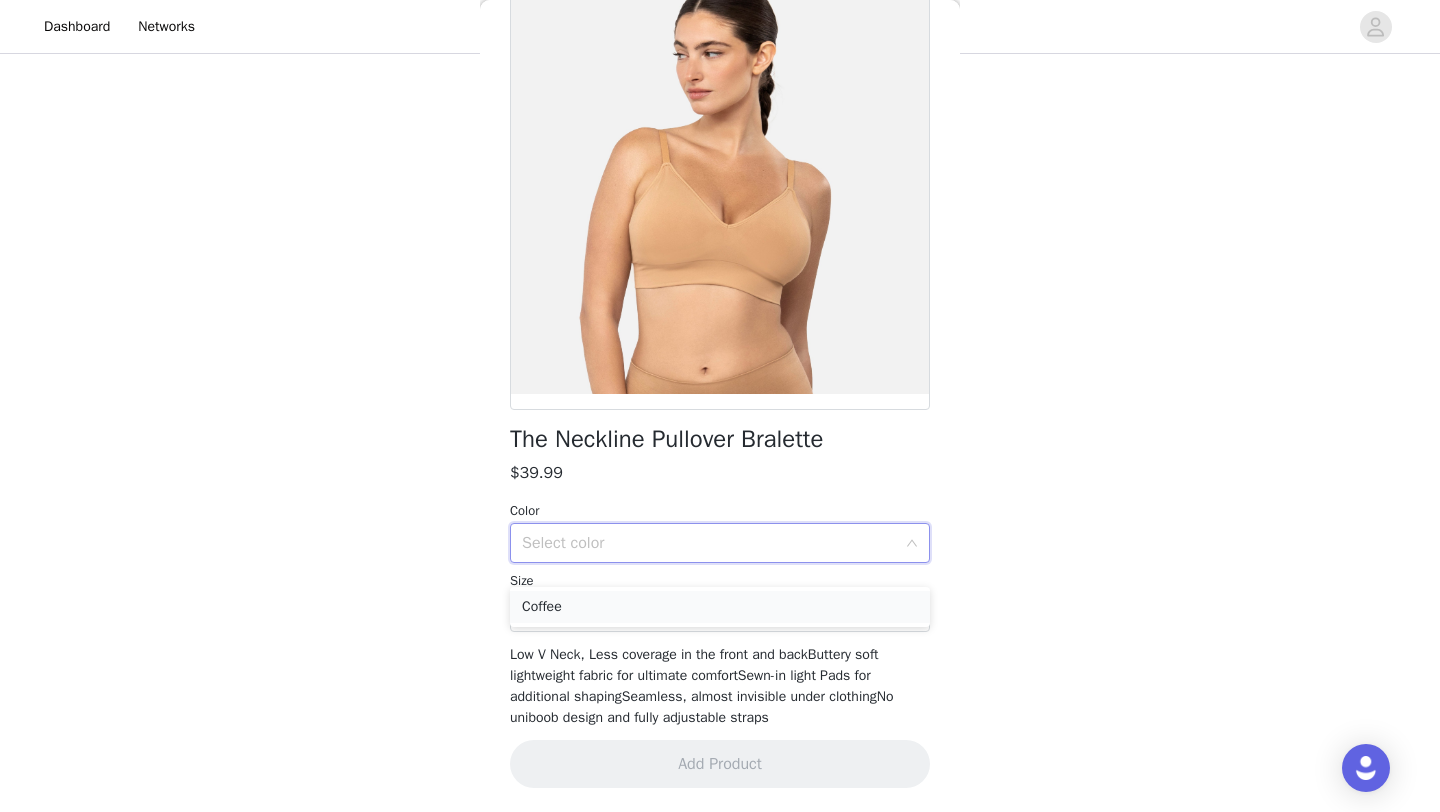 click on "Coffee" at bounding box center [720, 607] 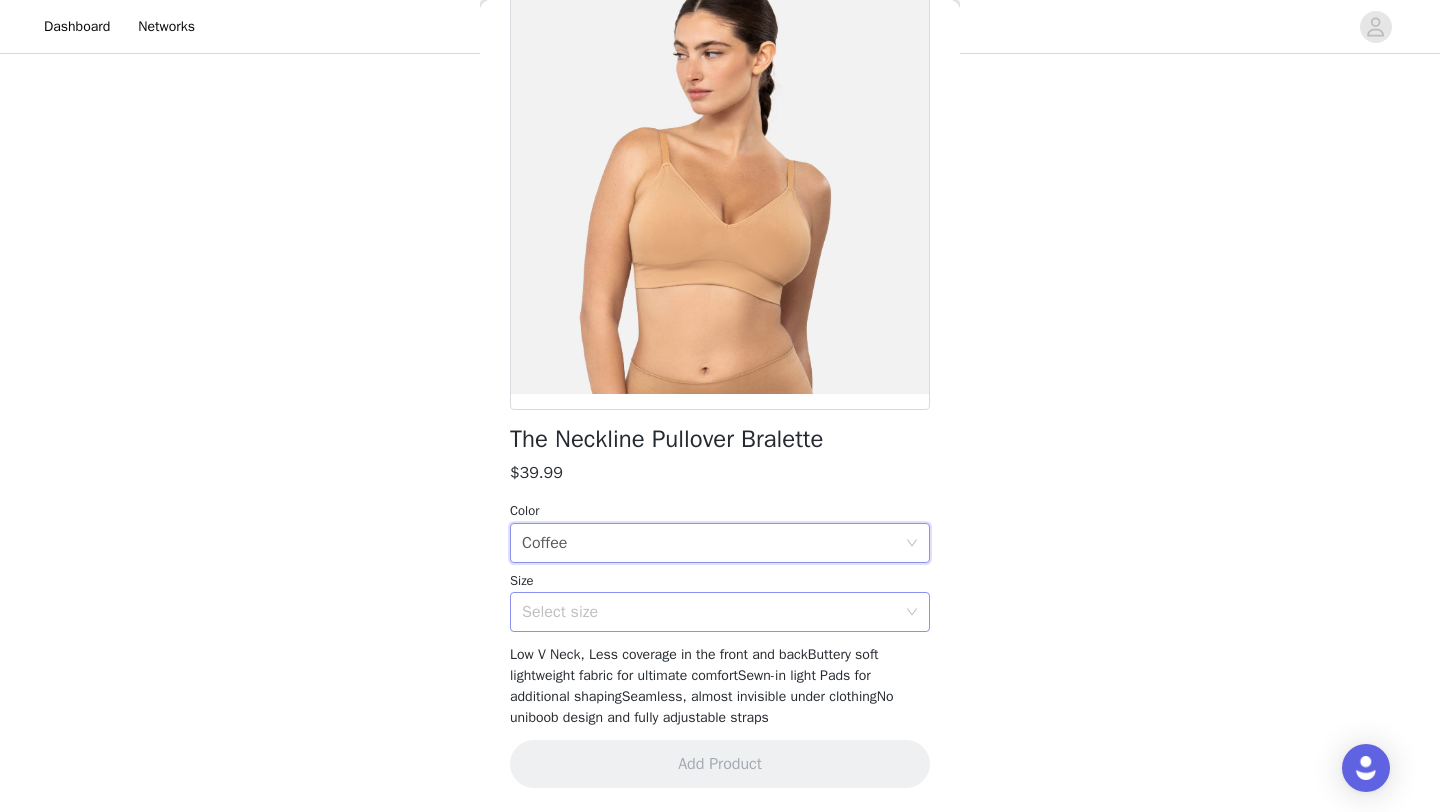 click on "Select size" at bounding box center [709, 612] 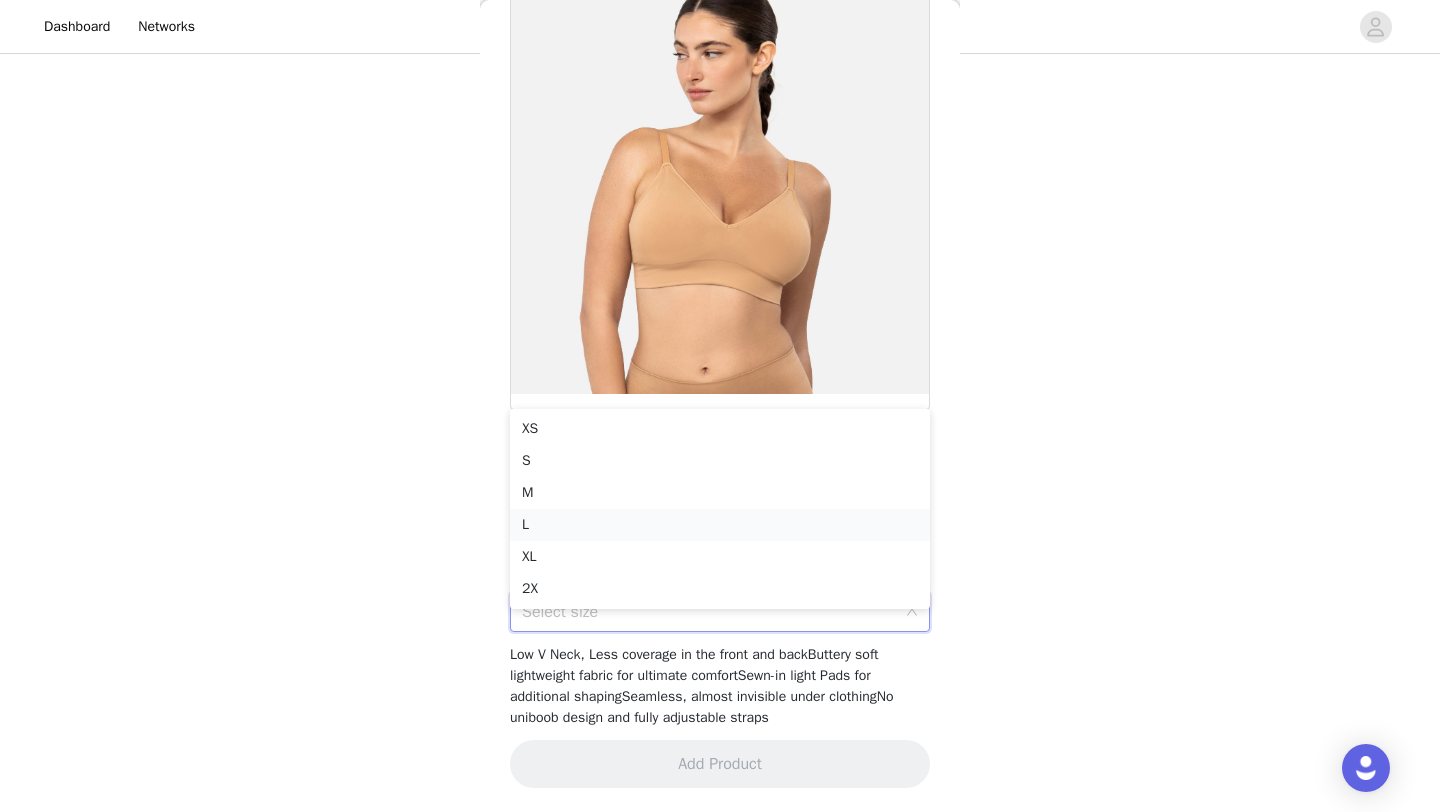 click on "L" at bounding box center (720, 525) 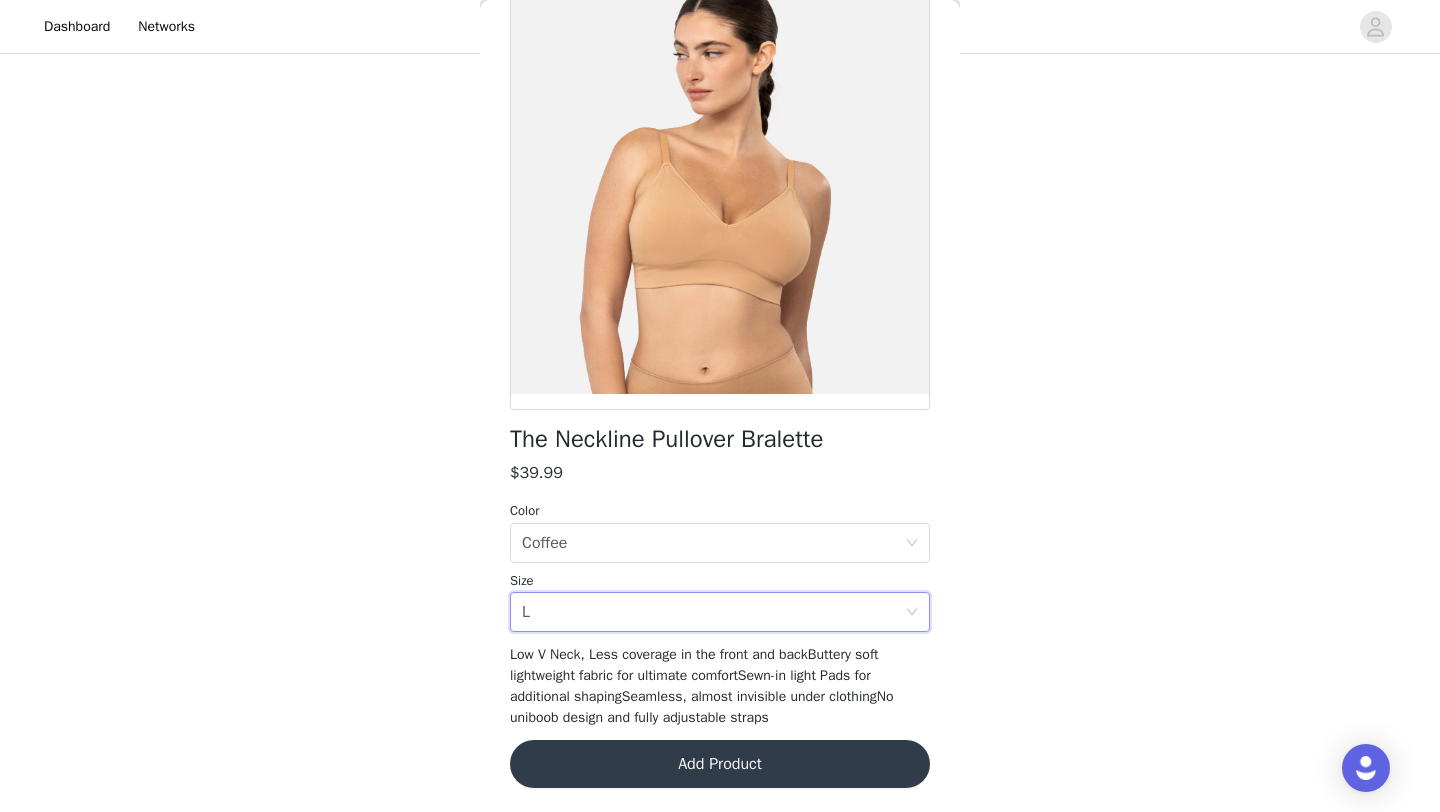 click on "Add Product" at bounding box center [720, 764] 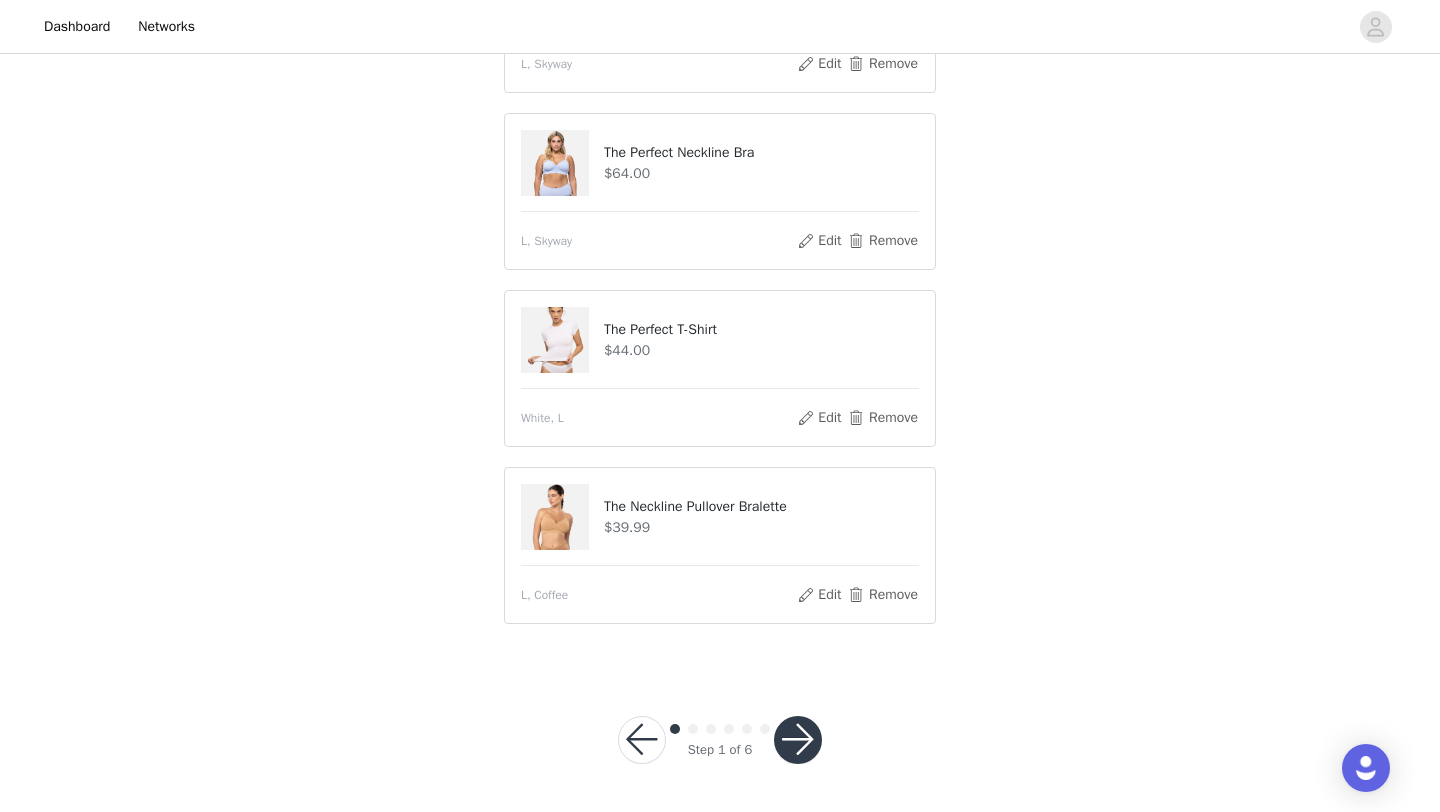 scroll, scrollTop: 302, scrollLeft: 0, axis: vertical 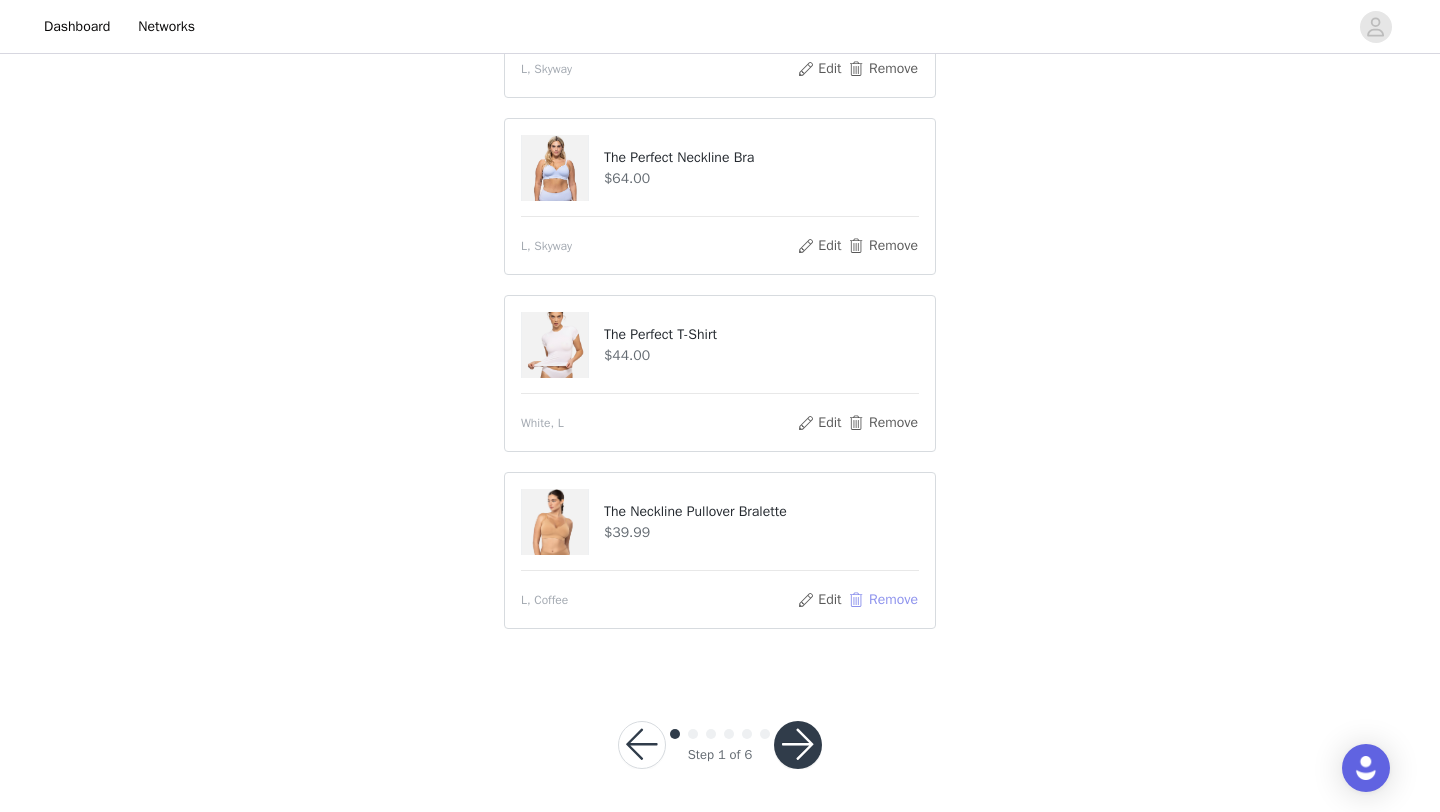 click on "Remove" at bounding box center [883, 600] 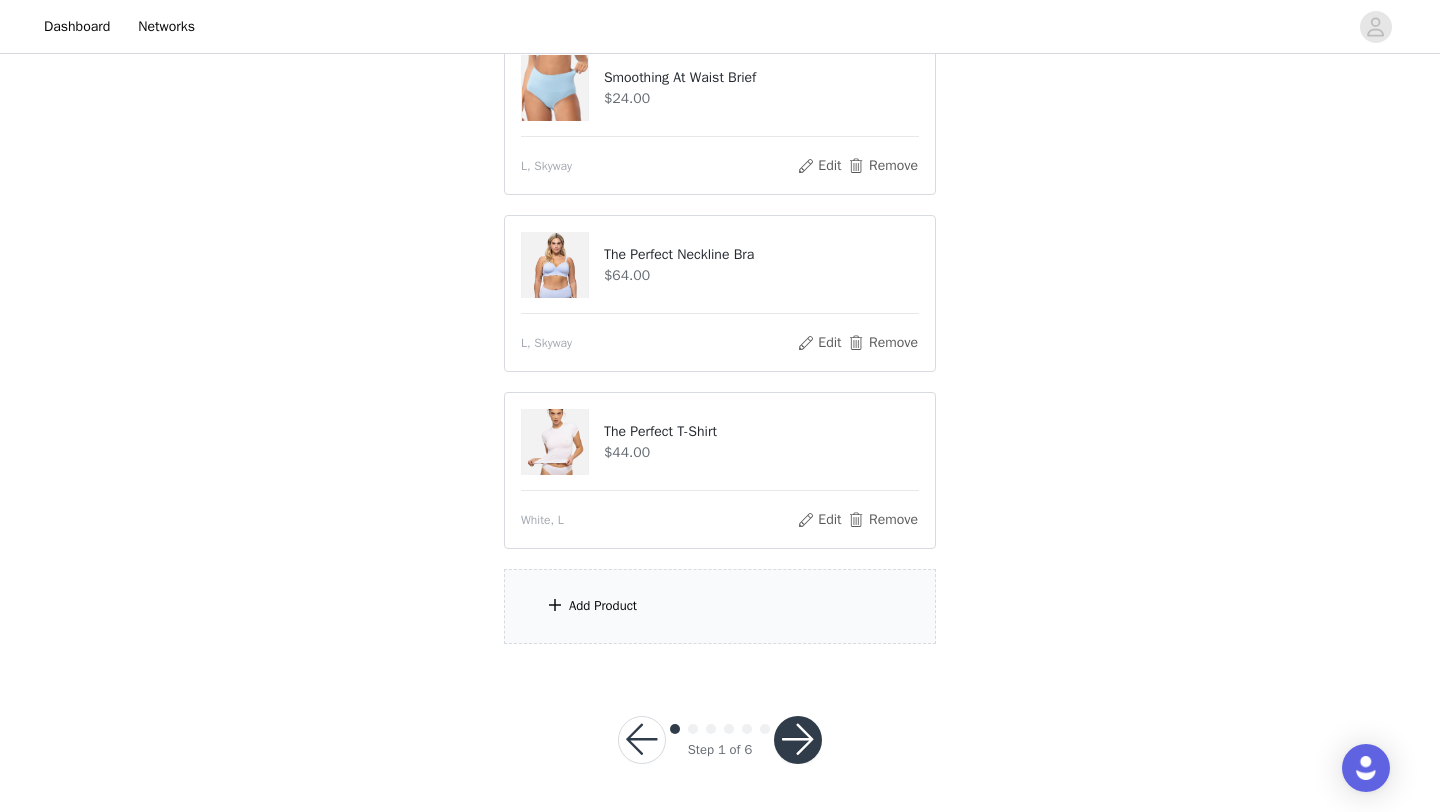 scroll, scrollTop: 279, scrollLeft: 0, axis: vertical 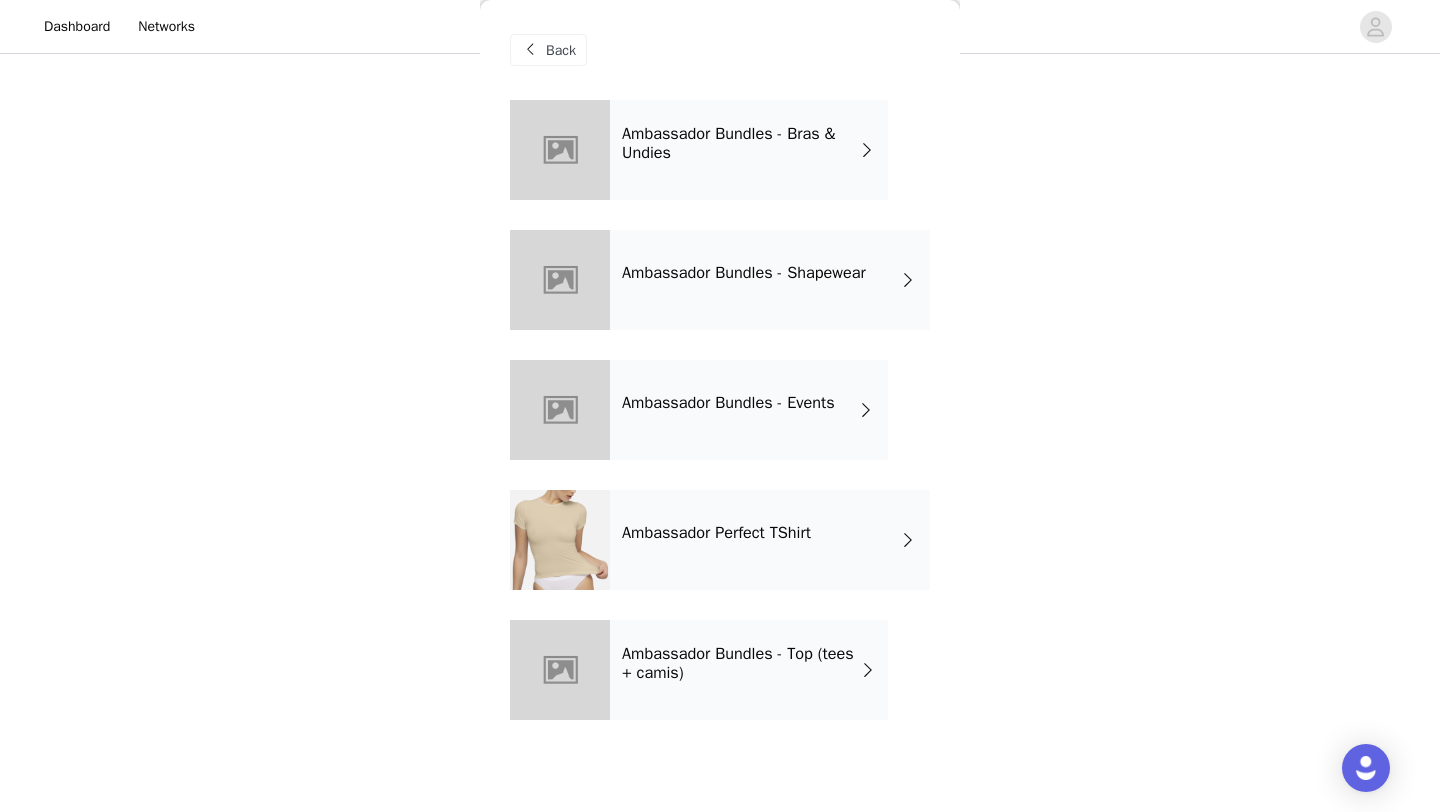click on "Ambassador Bundles - Shapewear" at bounding box center (744, 273) 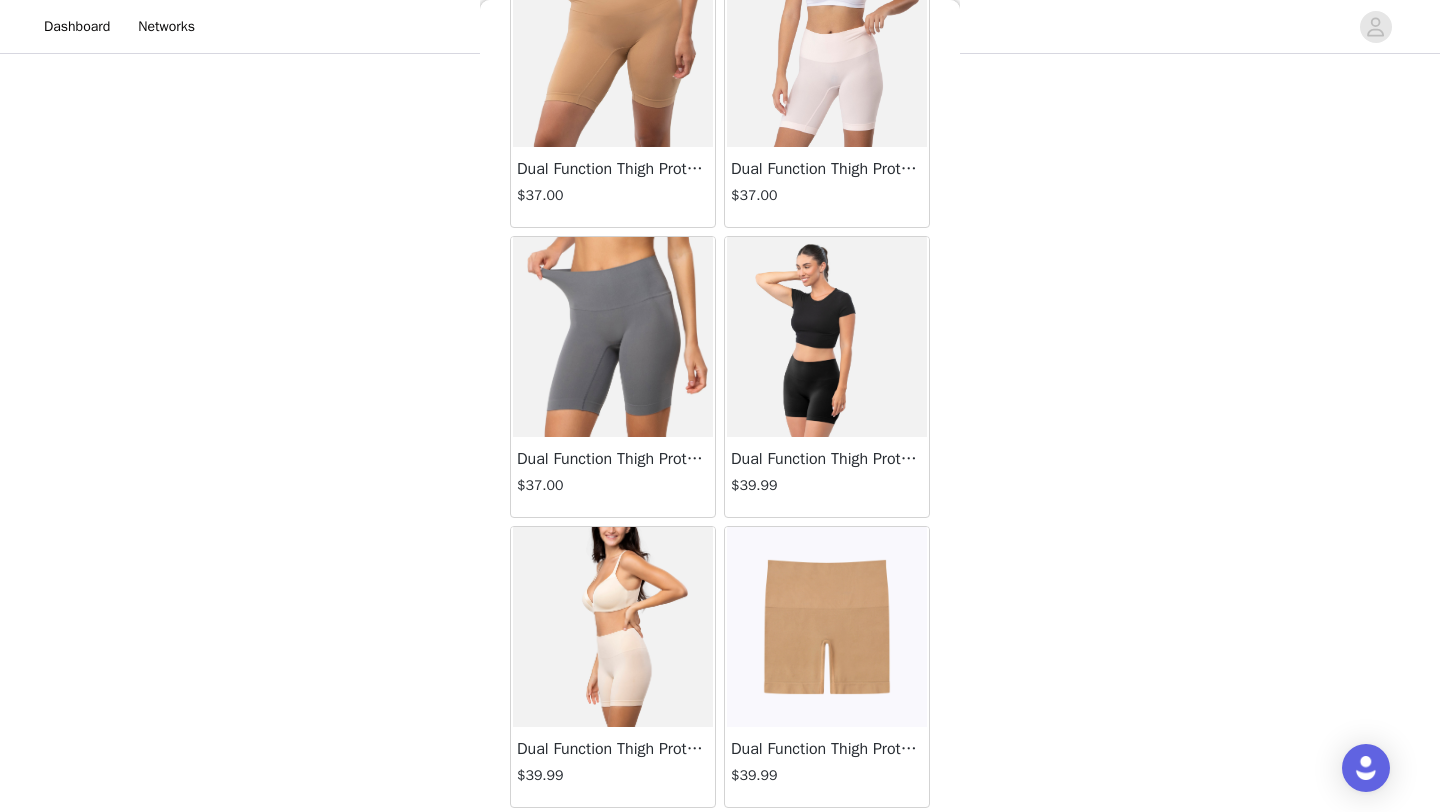 scroll, scrollTop: 495, scrollLeft: 0, axis: vertical 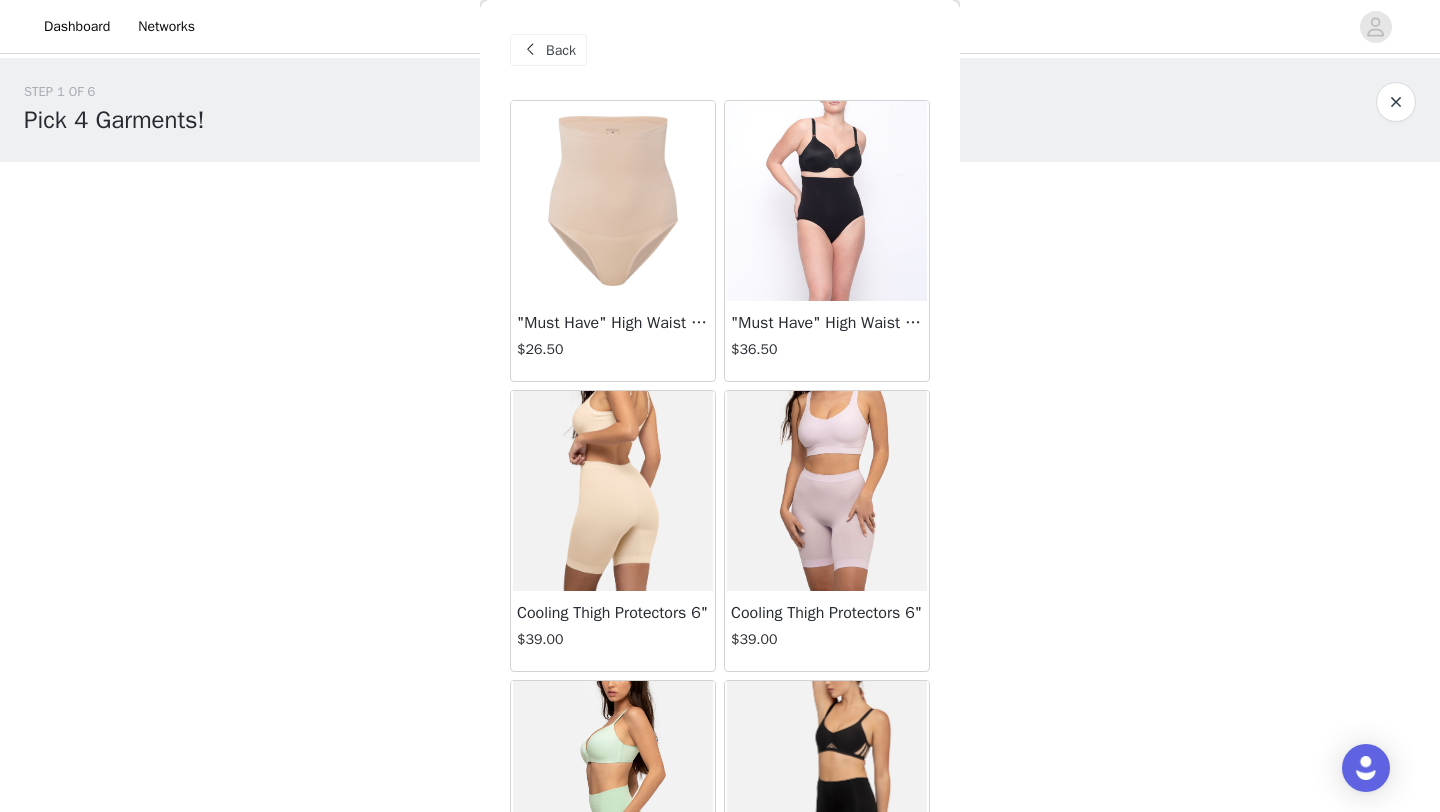 click on "Back" at bounding box center [561, 50] 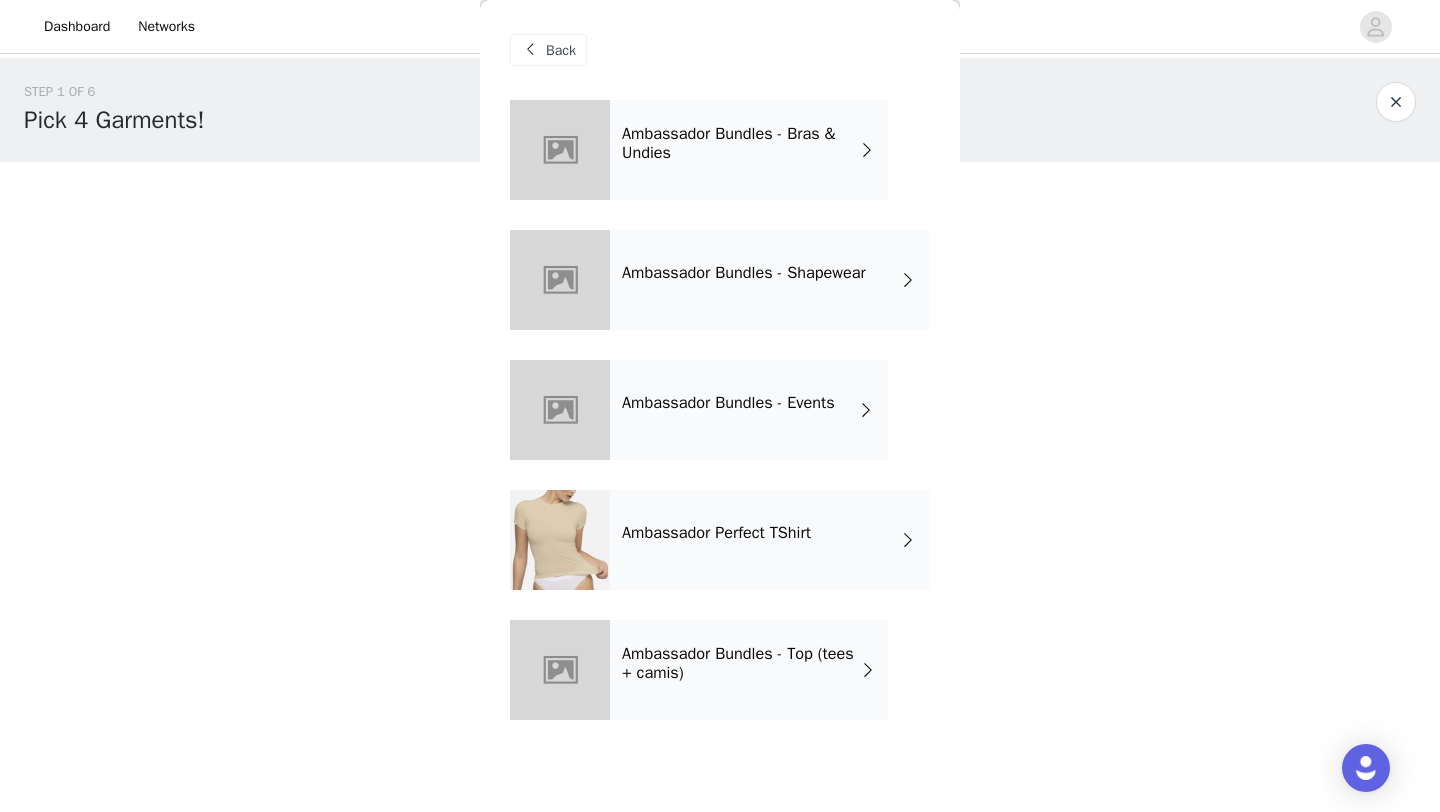click on "Ambassador Bundles - Shapewear" at bounding box center (770, 280) 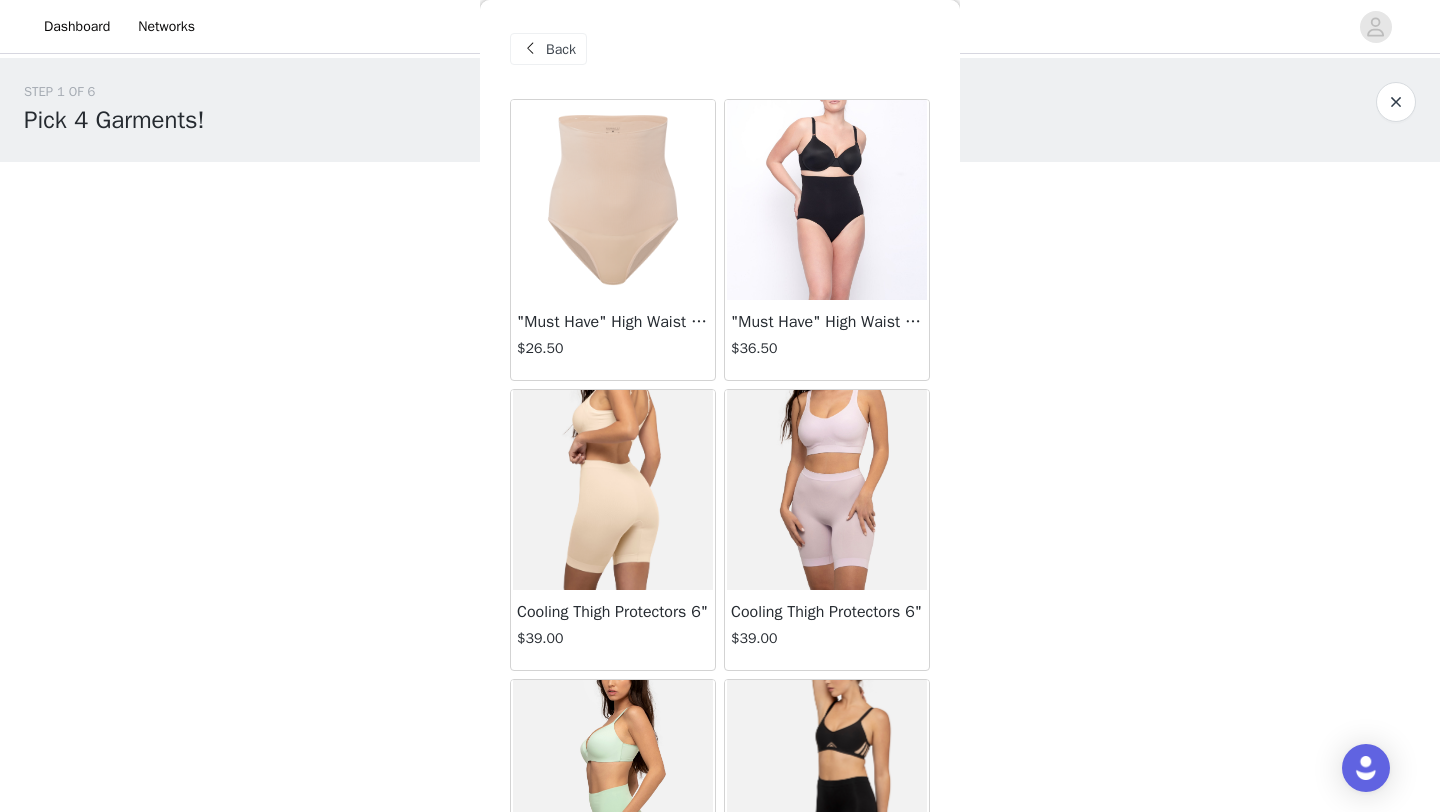 scroll, scrollTop: 0, scrollLeft: 0, axis: both 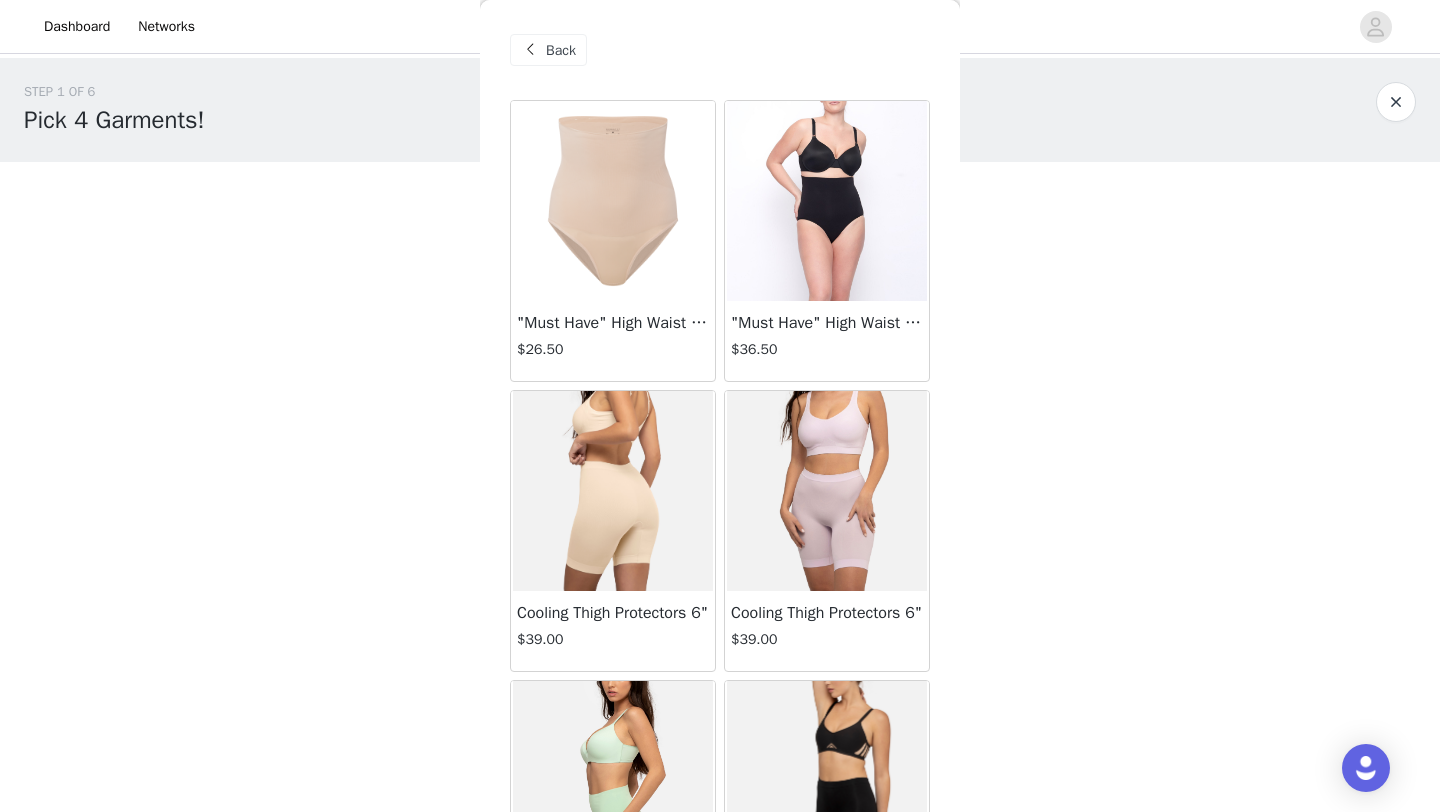 click on "Back" at bounding box center (561, 50) 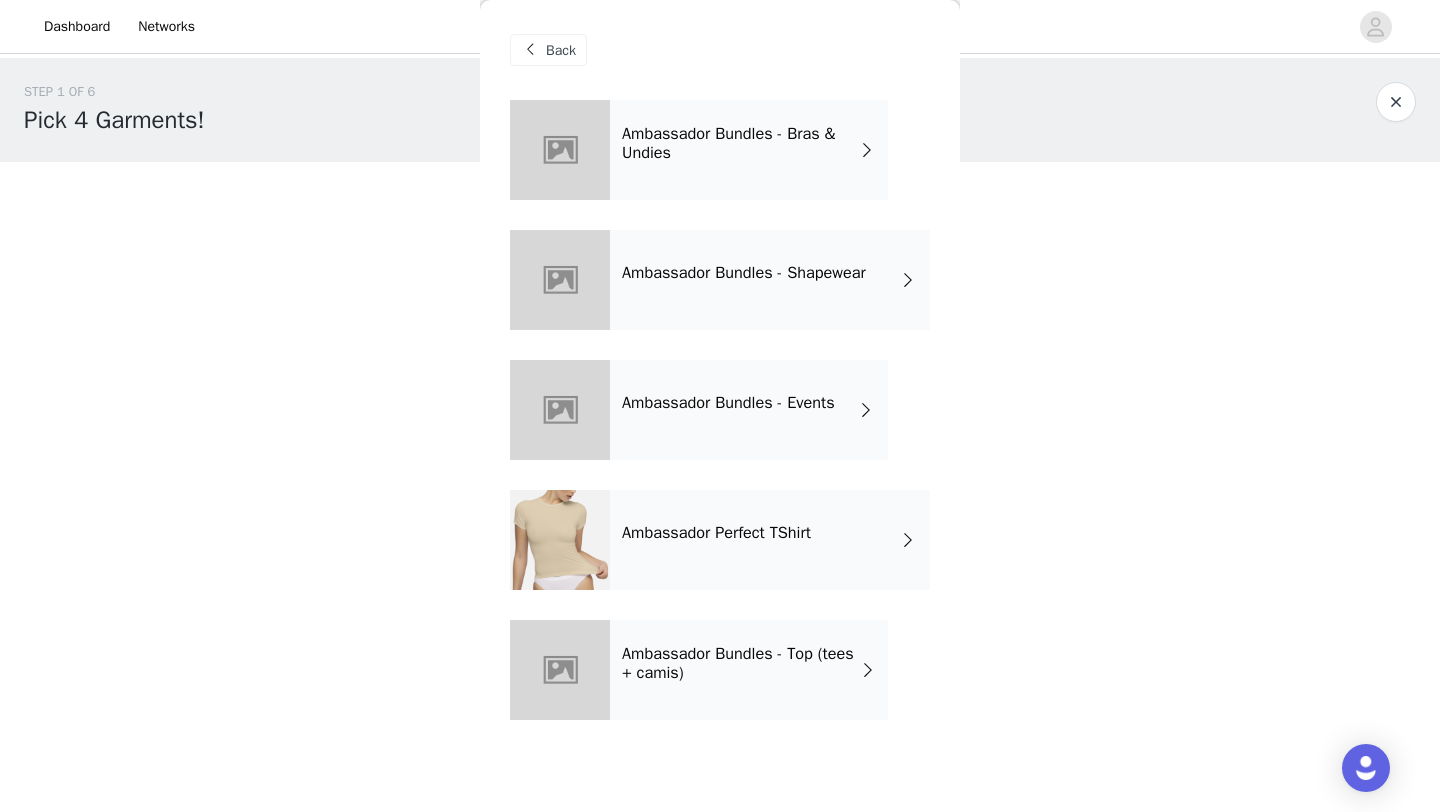 click on "Ambassador Bundles - Shapewear" at bounding box center (770, 280) 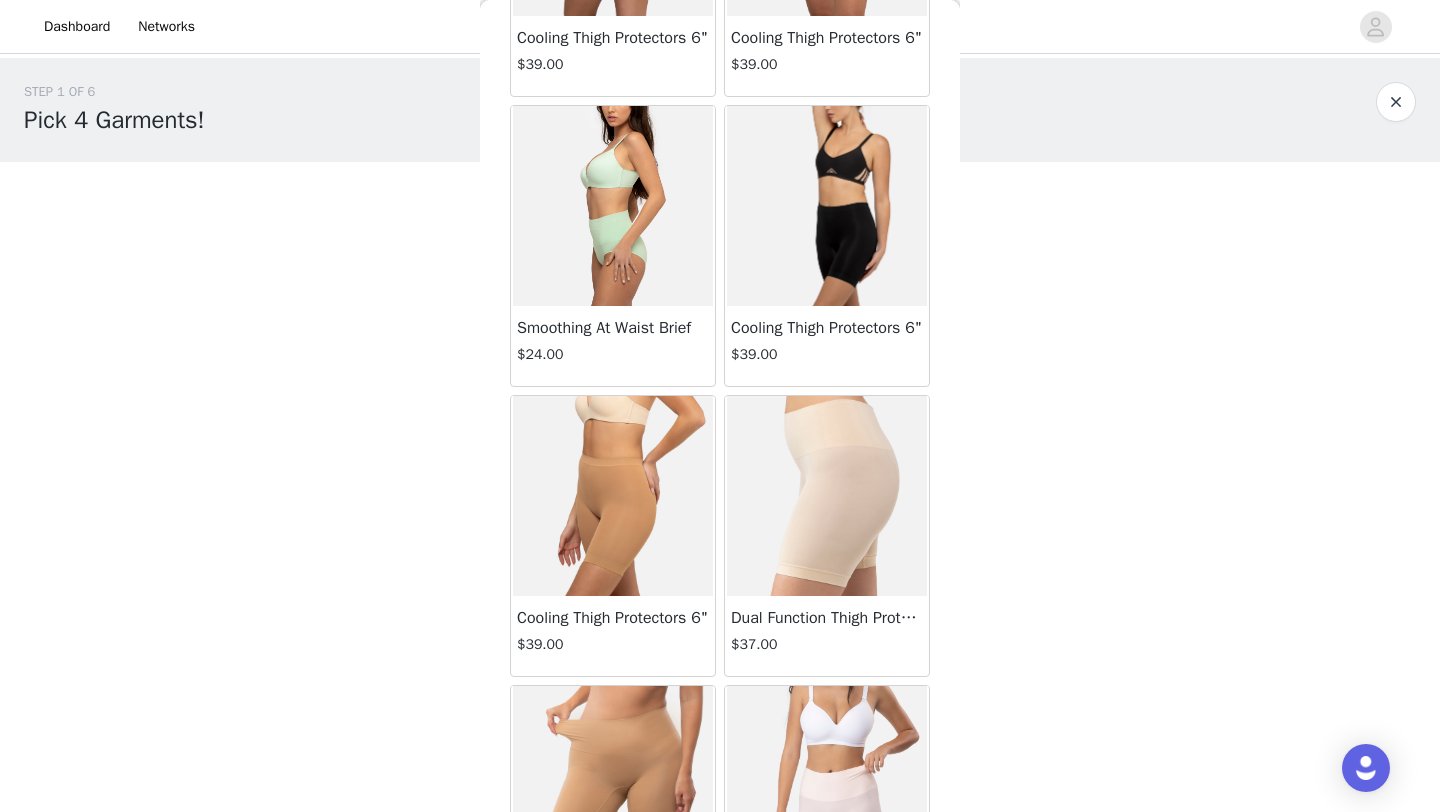 scroll, scrollTop: 0, scrollLeft: 0, axis: both 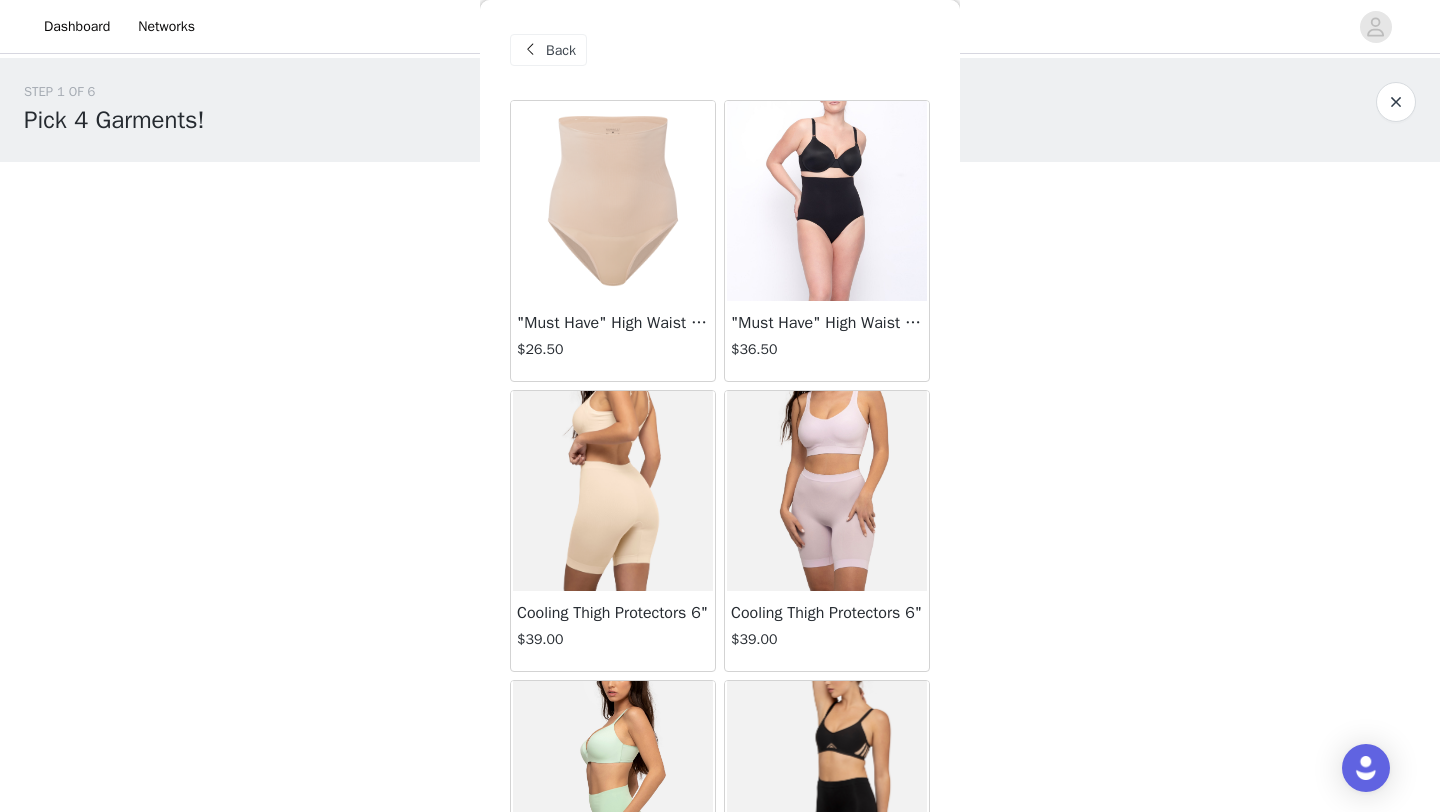 click on "Back" at bounding box center (561, 50) 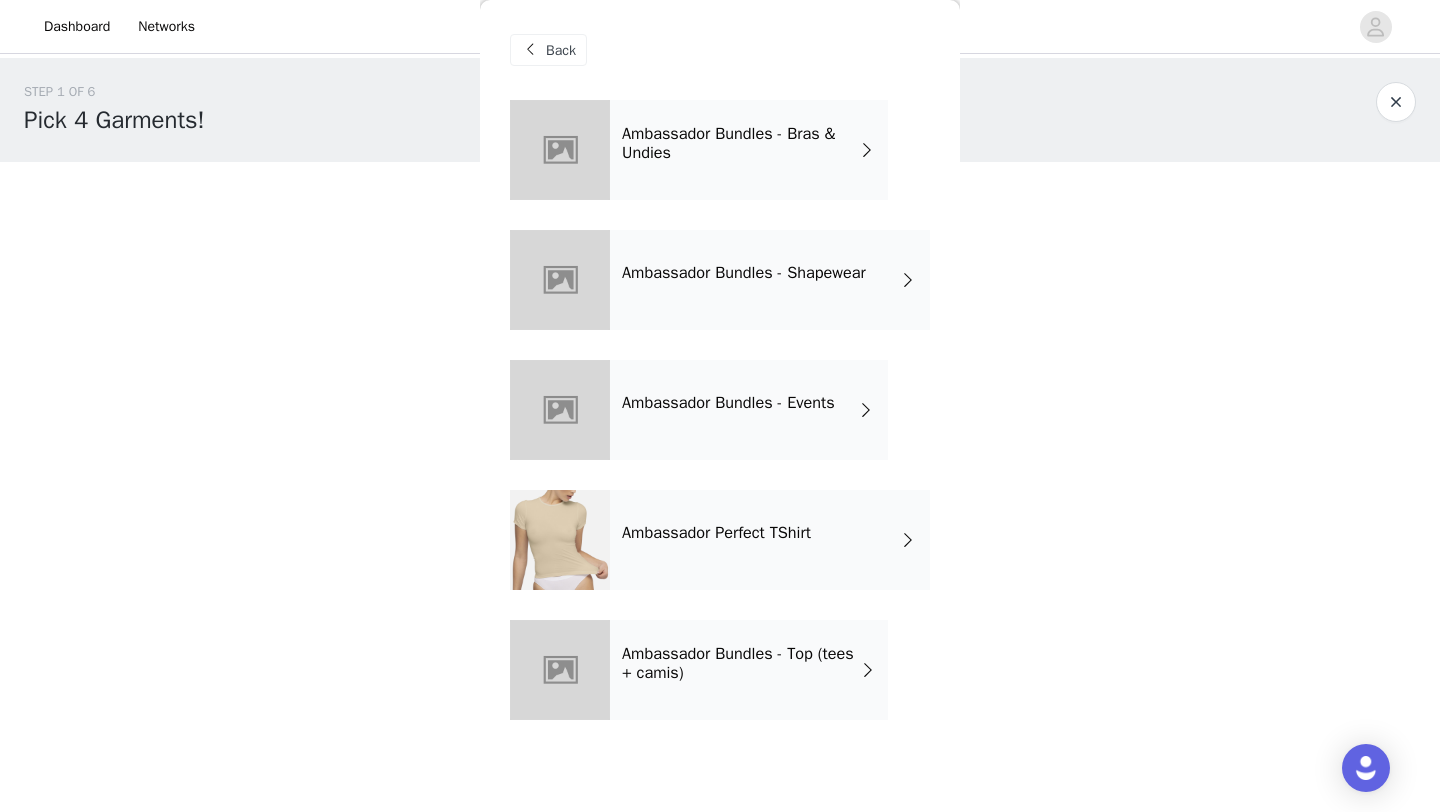 click on "Ambassador Bundles - Events" at bounding box center (728, 403) 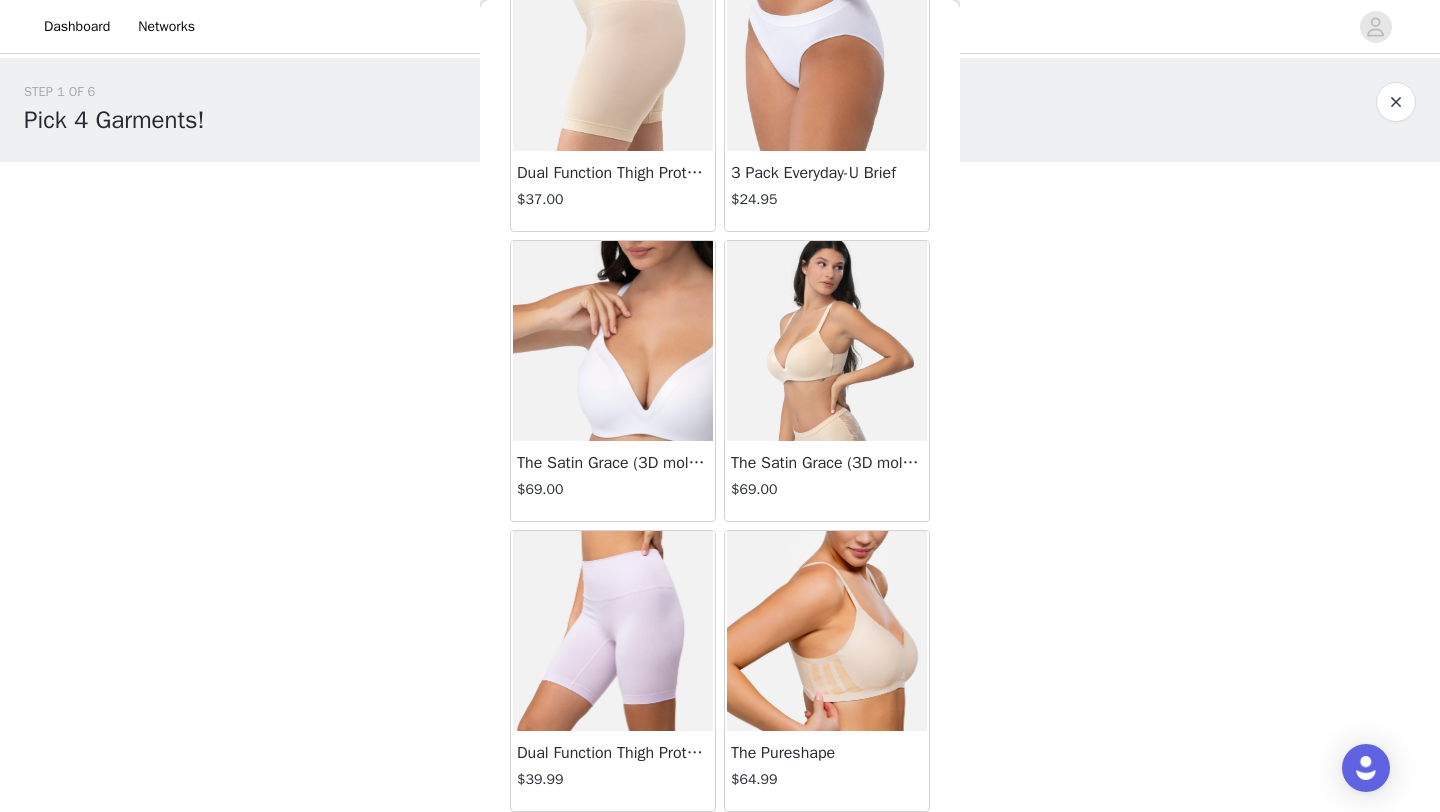 scroll, scrollTop: 1343, scrollLeft: 0, axis: vertical 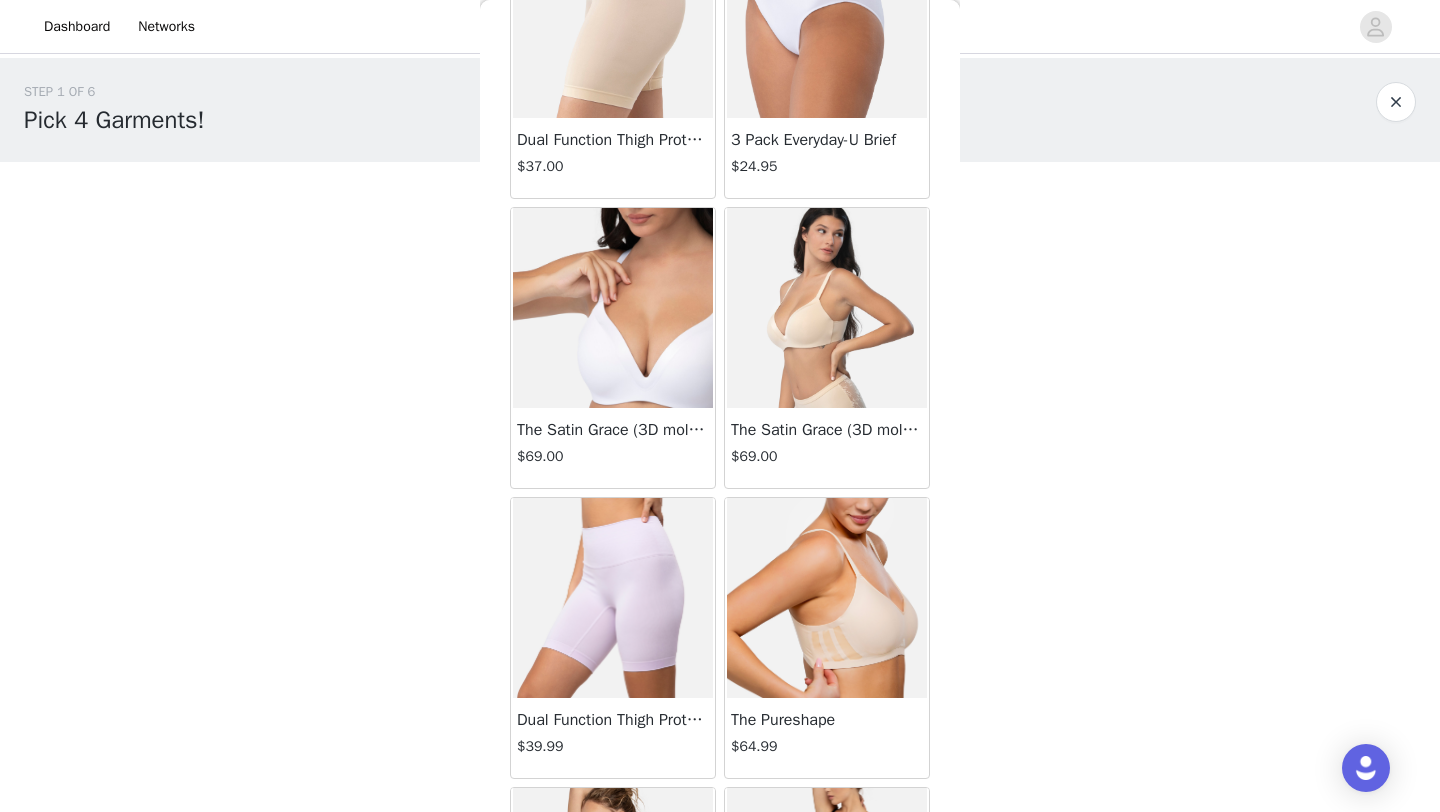 click on "The Satin Grace (3D molded)" at bounding box center [827, 430] 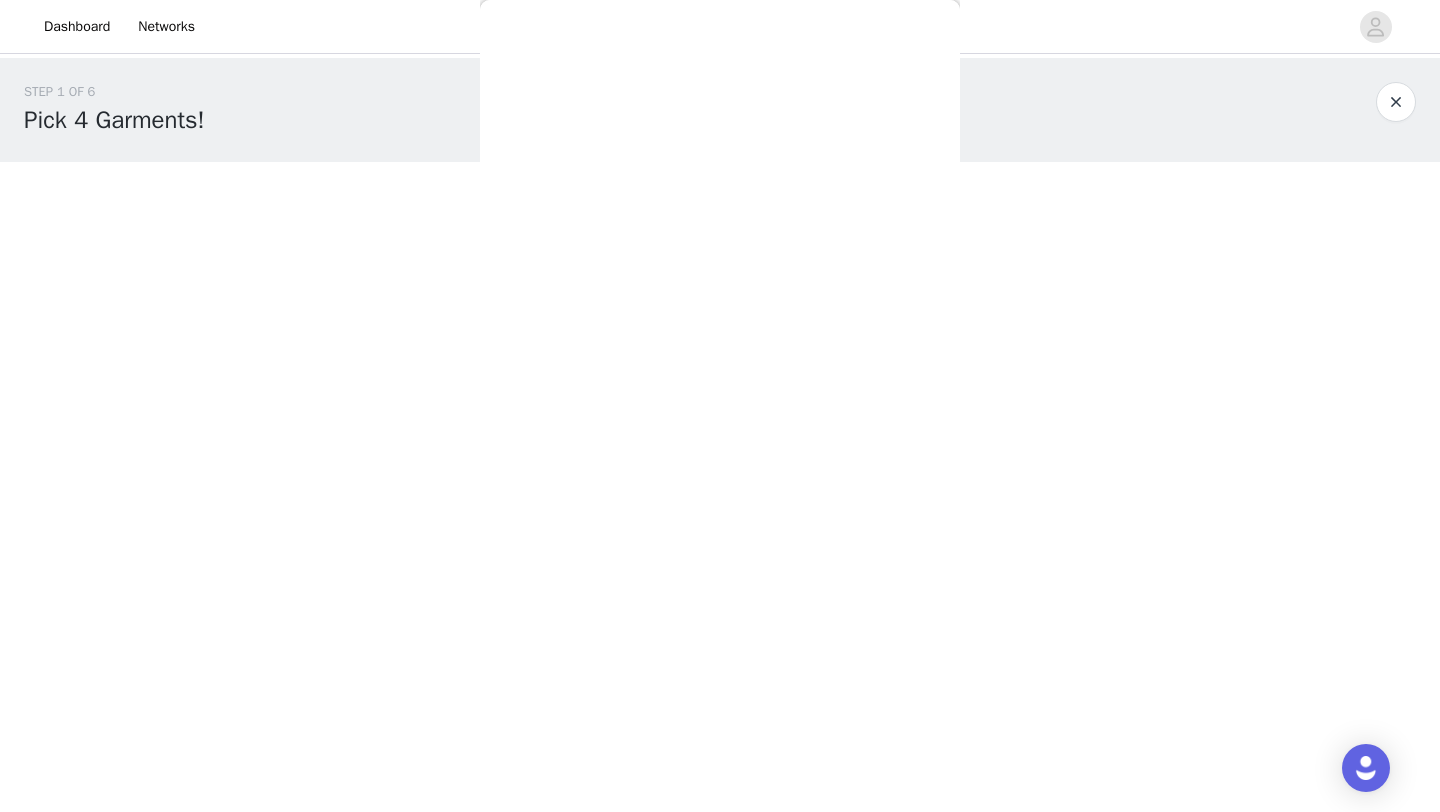 scroll, scrollTop: 203, scrollLeft: 0, axis: vertical 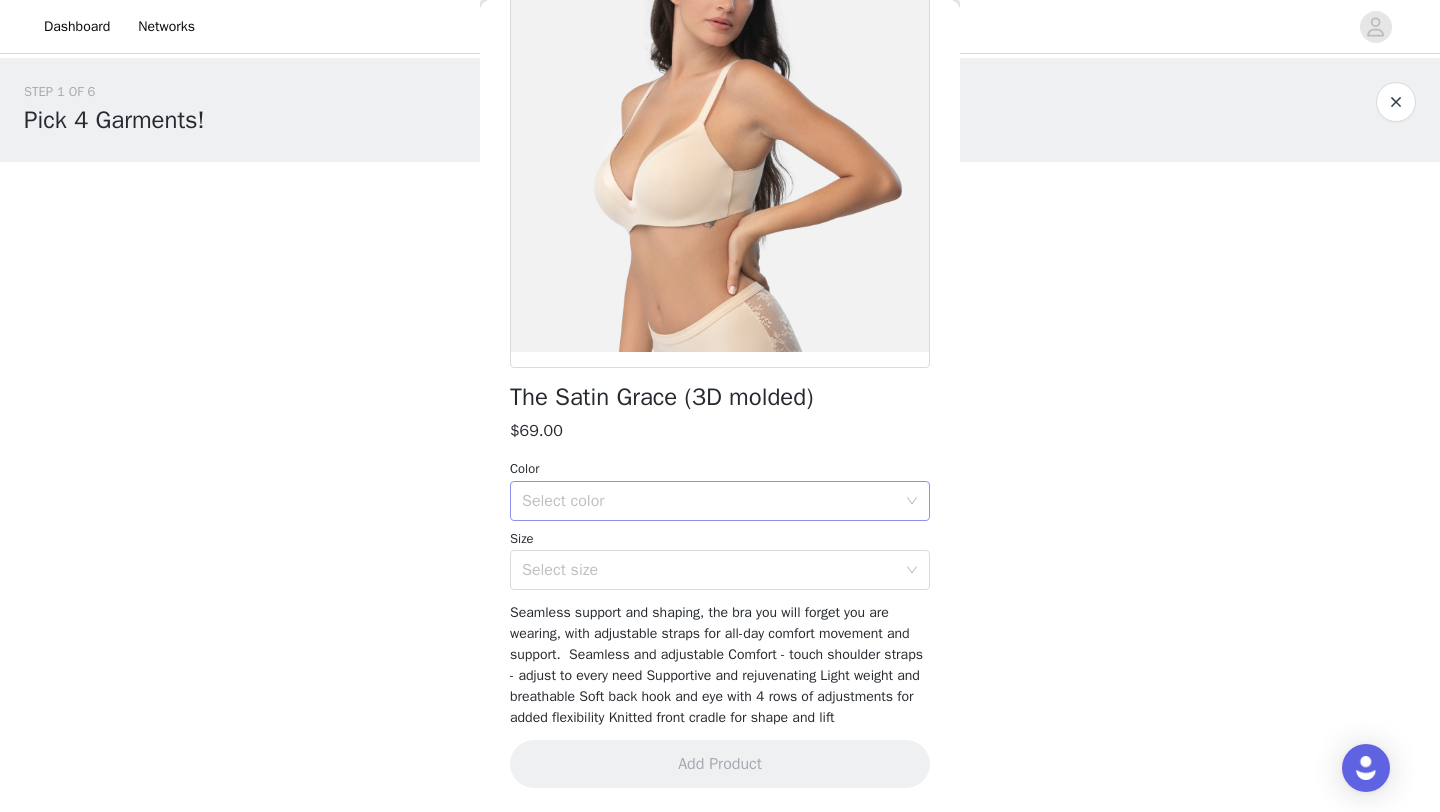 click on "Select color" at bounding box center (709, 501) 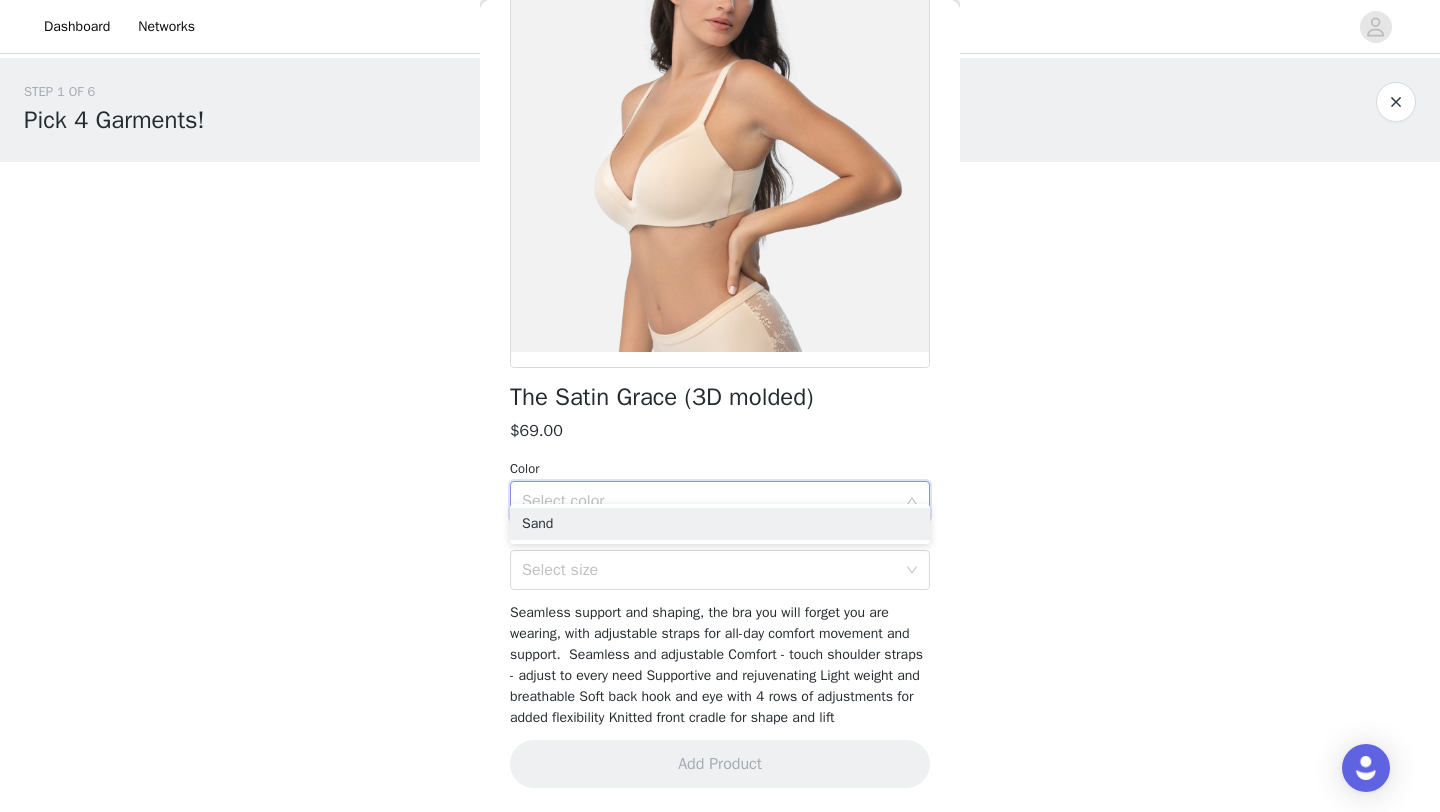 click on "Select color" at bounding box center (709, 501) 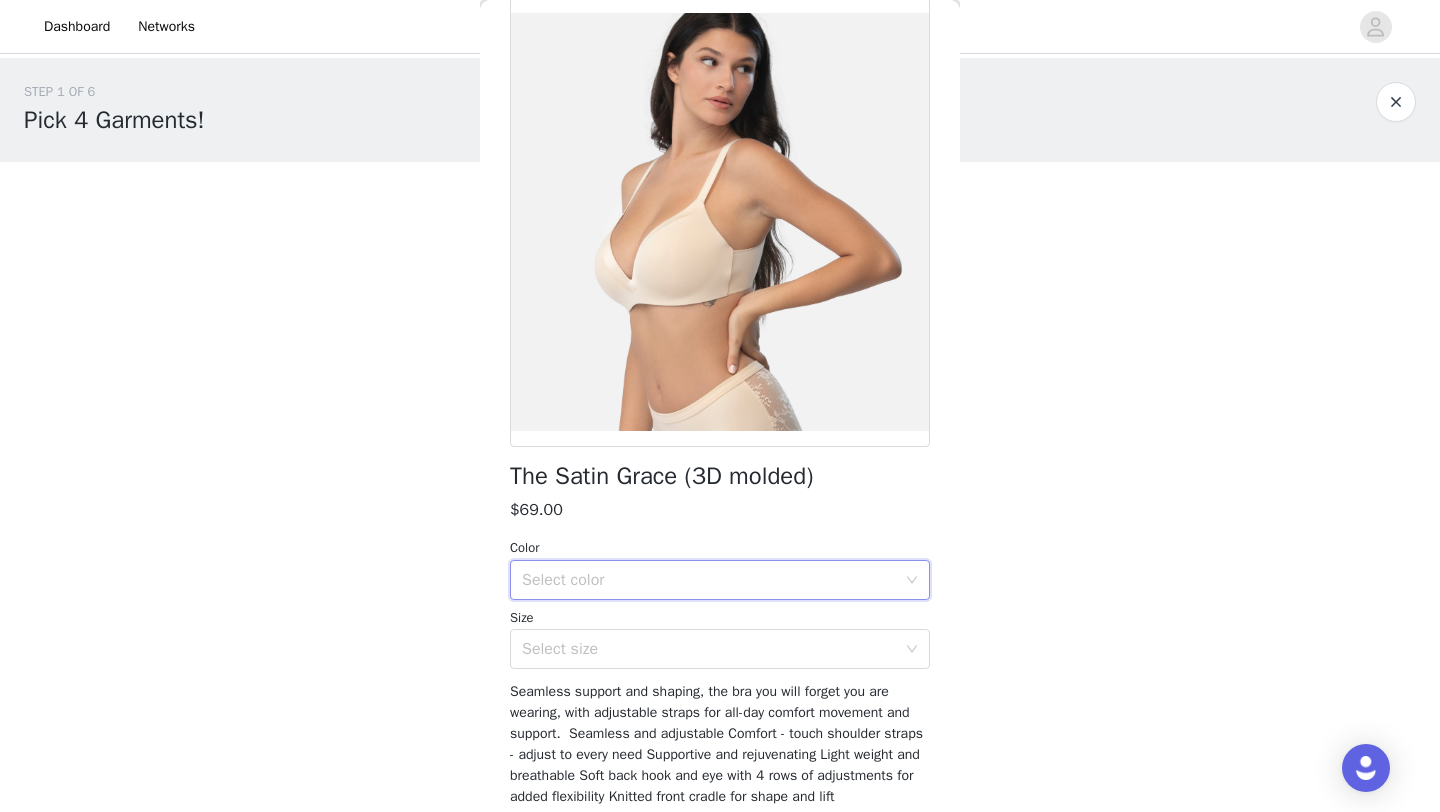 scroll, scrollTop: 0, scrollLeft: 0, axis: both 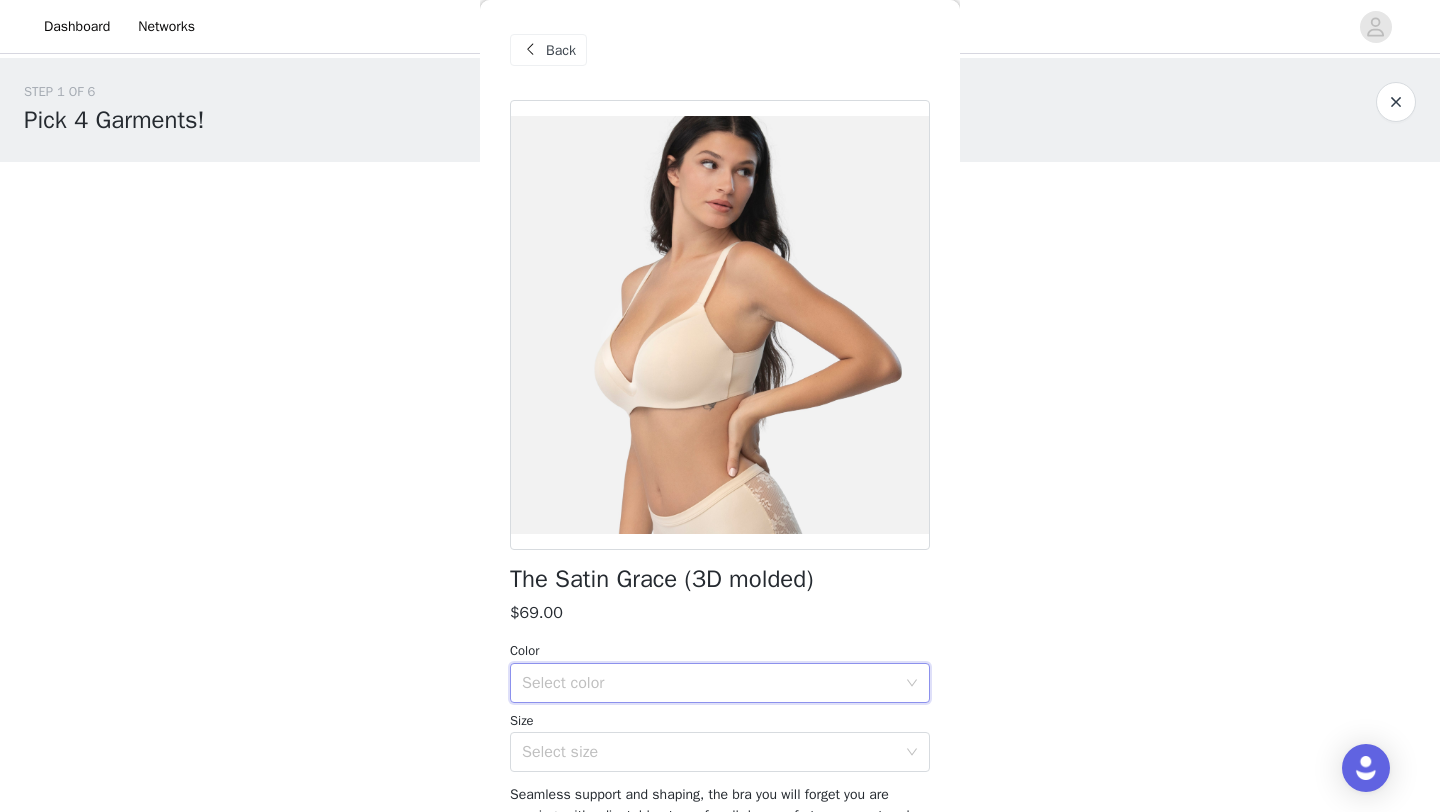click on "Back" at bounding box center (561, 50) 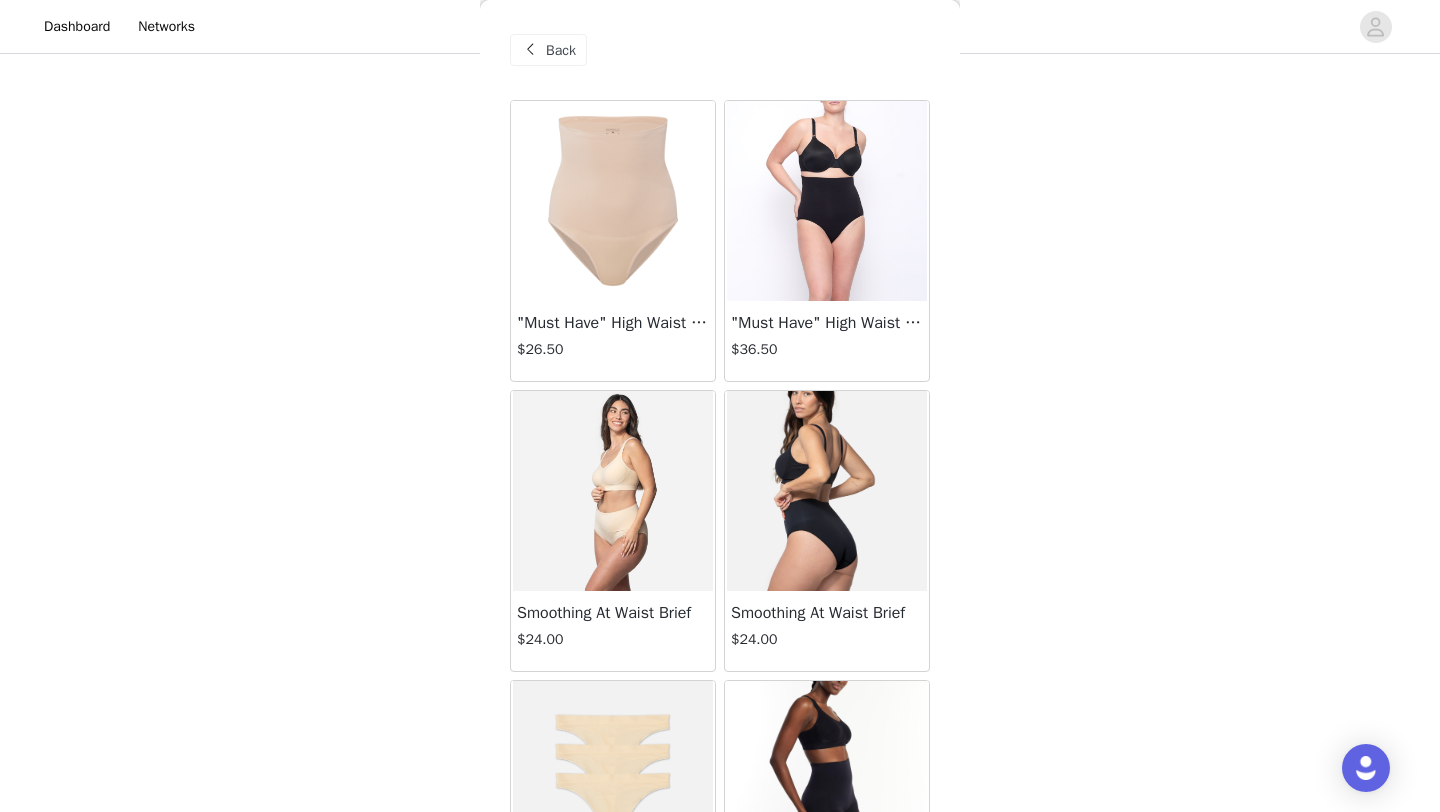 scroll, scrollTop: 230, scrollLeft: 0, axis: vertical 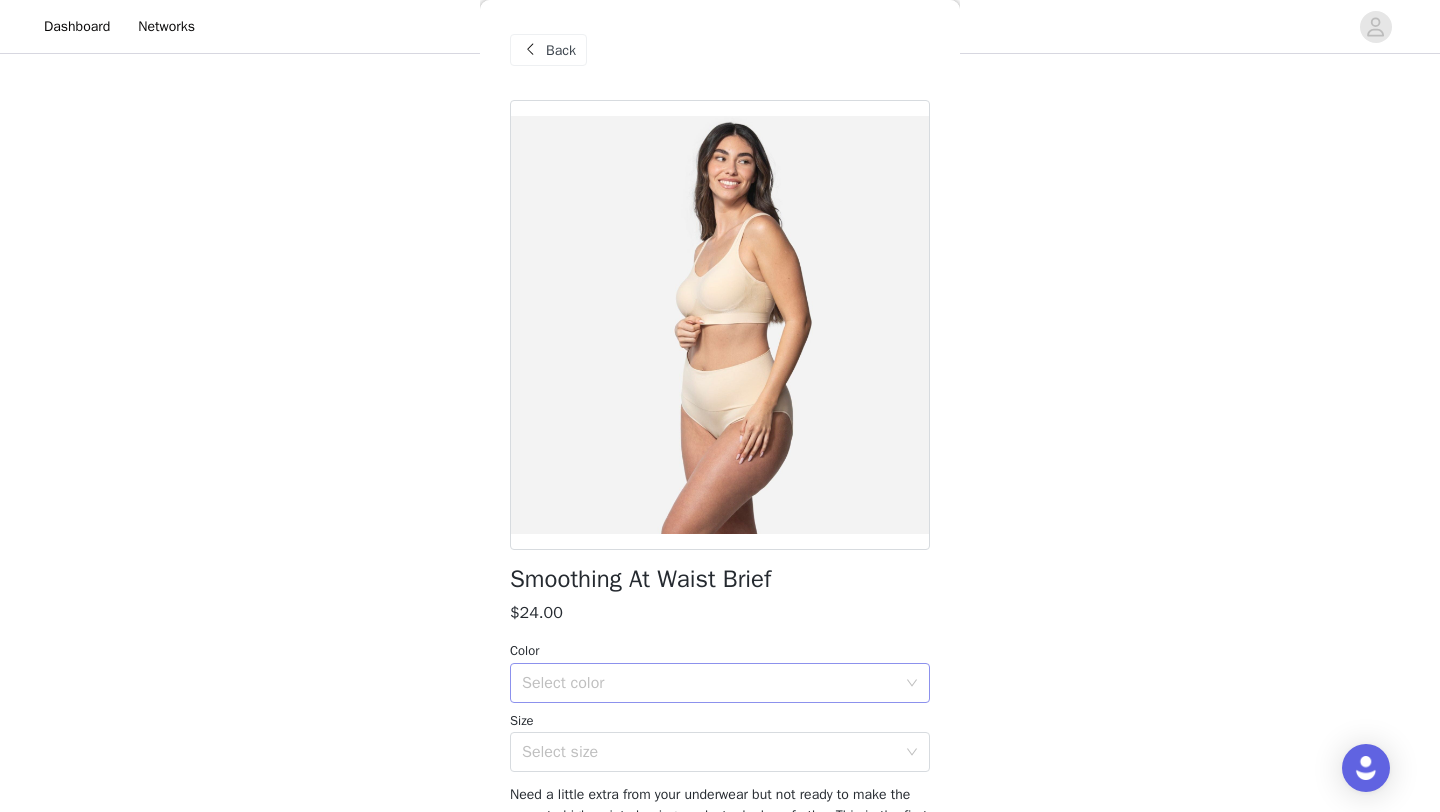 click on "Select color" at bounding box center [709, 683] 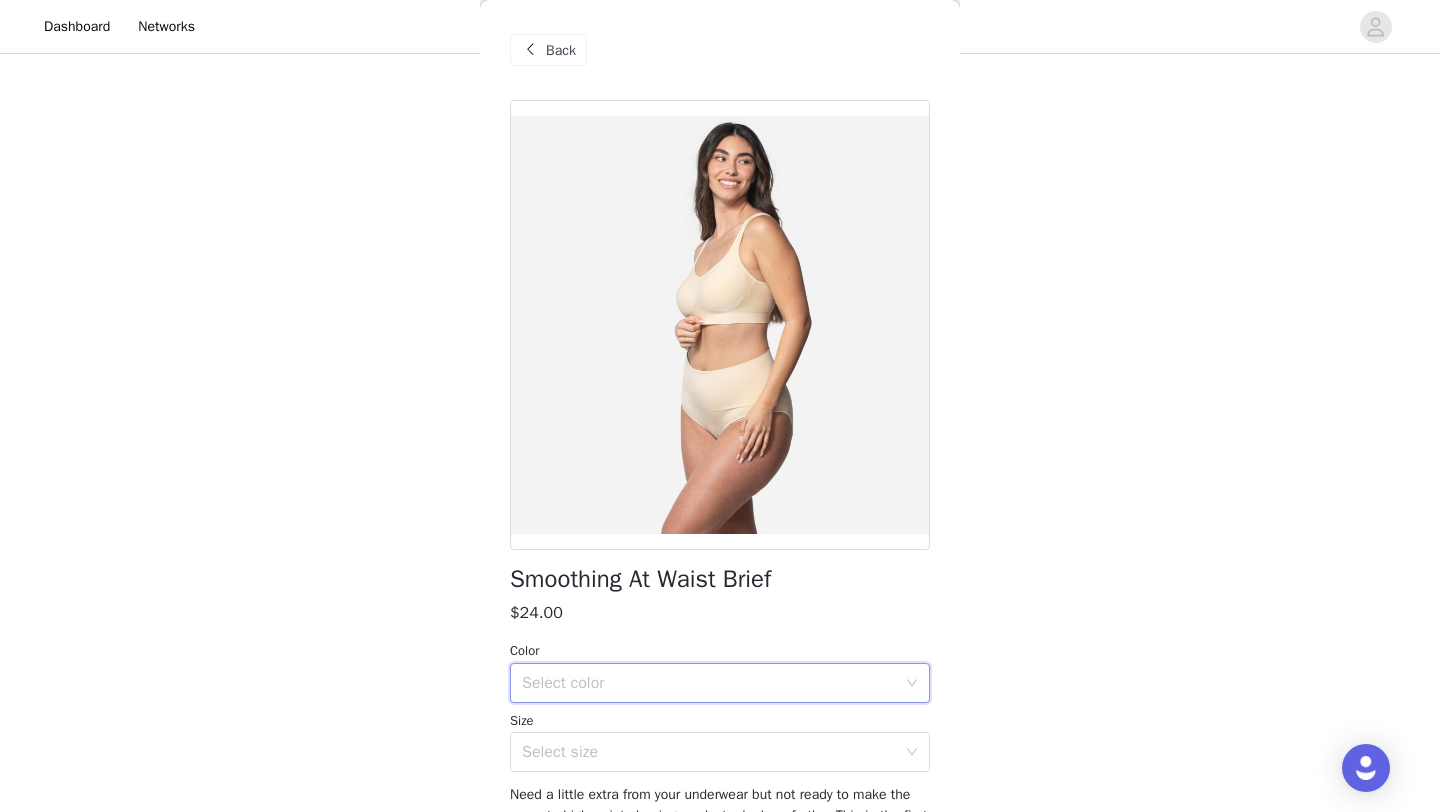 click on "Smoothing At Waist Brief       $24.00         Color   Select color Size   Select size   Need a little extra from your underwear but not ready to make the move to high waist shaping products, look no further.This is the first collection of at waist shapewear that will do the job. Designed and created using unique yarns that control, feel super lightweight and manage moisture, all while making you feel like you are just wearing undies. Lightweight smooth wear - for everyday Level 1 shaping 2 Ply waistband comfort No digging in - no VPL   Add Product" at bounding box center [720, 557] 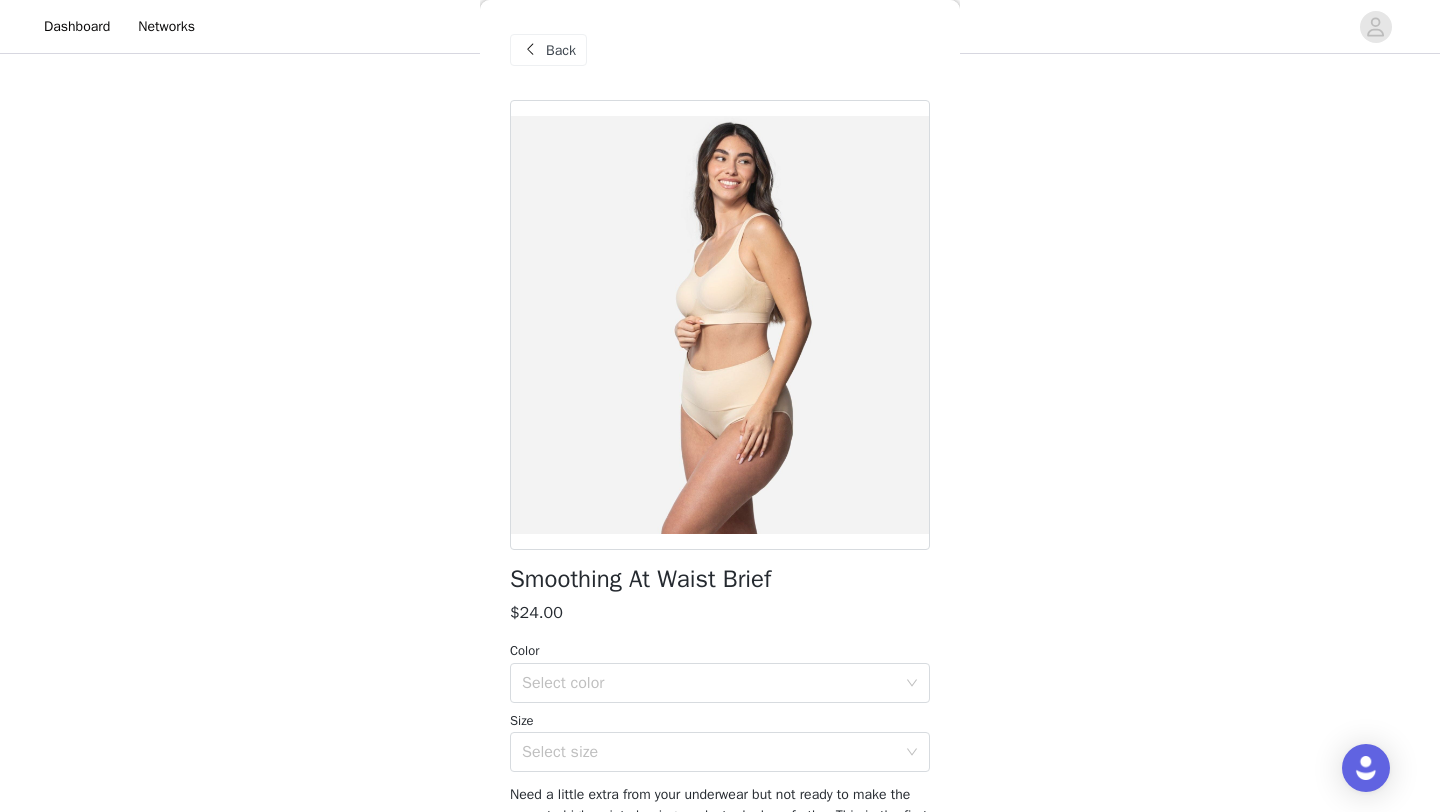 click on "Back" at bounding box center [561, 50] 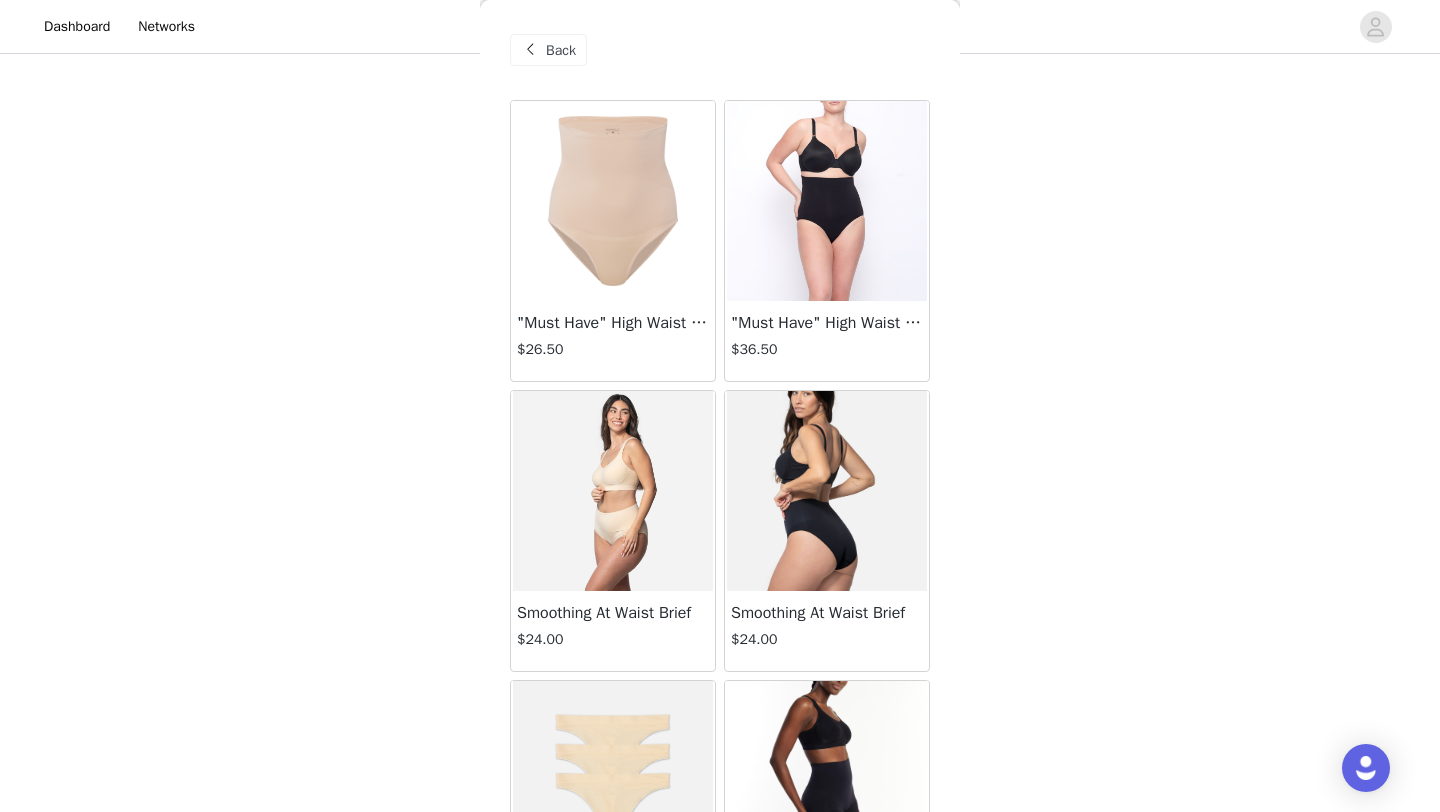 click on "Back" at bounding box center [561, 50] 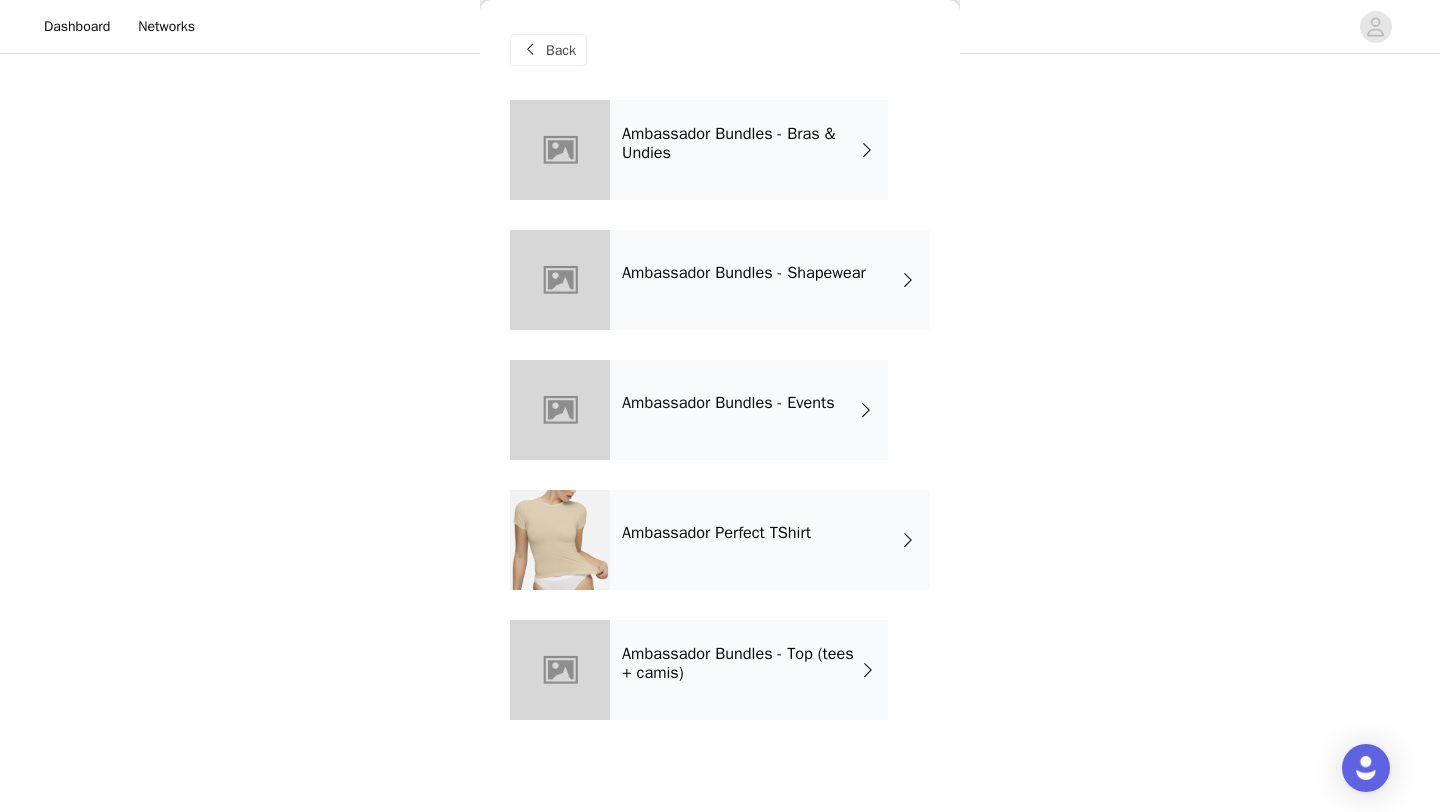 scroll, scrollTop: 0, scrollLeft: 0, axis: both 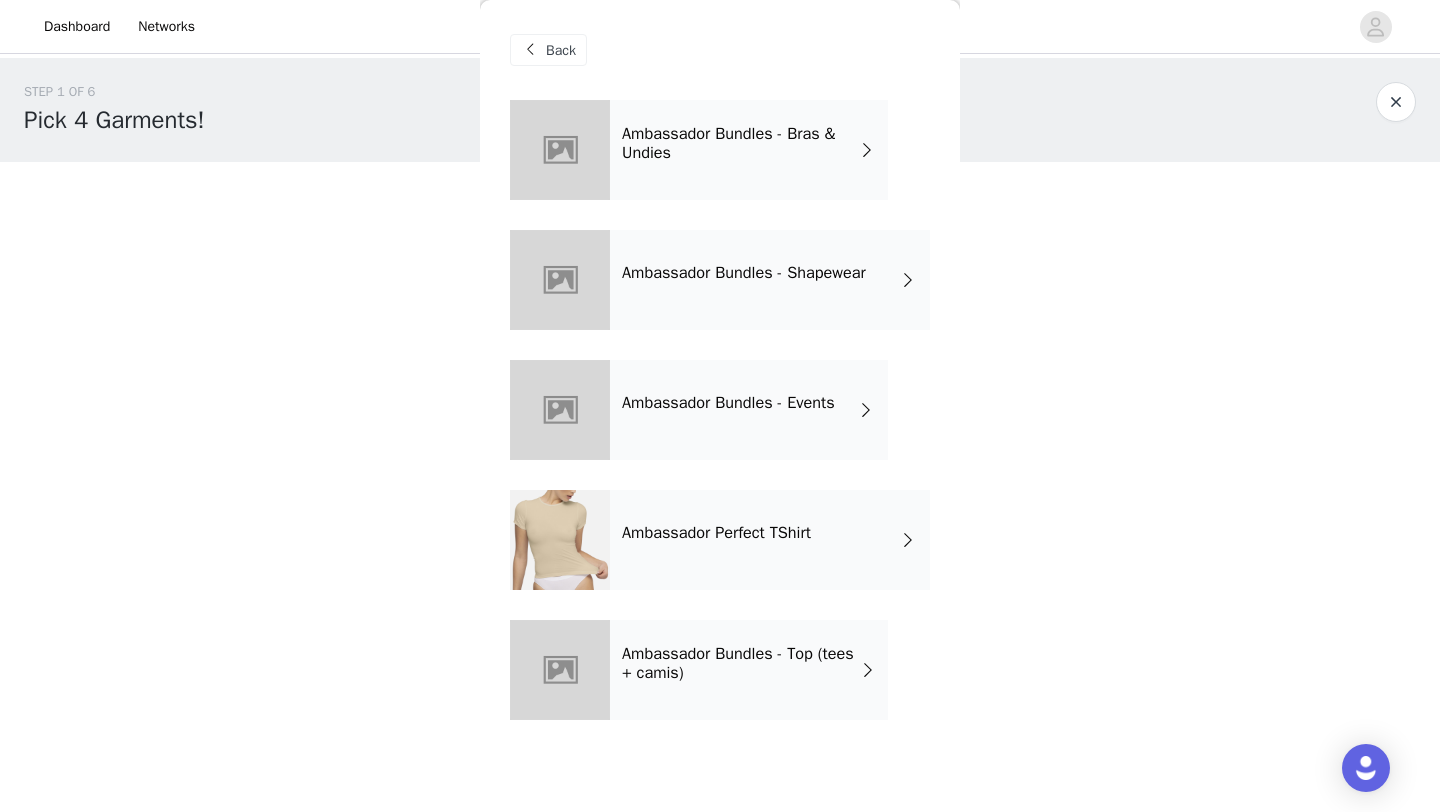 click on "Ambassador Bundles - Top (tees + camis)" at bounding box center (741, 663) 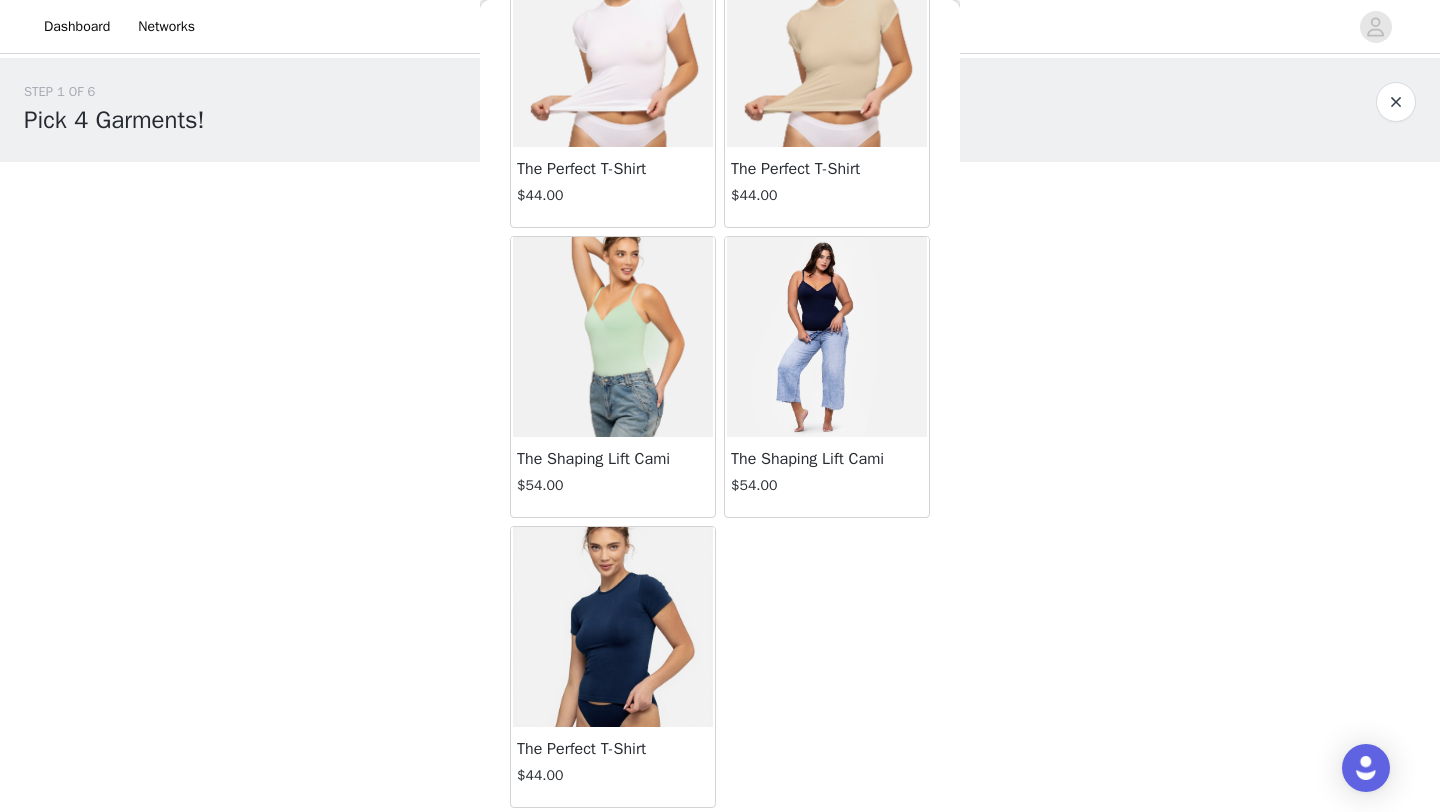 scroll, scrollTop: 0, scrollLeft: 0, axis: both 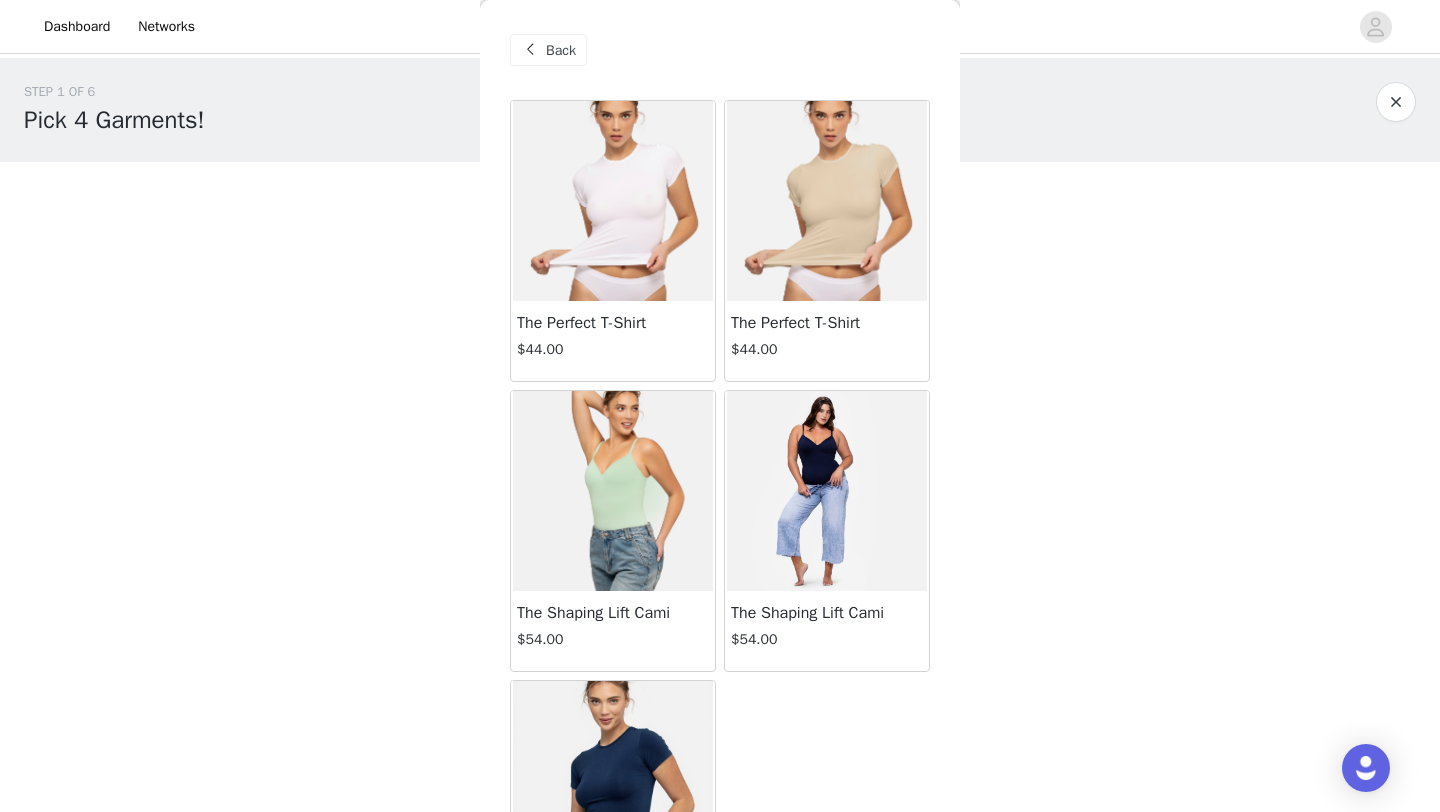 click on "Back" at bounding box center (561, 50) 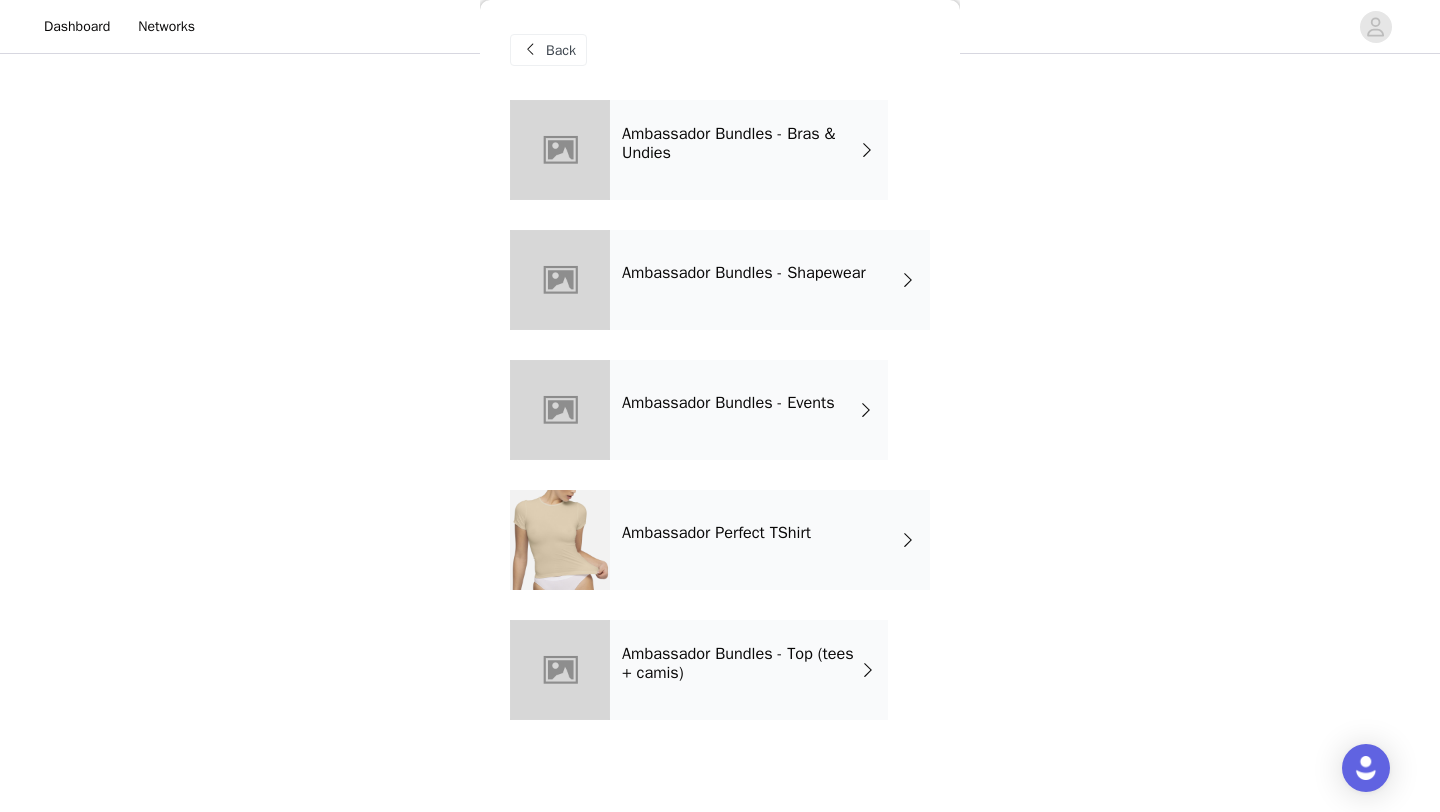 scroll, scrollTop: 0, scrollLeft: 0, axis: both 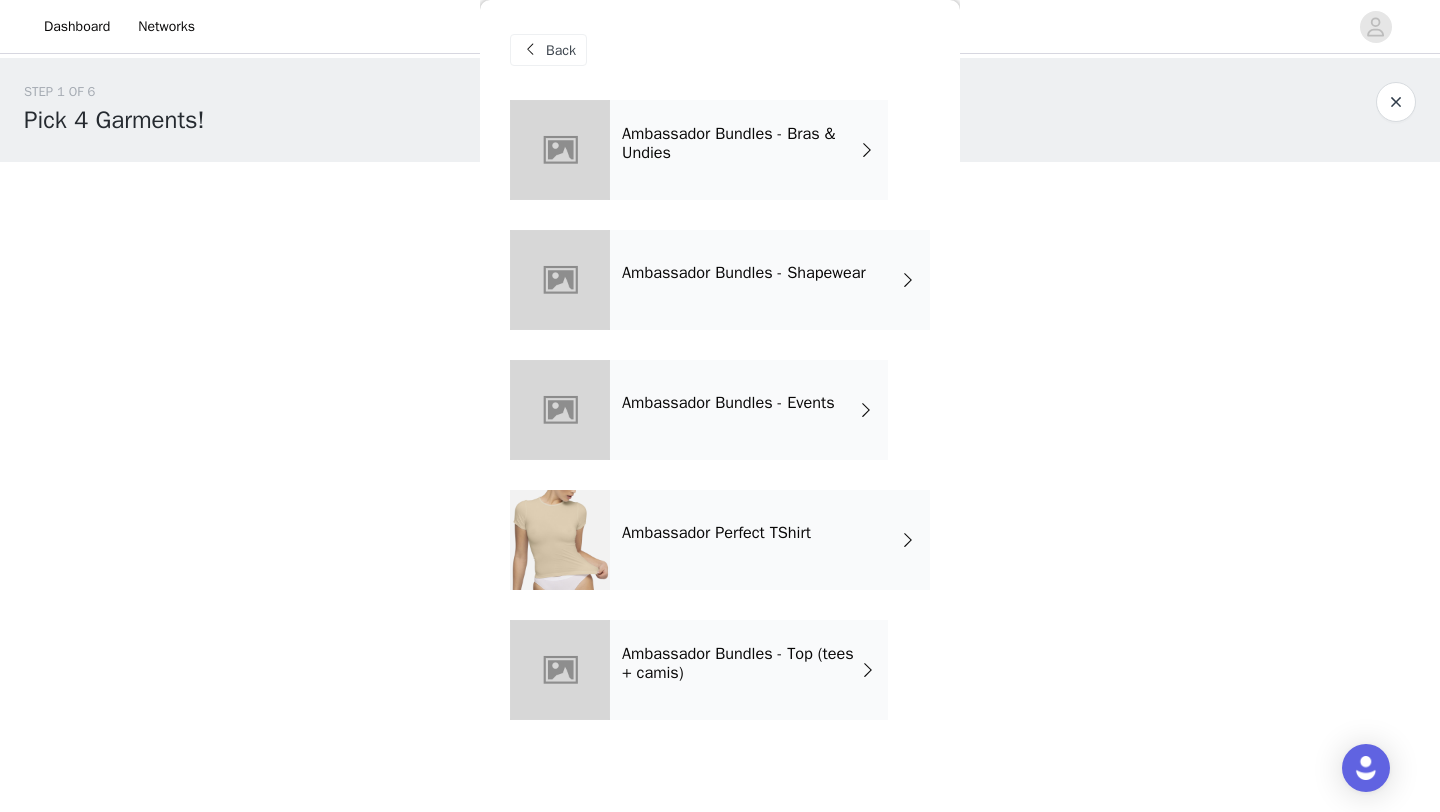 click on "Ambassador Bundles - Bras & Undies" at bounding box center (749, 150) 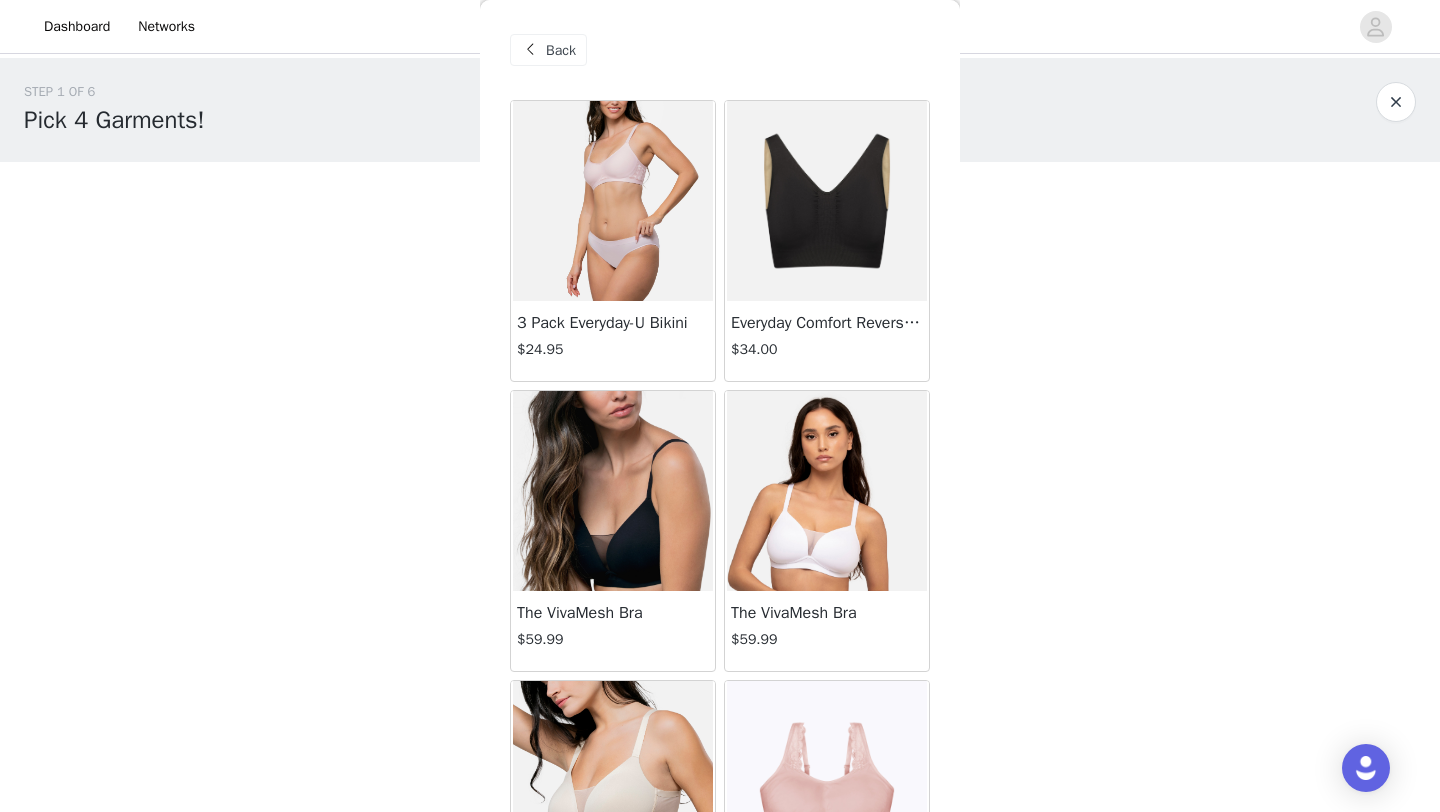 click on "Back" at bounding box center [561, 50] 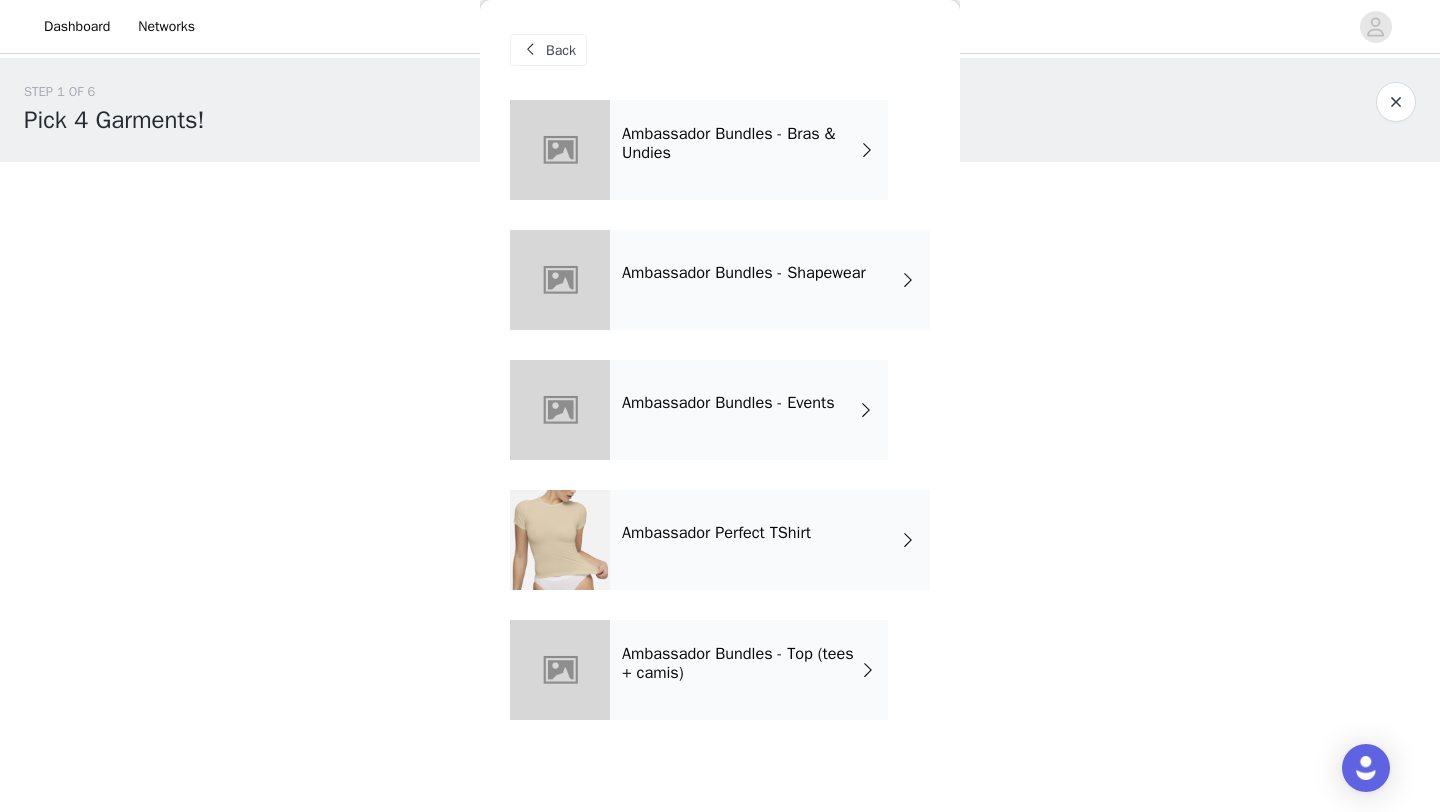 click on "Ambassador Bundles - Shapewear" at bounding box center (770, 280) 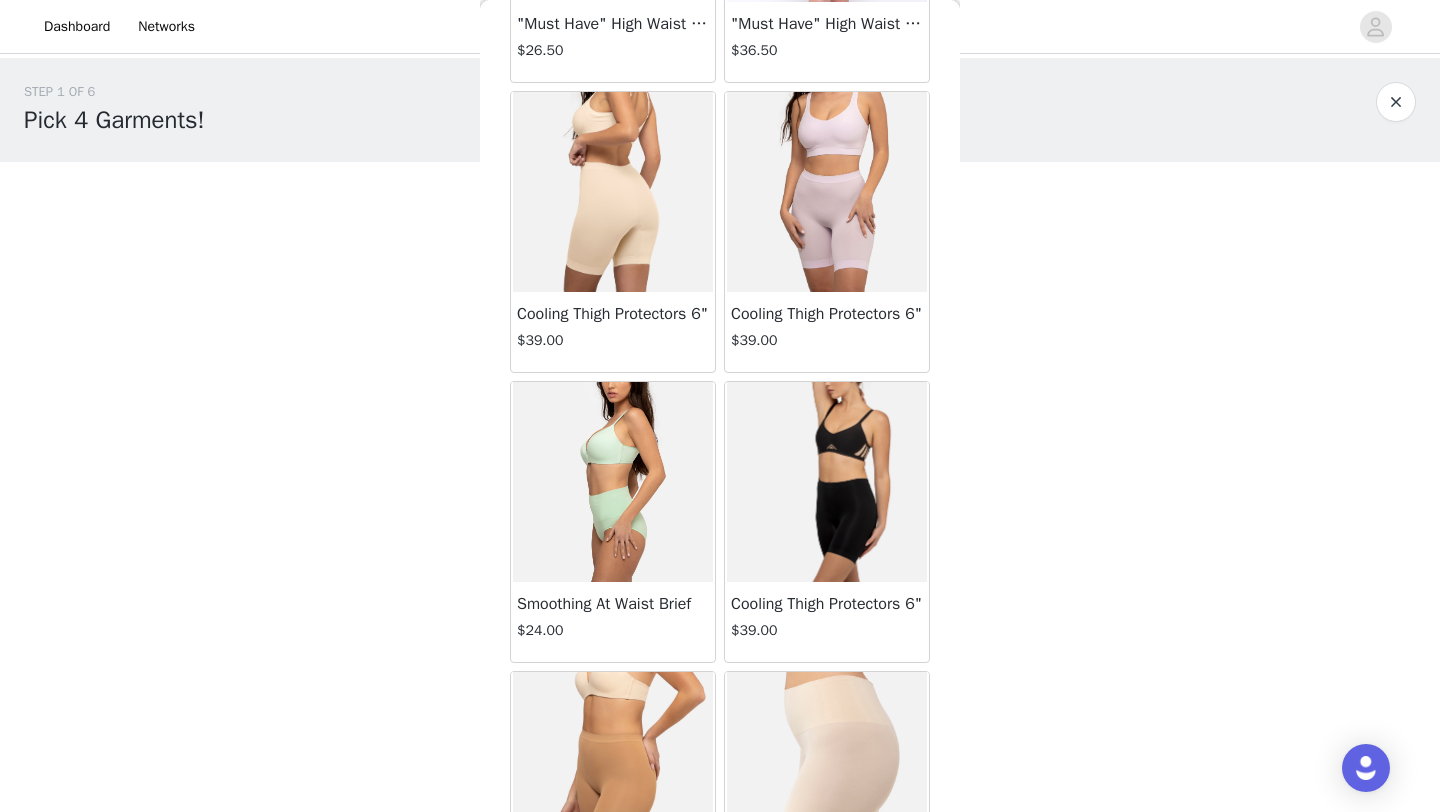 scroll, scrollTop: 0, scrollLeft: 0, axis: both 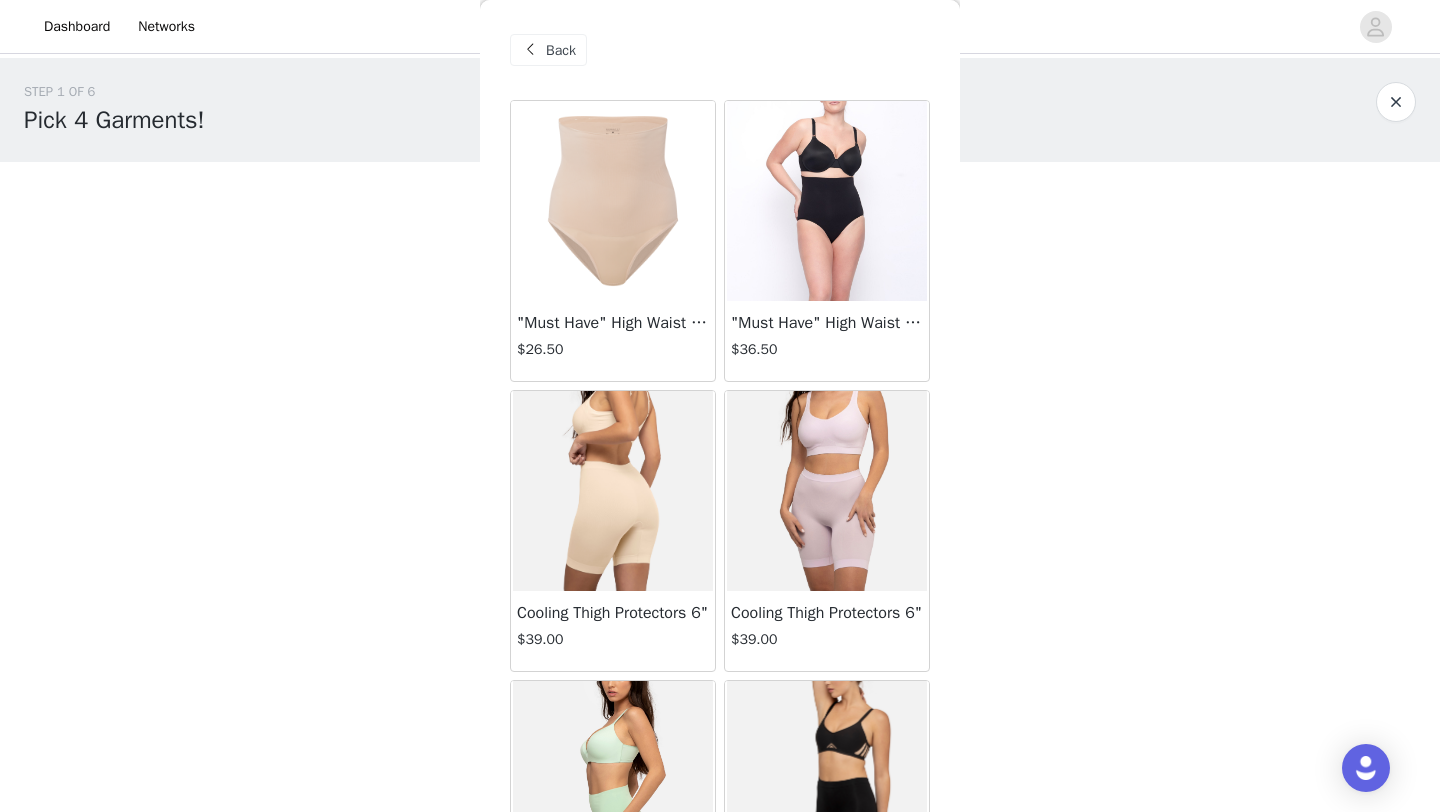 click on "Back" at bounding box center (561, 50) 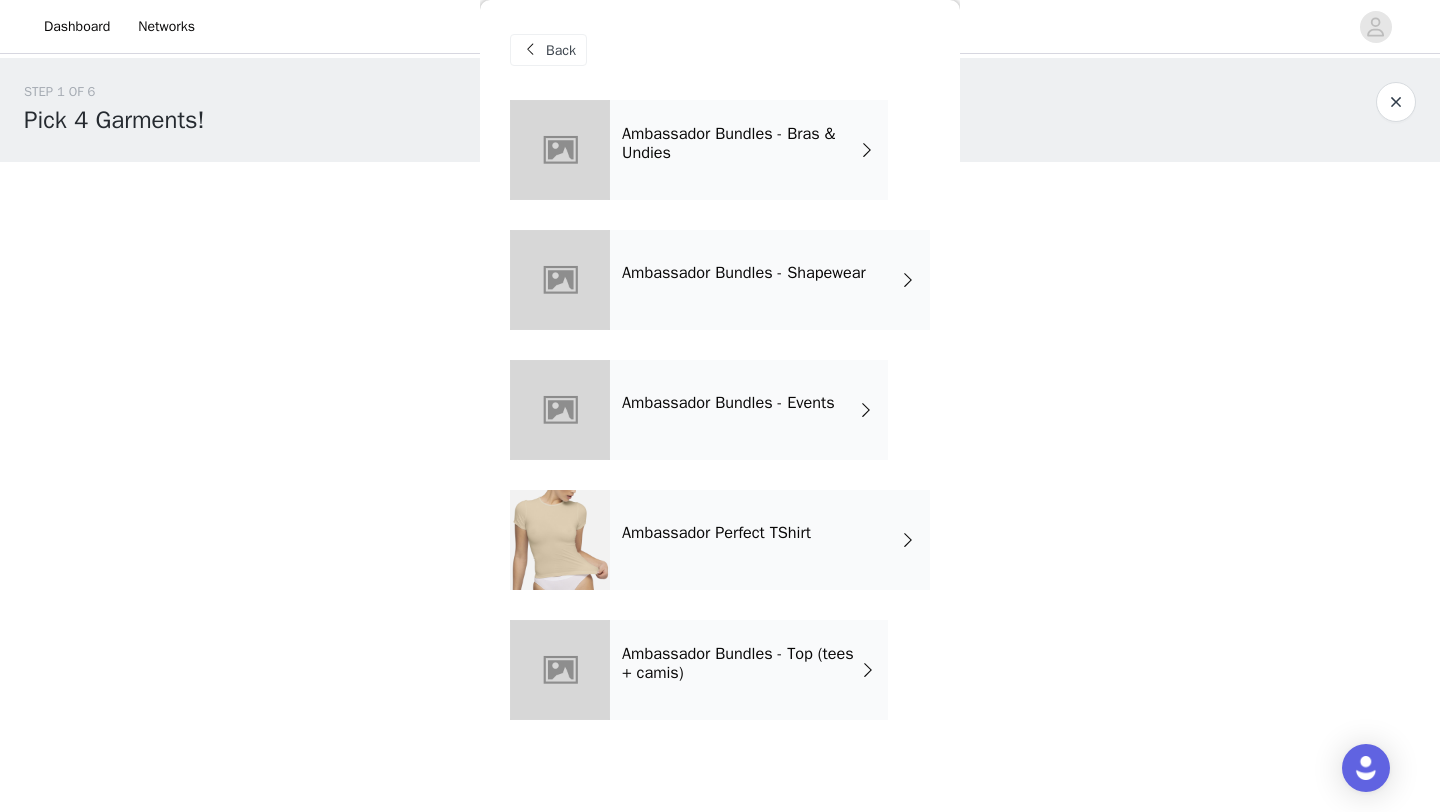 click on "Ambassador Bundles - Events" at bounding box center (749, 410) 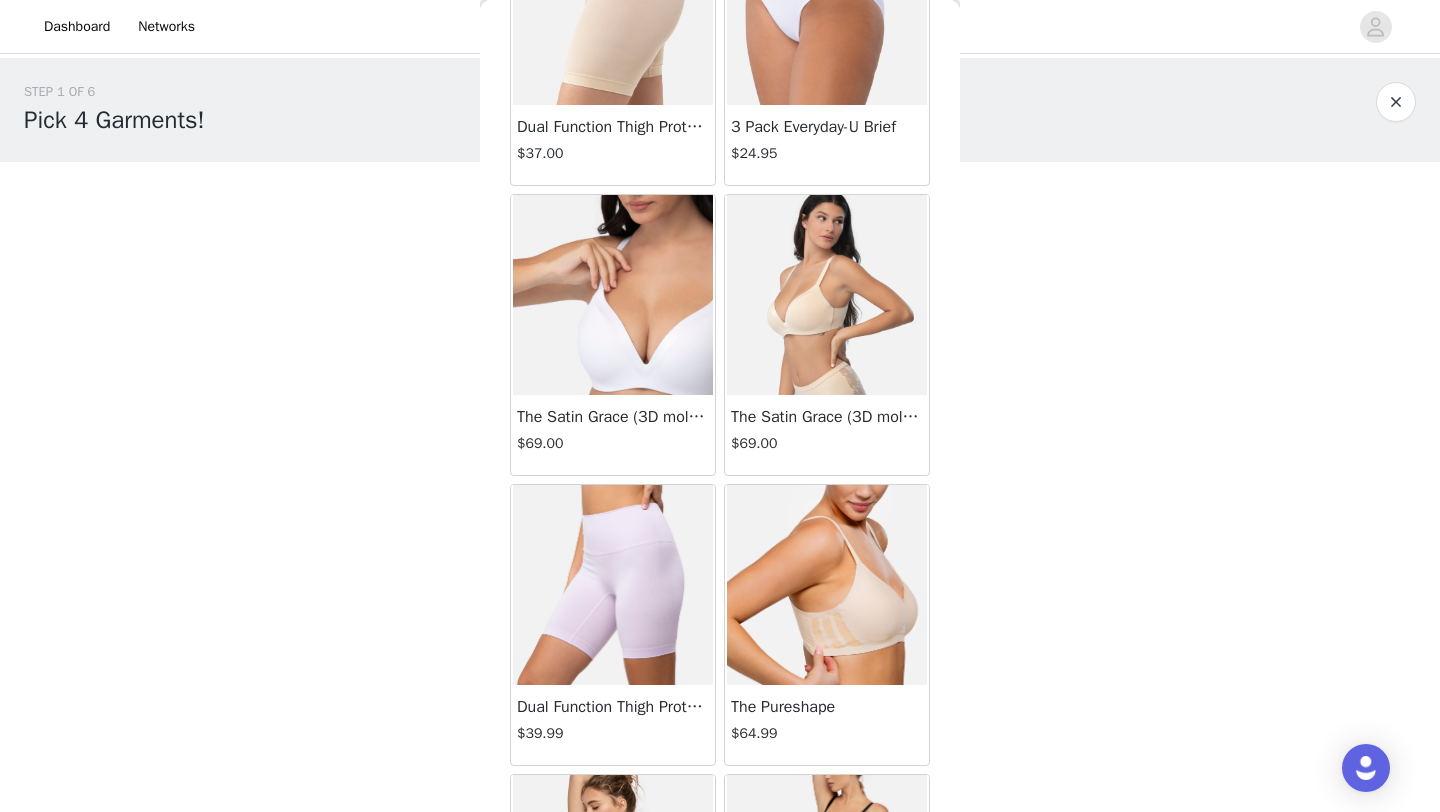 scroll, scrollTop: 1359, scrollLeft: 0, axis: vertical 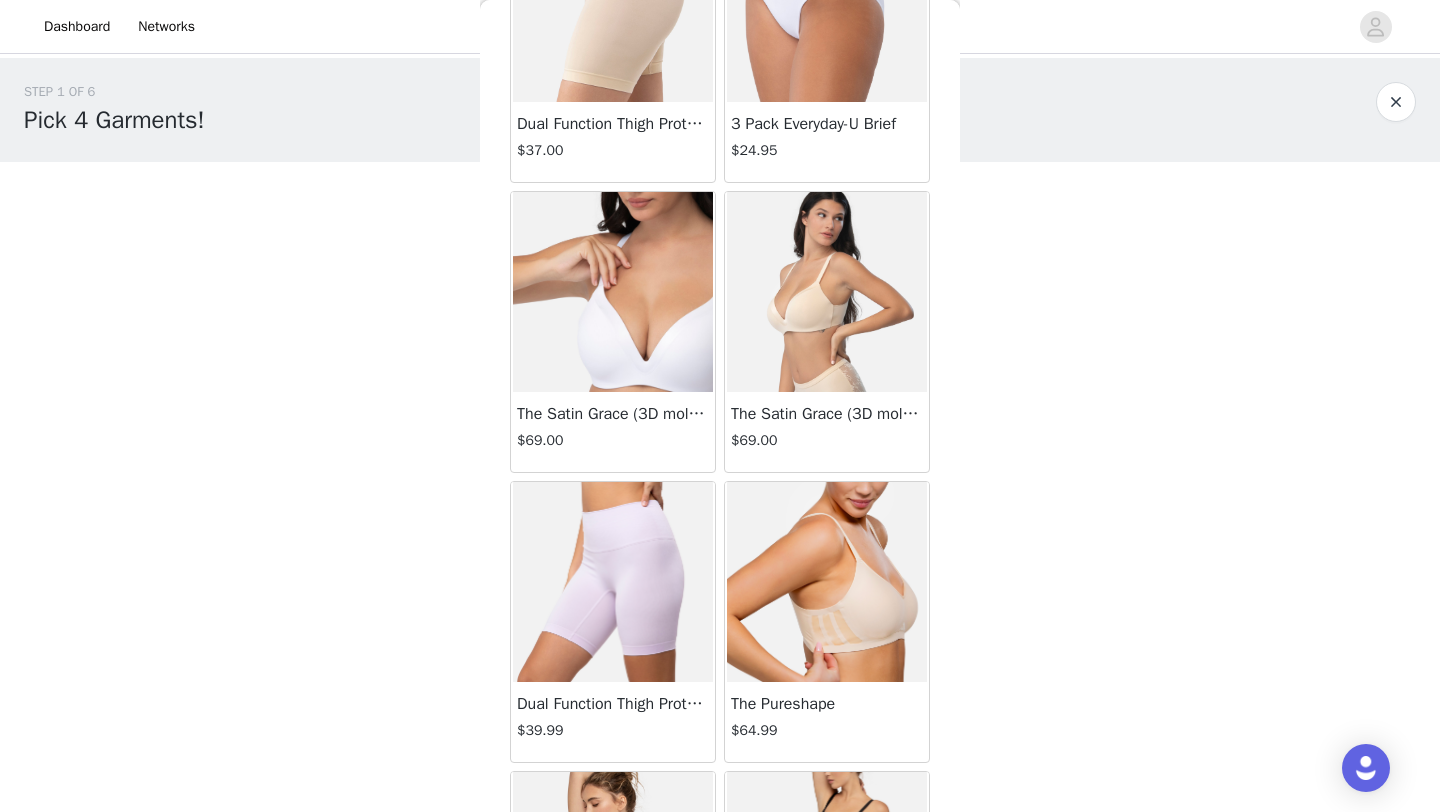 click on "The Satin Grace (3D molded)" at bounding box center [827, 414] 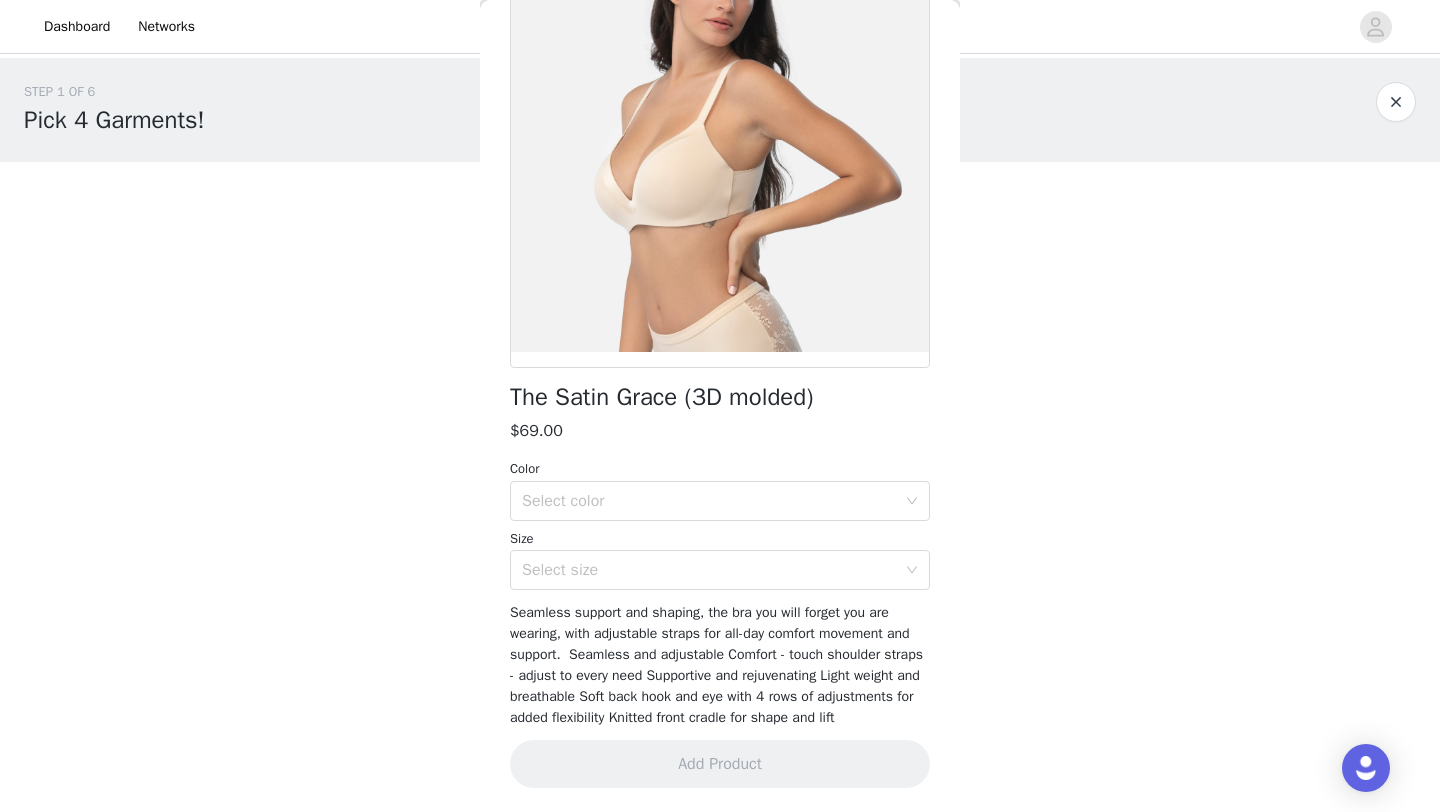 scroll, scrollTop: 203, scrollLeft: 0, axis: vertical 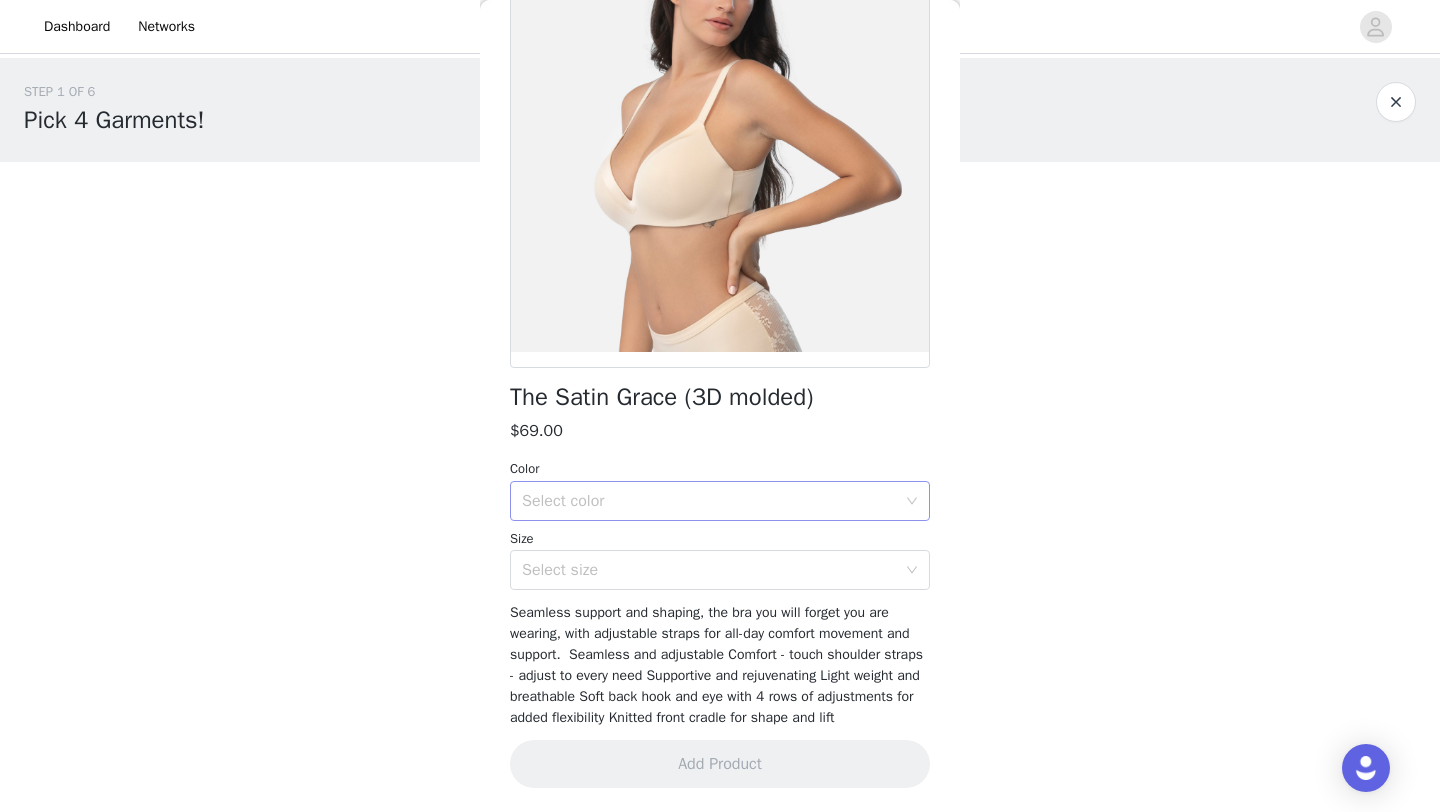 click on "Select color" at bounding box center (709, 501) 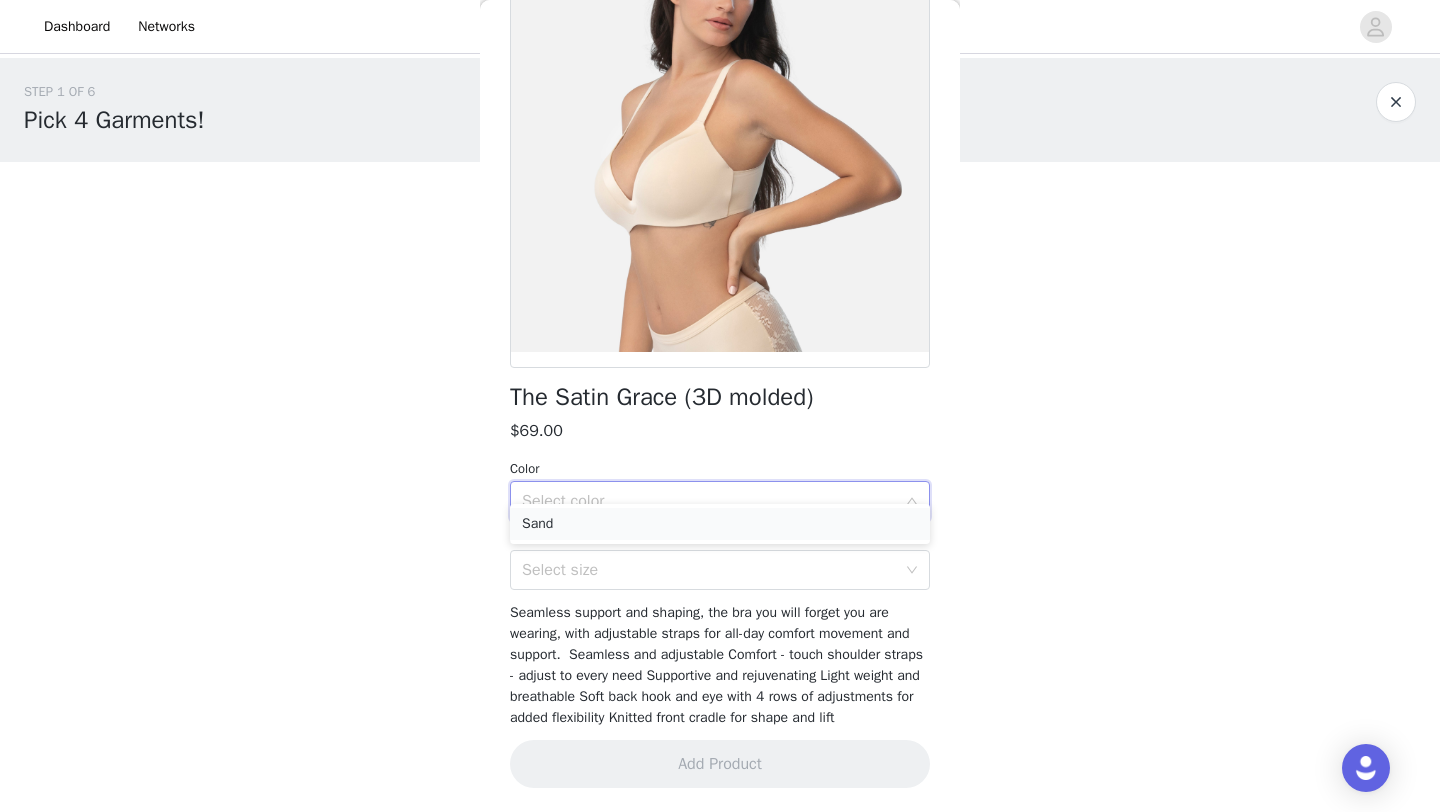 click on "Sand" at bounding box center [720, 524] 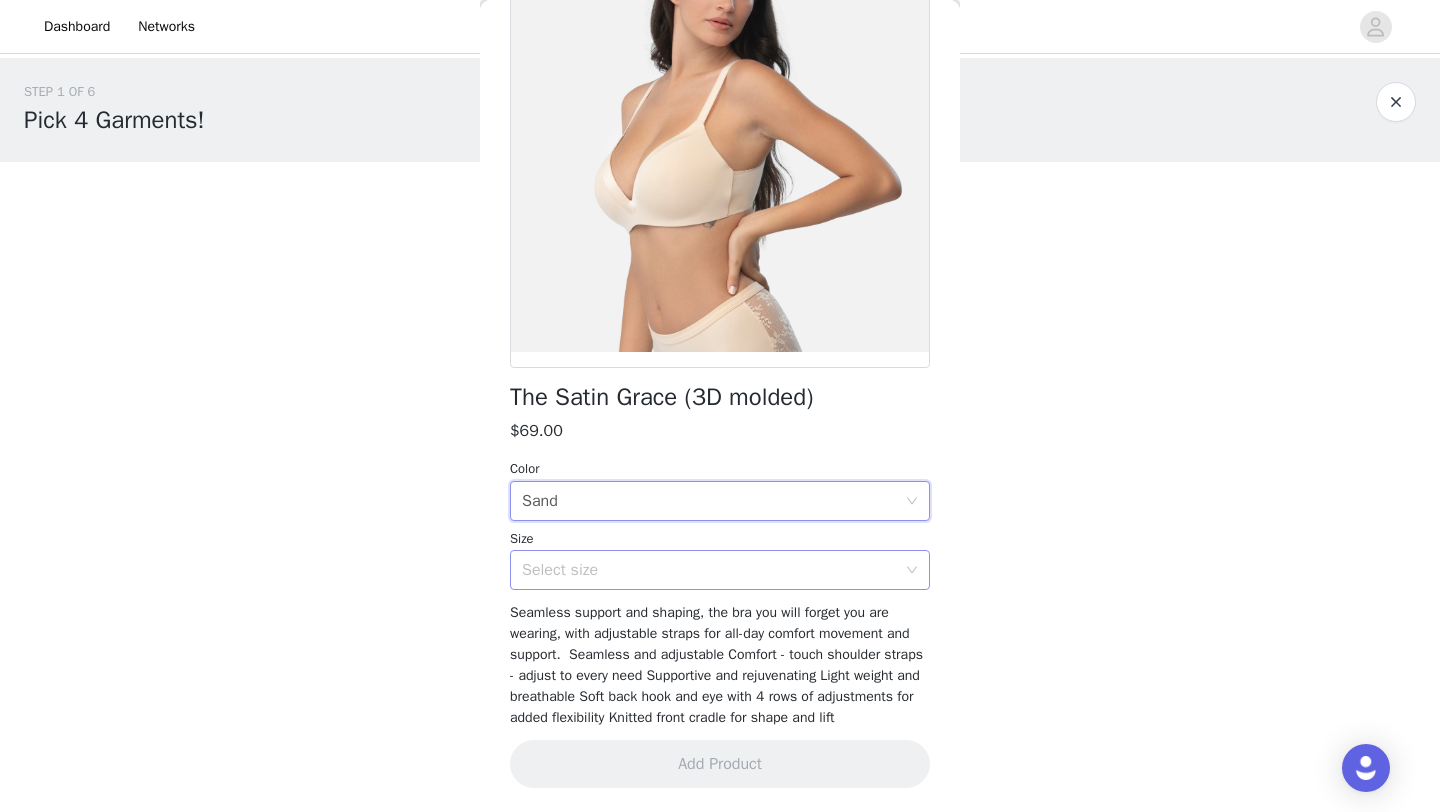 click on "Select size" at bounding box center [709, 570] 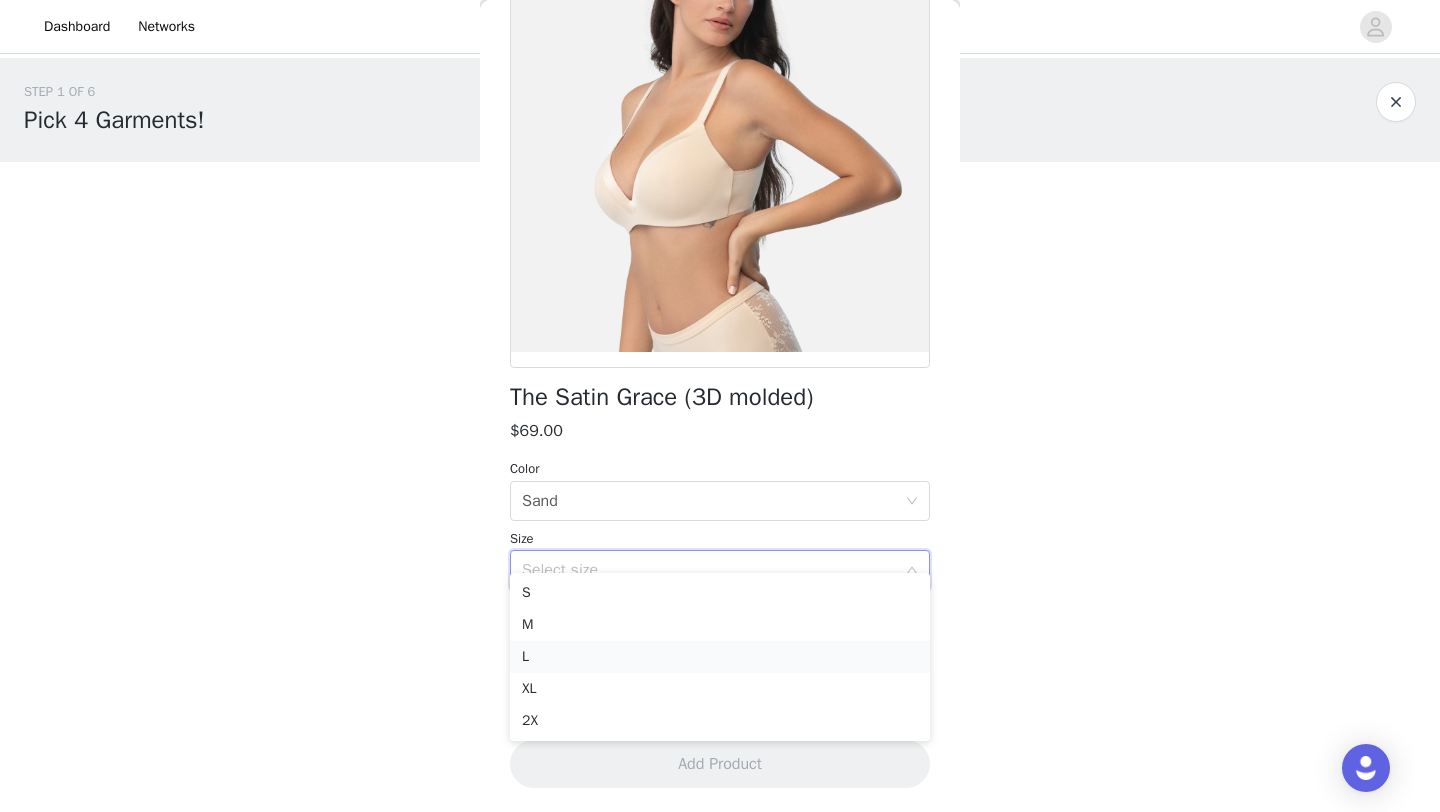 click on "L" at bounding box center [720, 657] 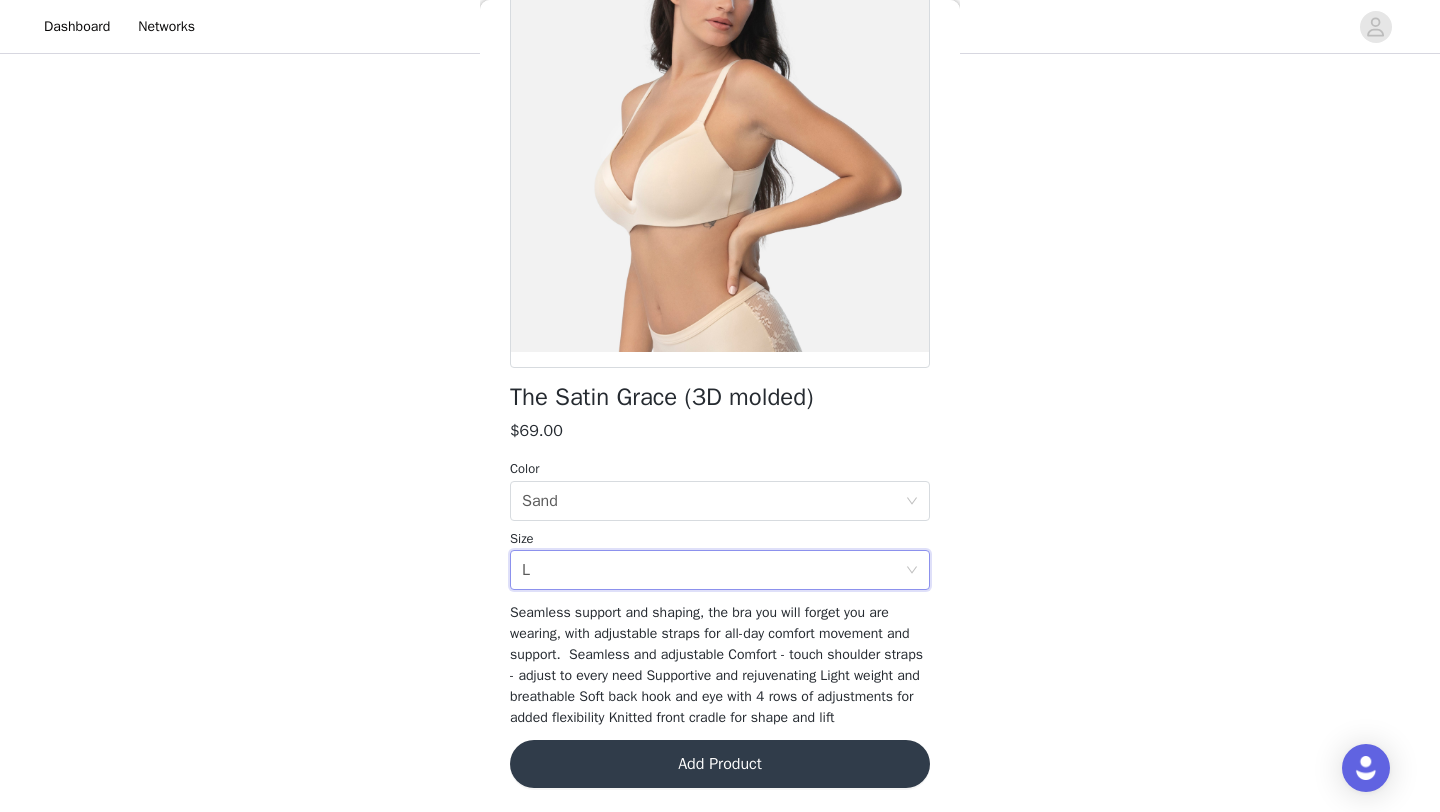 scroll, scrollTop: 117, scrollLeft: 0, axis: vertical 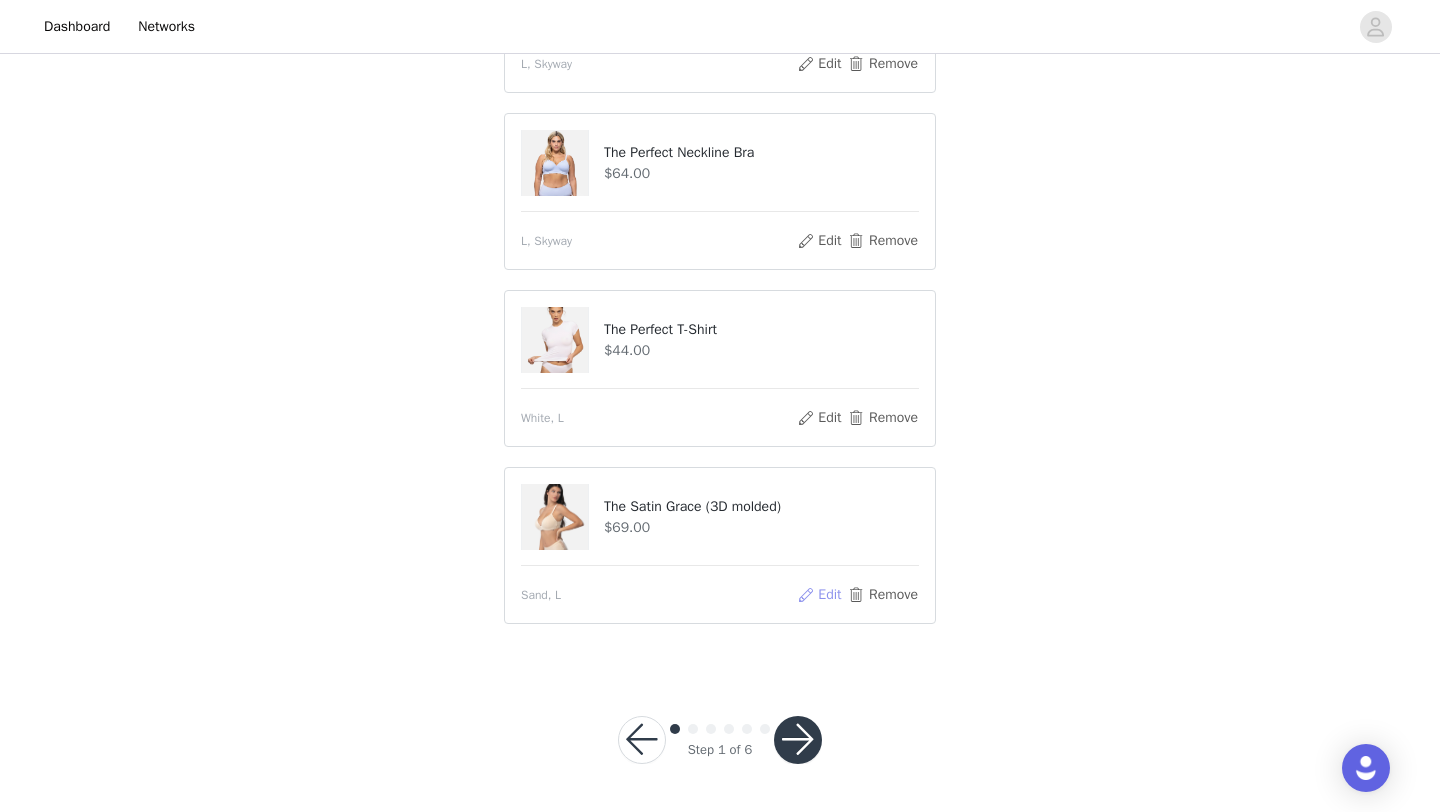 click on "Edit" at bounding box center (819, 595) 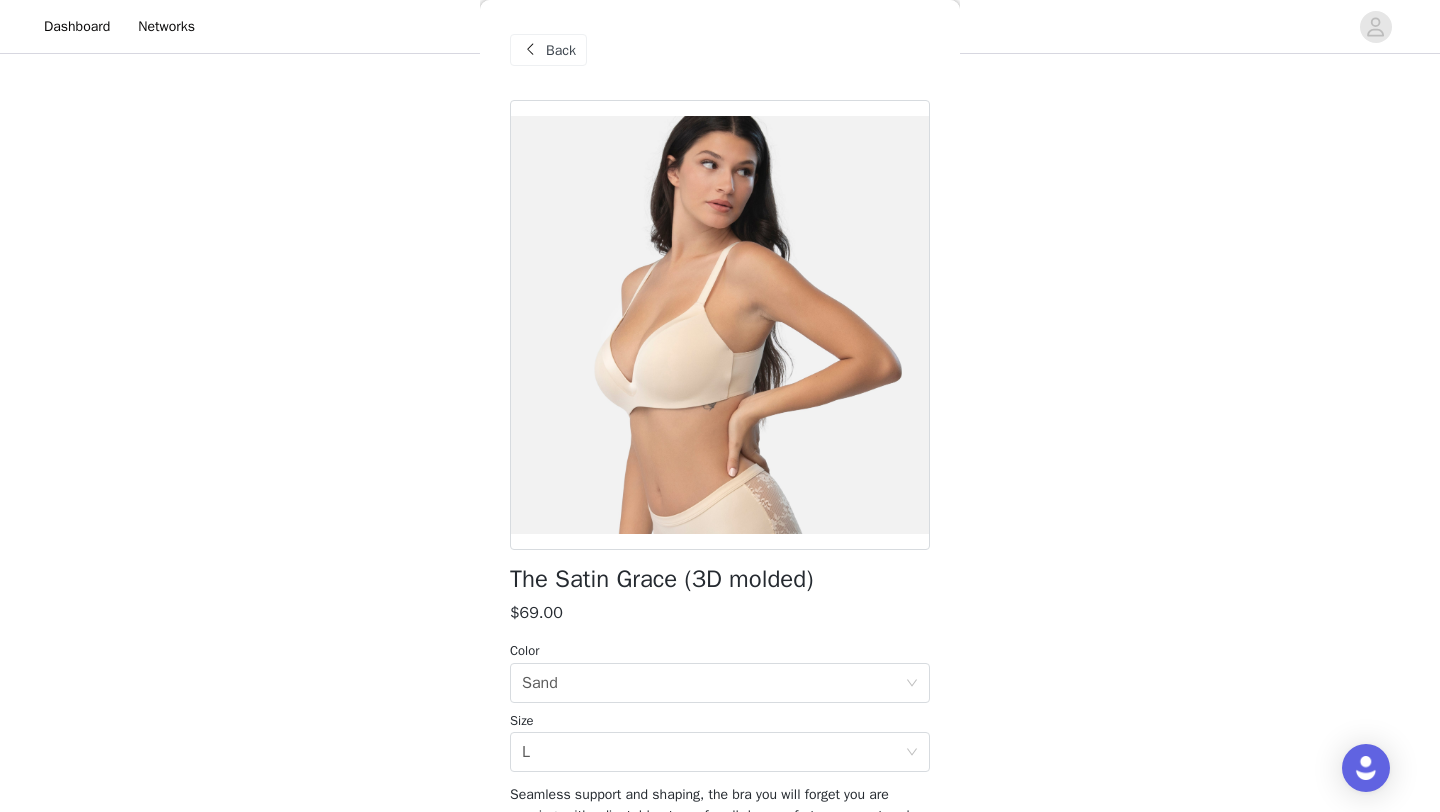click on "Back" at bounding box center [548, 50] 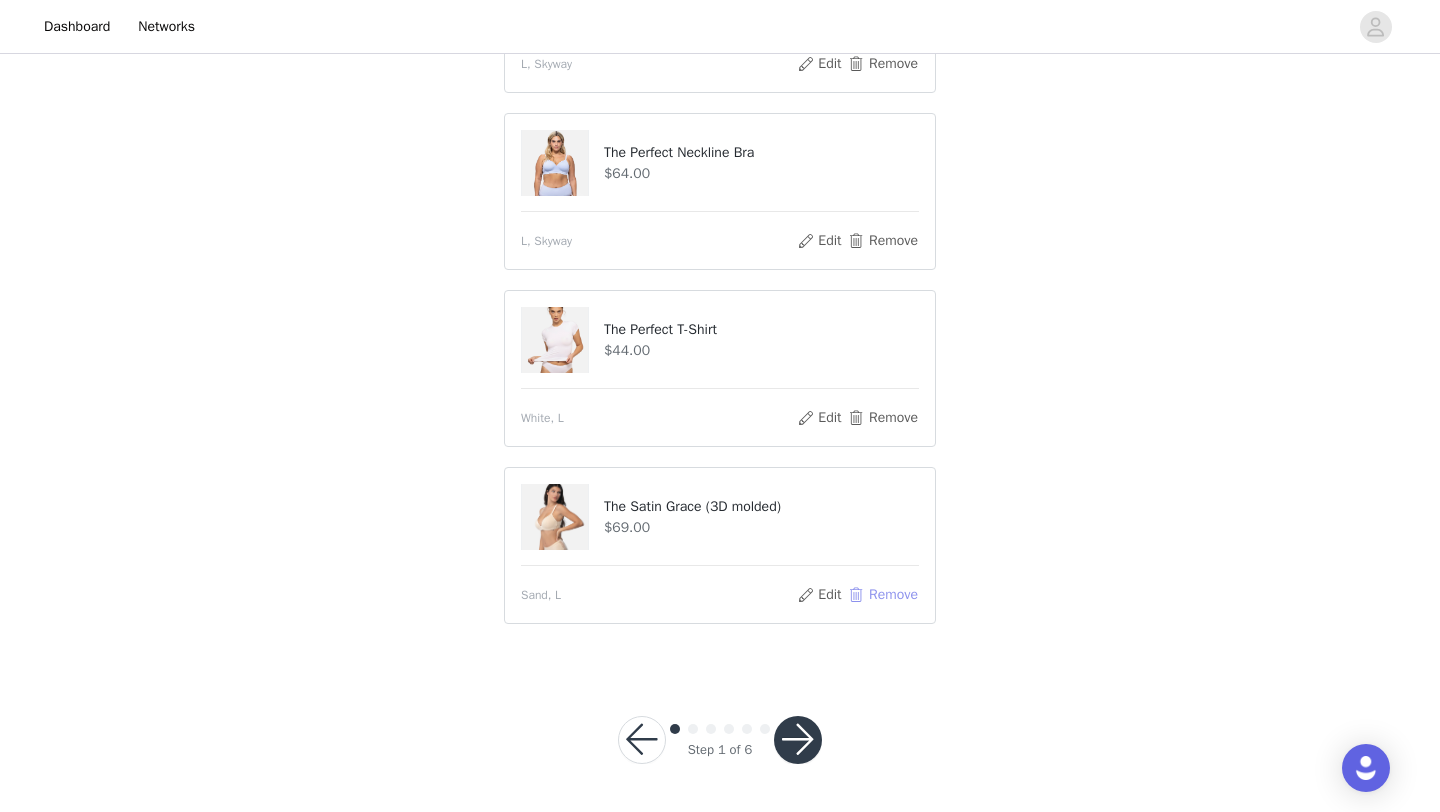 click on "Remove" at bounding box center (883, 595) 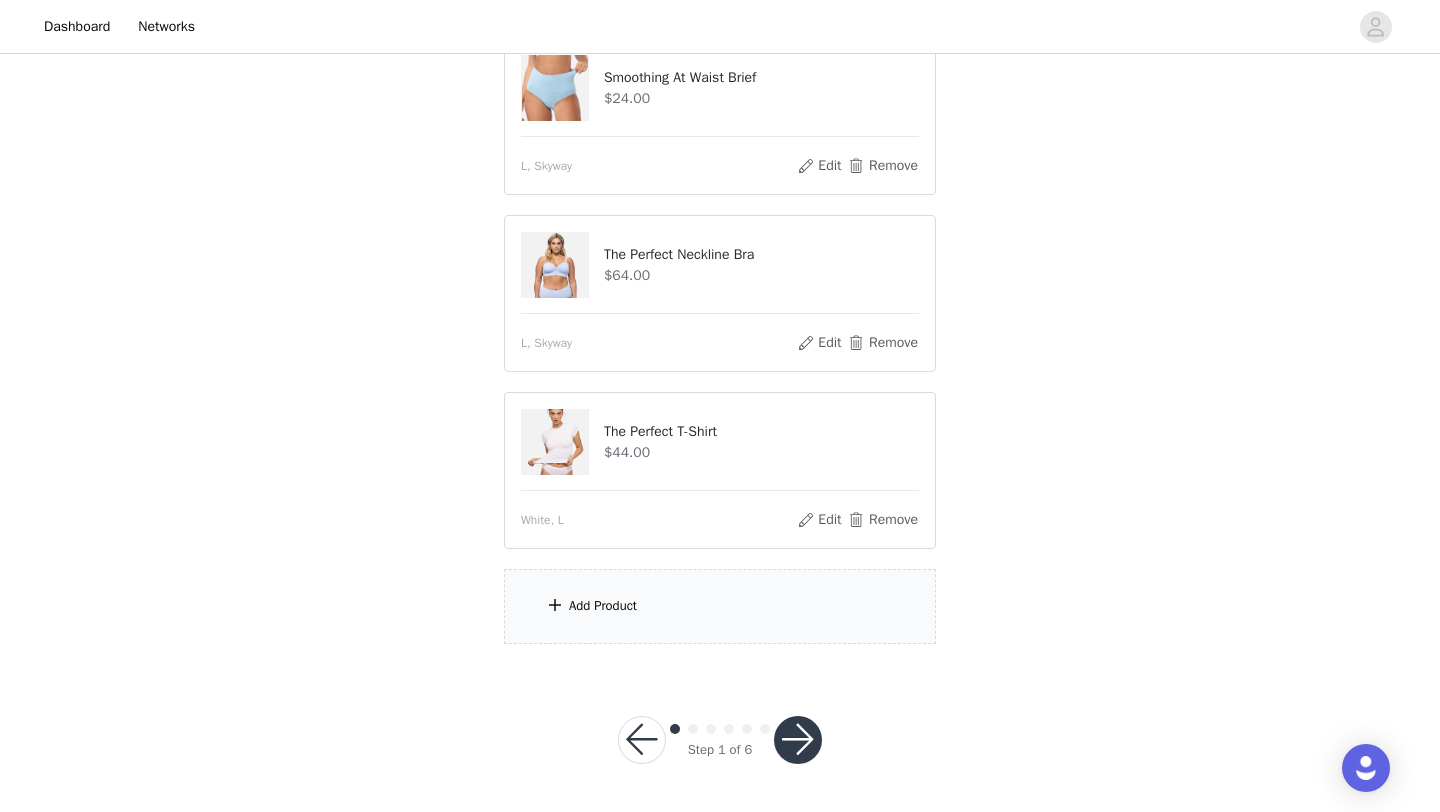 click on "Add Product" at bounding box center (720, 606) 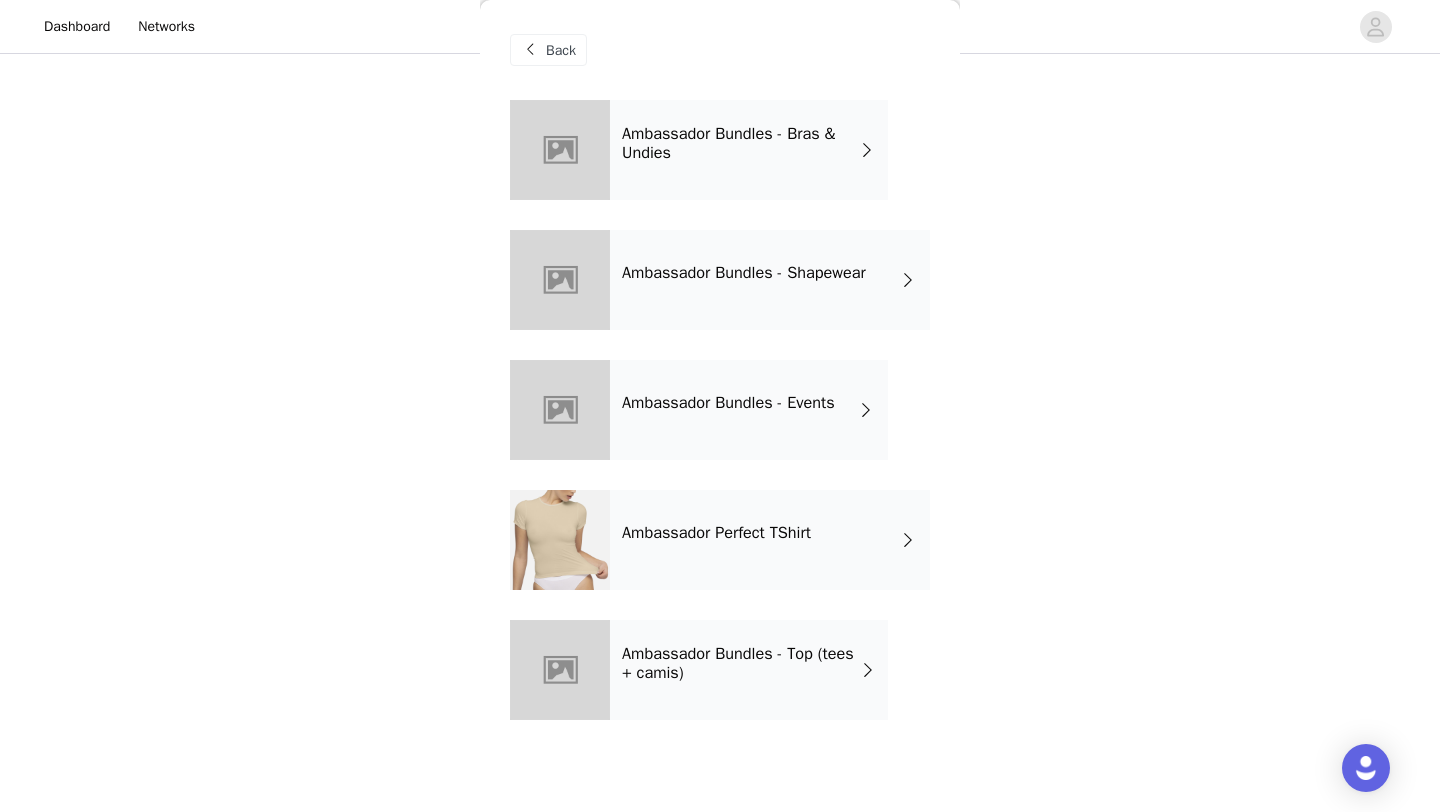 click on "Ambassador Bundles - Shapewear" at bounding box center [744, 273] 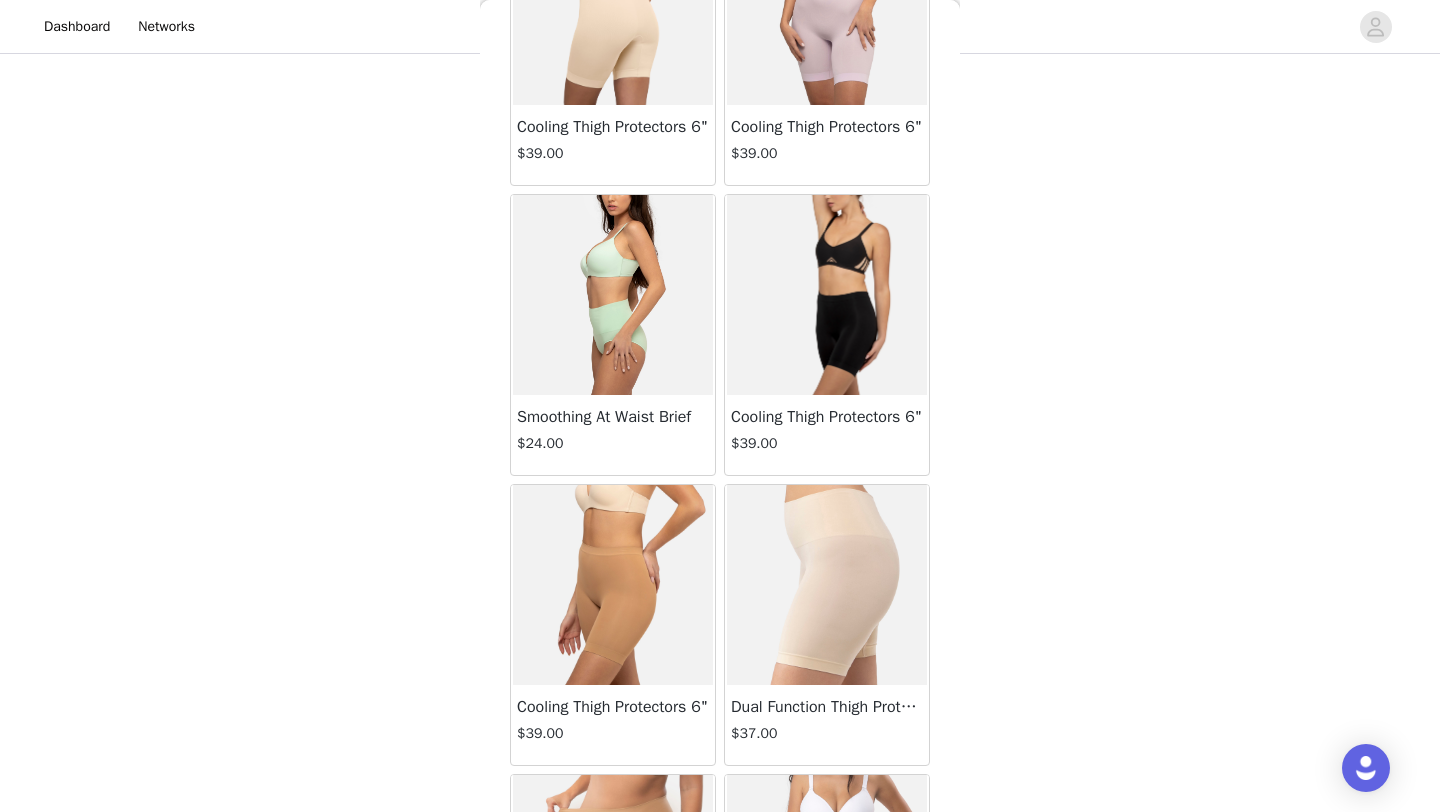scroll, scrollTop: 0, scrollLeft: 0, axis: both 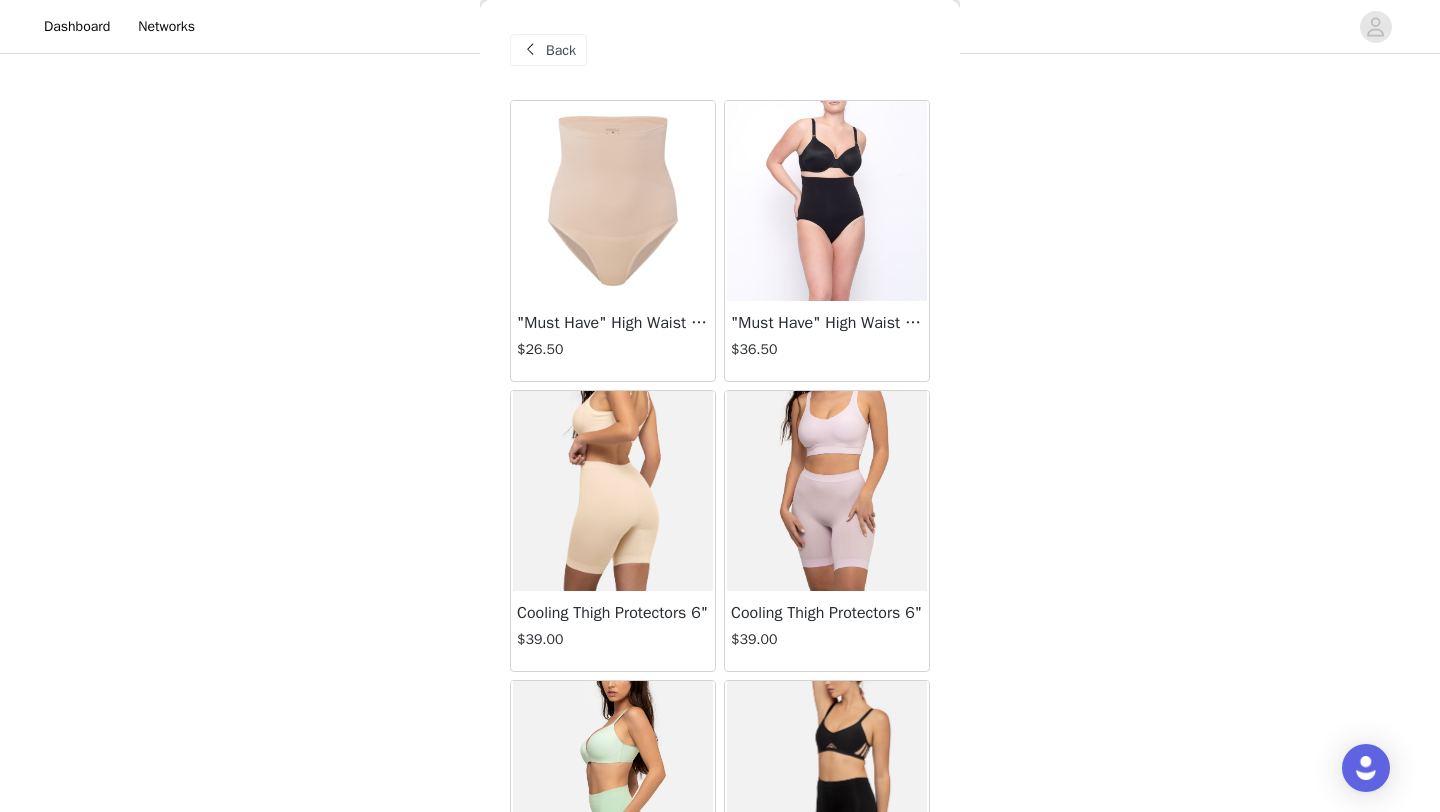 click on "Back" at bounding box center (561, 50) 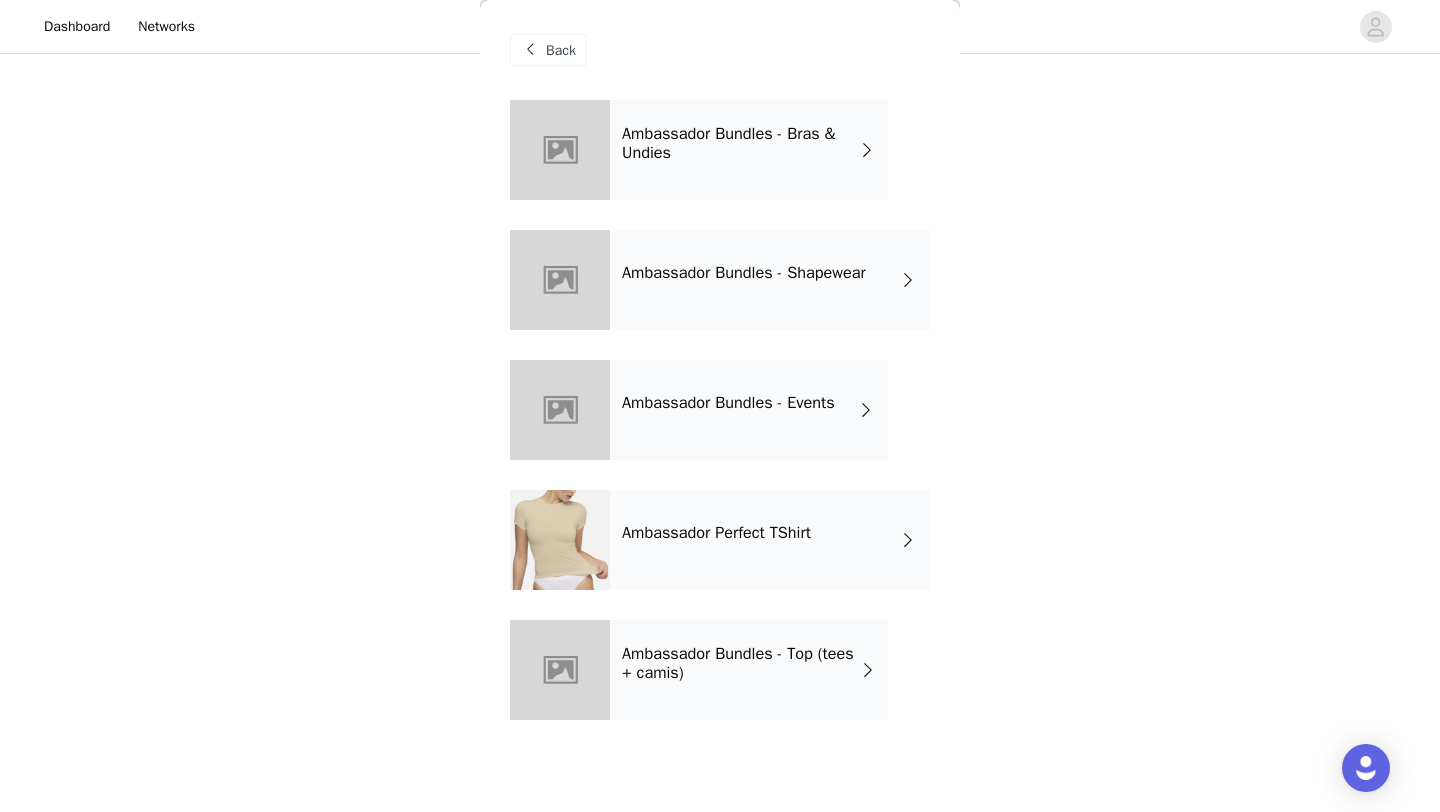 click on "Ambassador Bundles - Events" at bounding box center [749, 410] 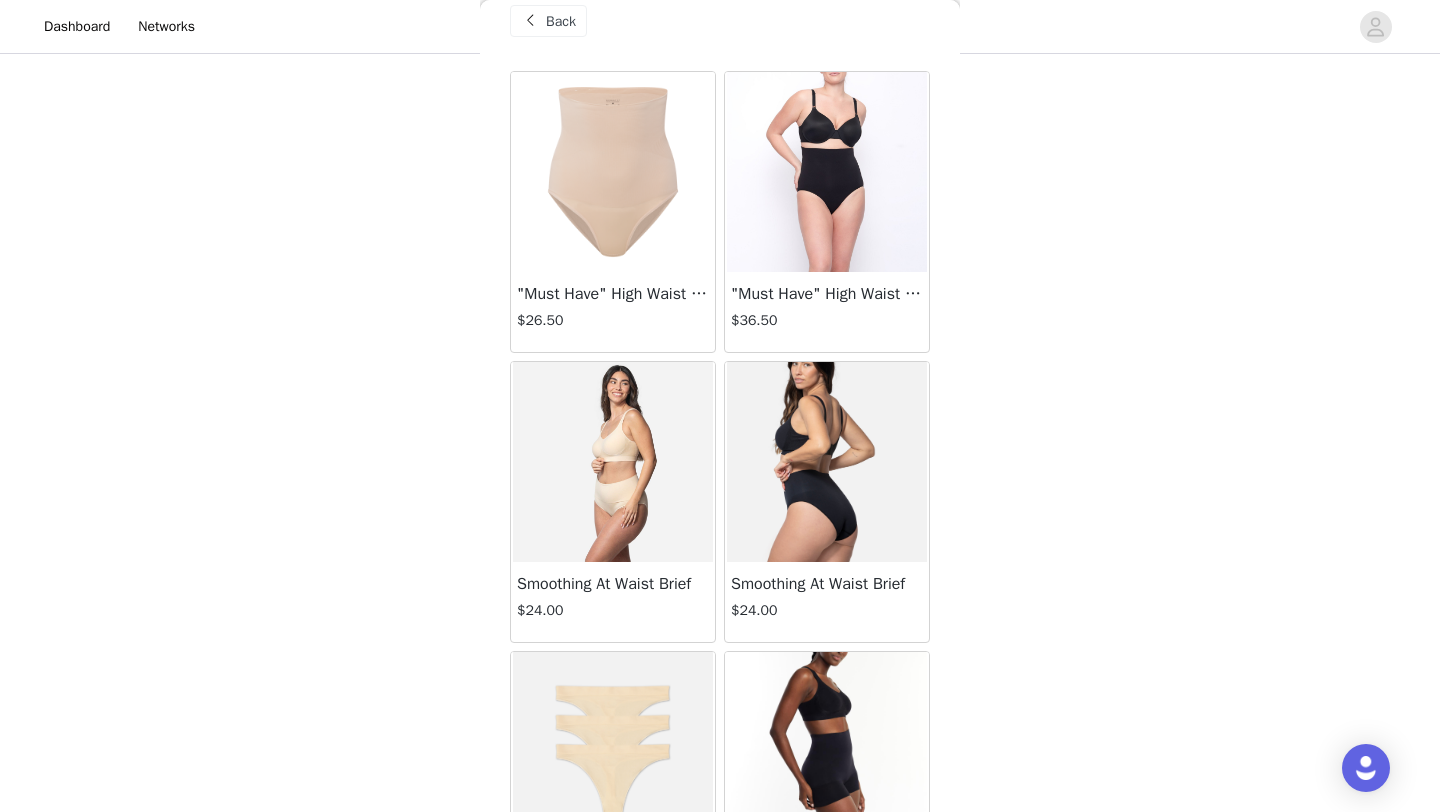 scroll, scrollTop: 41, scrollLeft: 0, axis: vertical 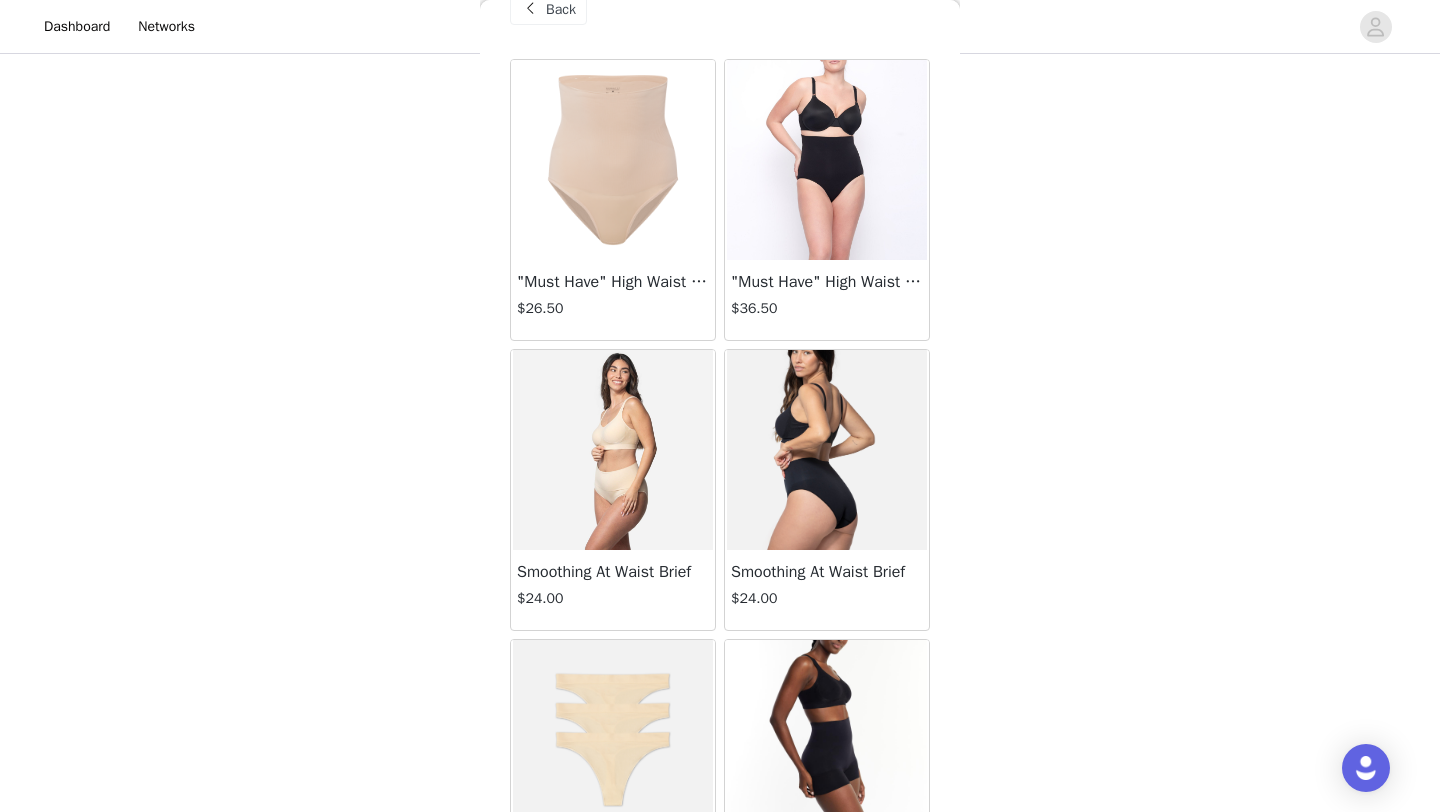click on "Smoothing At Waist Brief" at bounding box center [613, 572] 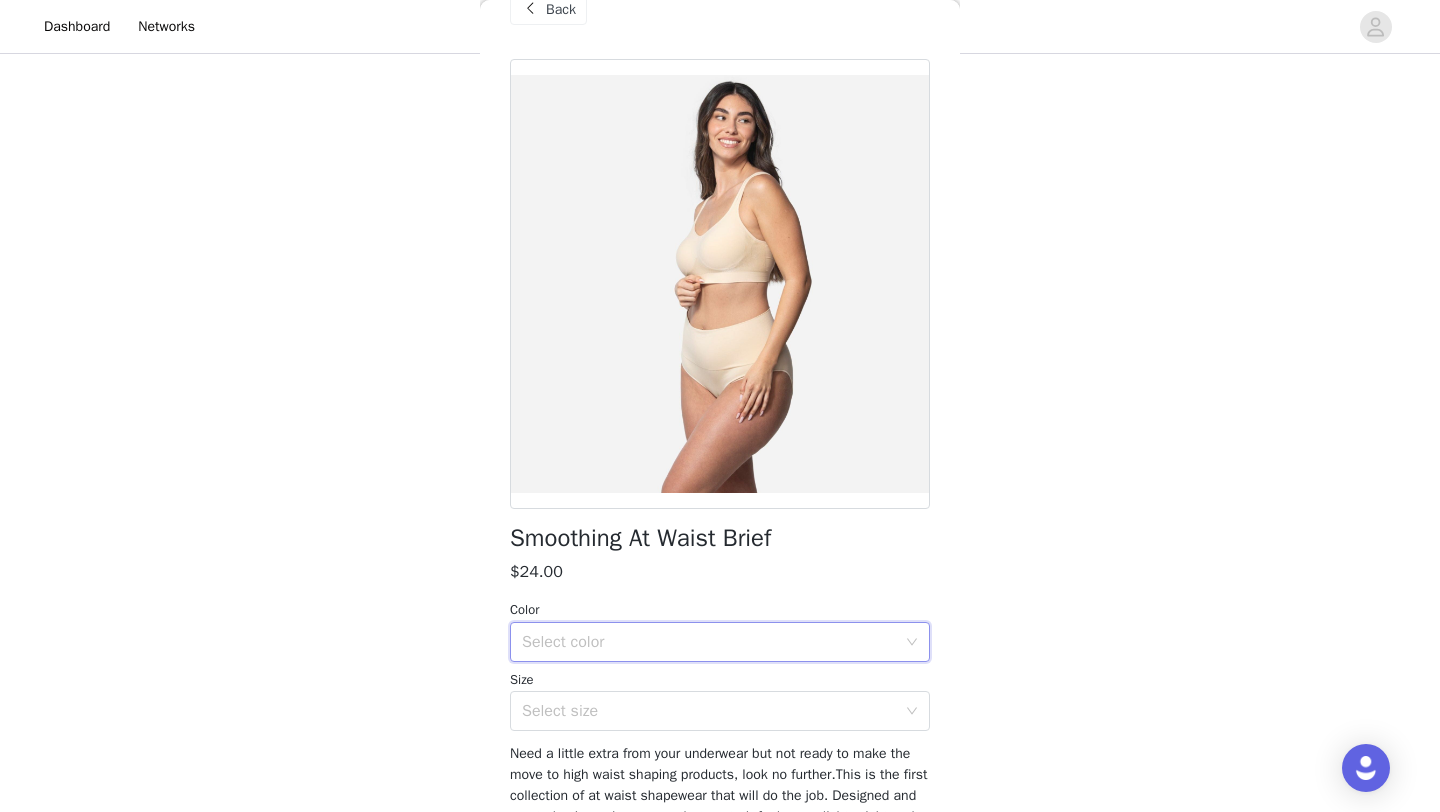 click on "Select color" at bounding box center [713, 642] 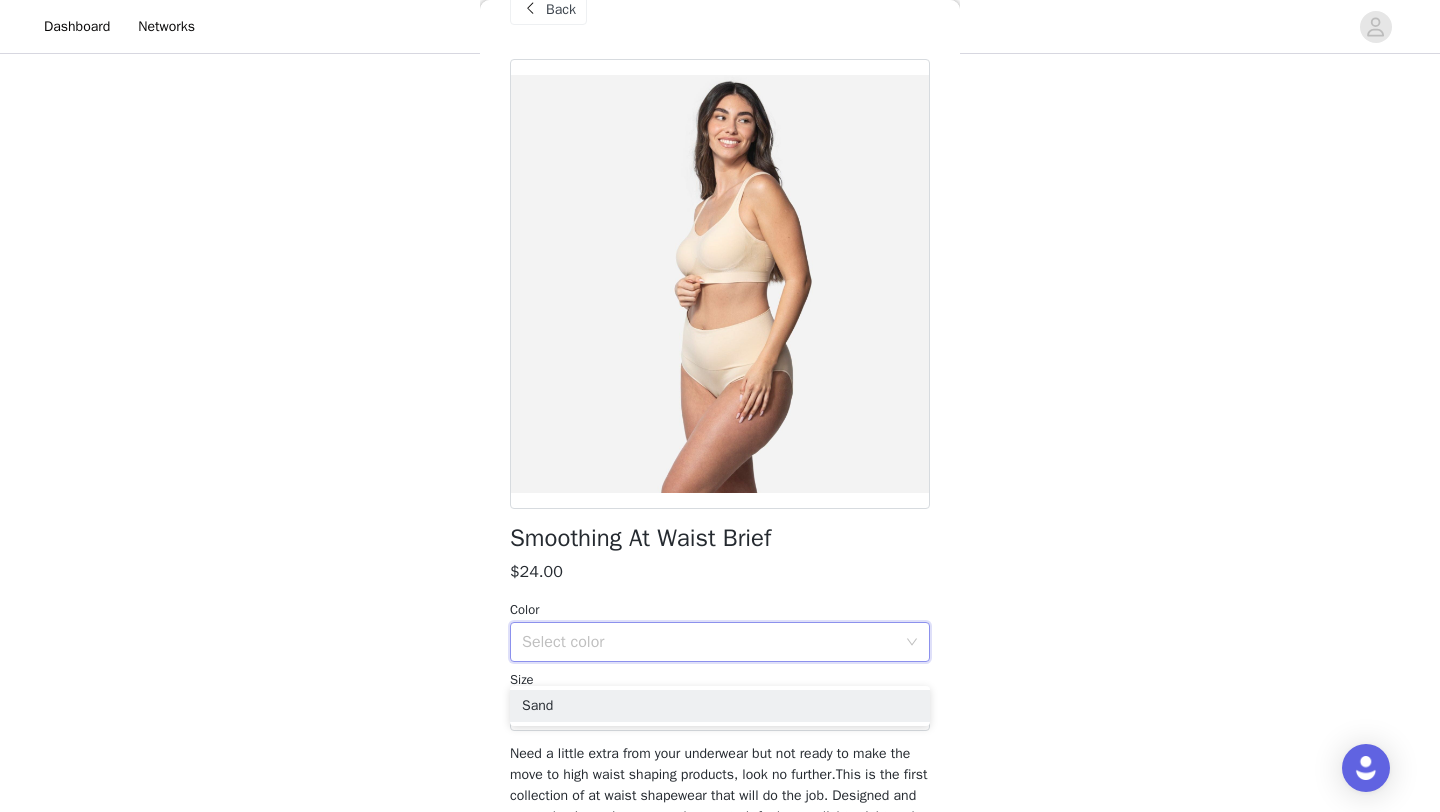 click on "Color" at bounding box center [720, 610] 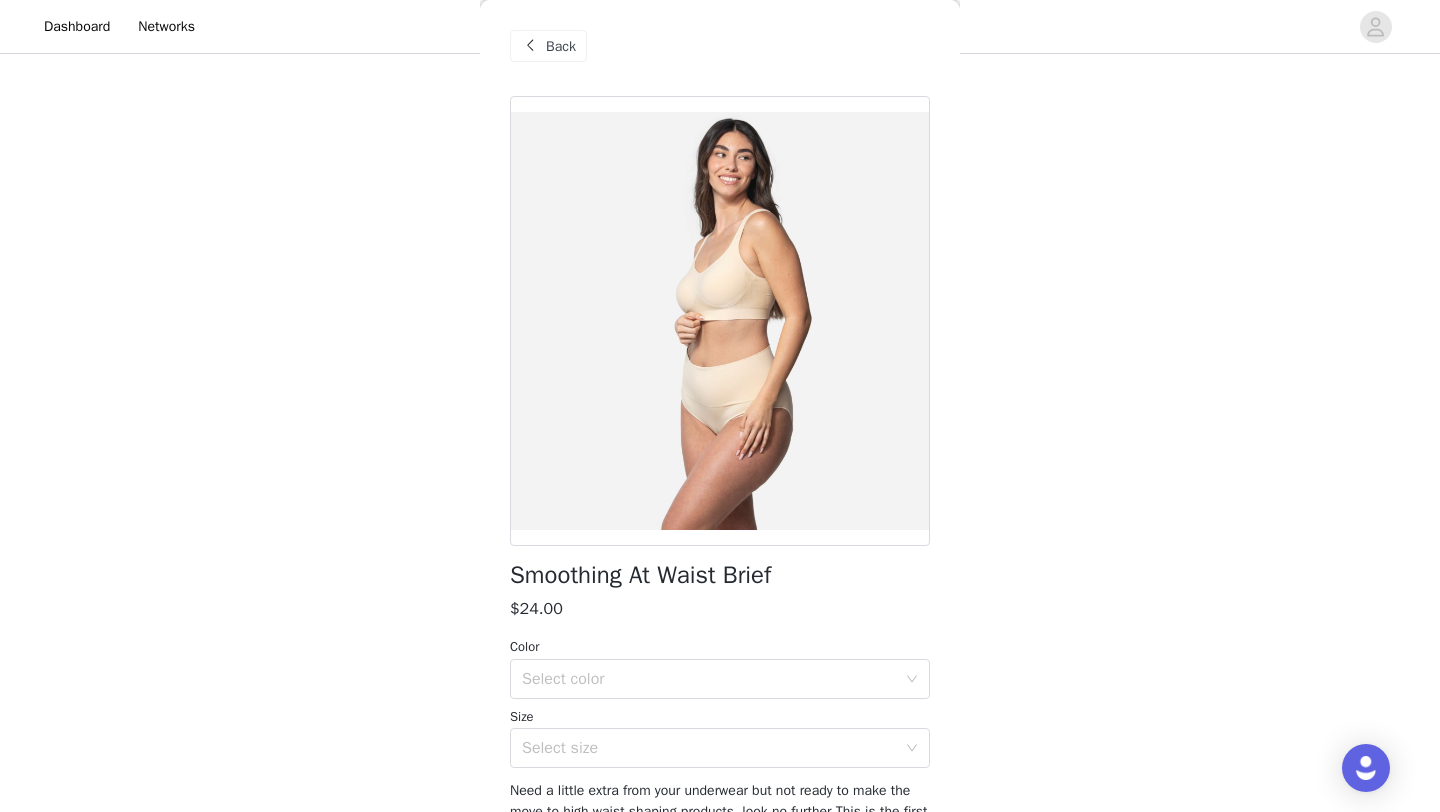 scroll, scrollTop: 0, scrollLeft: 0, axis: both 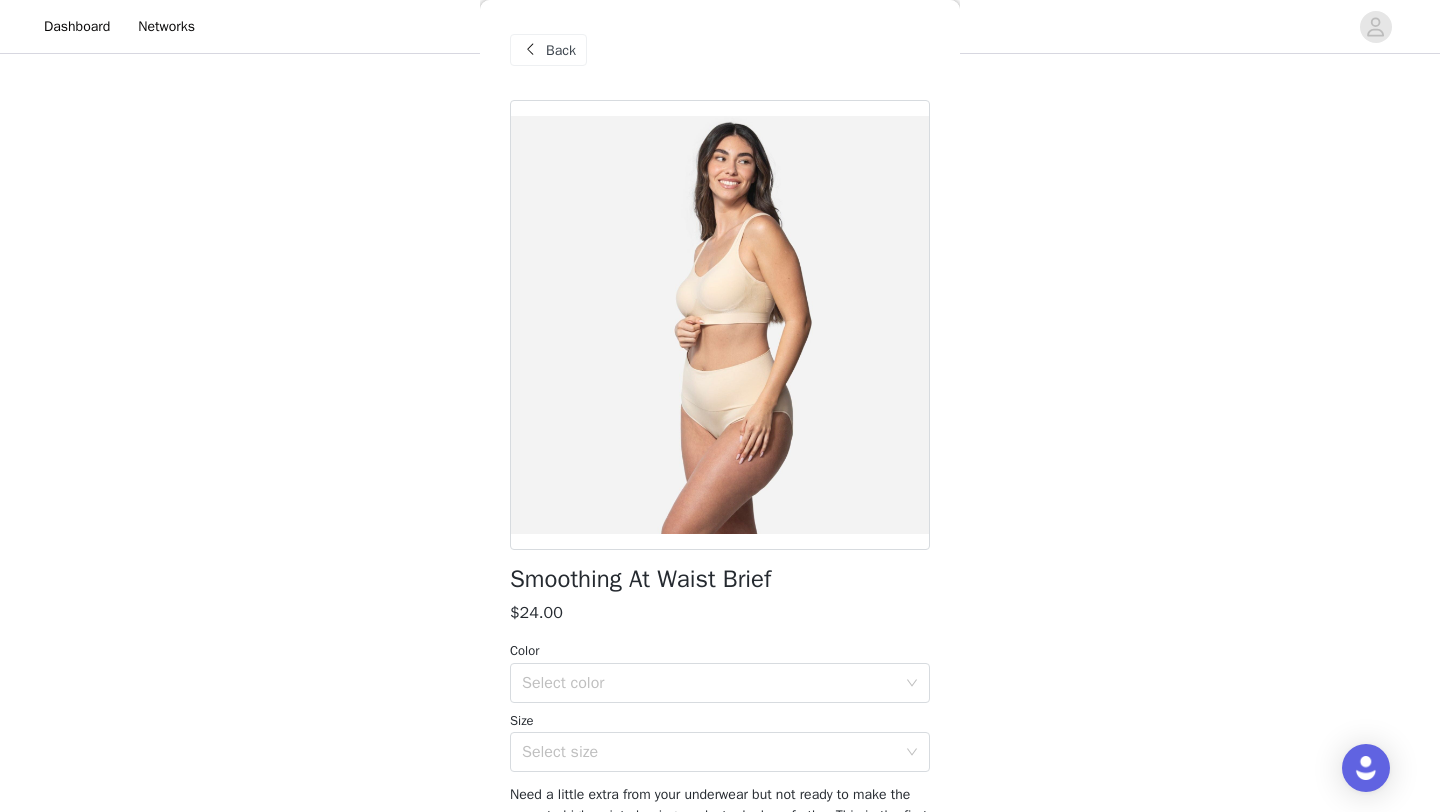 click on "Back" at bounding box center (548, 50) 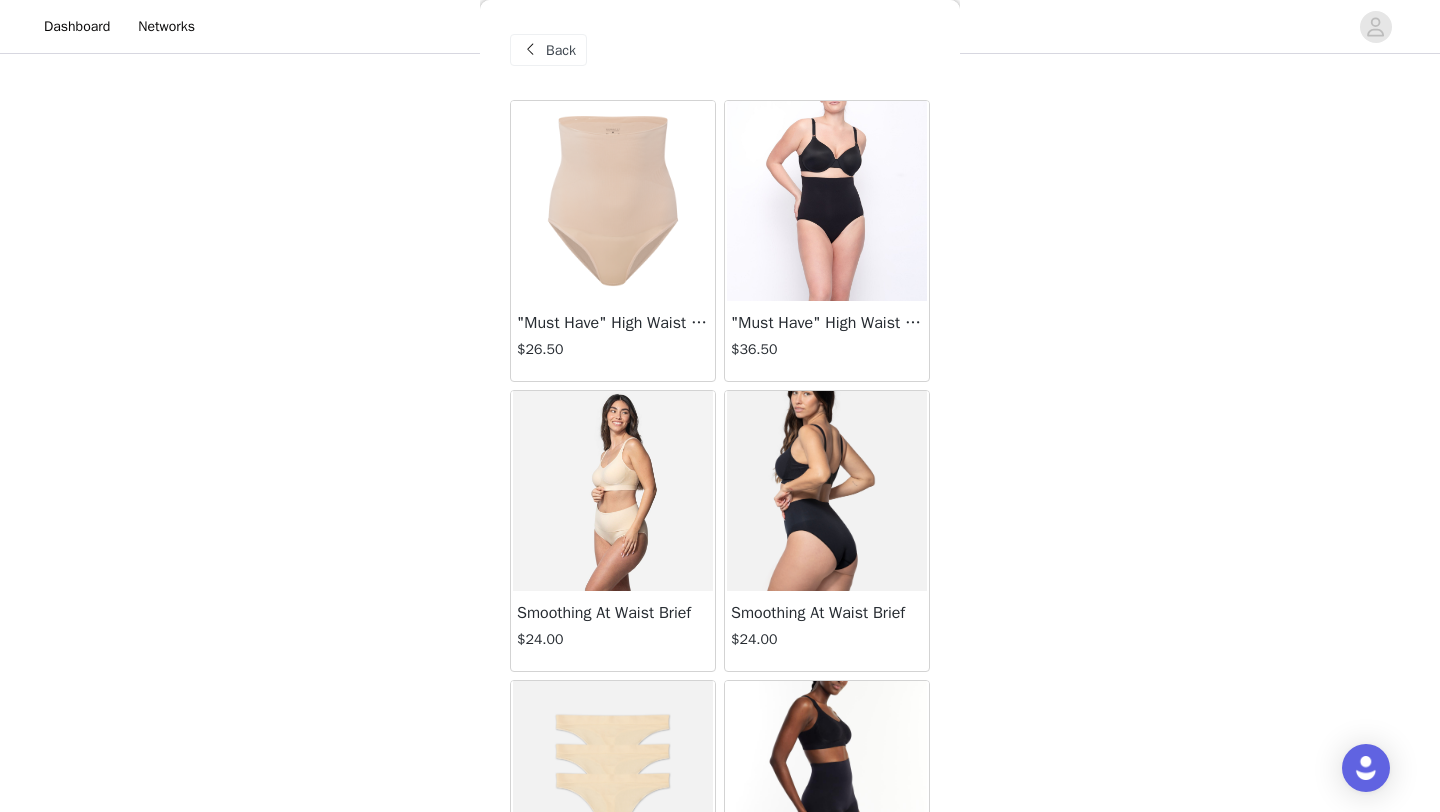 click on "Back" at bounding box center (561, 50) 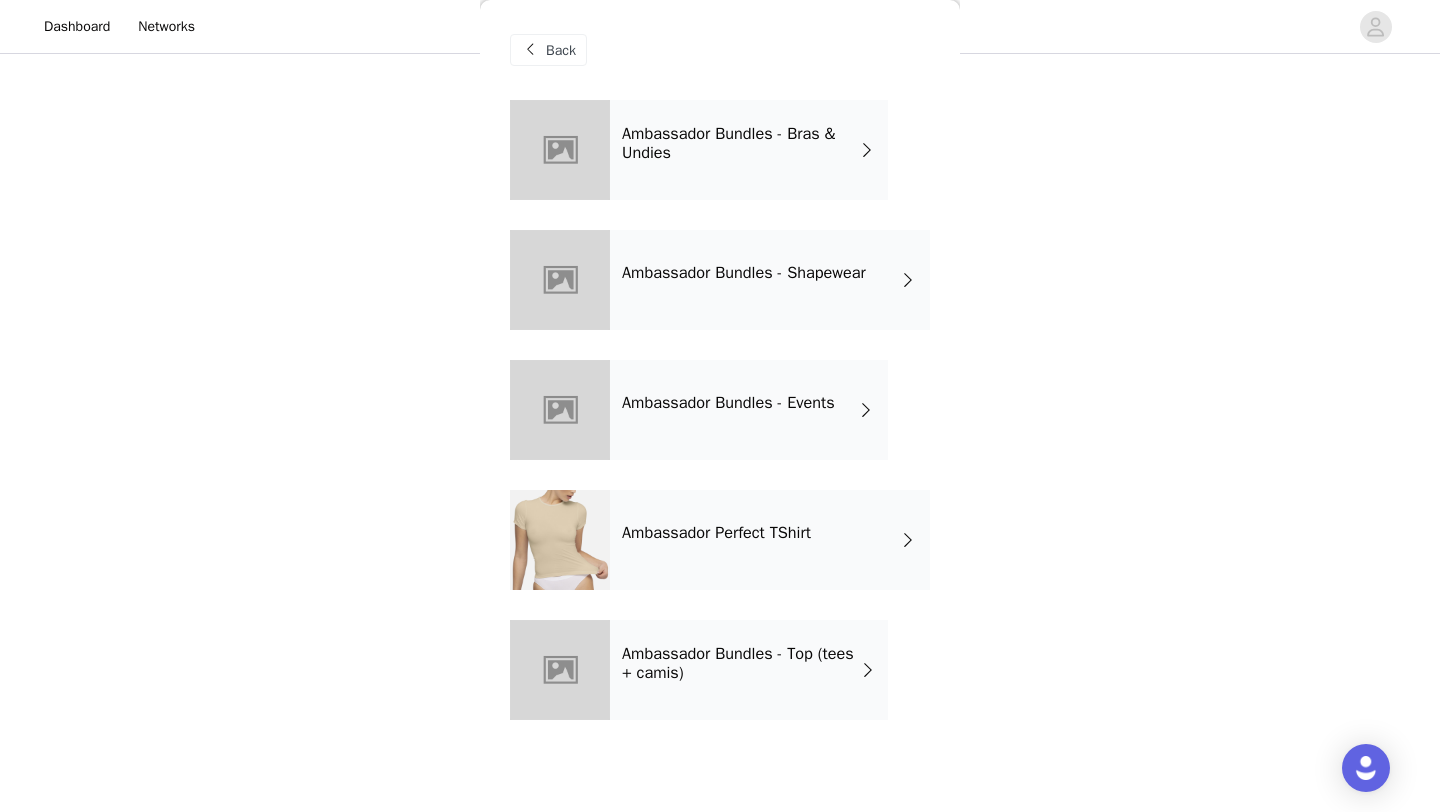 click on "Ambassador Bundles - Events" at bounding box center [728, 403] 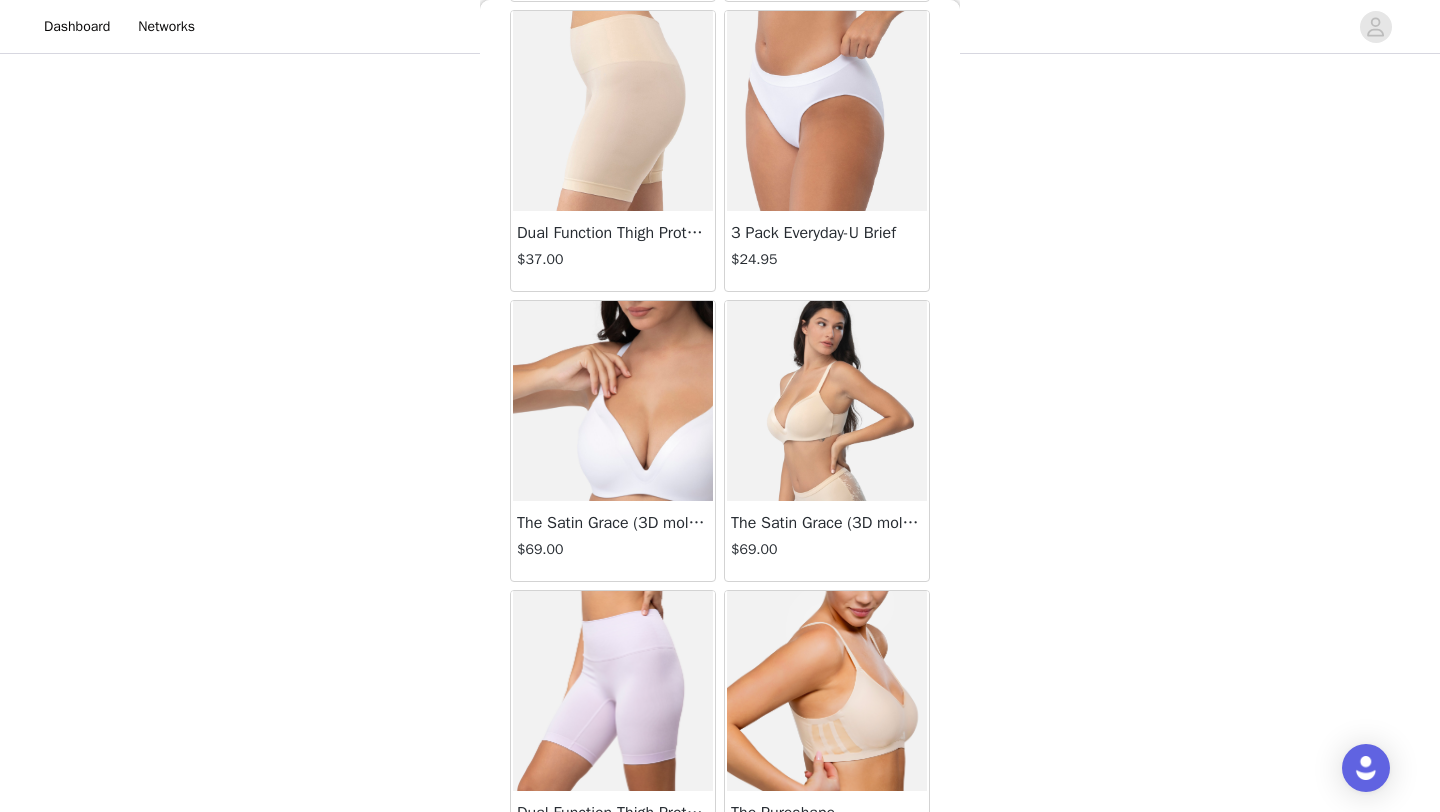 scroll, scrollTop: 1255, scrollLeft: 0, axis: vertical 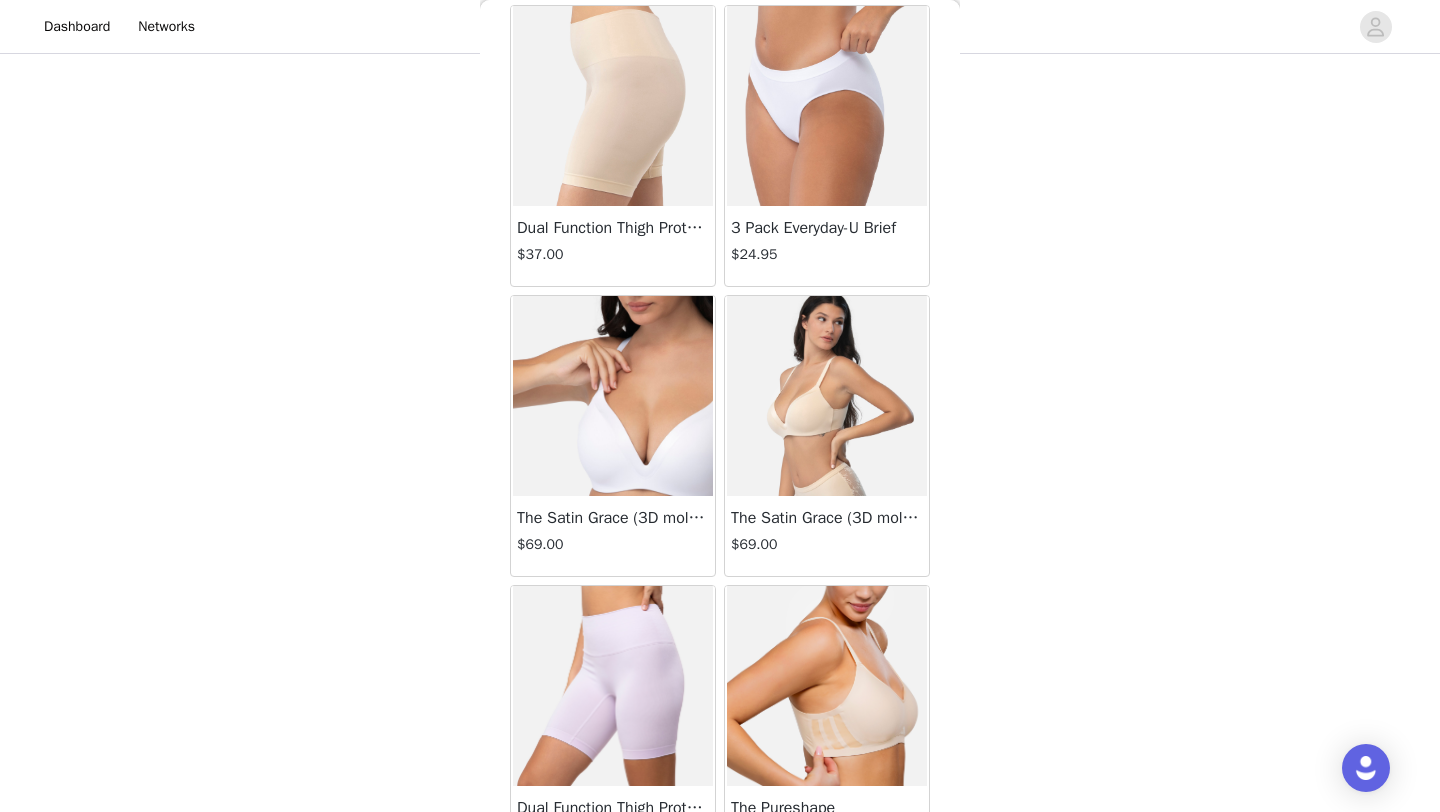 click on "The Satin Grace (3D molded)" at bounding box center [827, 518] 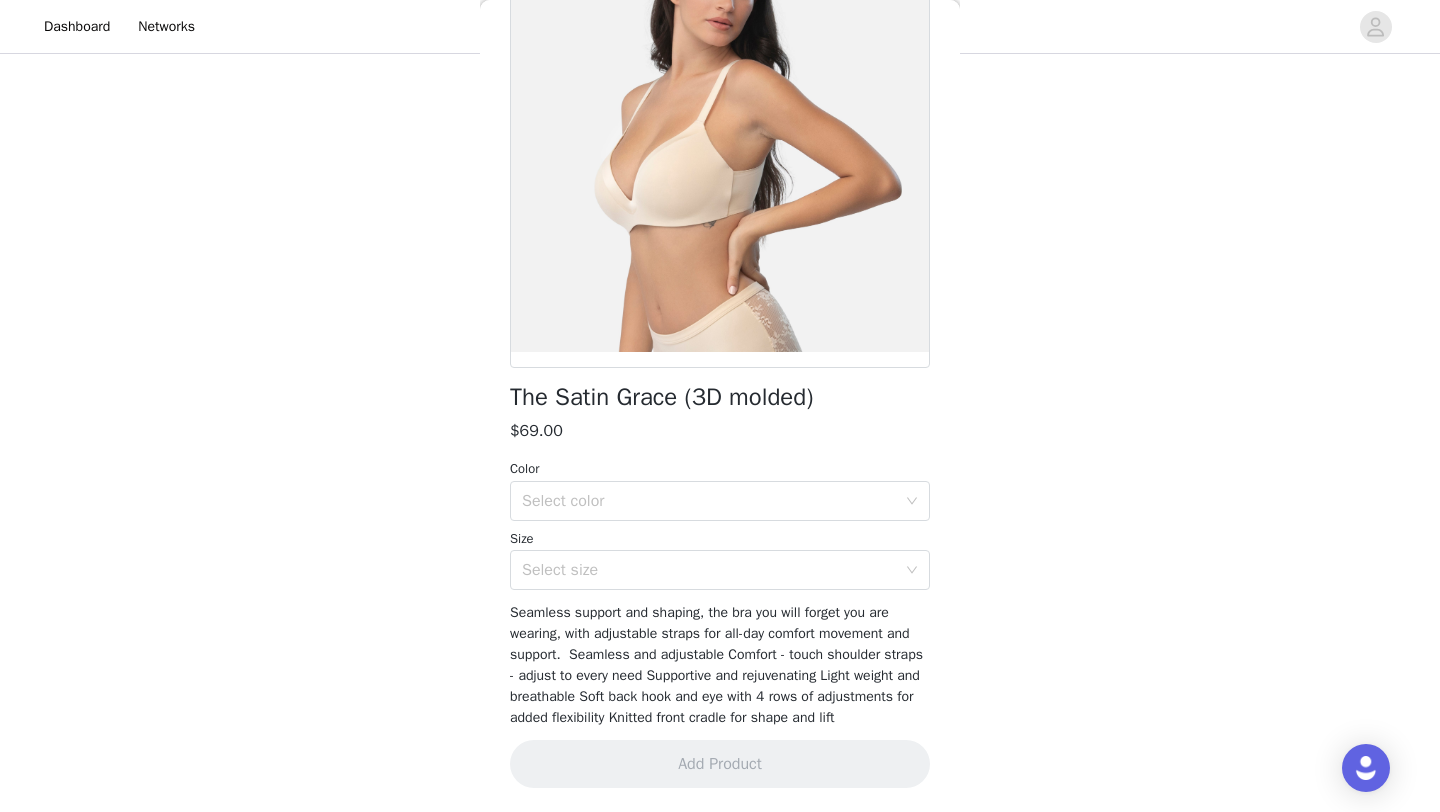 scroll, scrollTop: 203, scrollLeft: 0, axis: vertical 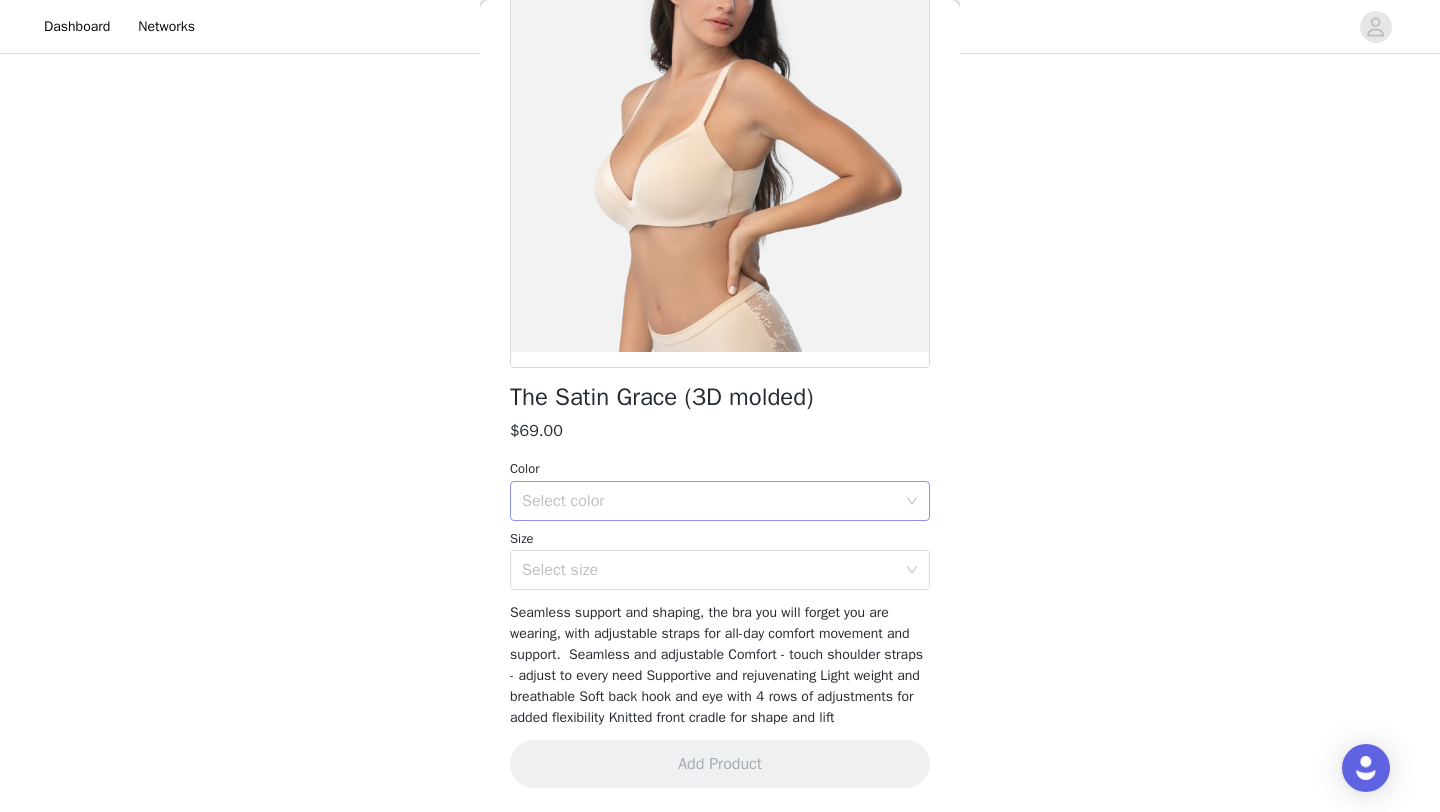 click on "Select color" at bounding box center [713, 501] 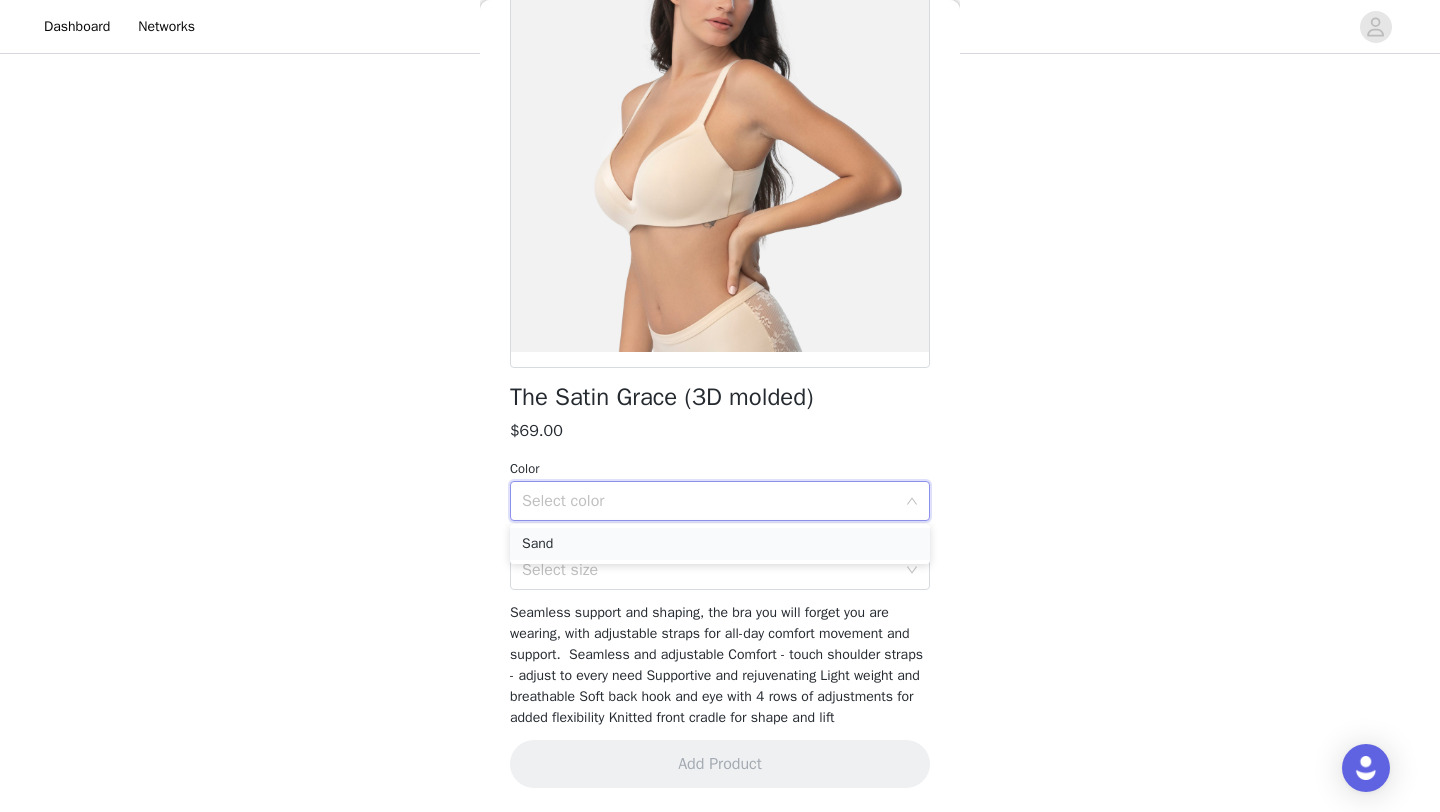 click on "Sand" at bounding box center (720, 544) 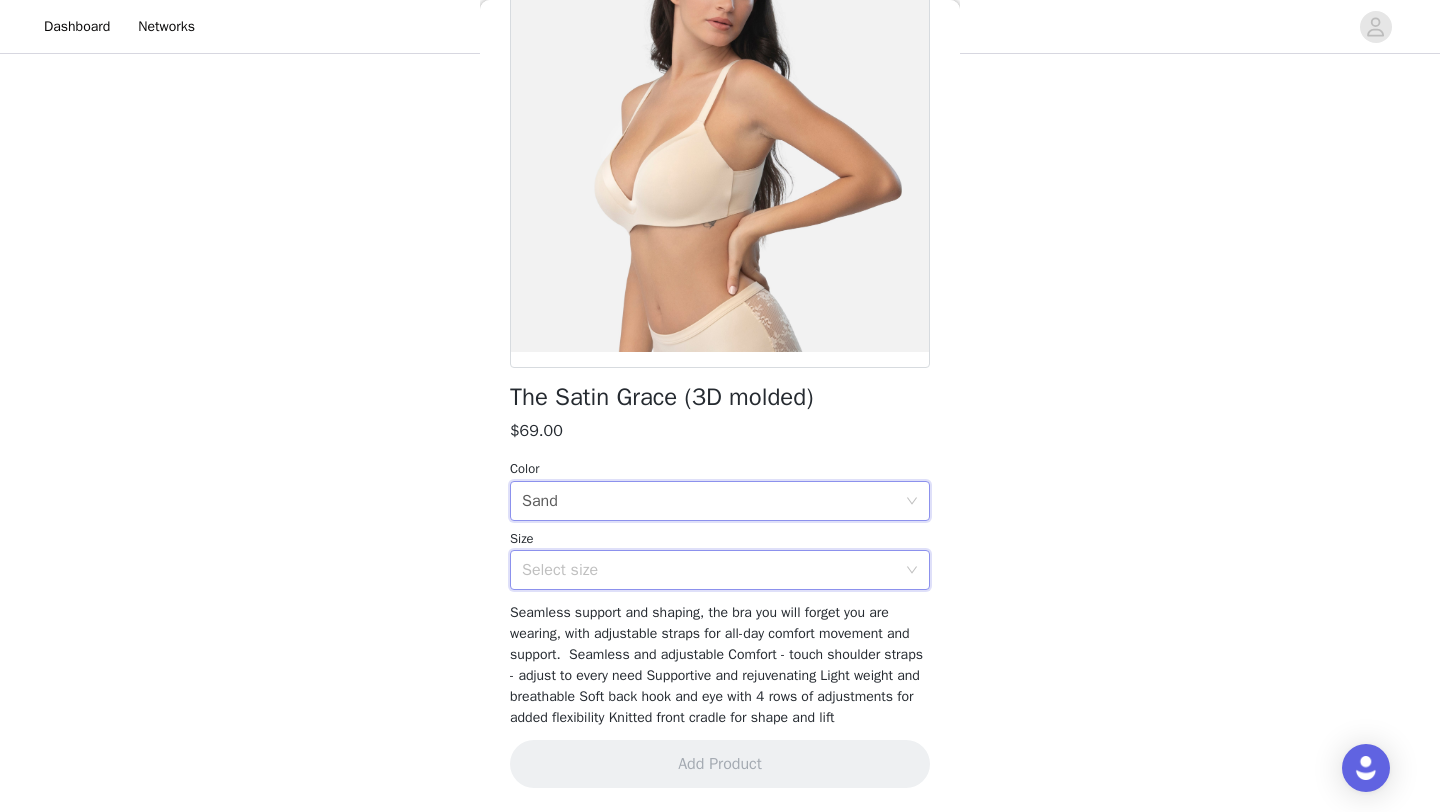 click on "Select size" at bounding box center [713, 570] 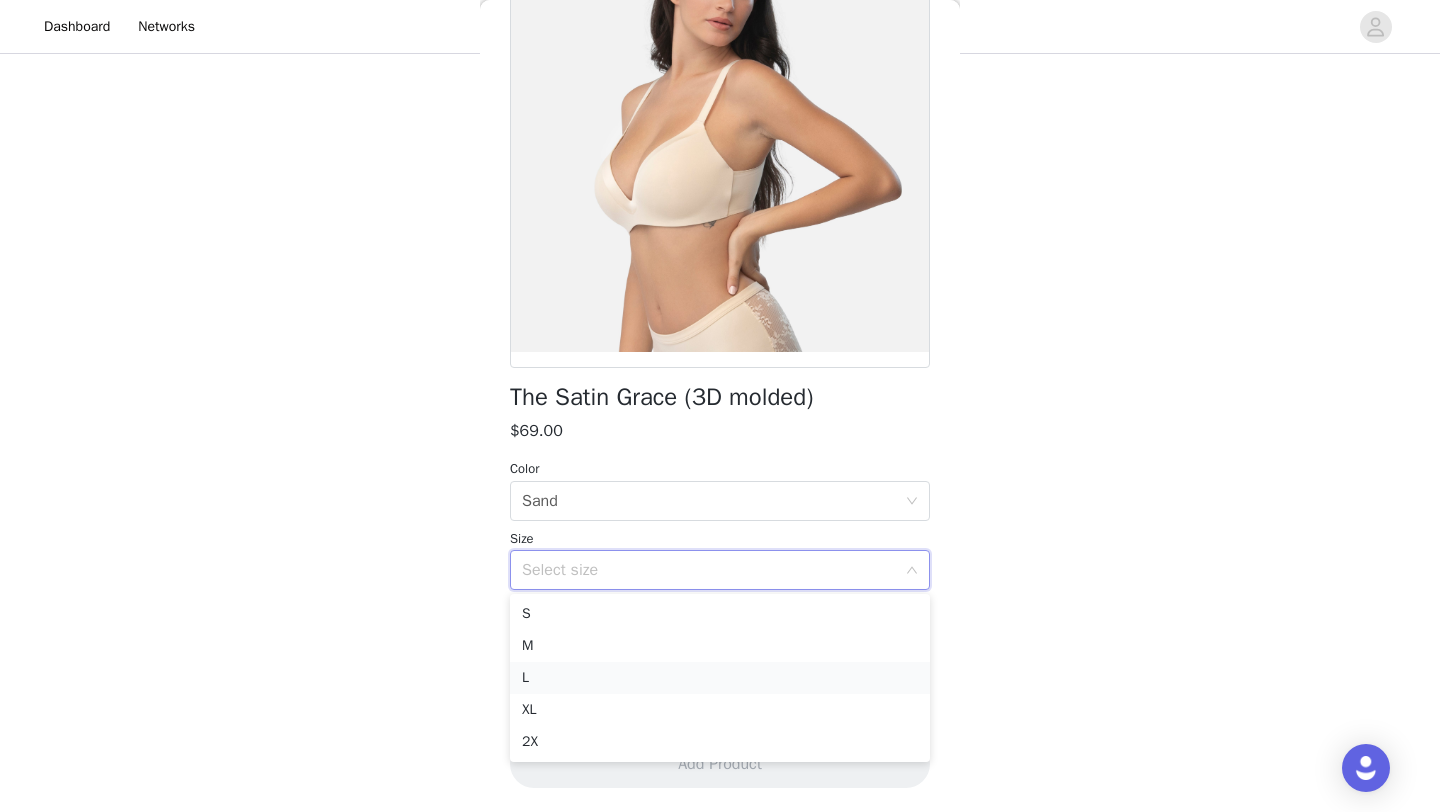 click on "L" at bounding box center (720, 678) 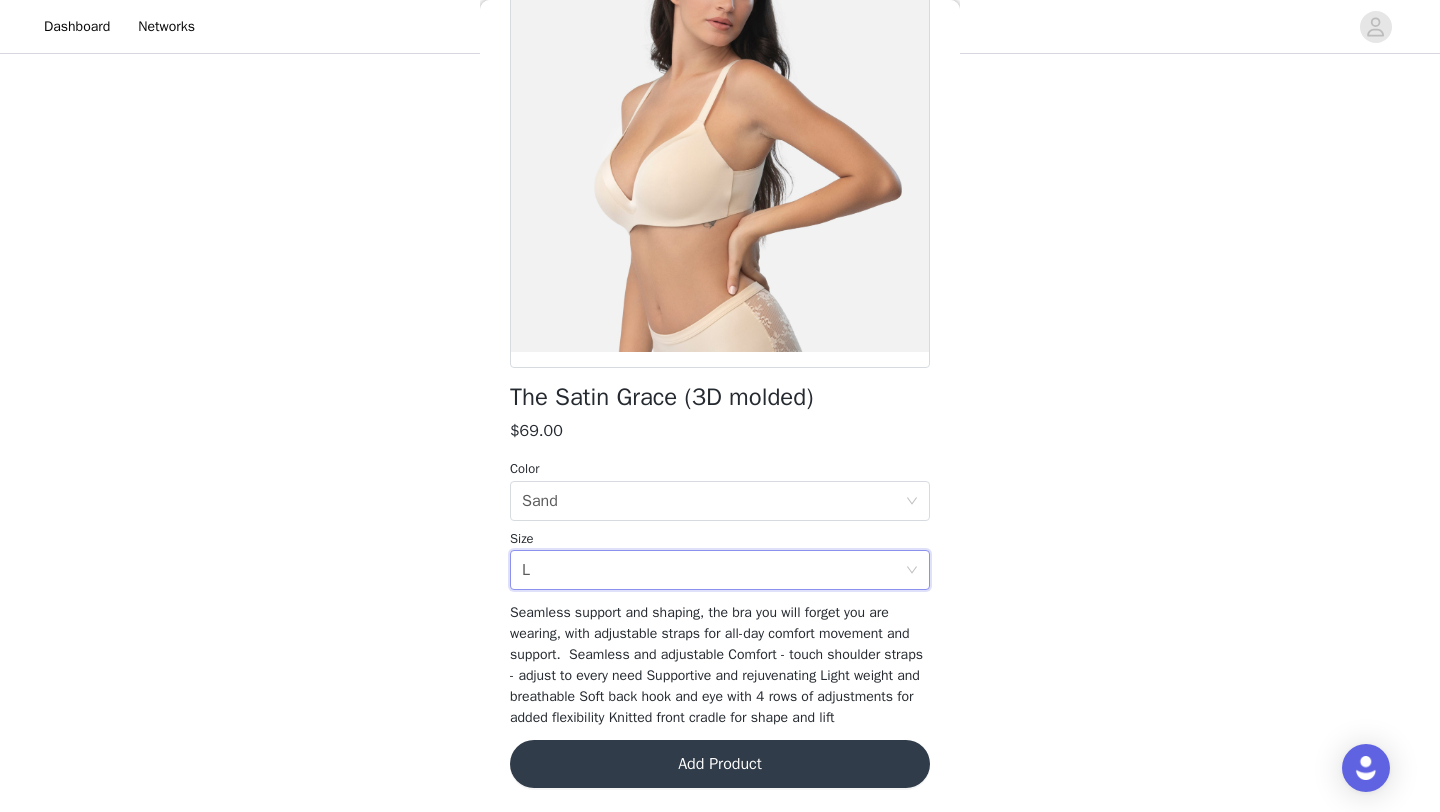 click on "Add Product" at bounding box center [720, 764] 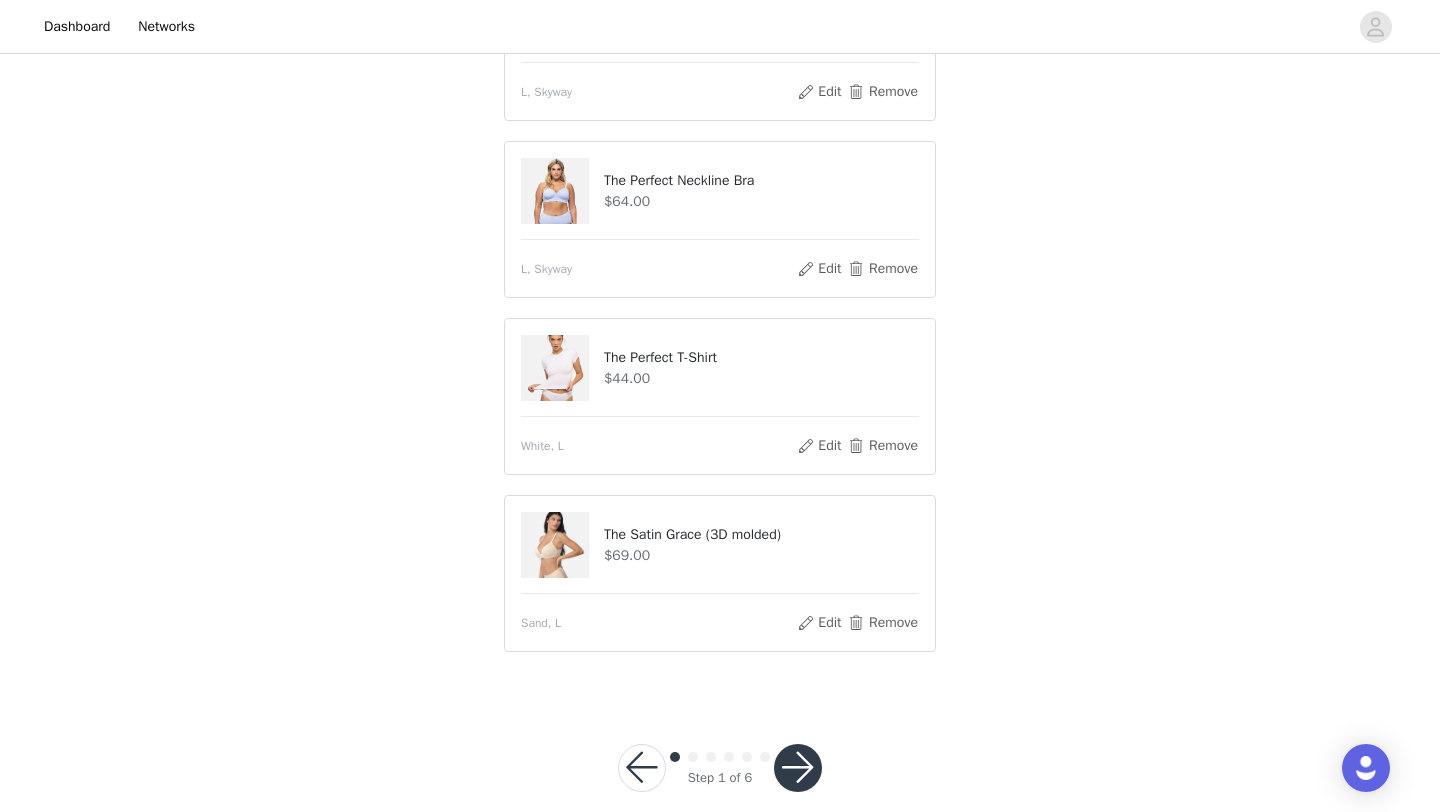 click at bounding box center (798, 768) 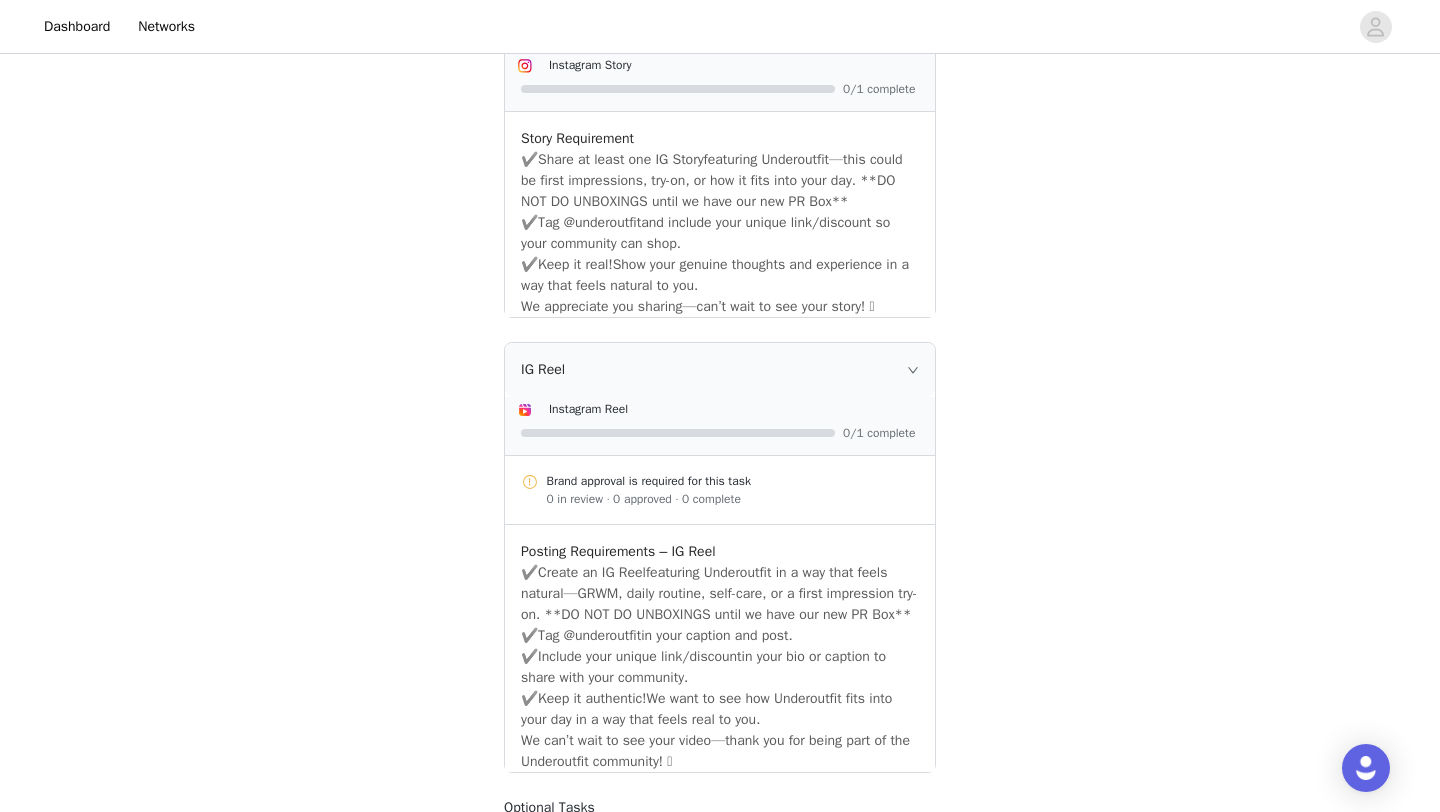 scroll, scrollTop: 517, scrollLeft: 0, axis: vertical 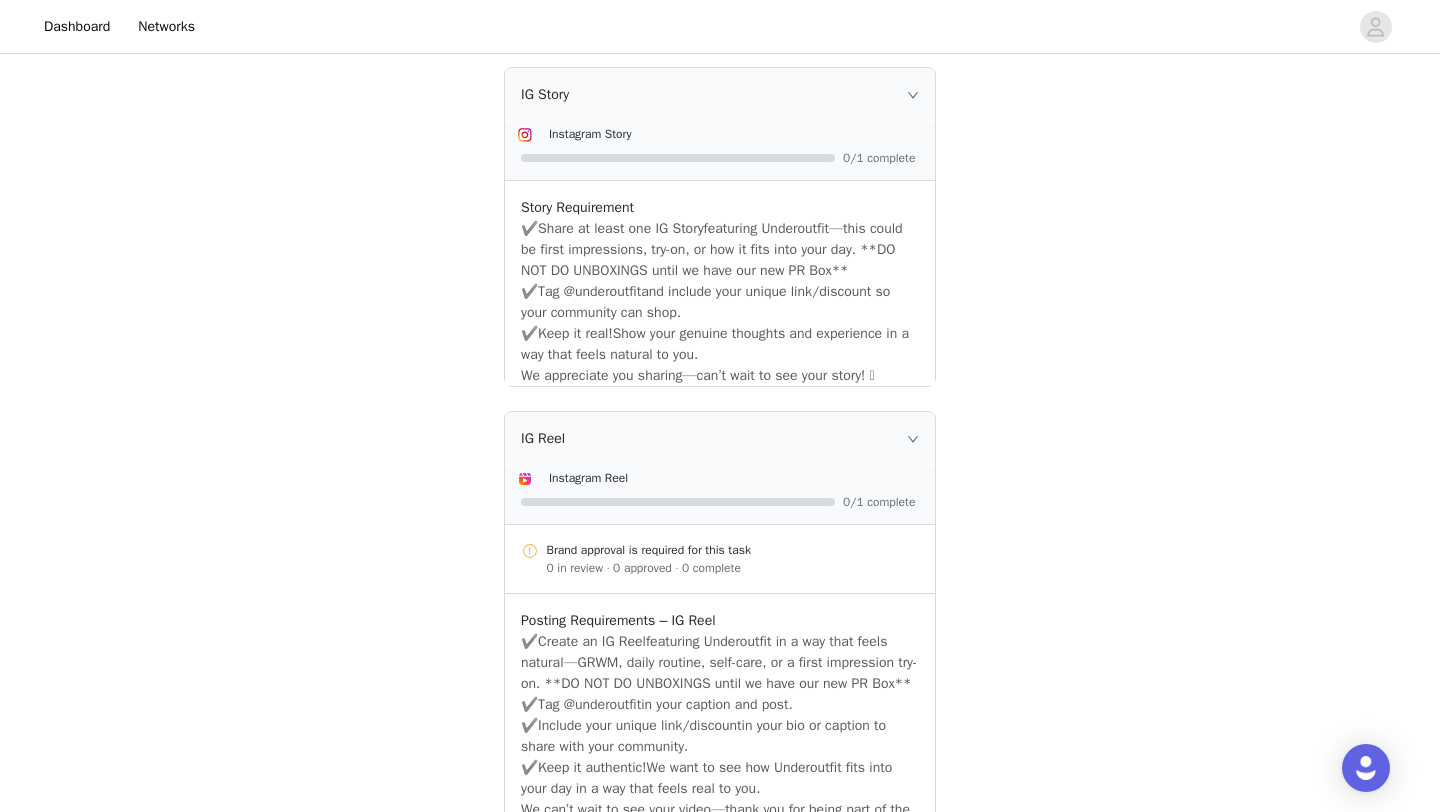 click 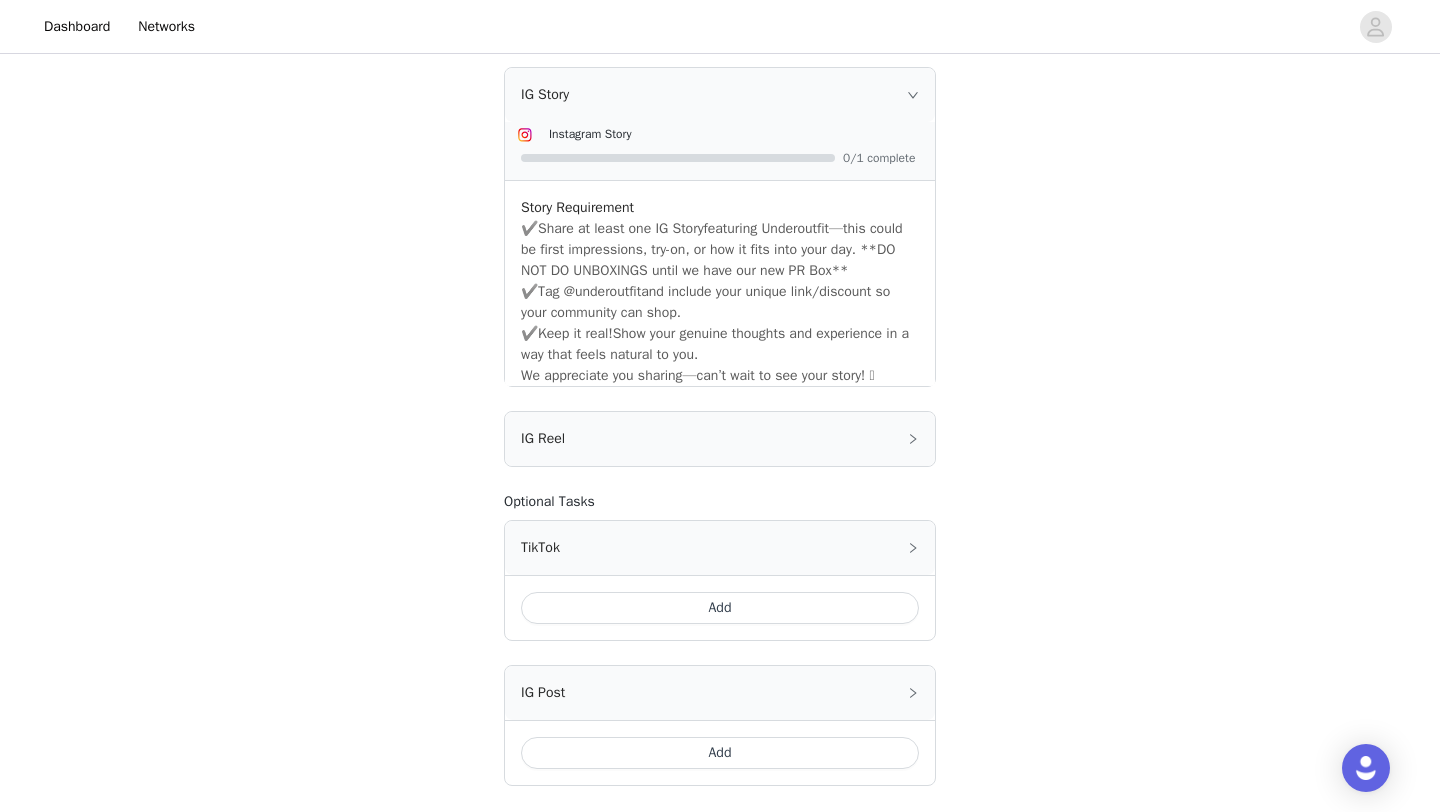 click 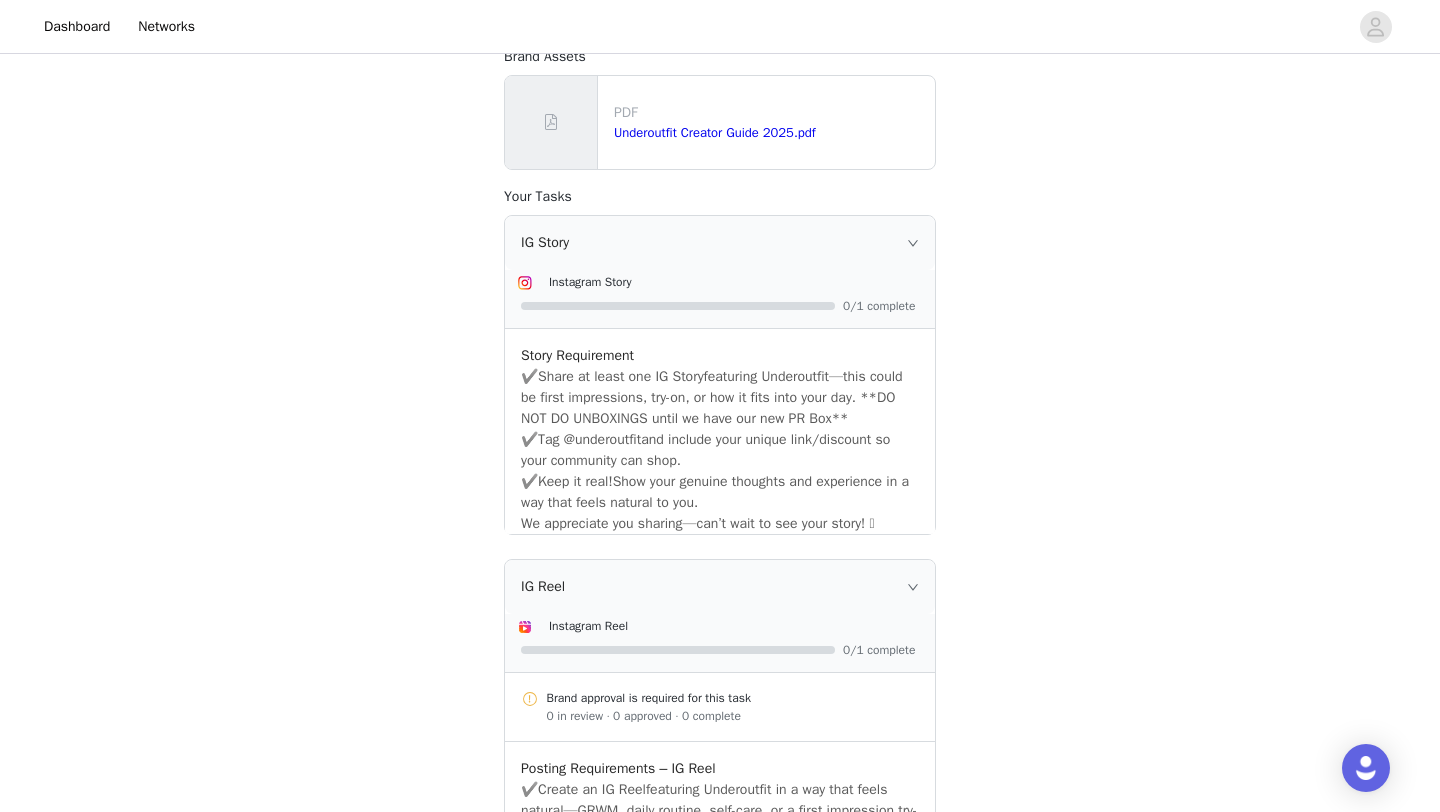 scroll, scrollTop: 436, scrollLeft: 0, axis: vertical 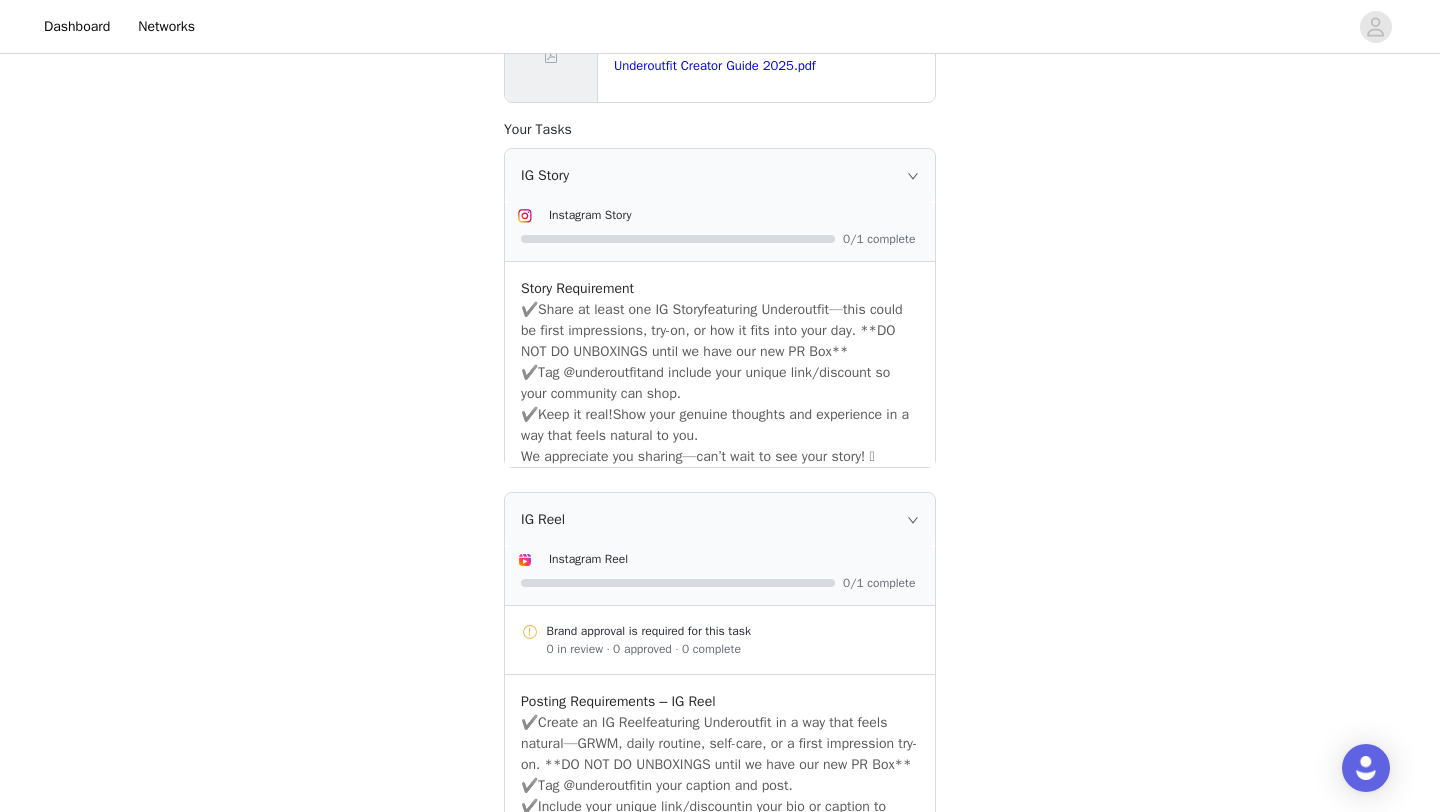click on "IG Story" at bounding box center (720, 176) 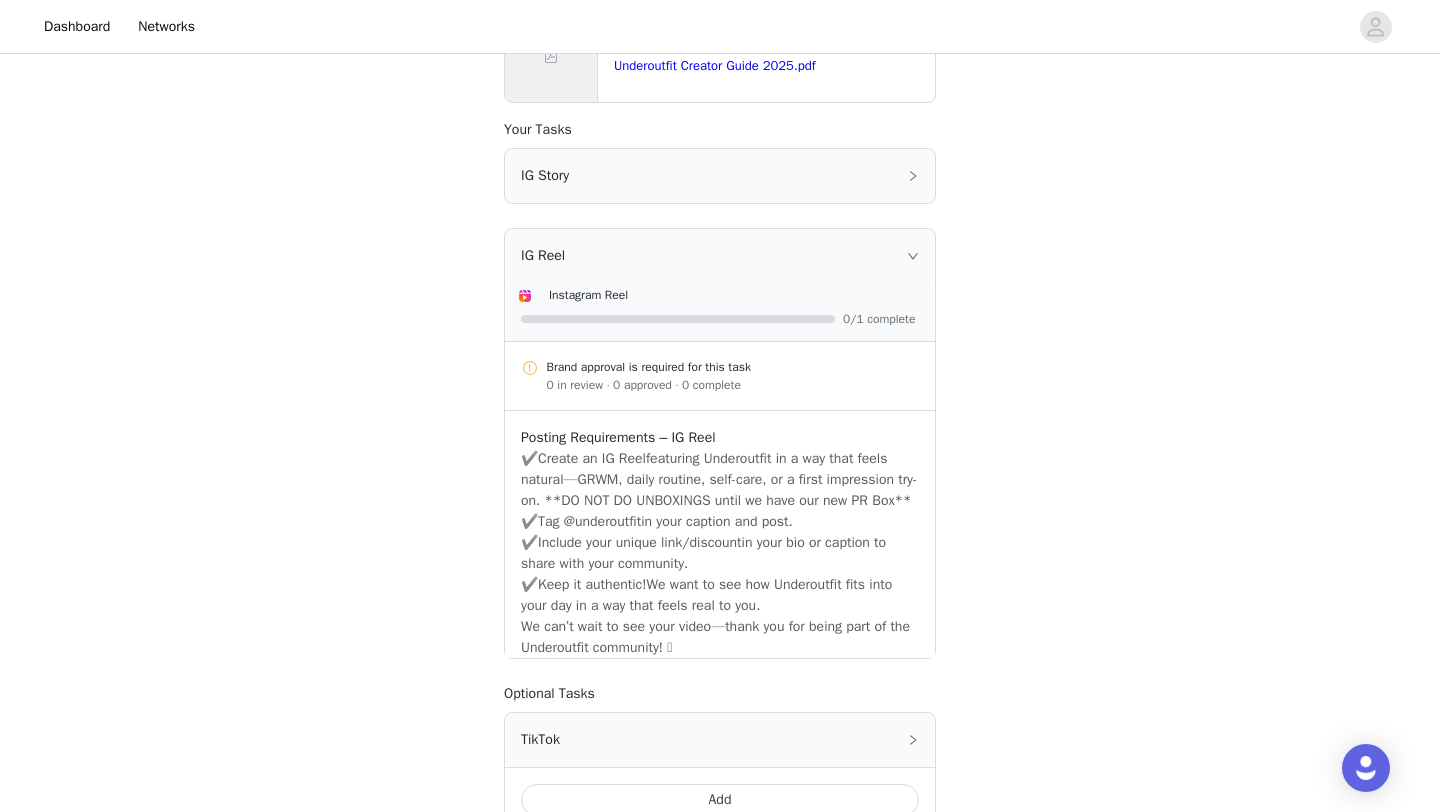 click 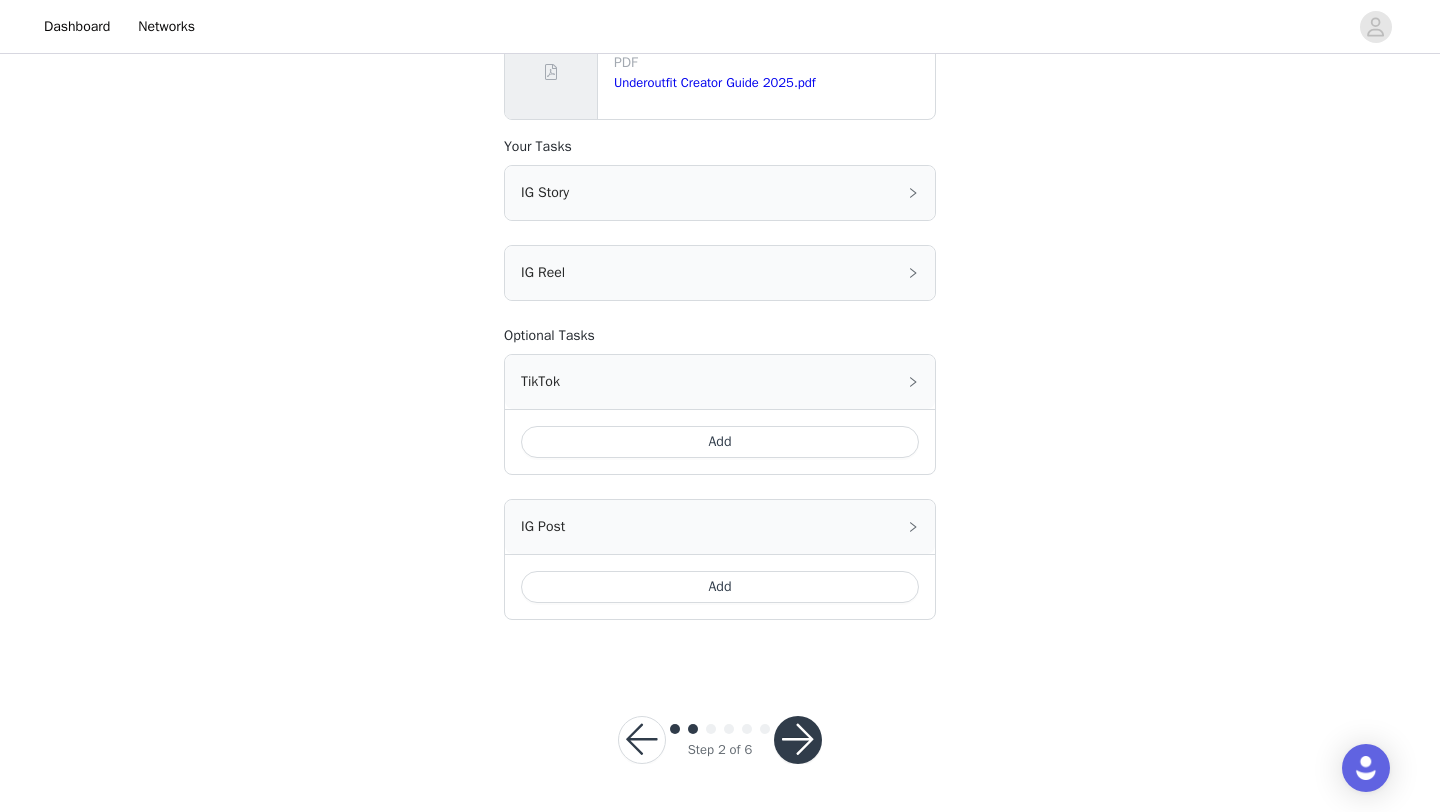 scroll, scrollTop: 418, scrollLeft: 0, axis: vertical 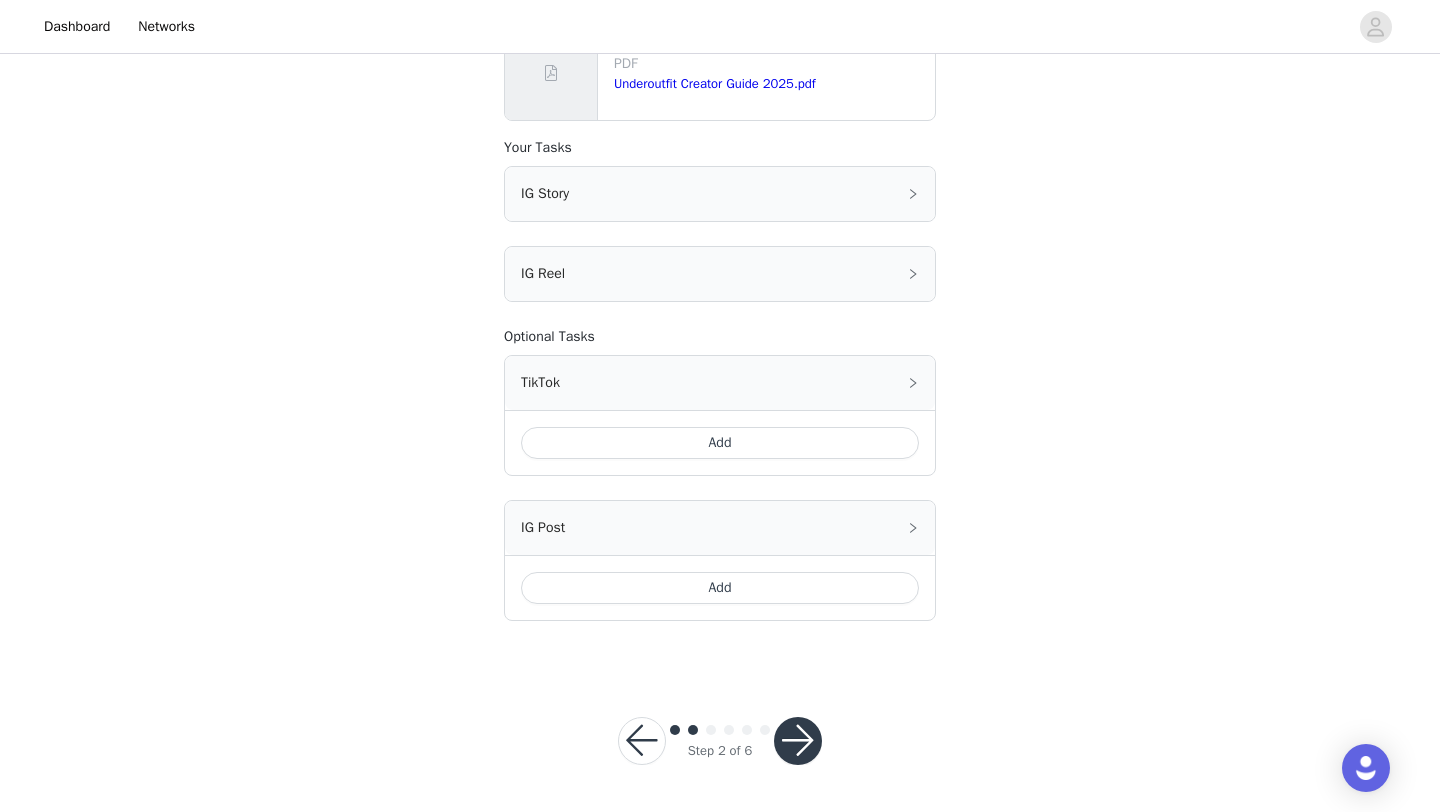 click on "IG Post" at bounding box center (720, 528) 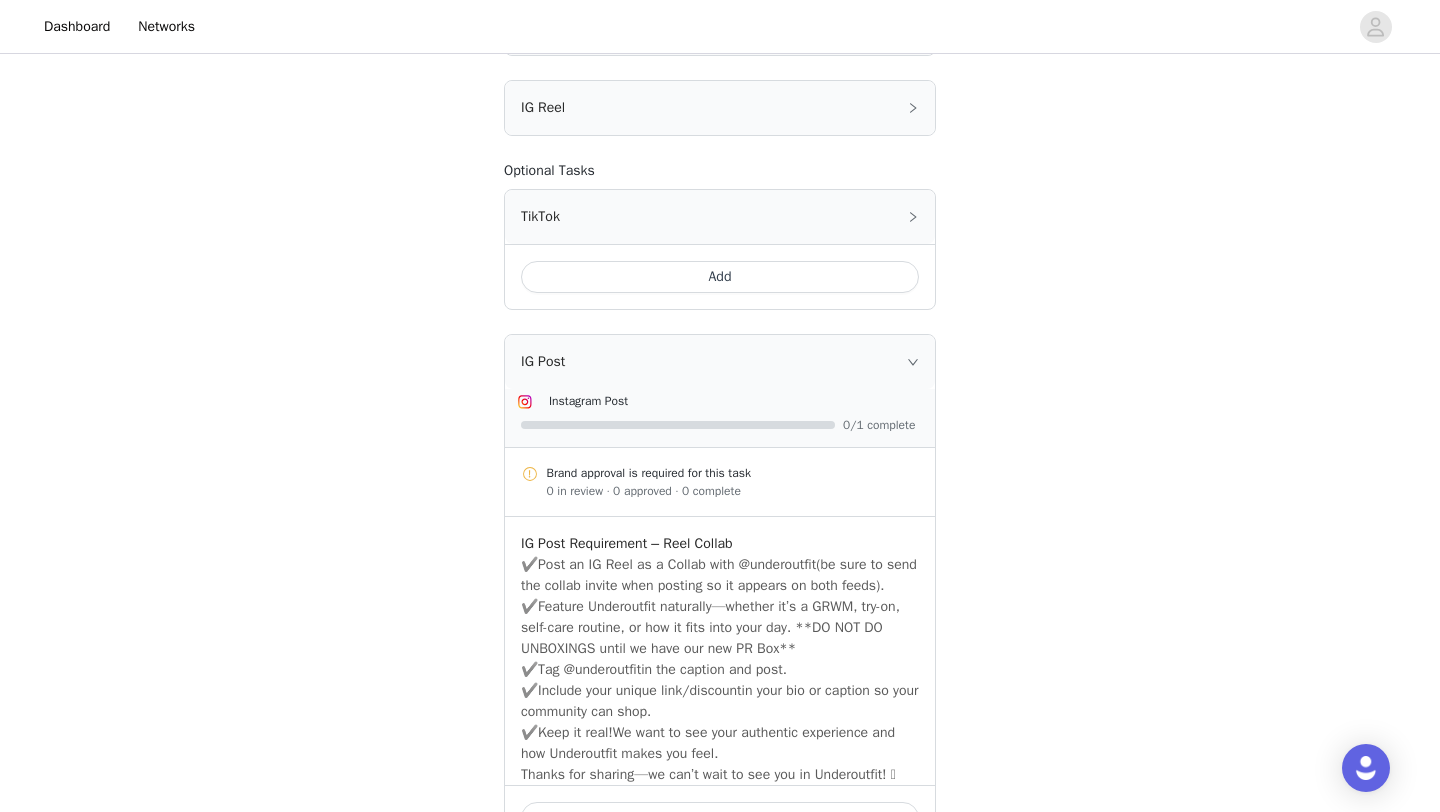 scroll, scrollTop: 491, scrollLeft: 0, axis: vertical 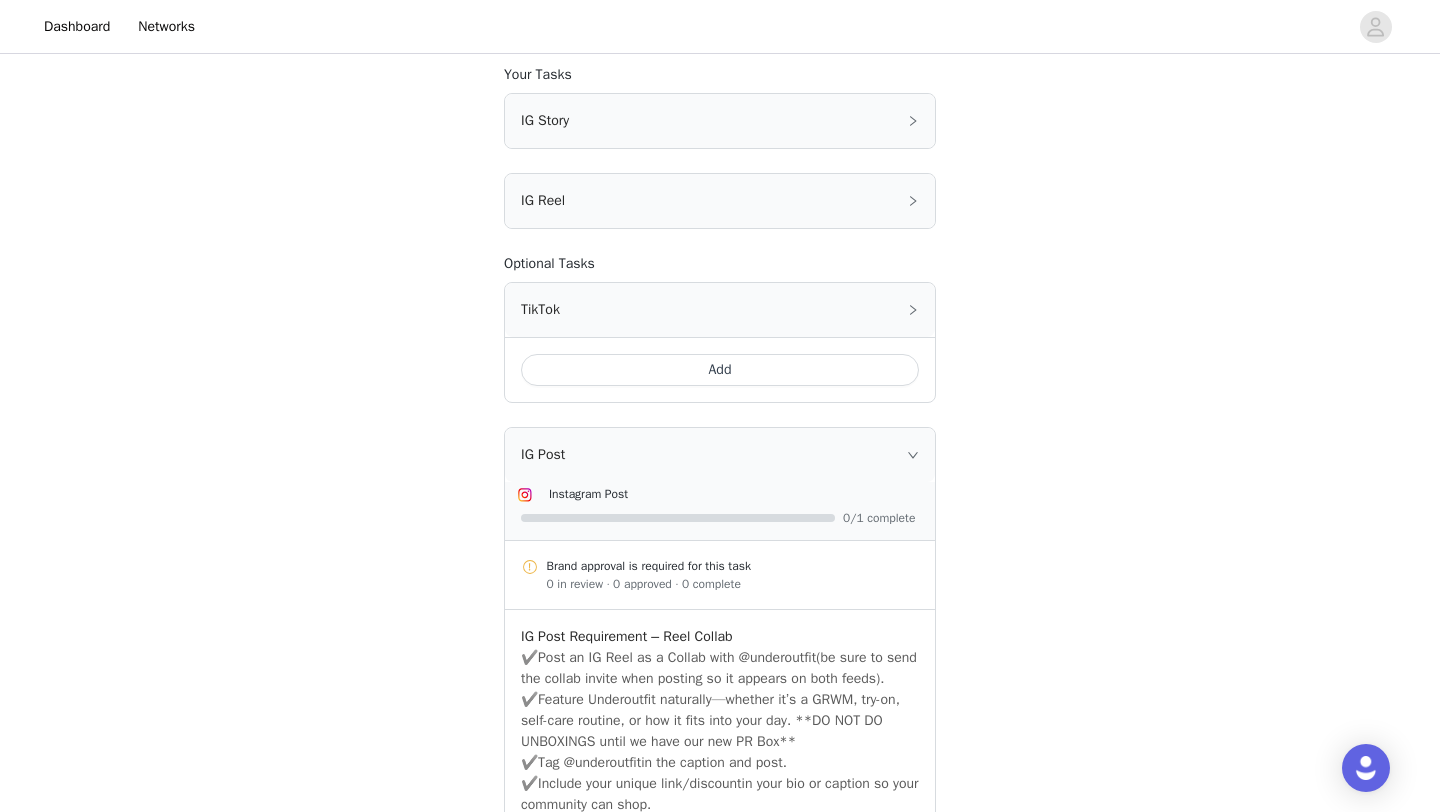 click 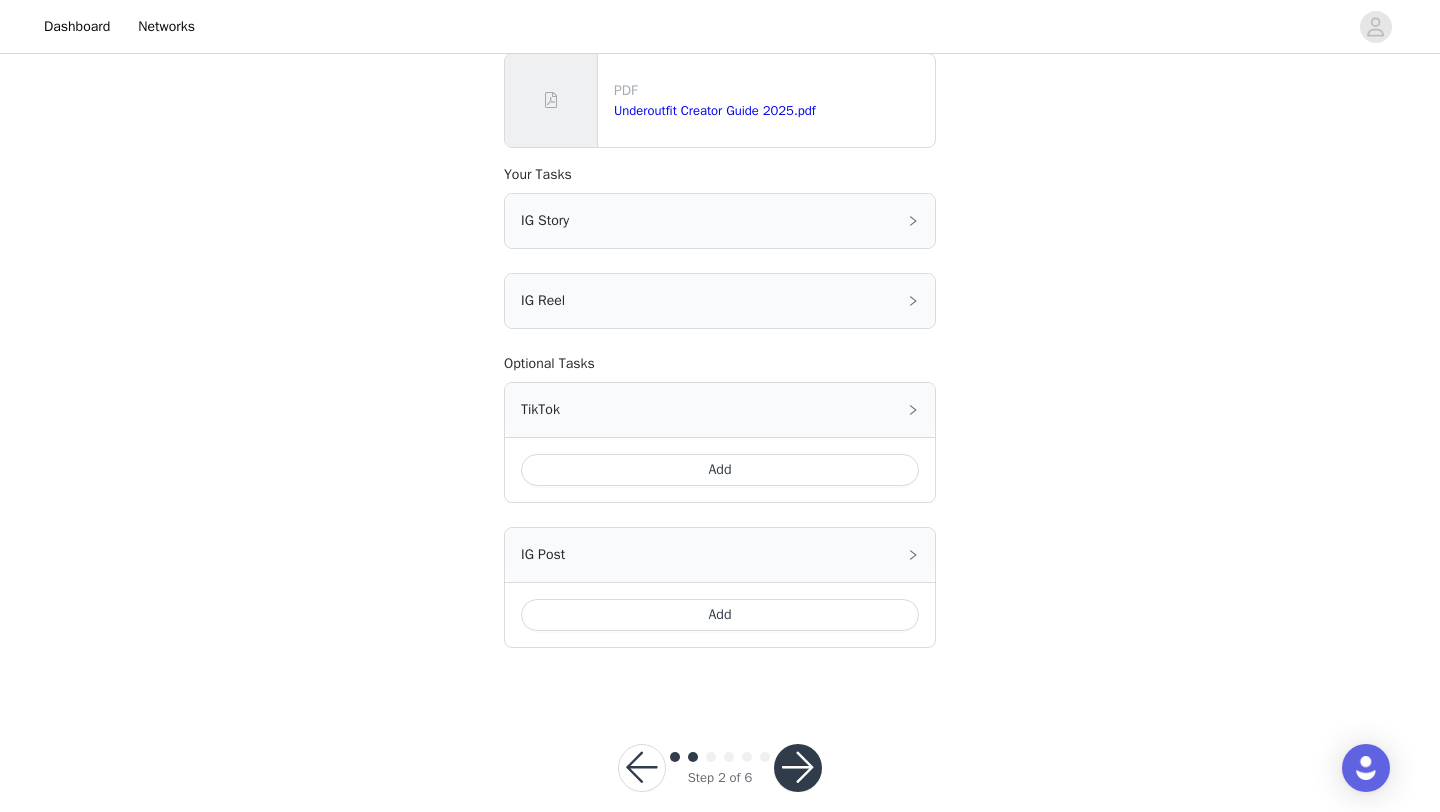 scroll, scrollTop: 418, scrollLeft: 0, axis: vertical 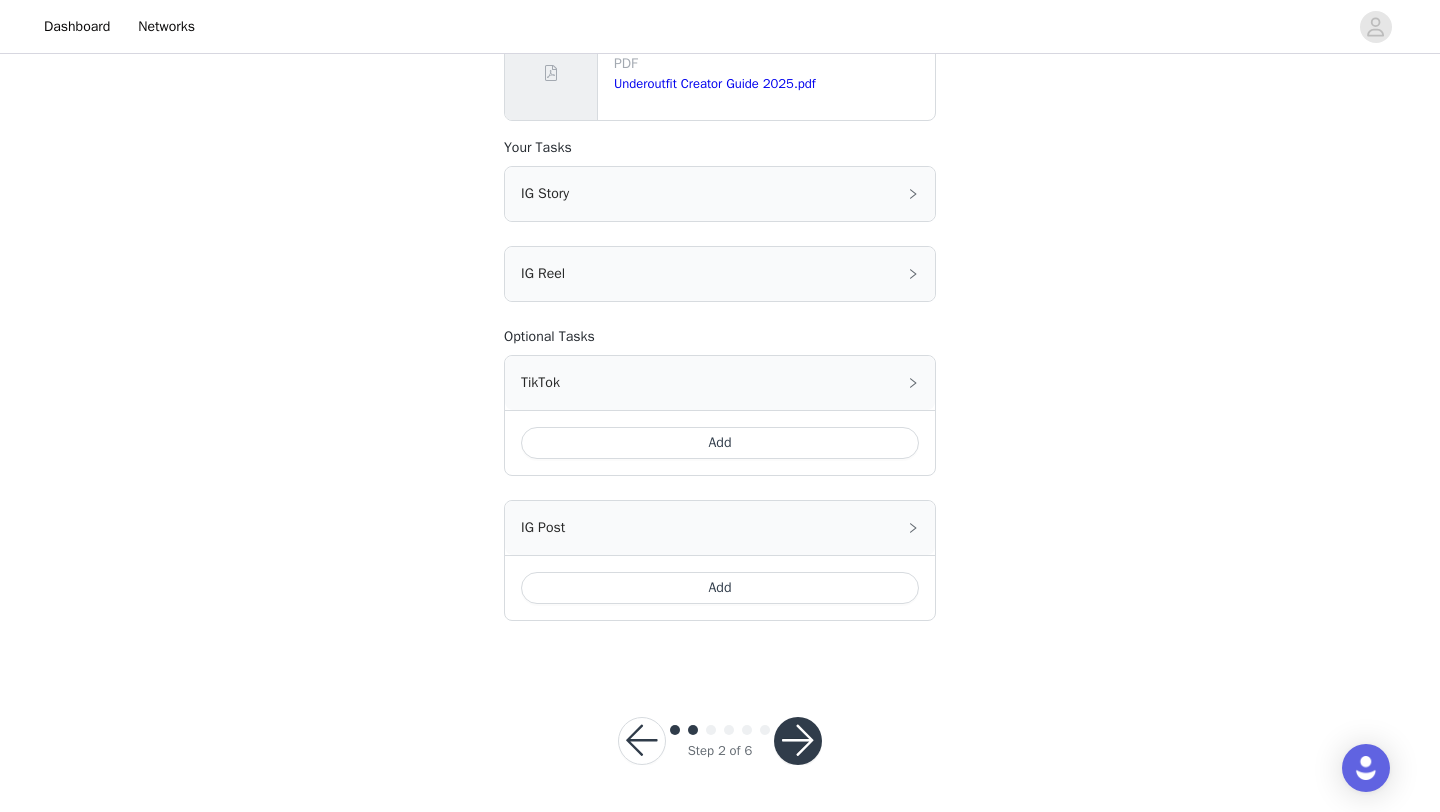 click on "IG Story" at bounding box center (720, 194) 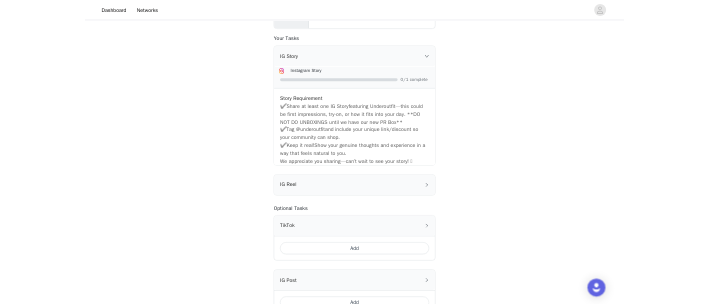 scroll, scrollTop: 465, scrollLeft: 0, axis: vertical 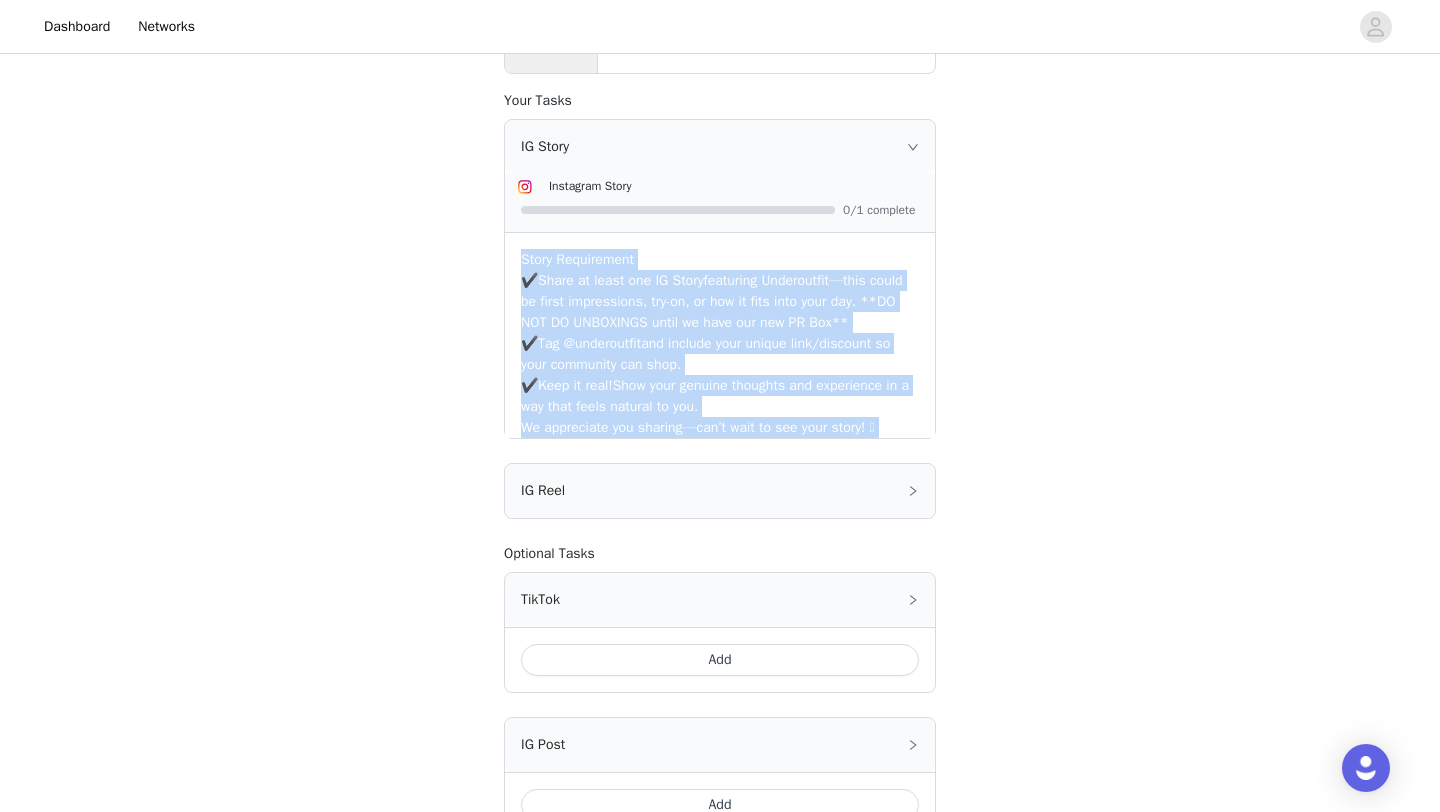 drag, startPoint x: 522, startPoint y: 255, endPoint x: 925, endPoint y: 444, distance: 445.11795 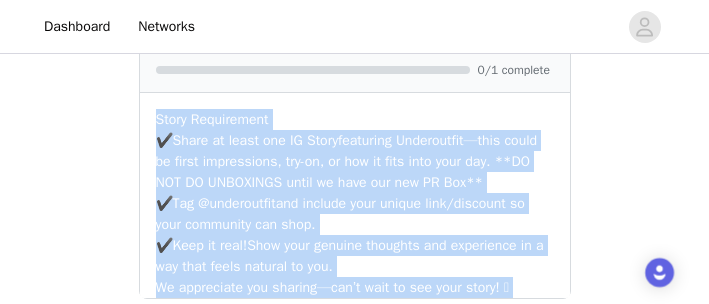 scroll, scrollTop: 607, scrollLeft: 0, axis: vertical 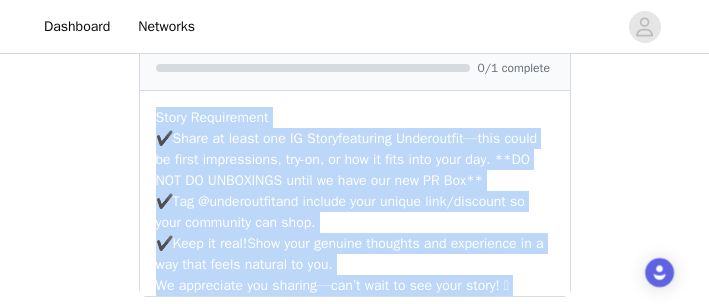 click on "✔️  Share at least one IG Story  featuring Underoutfit—this could be first impressions, try-on, or how it fits into your day. **DO NOT DO UNBOXINGS until we have our new PR Box**" at bounding box center [355, 159] 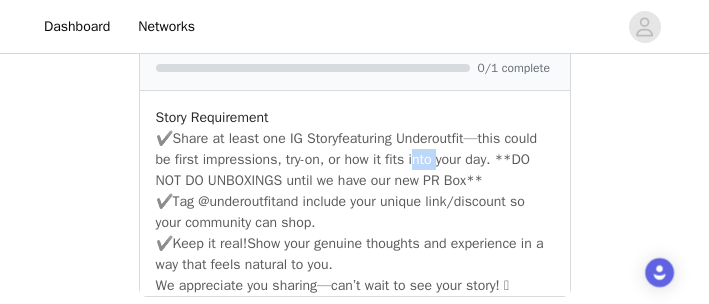 click on "✔️  Share at least one IG Story  featuring Underoutfit—this could be first impressions, try-on, or how it fits into your day. **DO NOT DO UNBOXINGS until we have our new PR Box**" at bounding box center (355, 159) 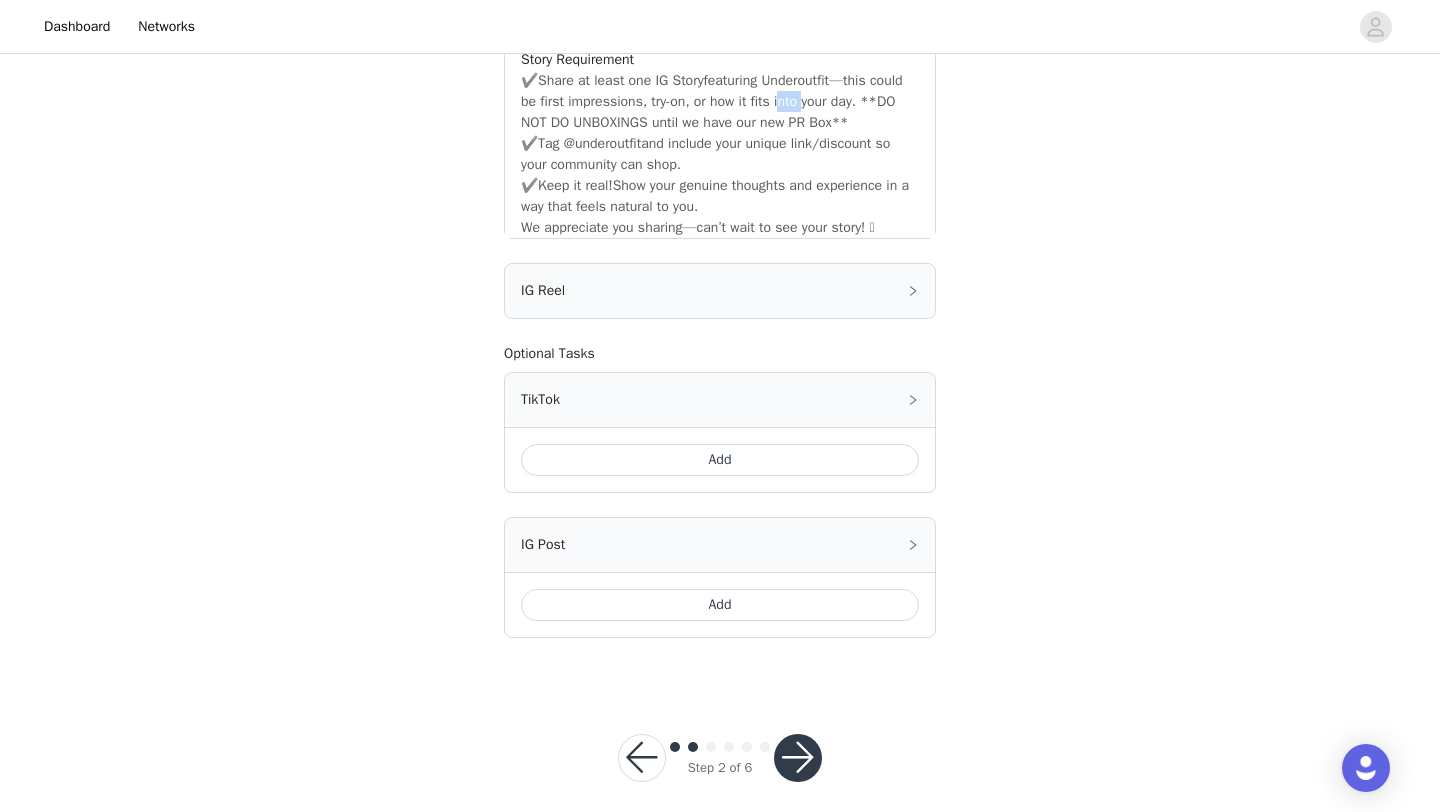 scroll, scrollTop: 682, scrollLeft: 0, axis: vertical 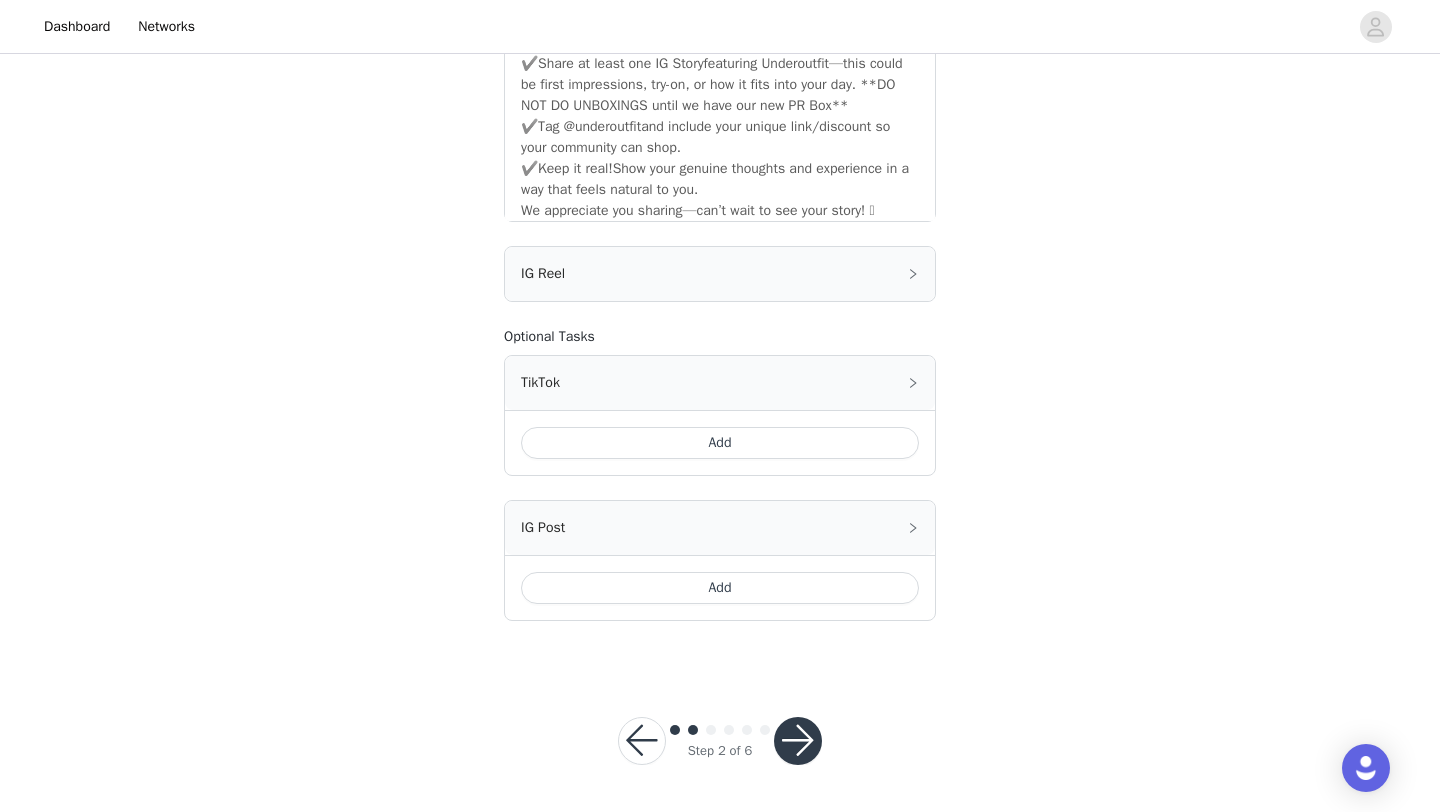 click on "IG Reel" at bounding box center [720, 274] 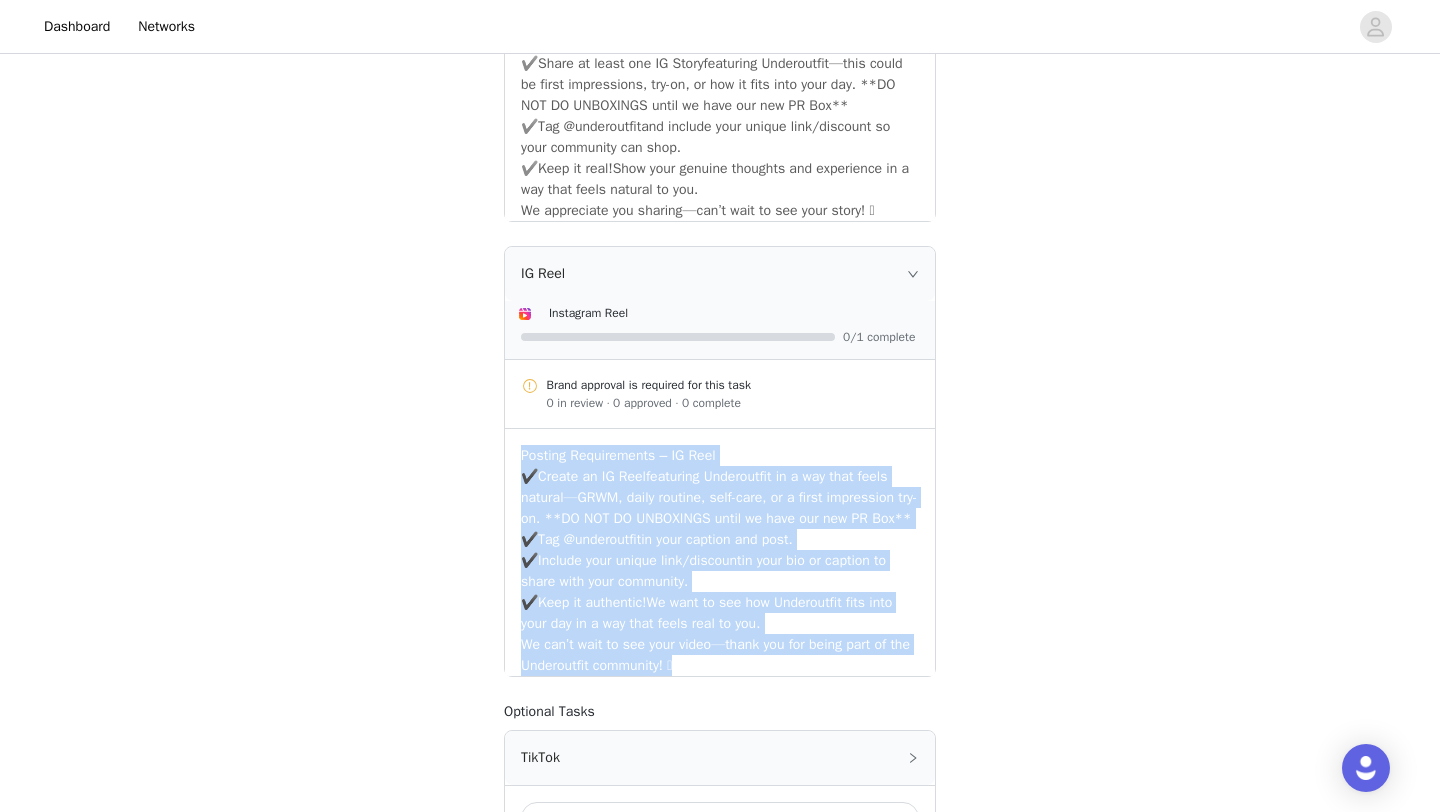 drag, startPoint x: 520, startPoint y: 456, endPoint x: 750, endPoint y: 688, distance: 326.6864 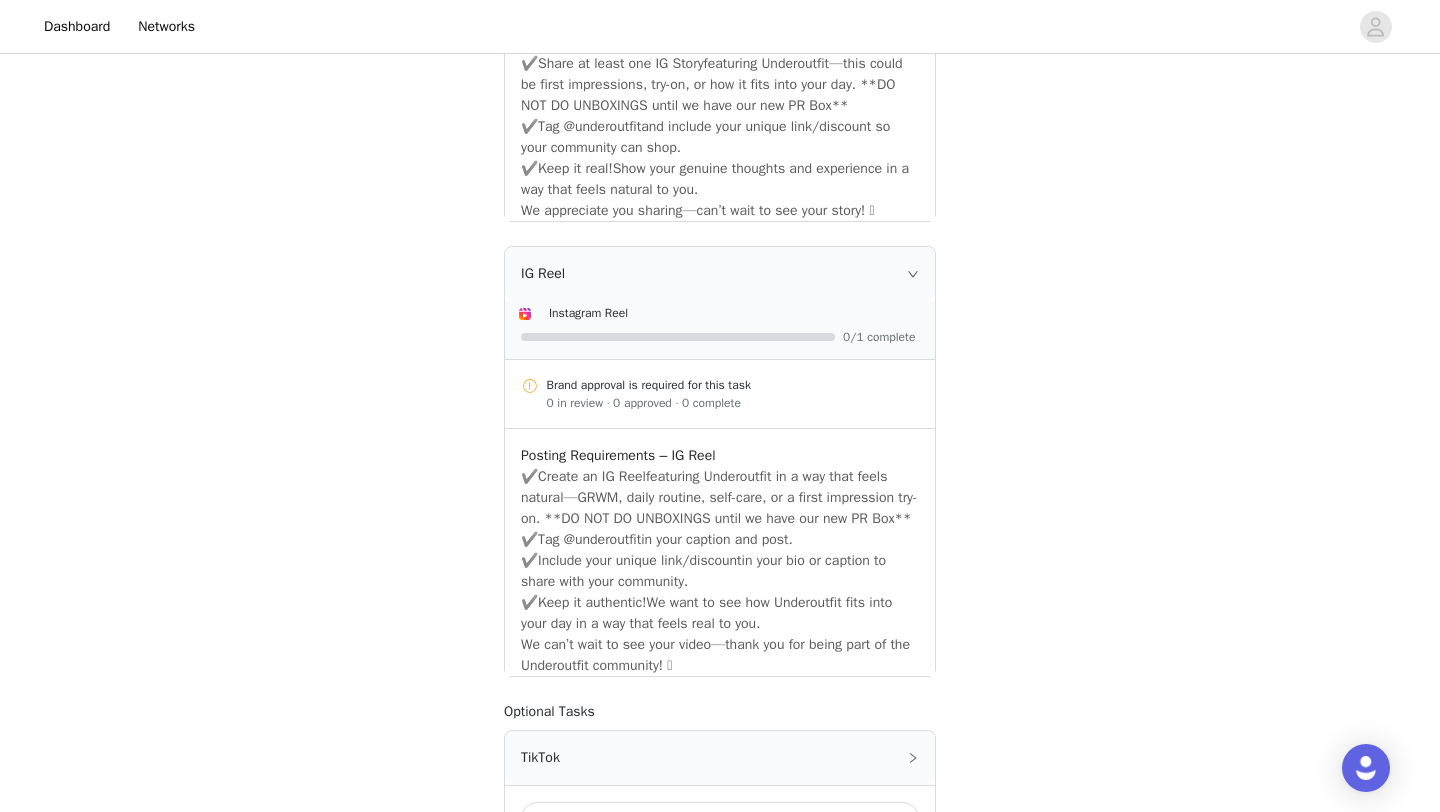 click on "STEP 2 OF 6
Tasks
Include the following in your post    Hashtag in the captions:    #underoutfit, #underoutfitpartner    Mention in the caption:    @underoutfit
Your TikTok invite link will be created after your proposal is accepted.
Brand Assets     PDF   Underoutfit Creator Guide 2025.pdf           Your Tasks     IG Story     Instagram Story     0/1 complete     Story Requirement
✔️  Share at least one IG Story  featuring Underoutfit—this could be first impressions, try-on, or how it fits into your day. **DO NOT DO UNBOXINGS until we have our new PR Box**
✔️  Tag @underoutfit  and include your unique link/discount so your community can shop.
✔️  Keep it real!  Show your genuine thoughts and experience in a way that feels natural to you.
We appreciate you sharing—can’t wait to see your story! 🩷     IG Reel     Instagram Reel     0/1 complete" at bounding box center [720, 210] 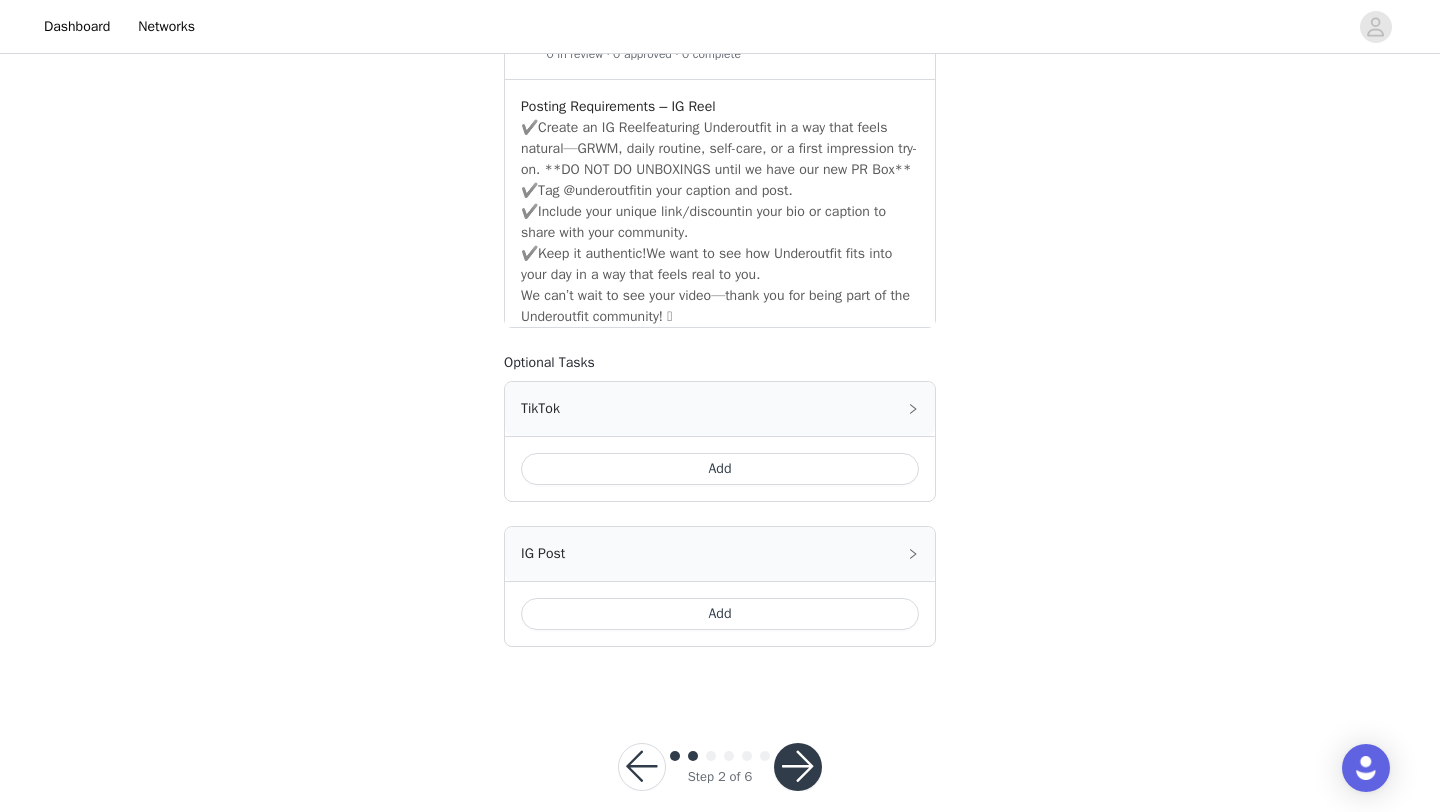 scroll, scrollTop: 1078, scrollLeft: 0, axis: vertical 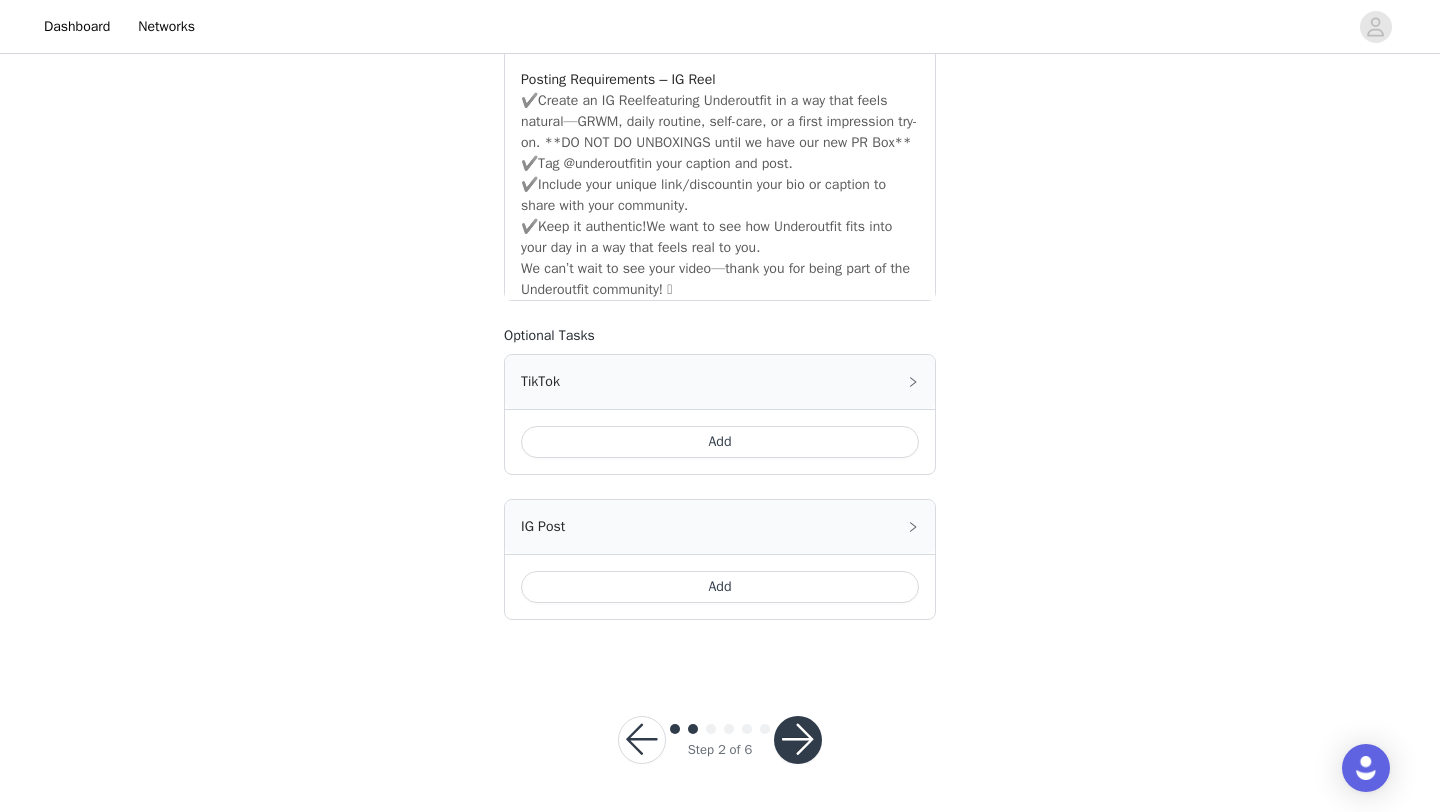 click at bounding box center (798, 740) 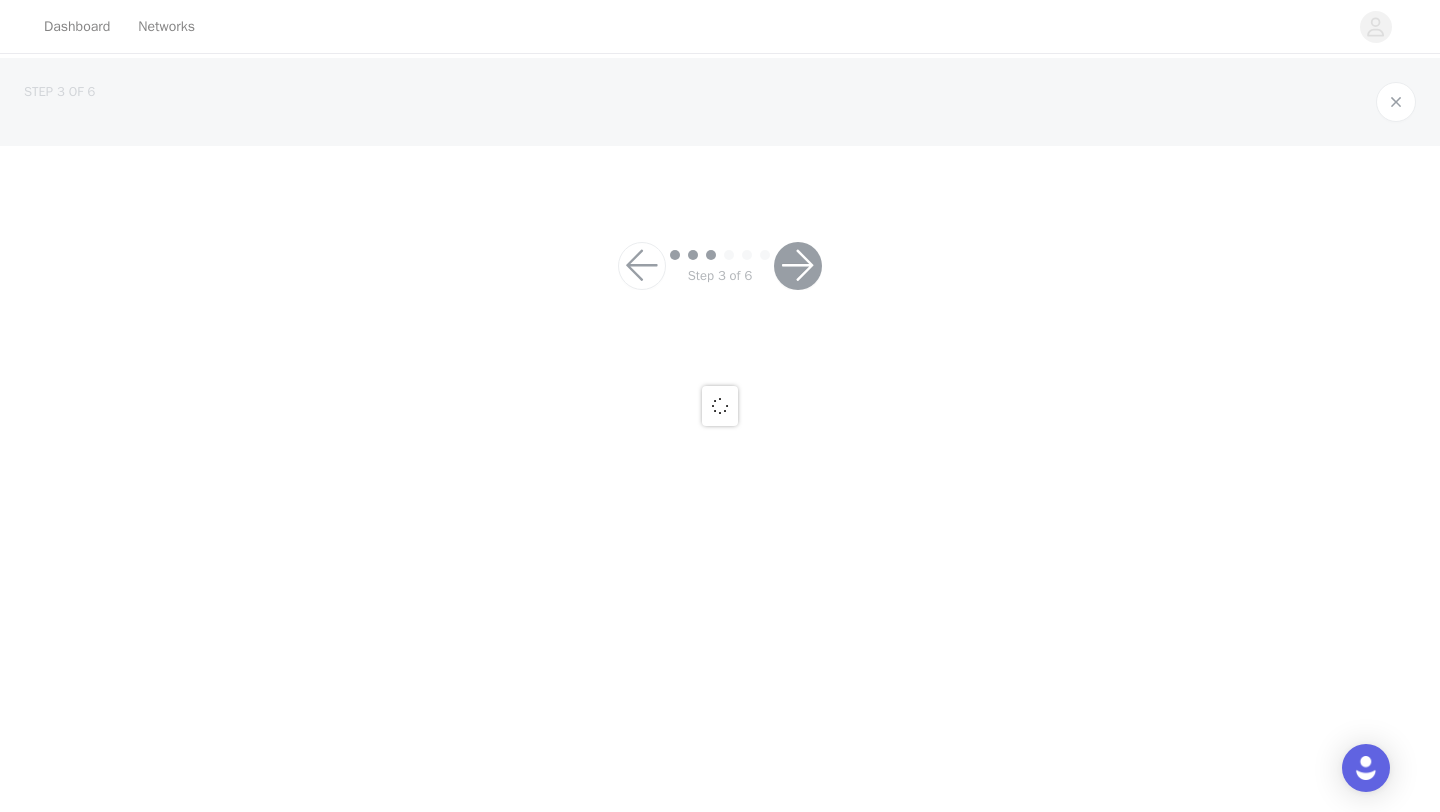 scroll, scrollTop: 0, scrollLeft: 0, axis: both 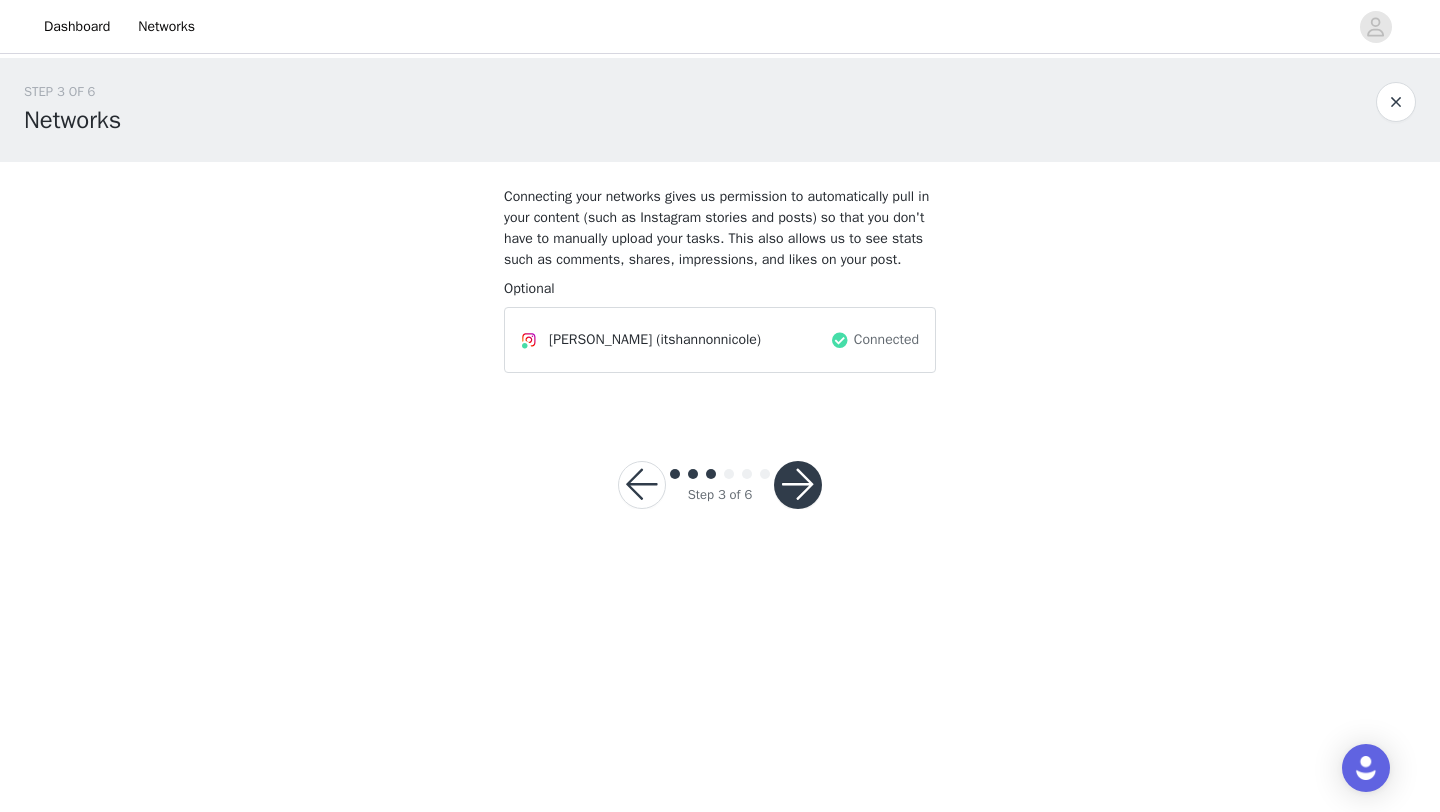 click at bounding box center [798, 485] 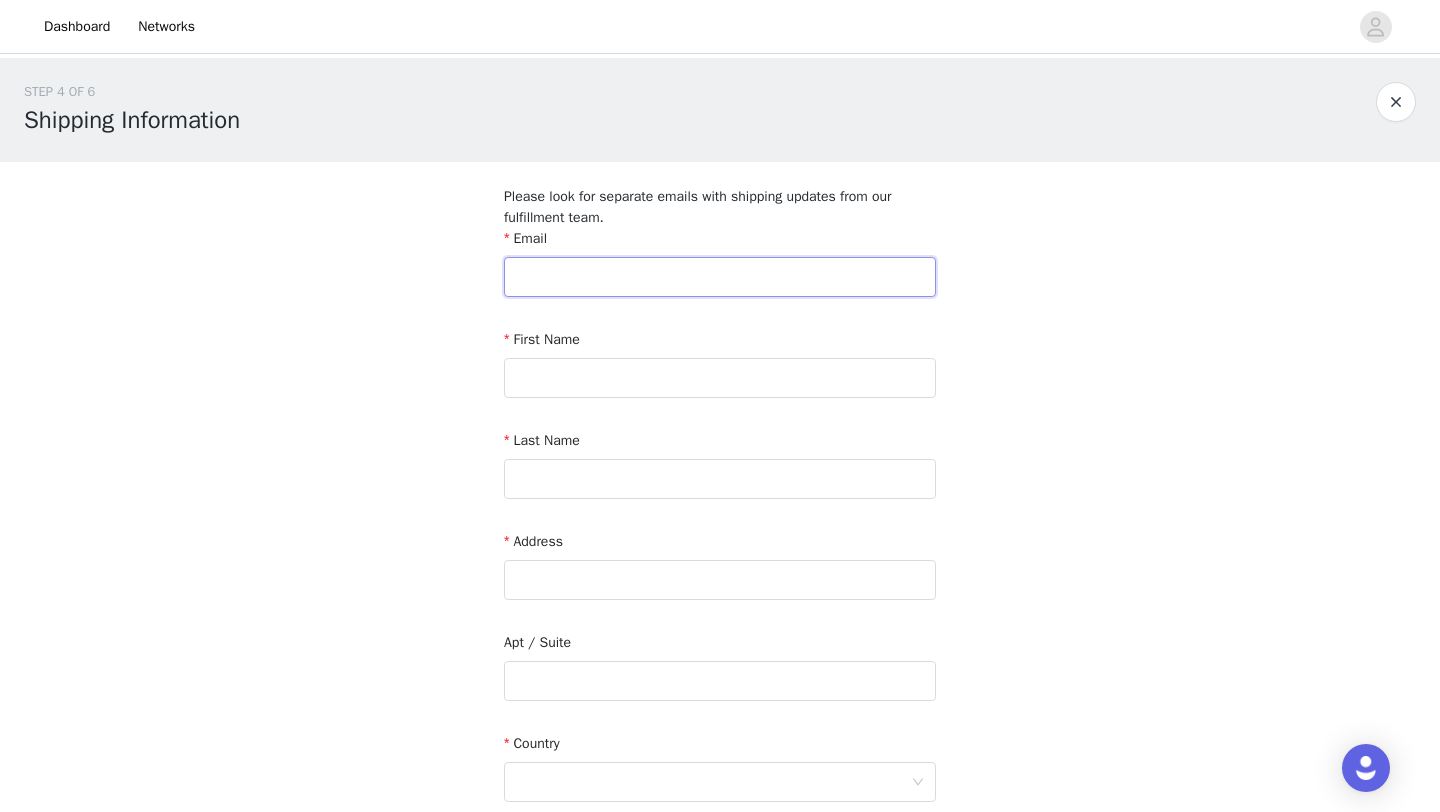click at bounding box center (720, 277) 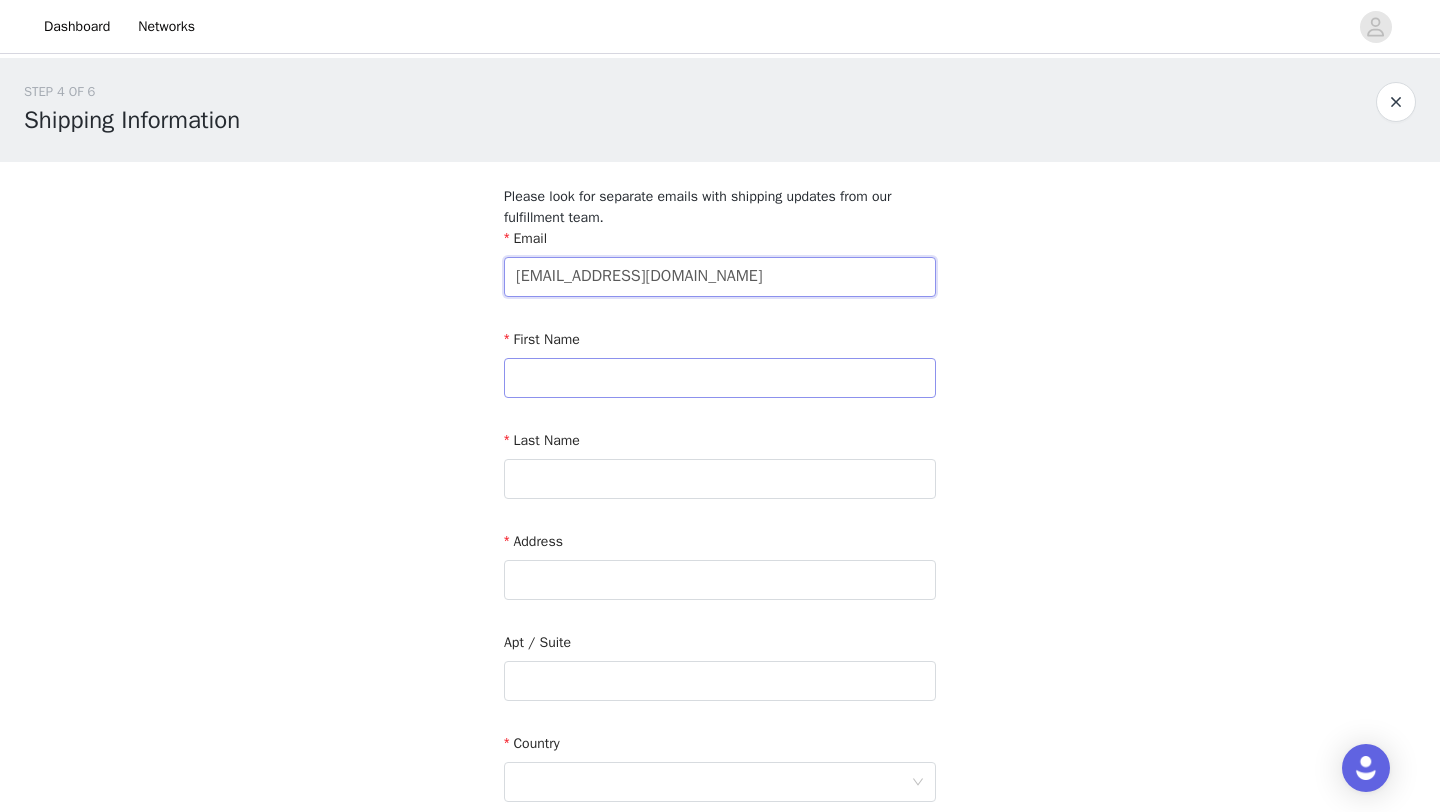 type on "itshannonnicole@gmail.com" 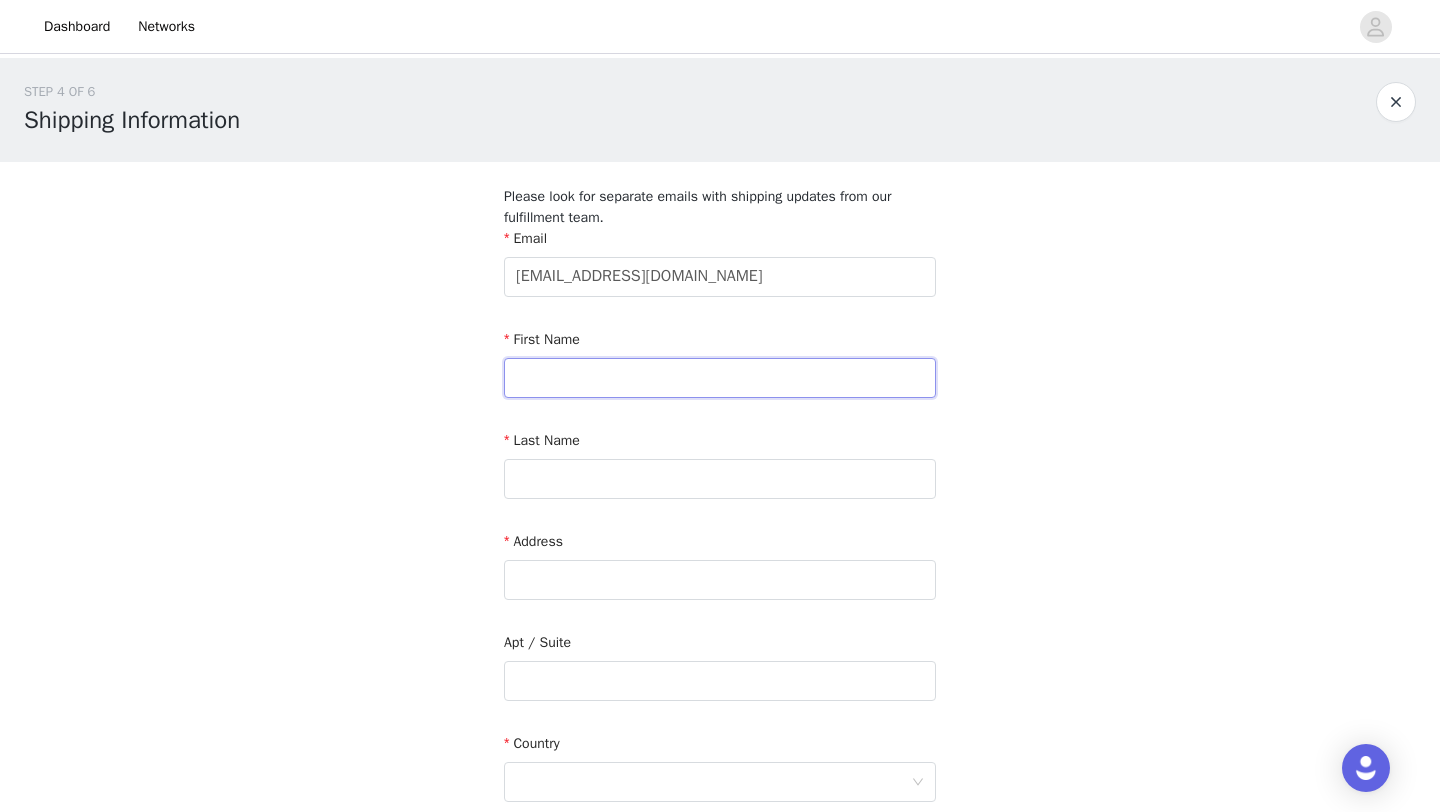 click at bounding box center [720, 378] 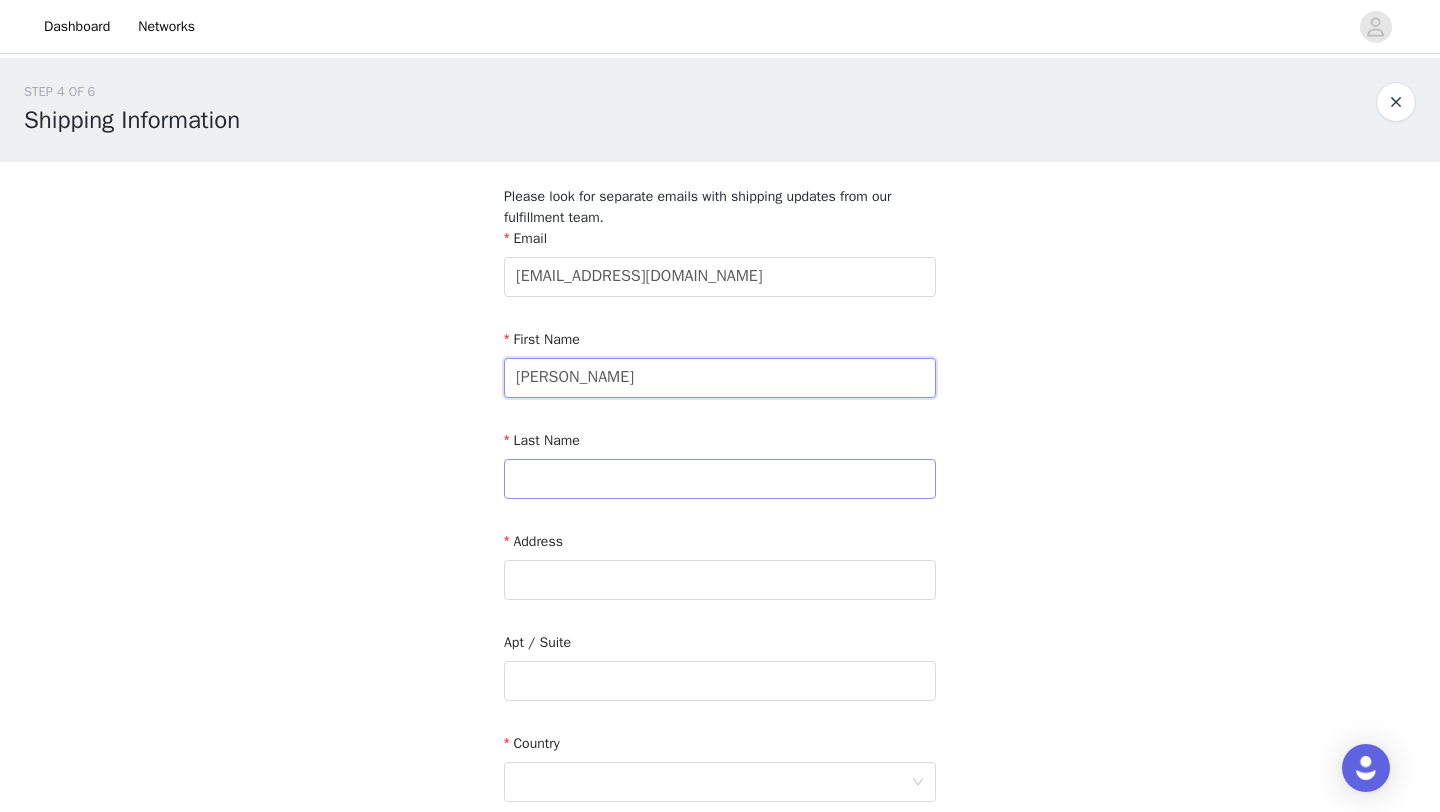 type on "Shannon" 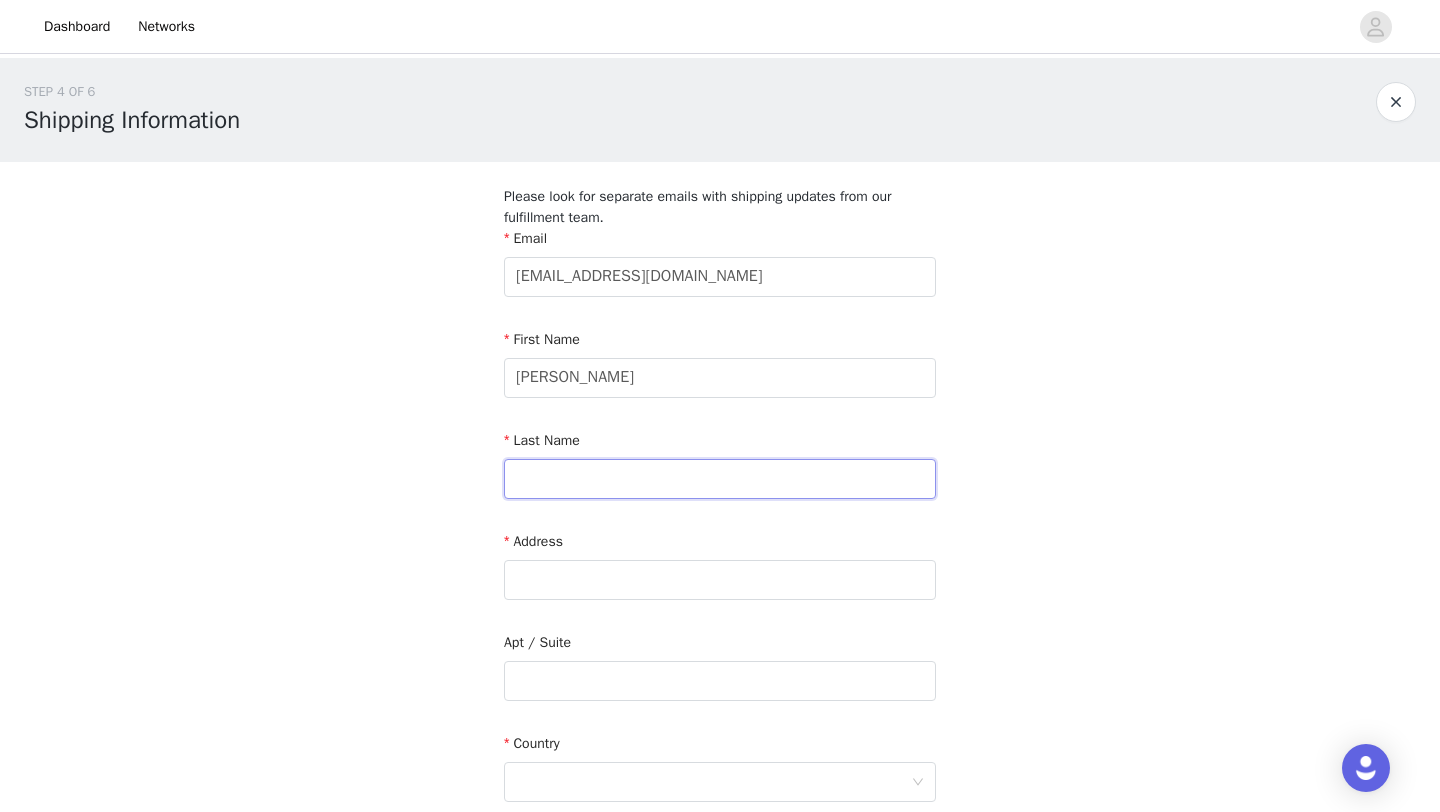click at bounding box center [720, 479] 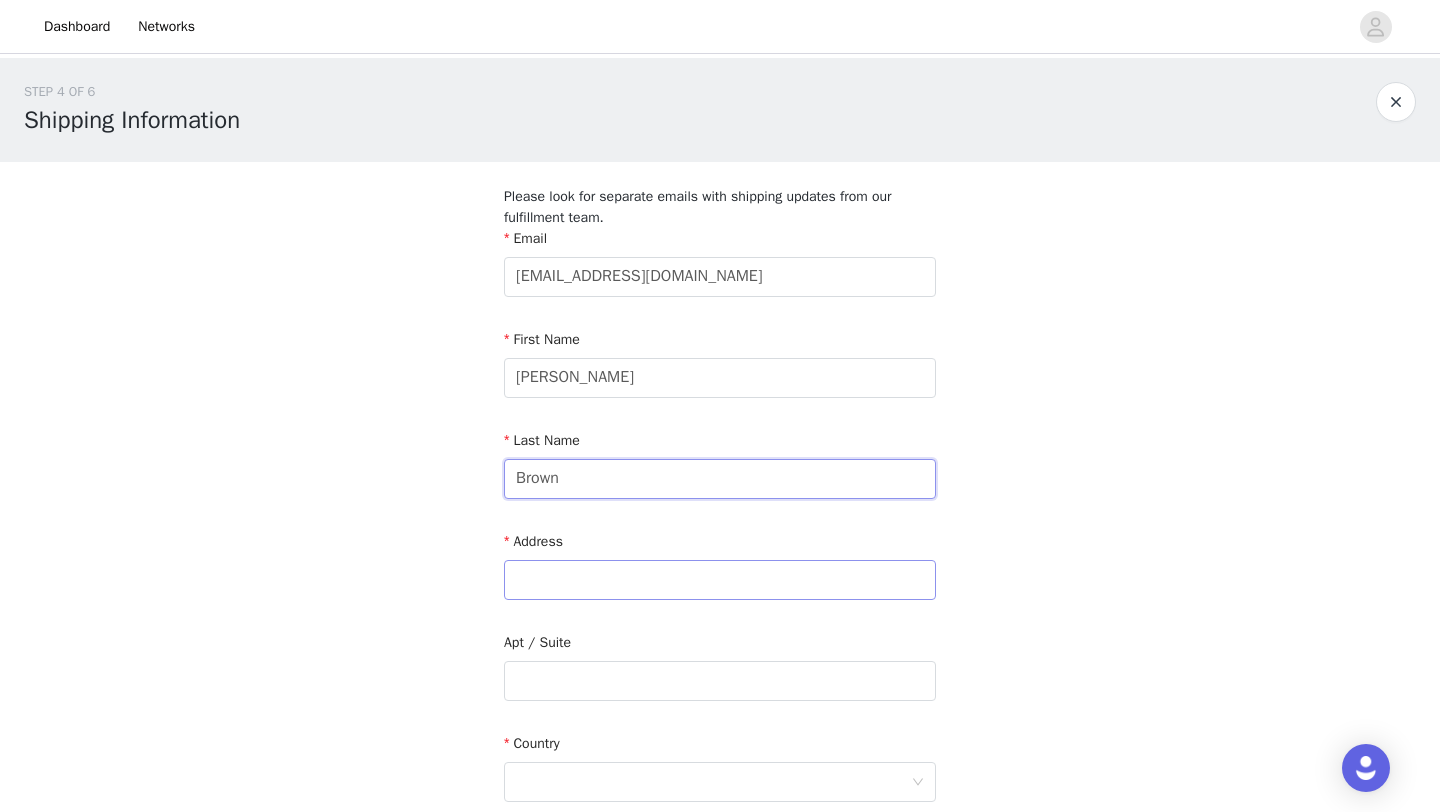 type on "Brown" 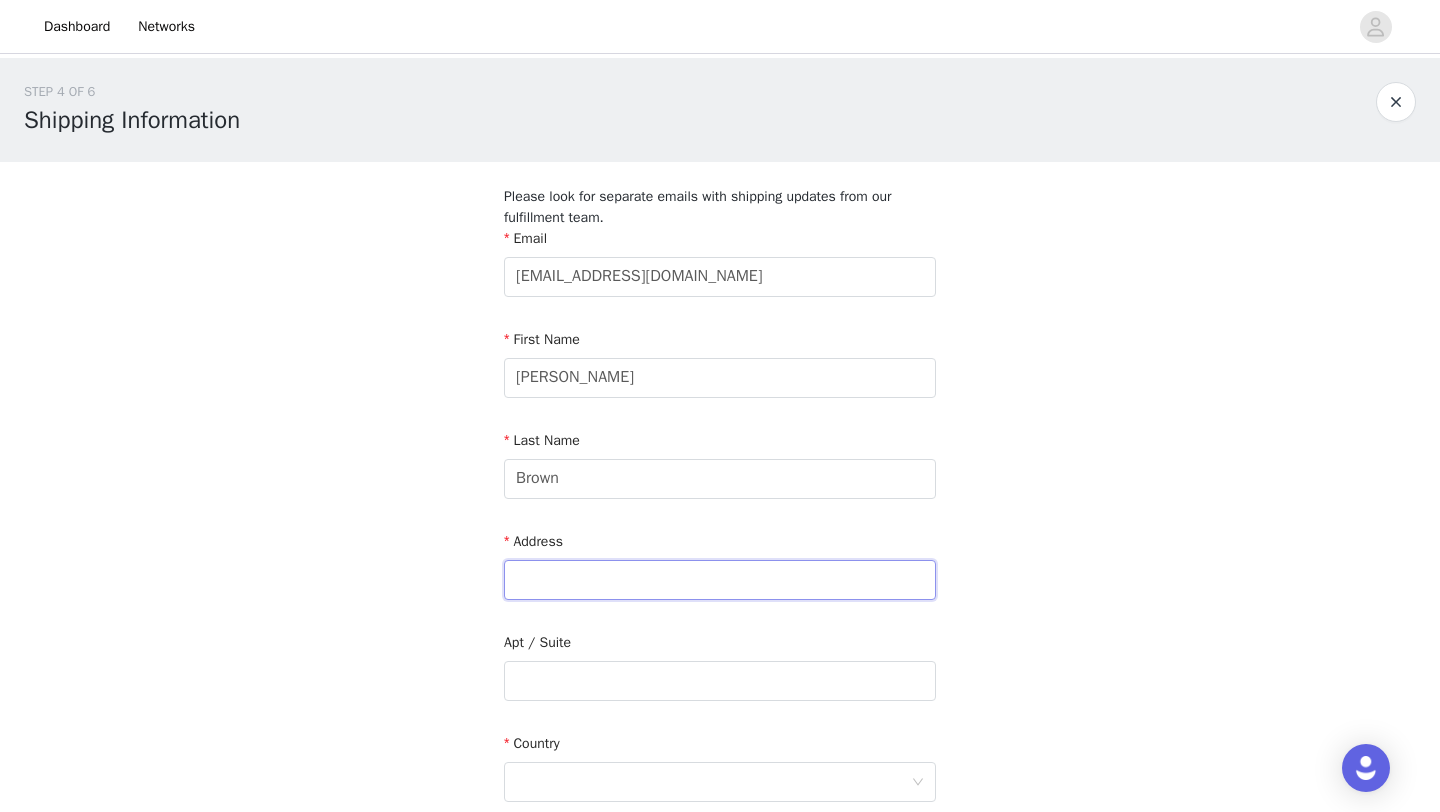 click at bounding box center (720, 580) 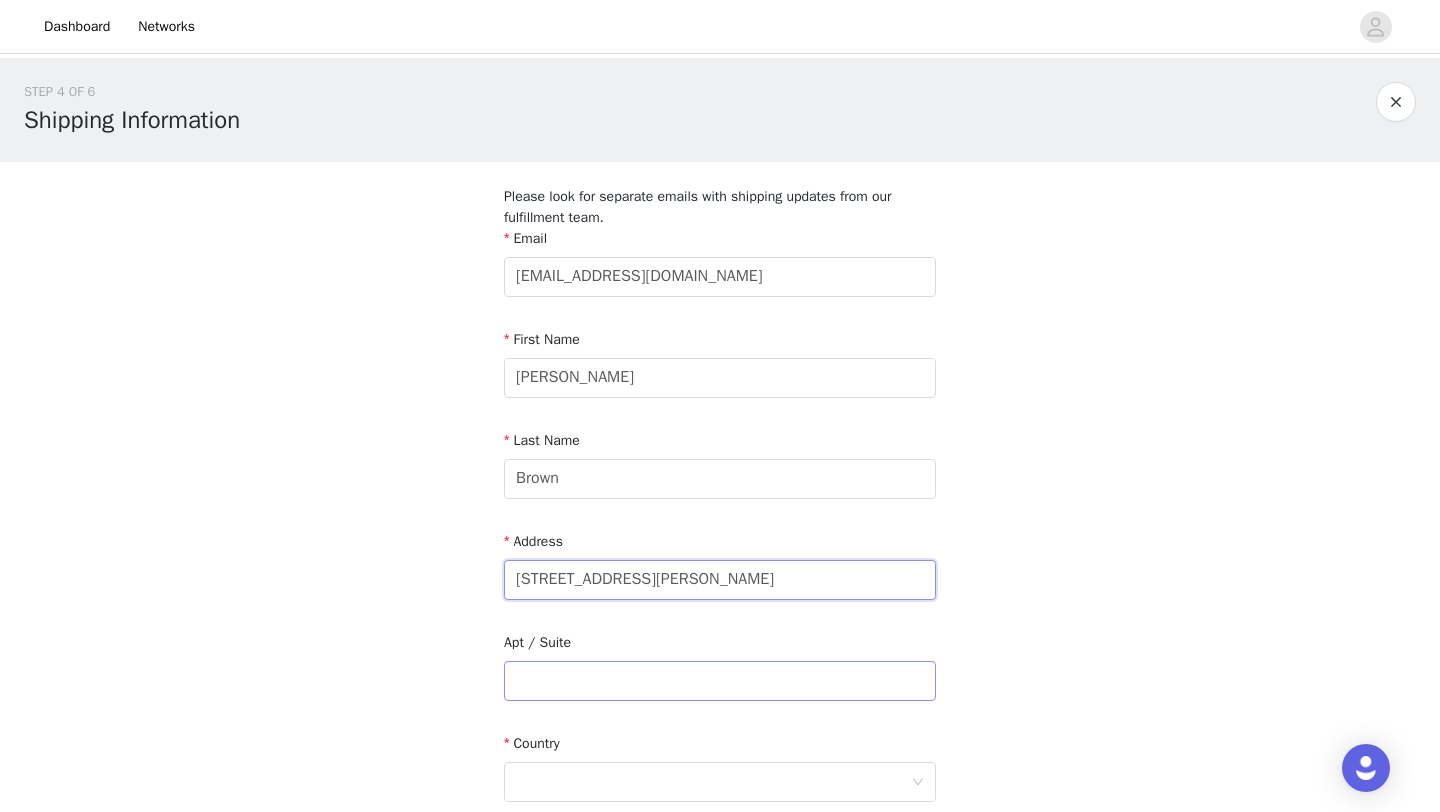 type on "1001 E Byrd Street" 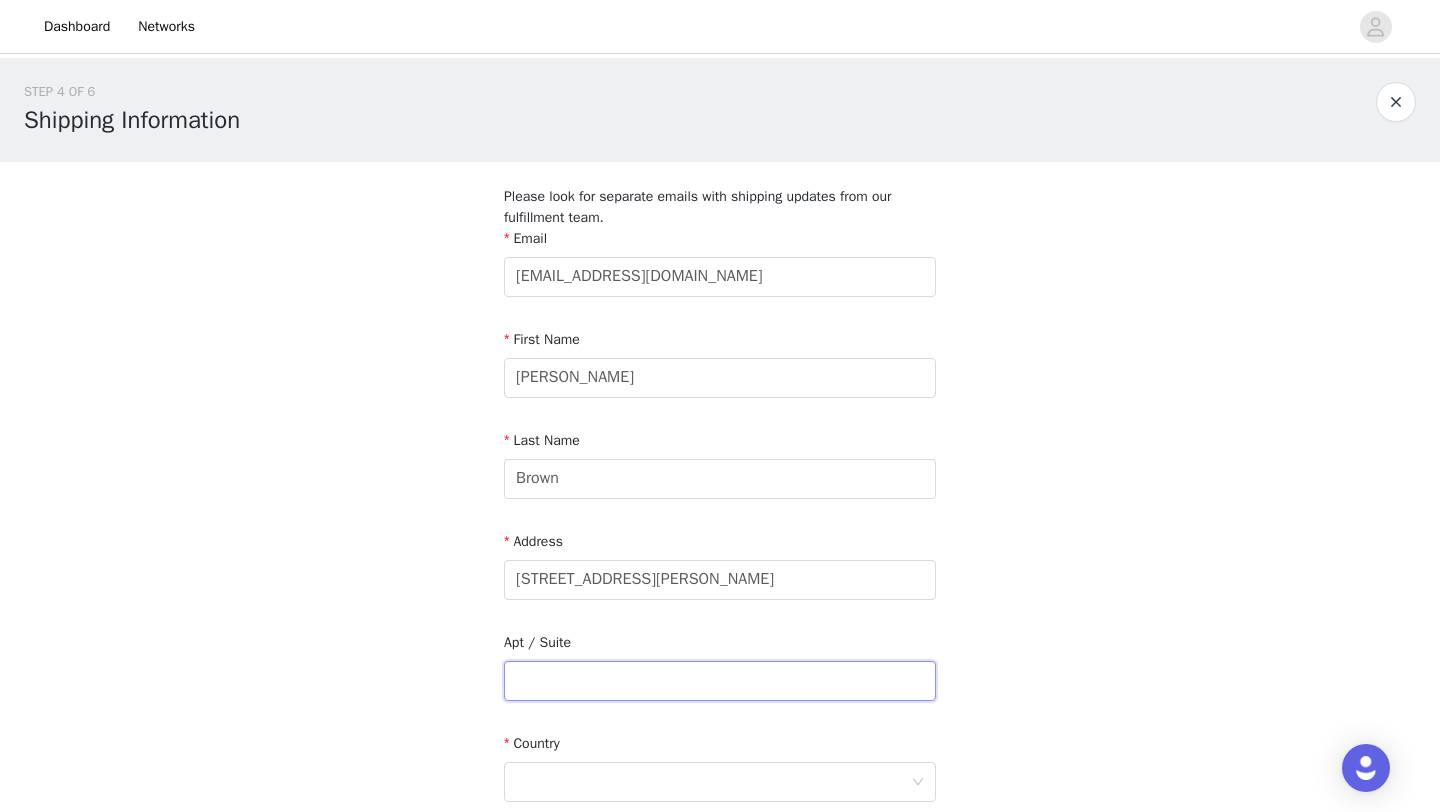 click at bounding box center (720, 681) 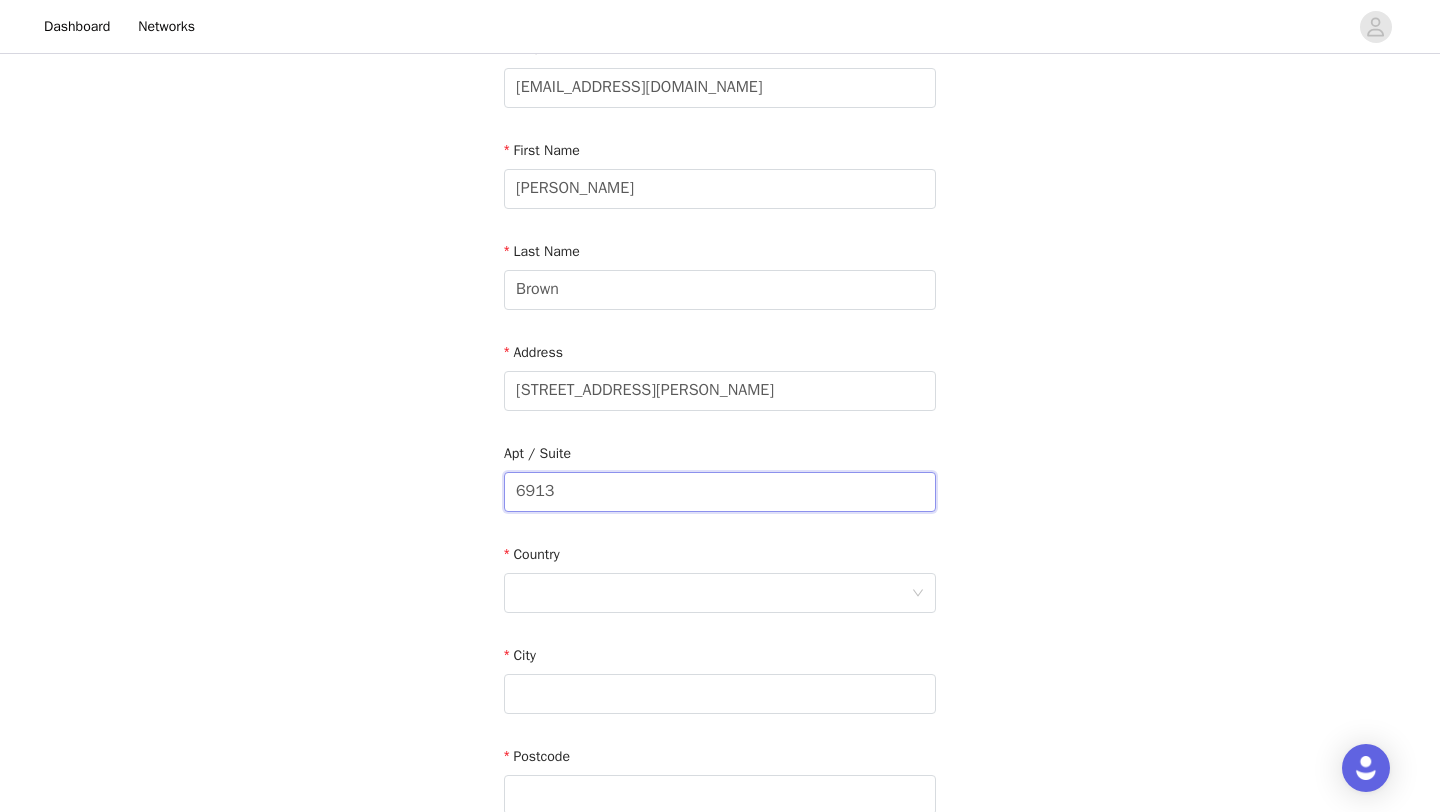scroll, scrollTop: 243, scrollLeft: 0, axis: vertical 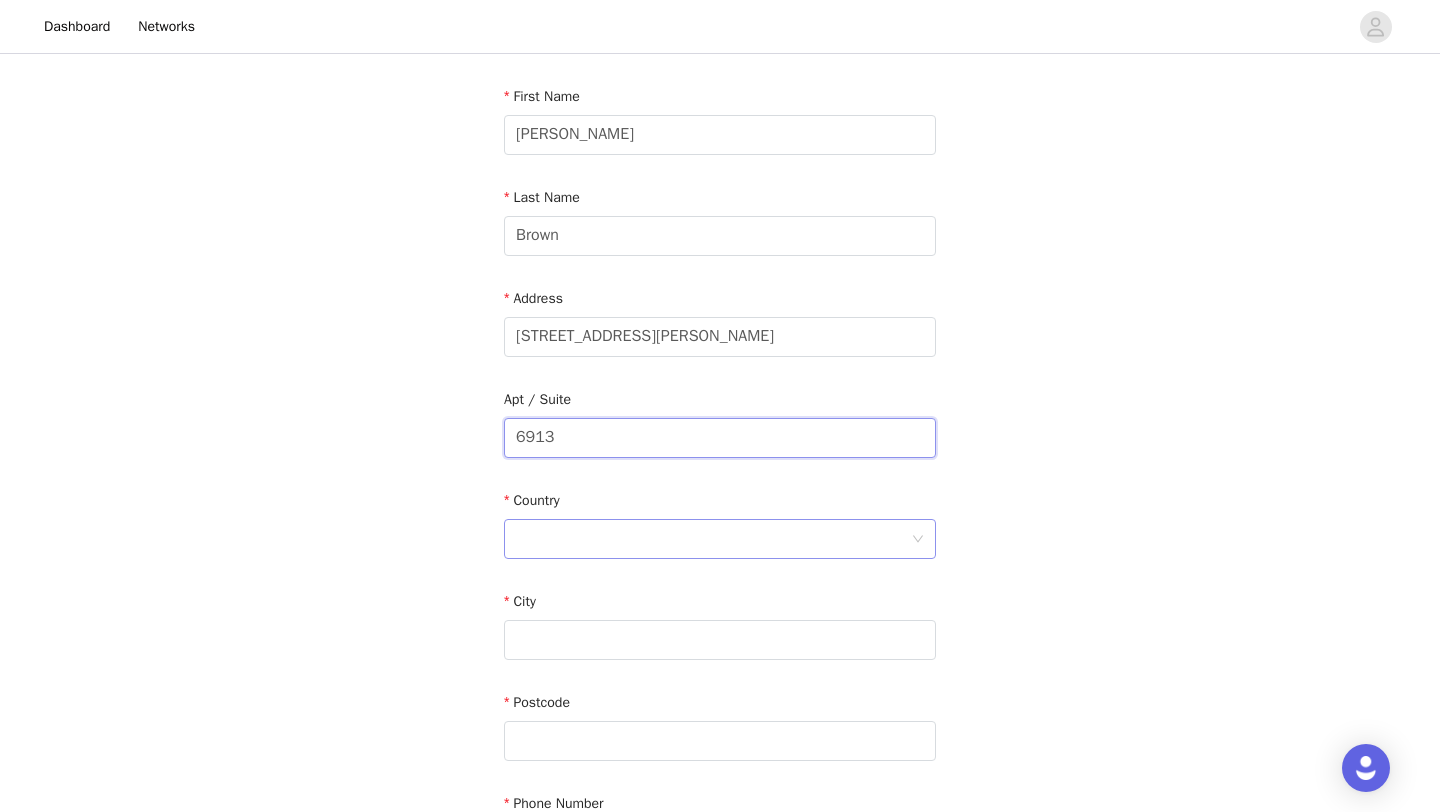type on "6913" 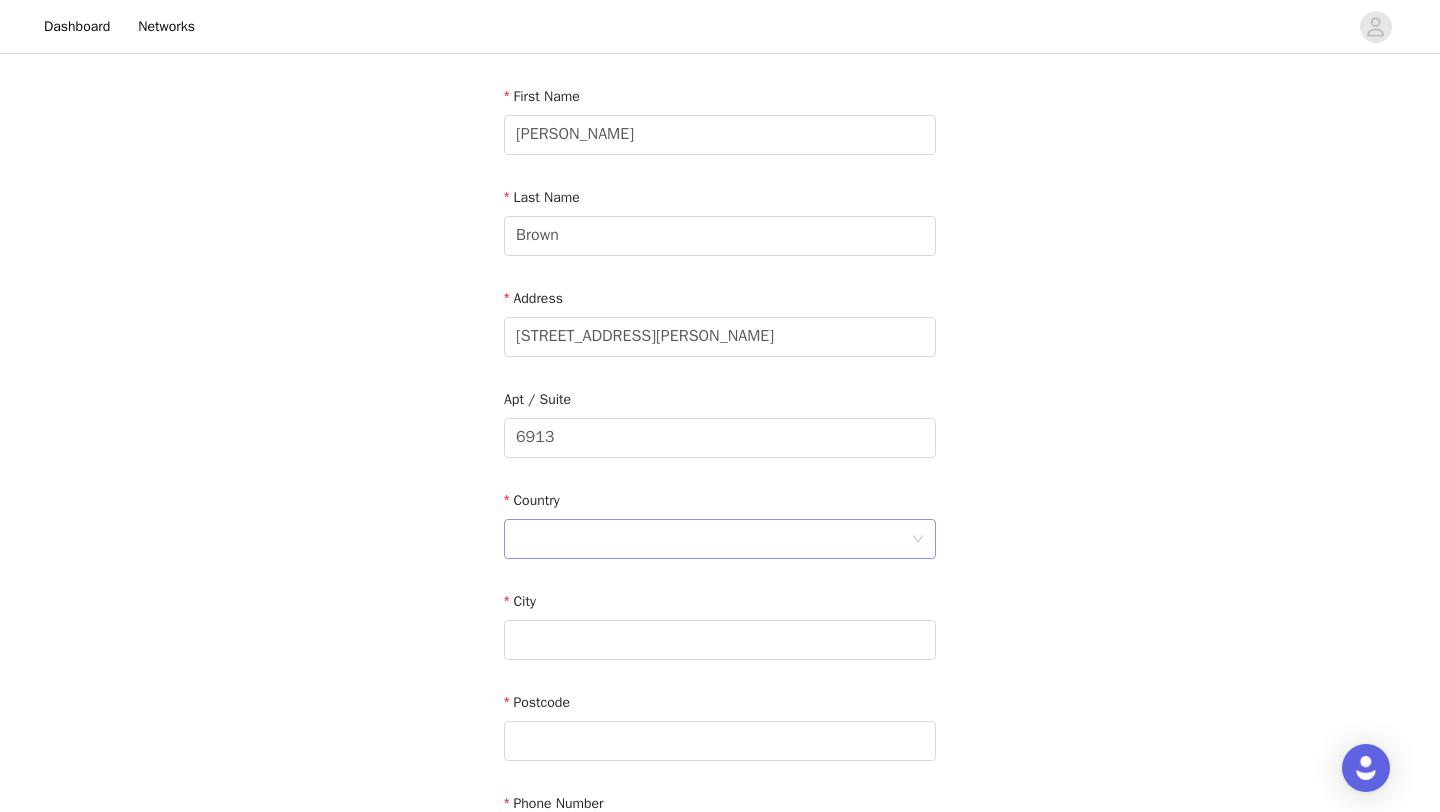 click at bounding box center (713, 539) 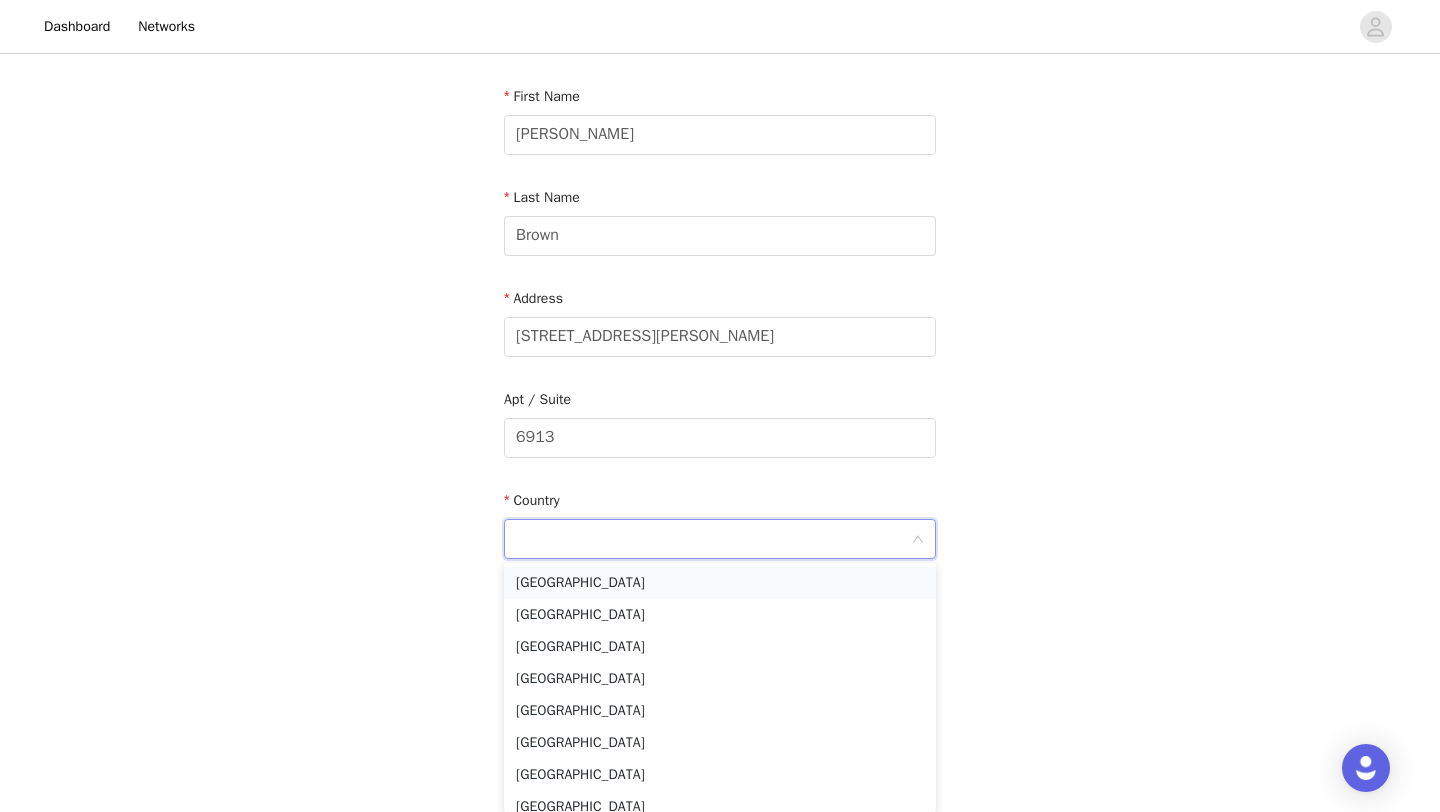 click on "United States" at bounding box center (720, 583) 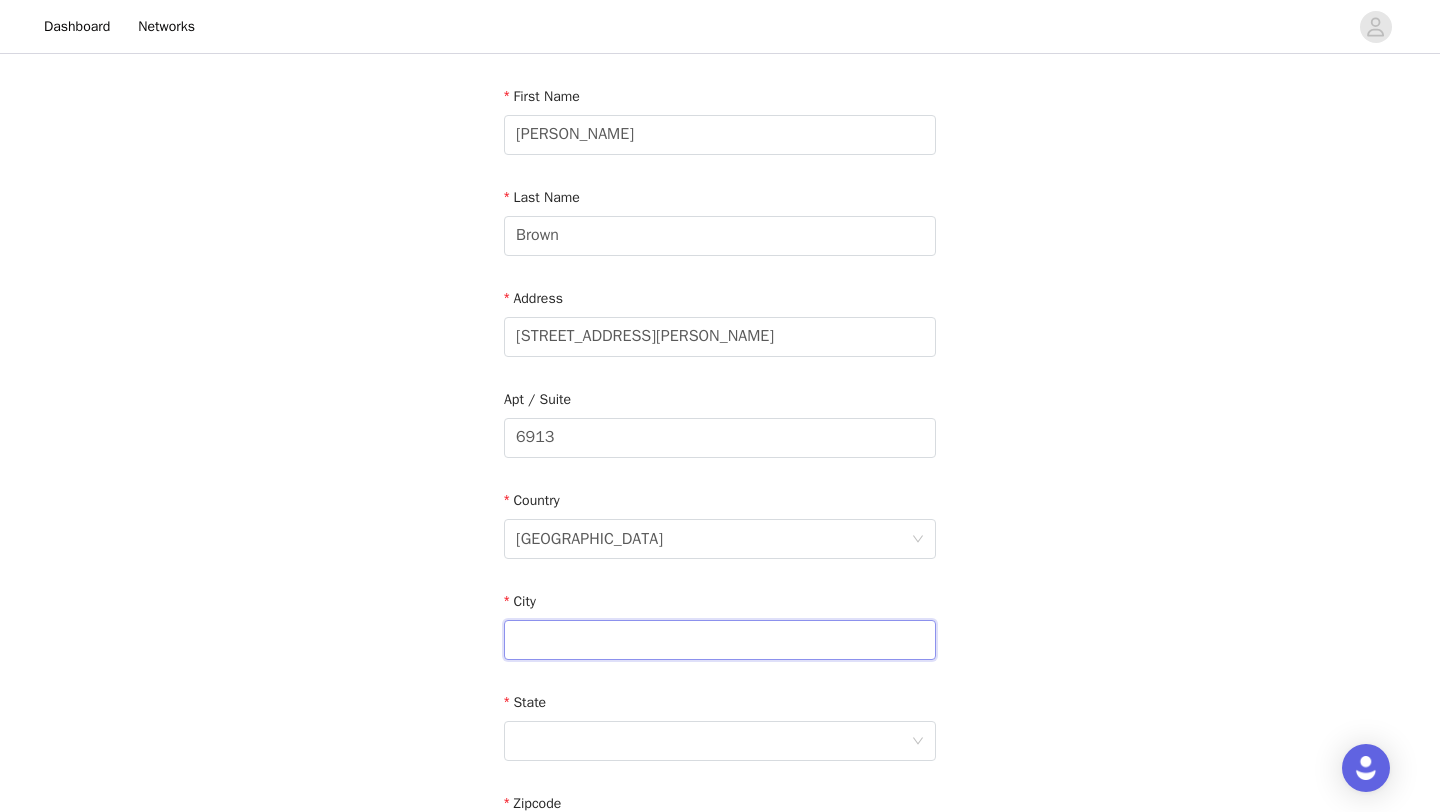 click at bounding box center (720, 640) 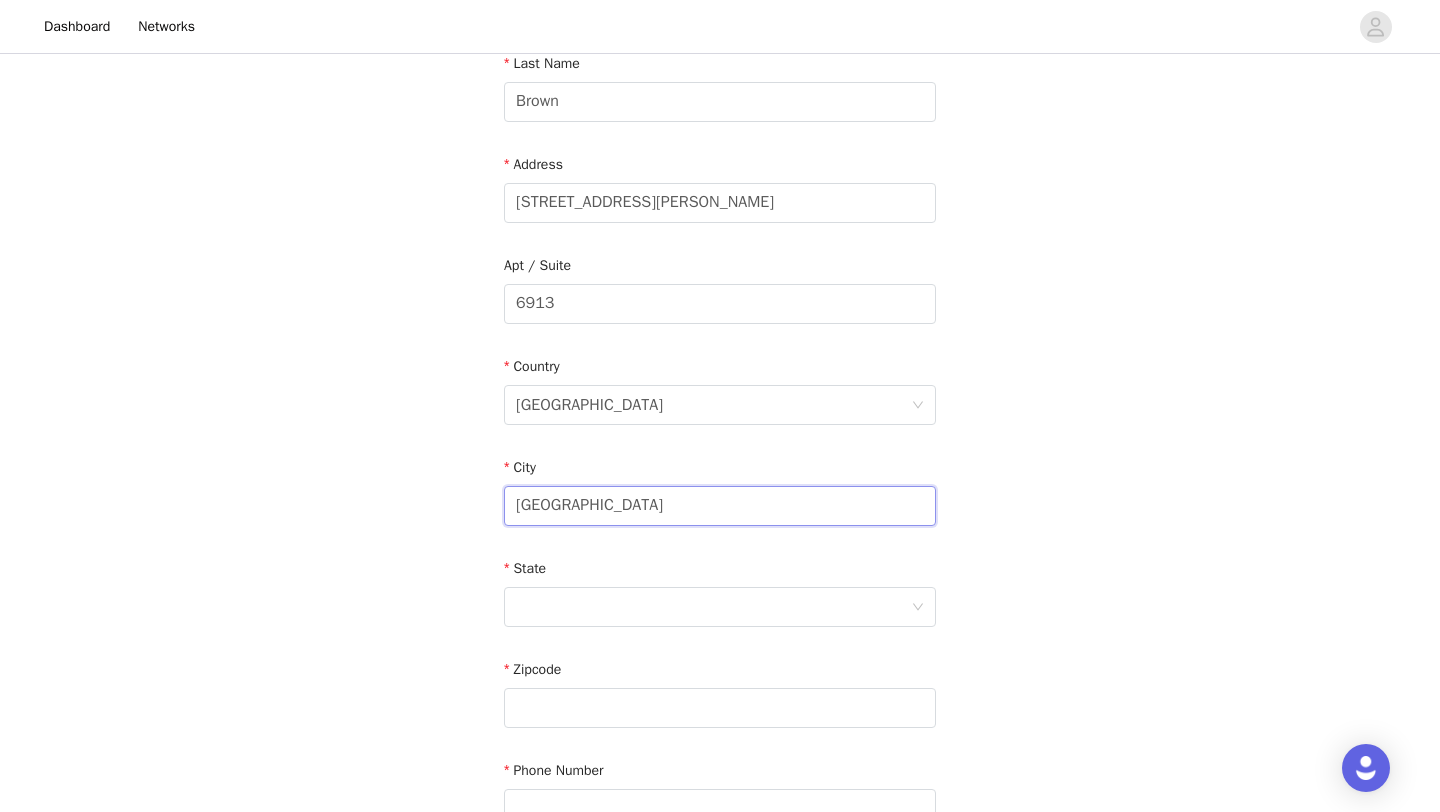 scroll, scrollTop: 446, scrollLeft: 0, axis: vertical 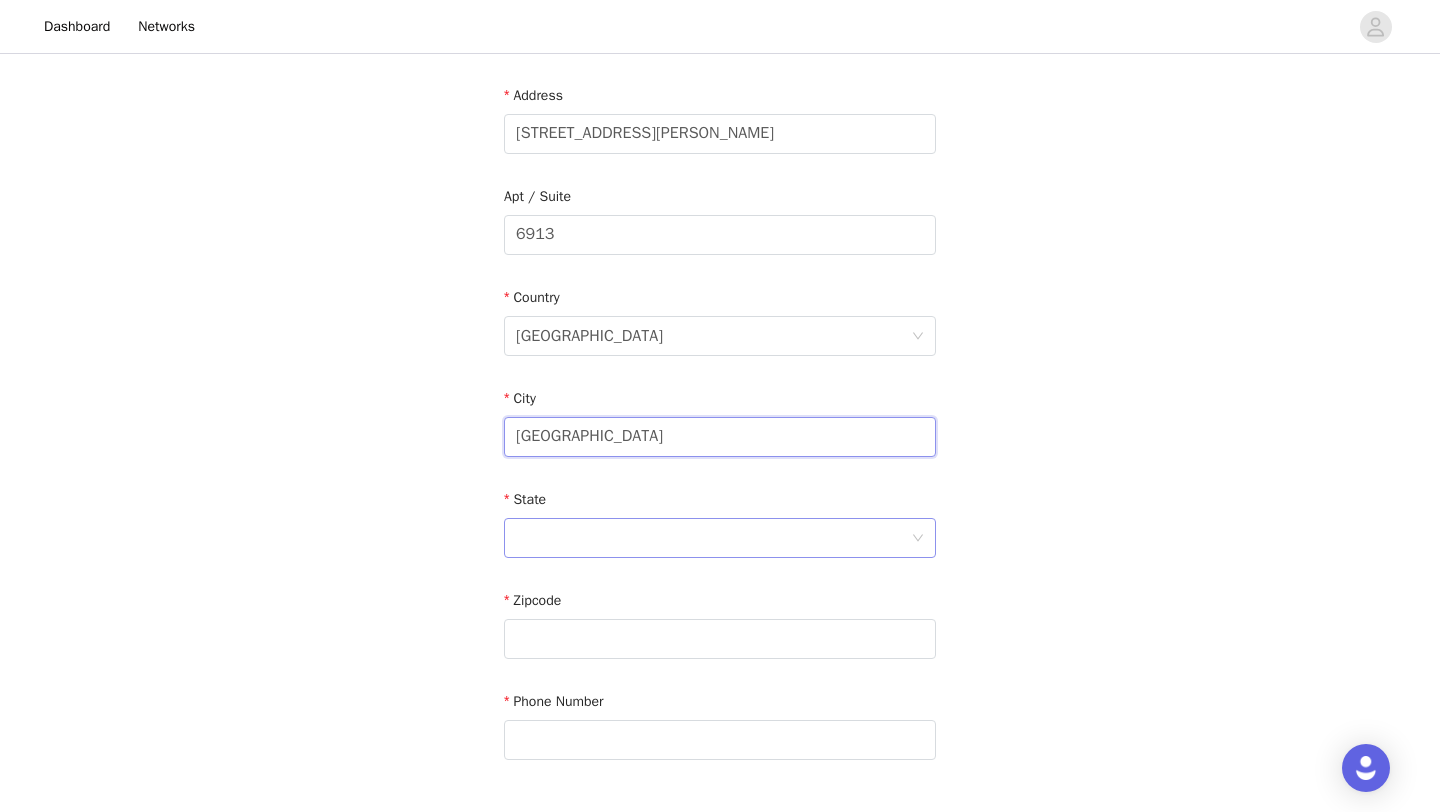 type on "Richmond" 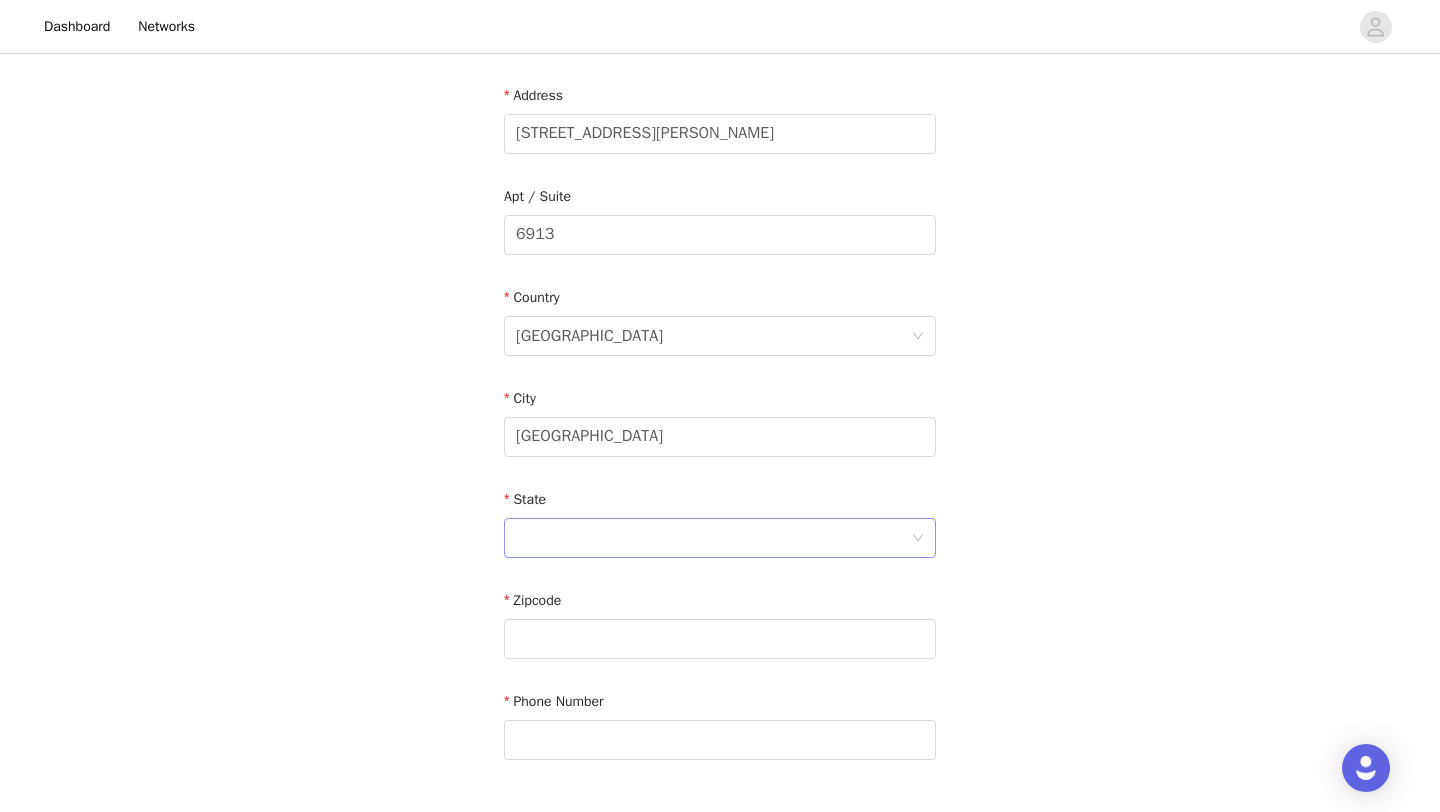 click at bounding box center (713, 538) 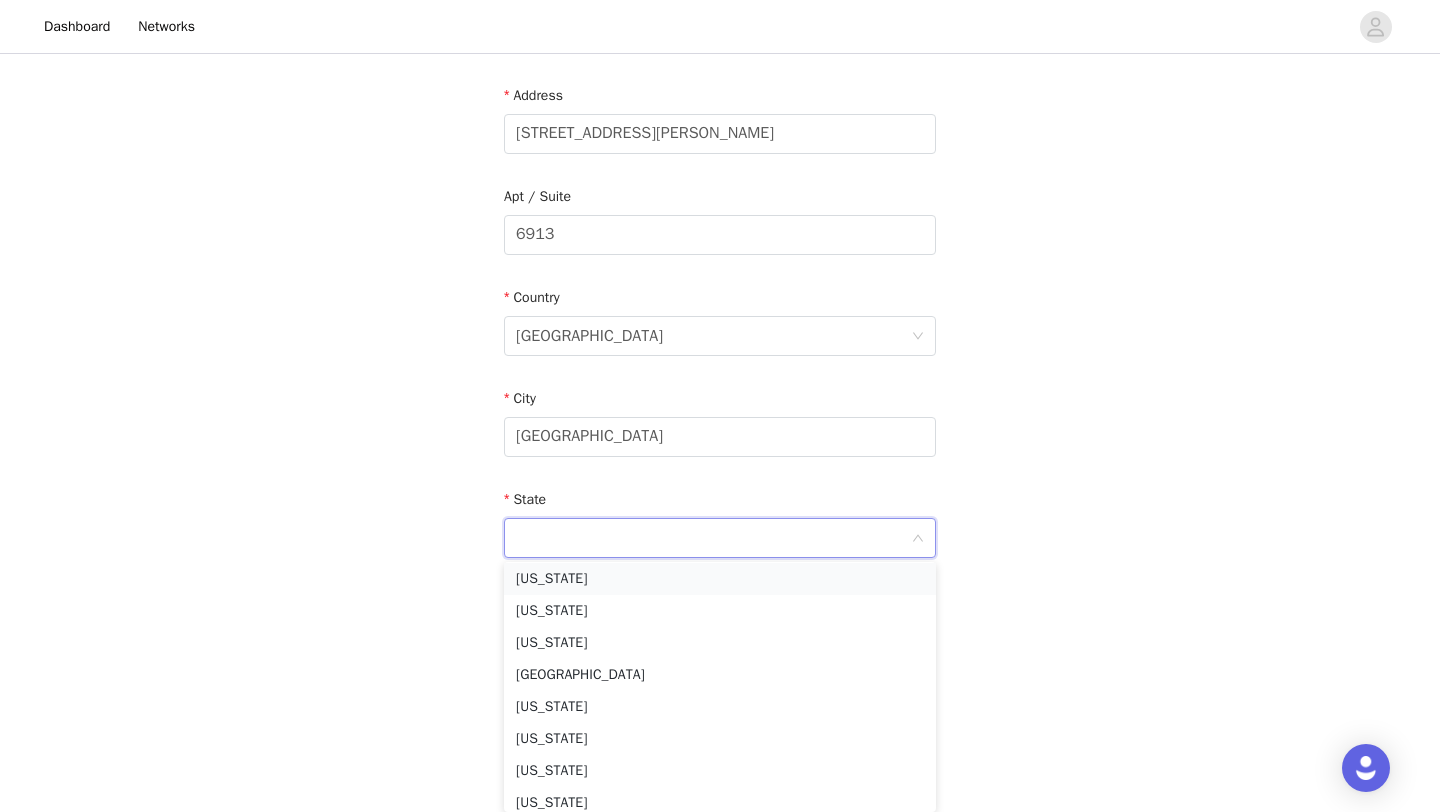 scroll, scrollTop: 1706, scrollLeft: 0, axis: vertical 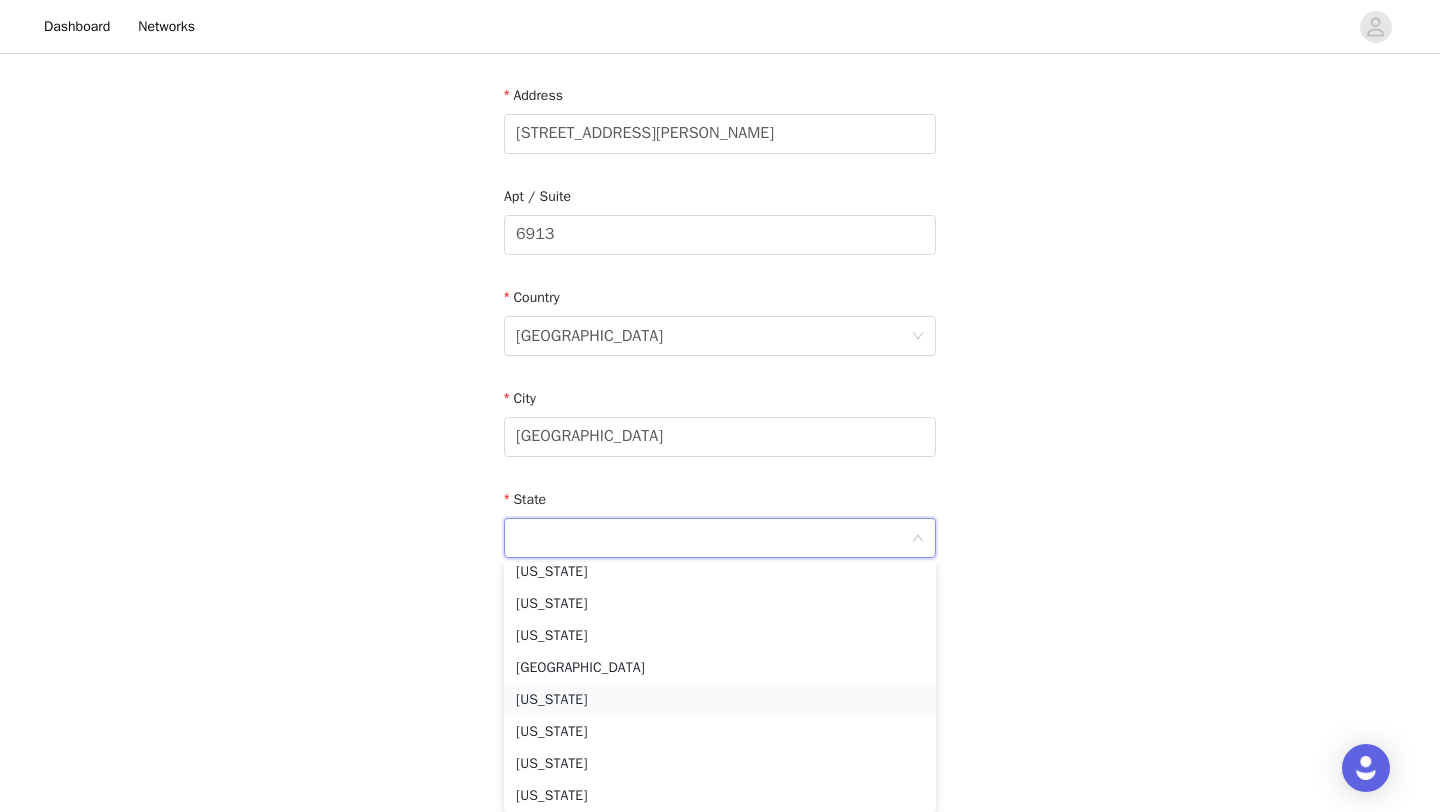 click on "Virginia" at bounding box center [720, 700] 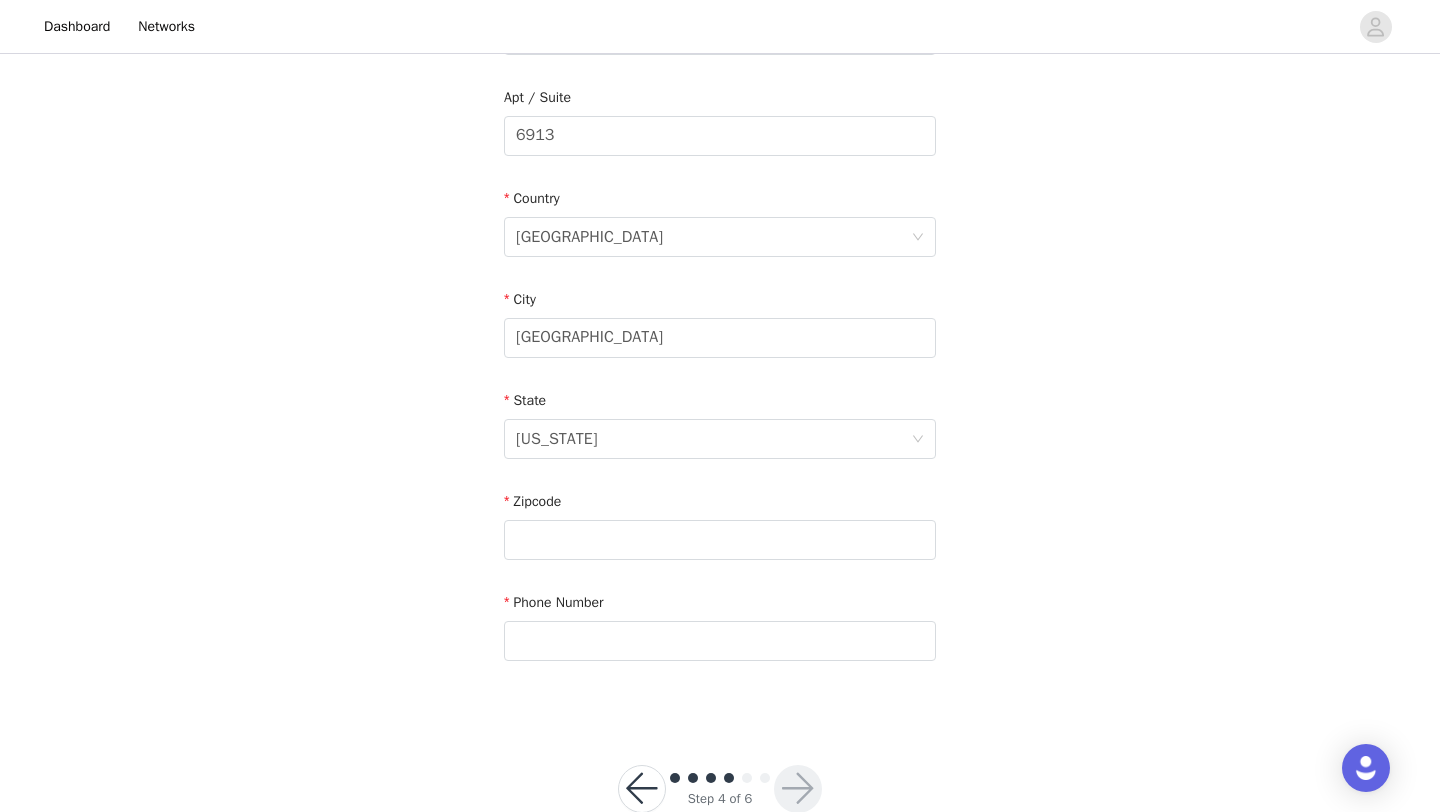 scroll, scrollTop: 593, scrollLeft: 0, axis: vertical 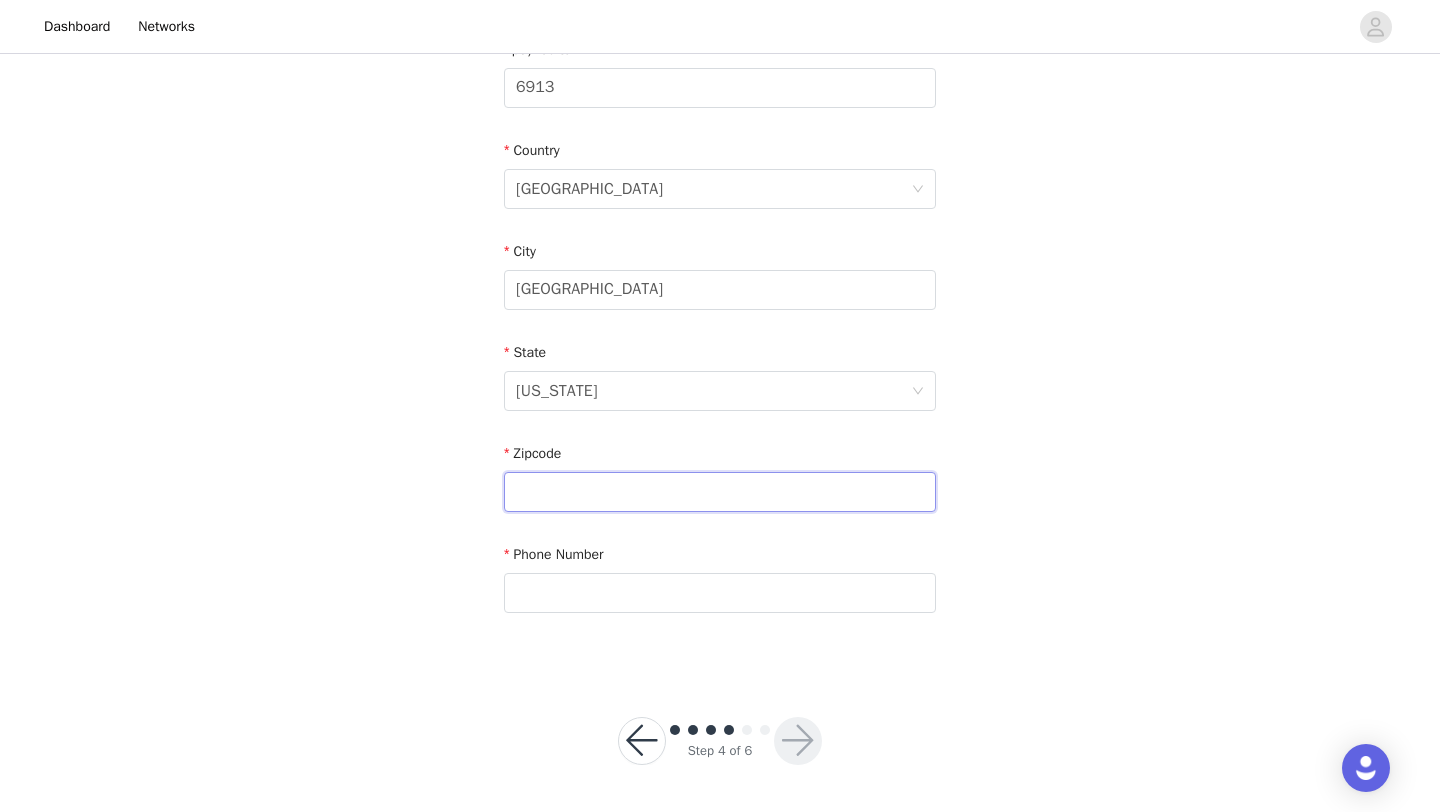 click at bounding box center (720, 492) 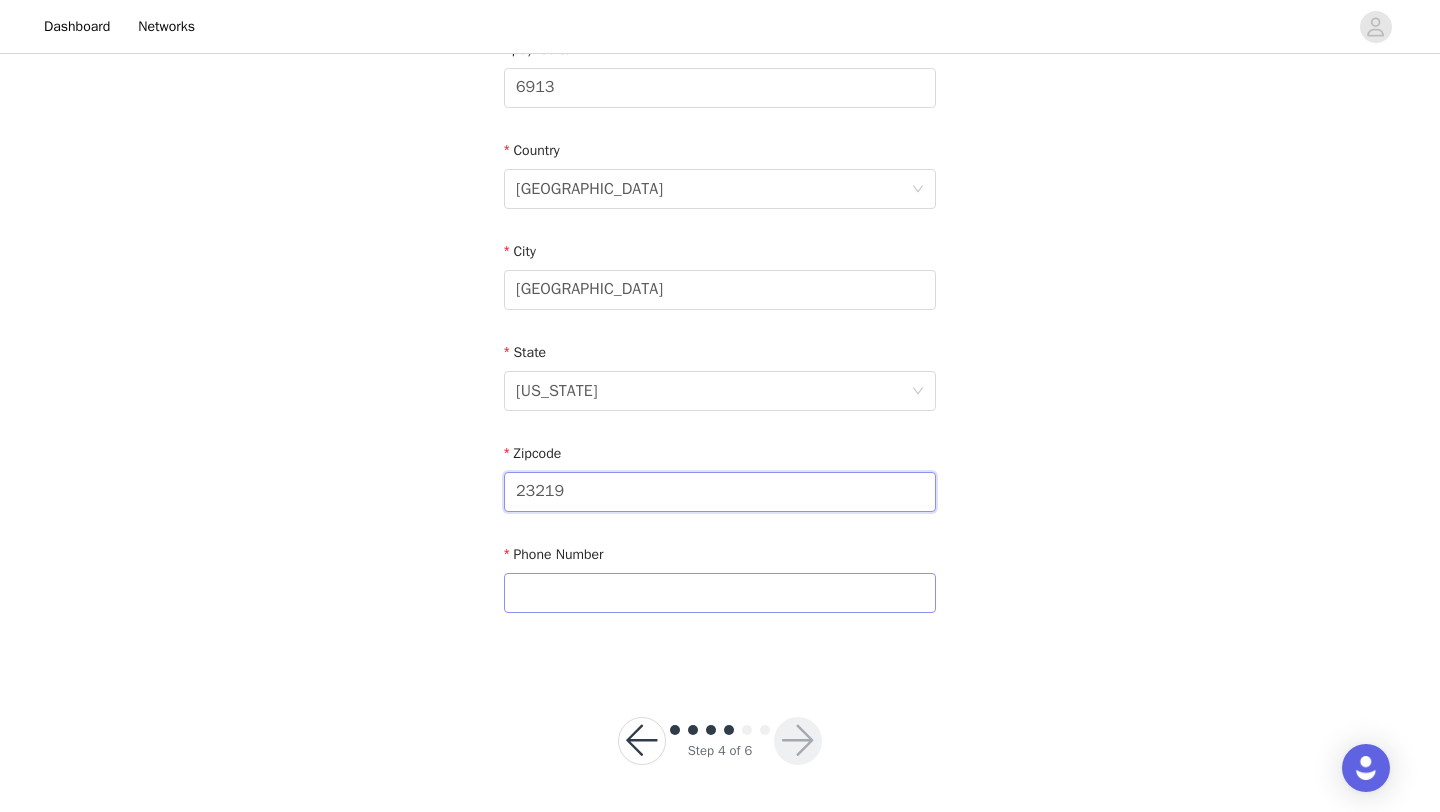 type on "23219" 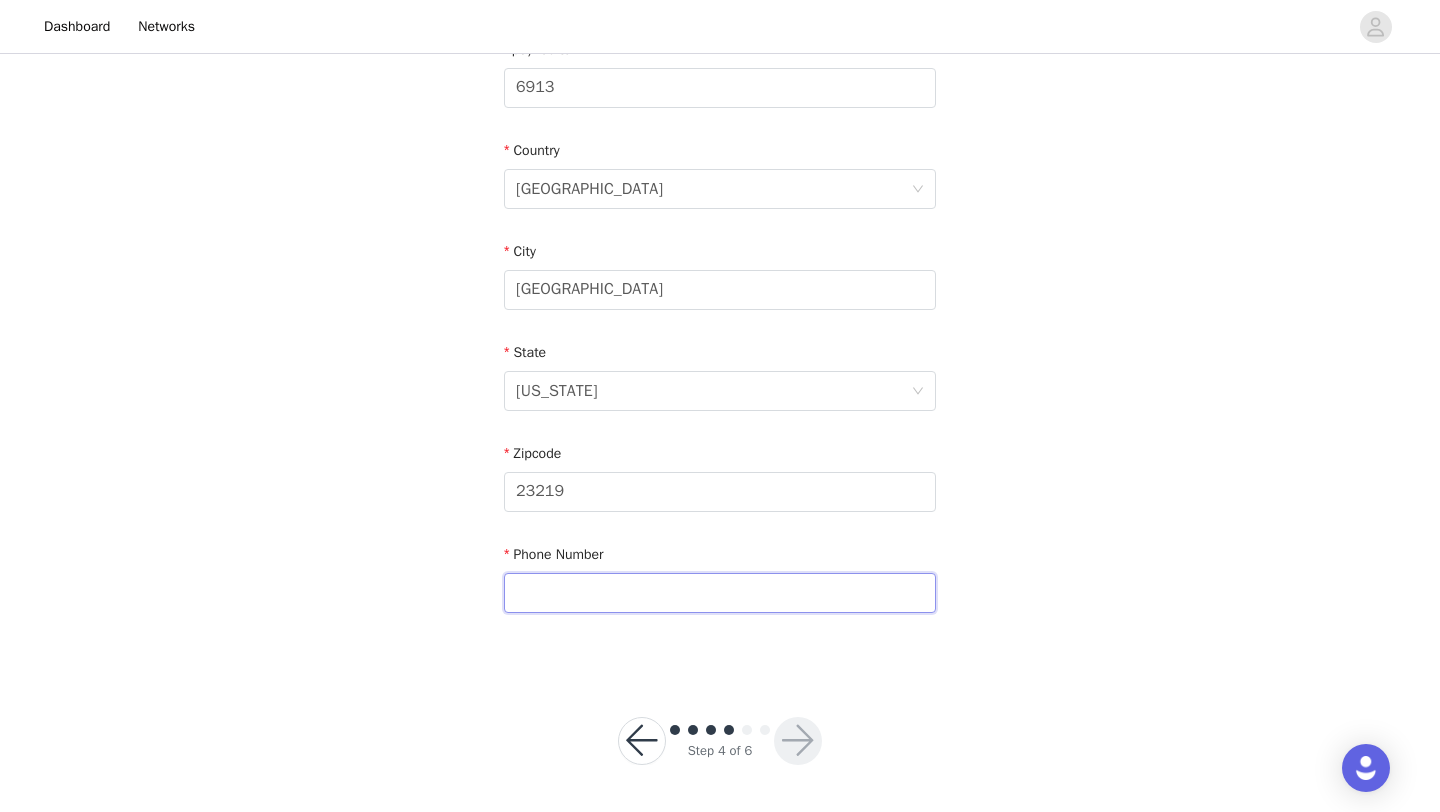 click at bounding box center (720, 593) 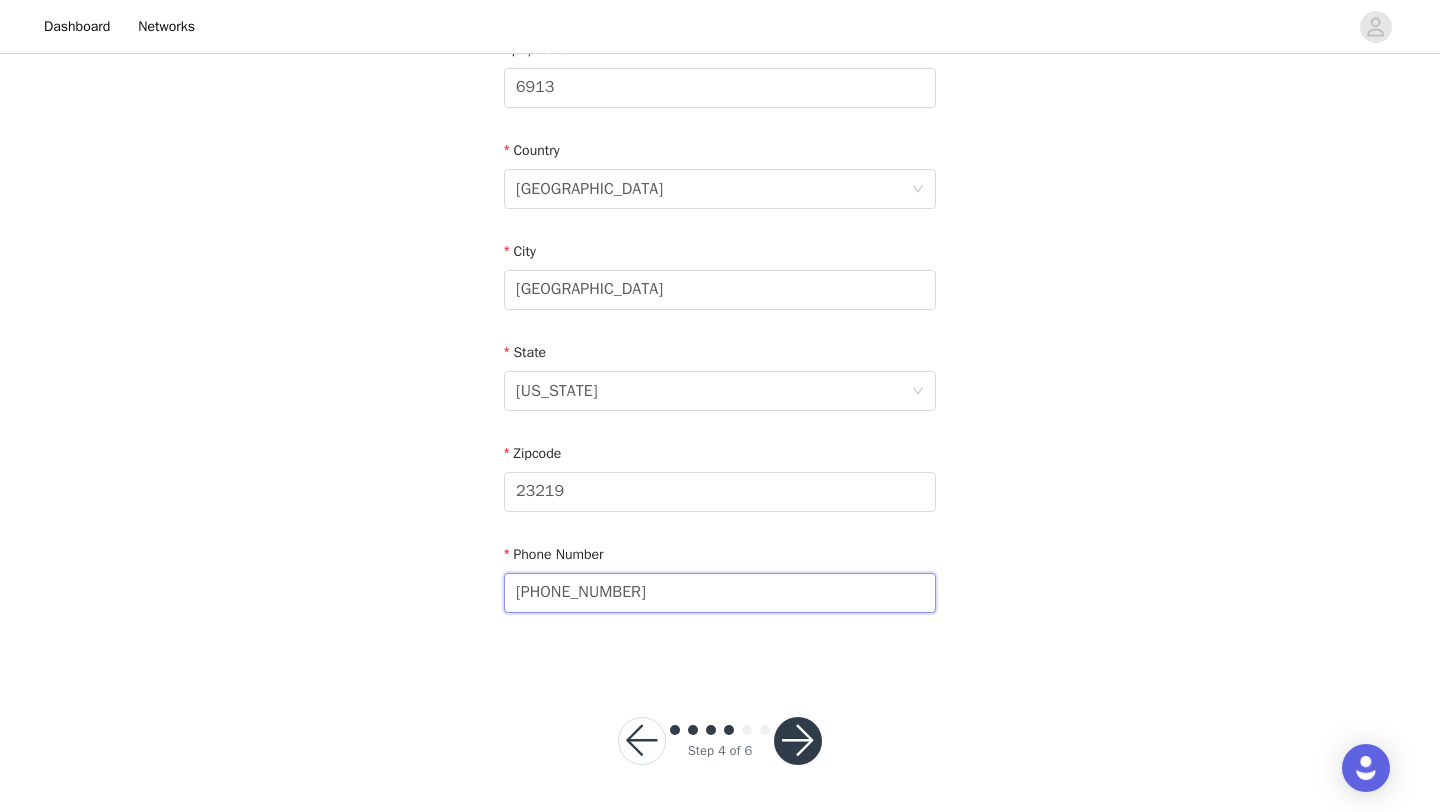 type on "773 301 4342" 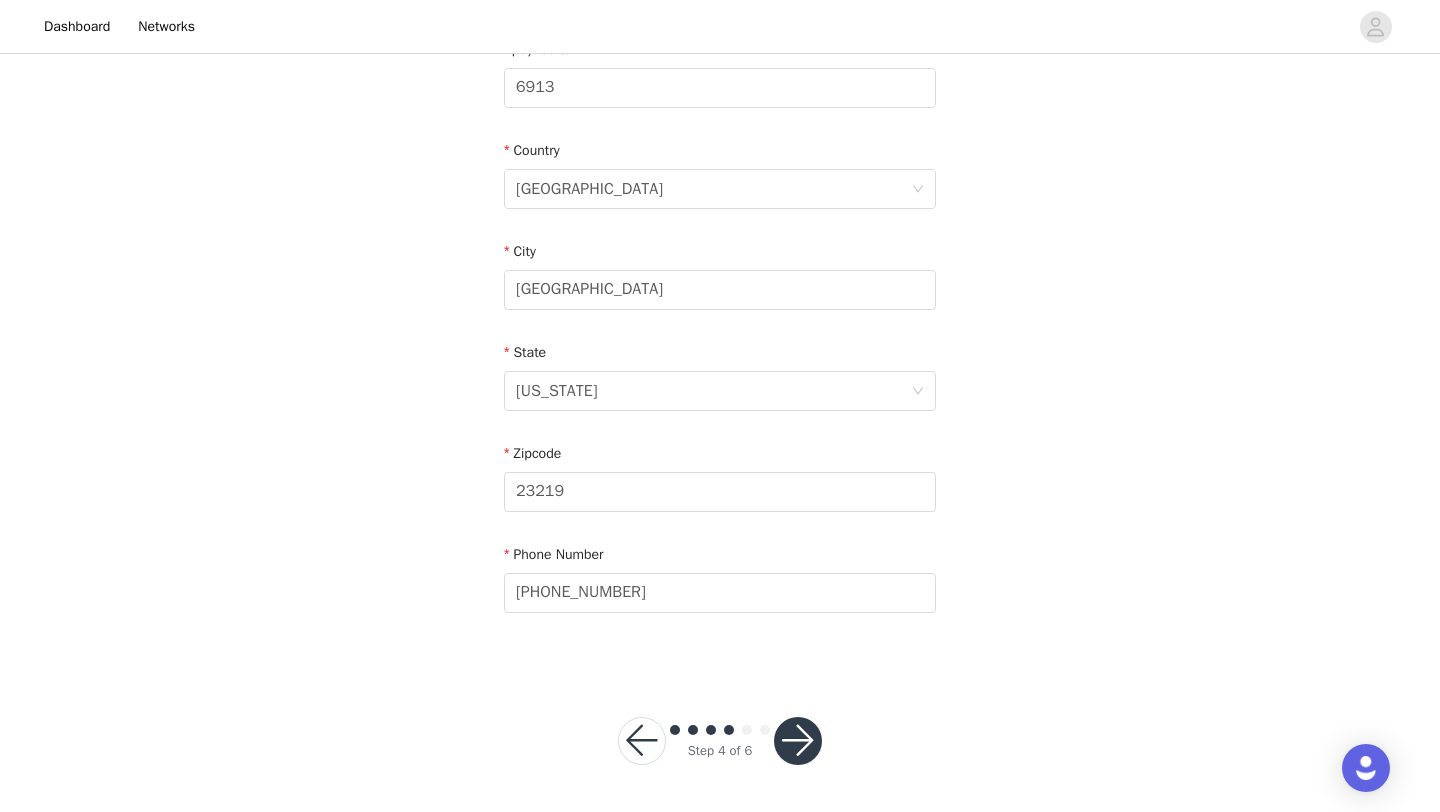 click at bounding box center [798, 741] 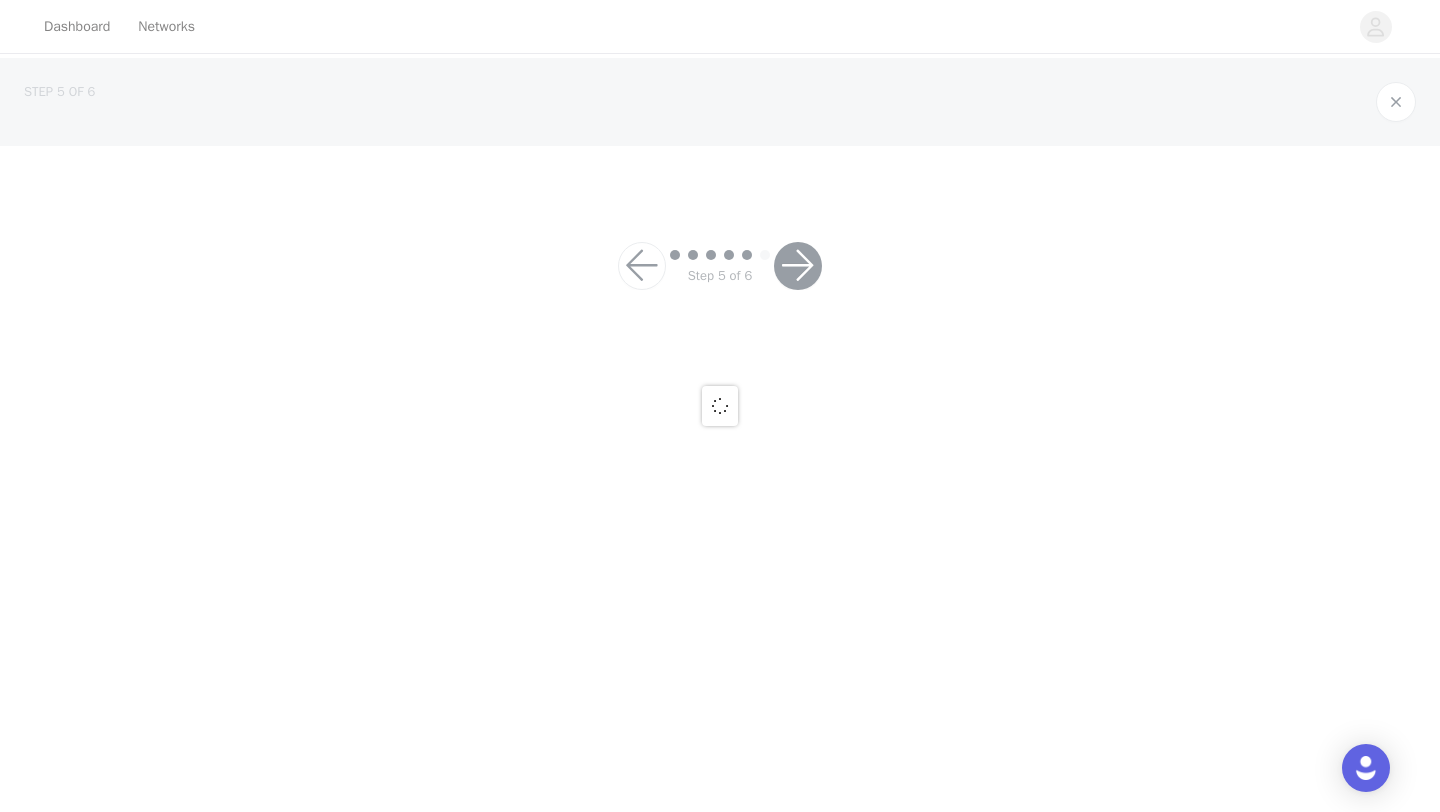 scroll, scrollTop: 0, scrollLeft: 0, axis: both 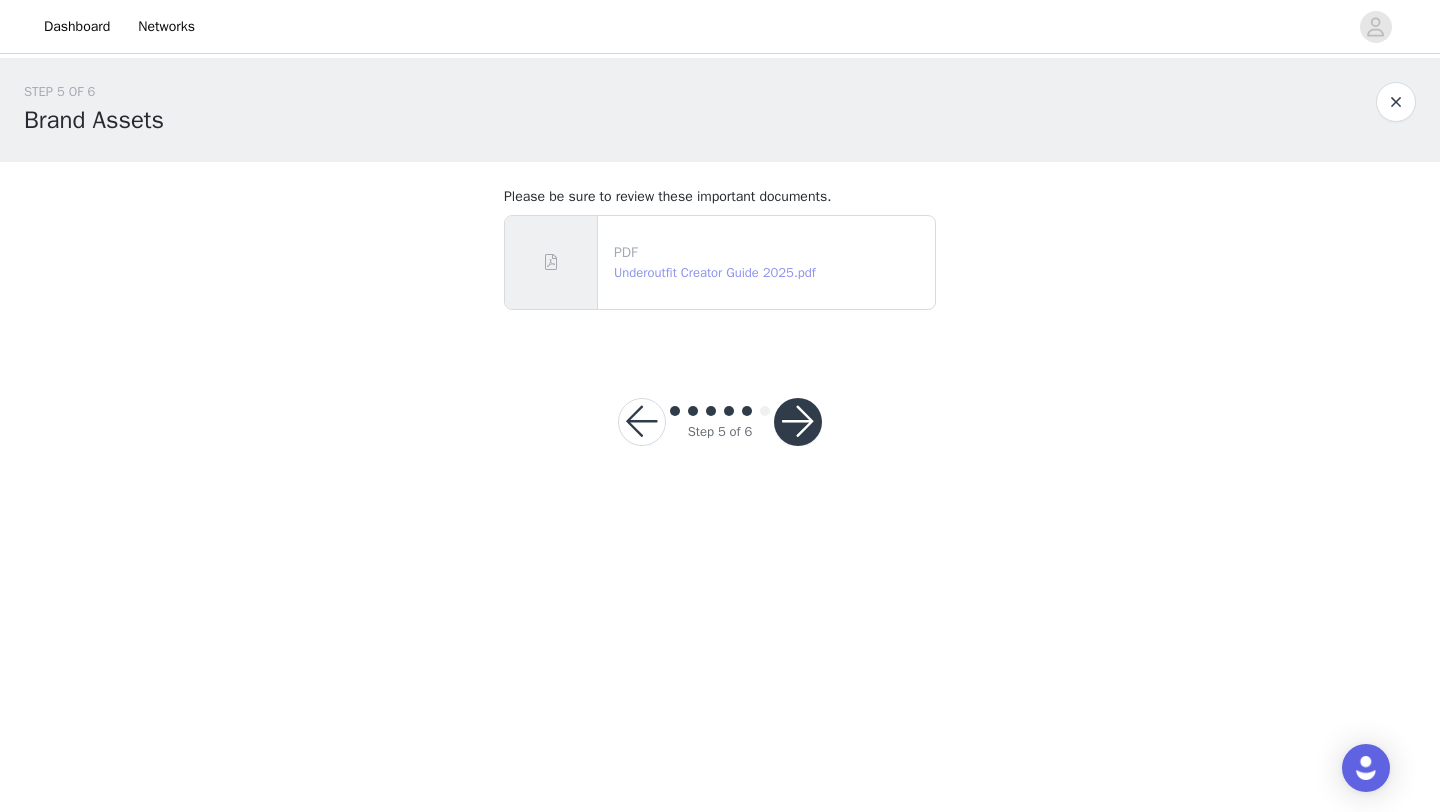 click on "Underoutfit Creator Guide 2025.pdf" at bounding box center (715, 272) 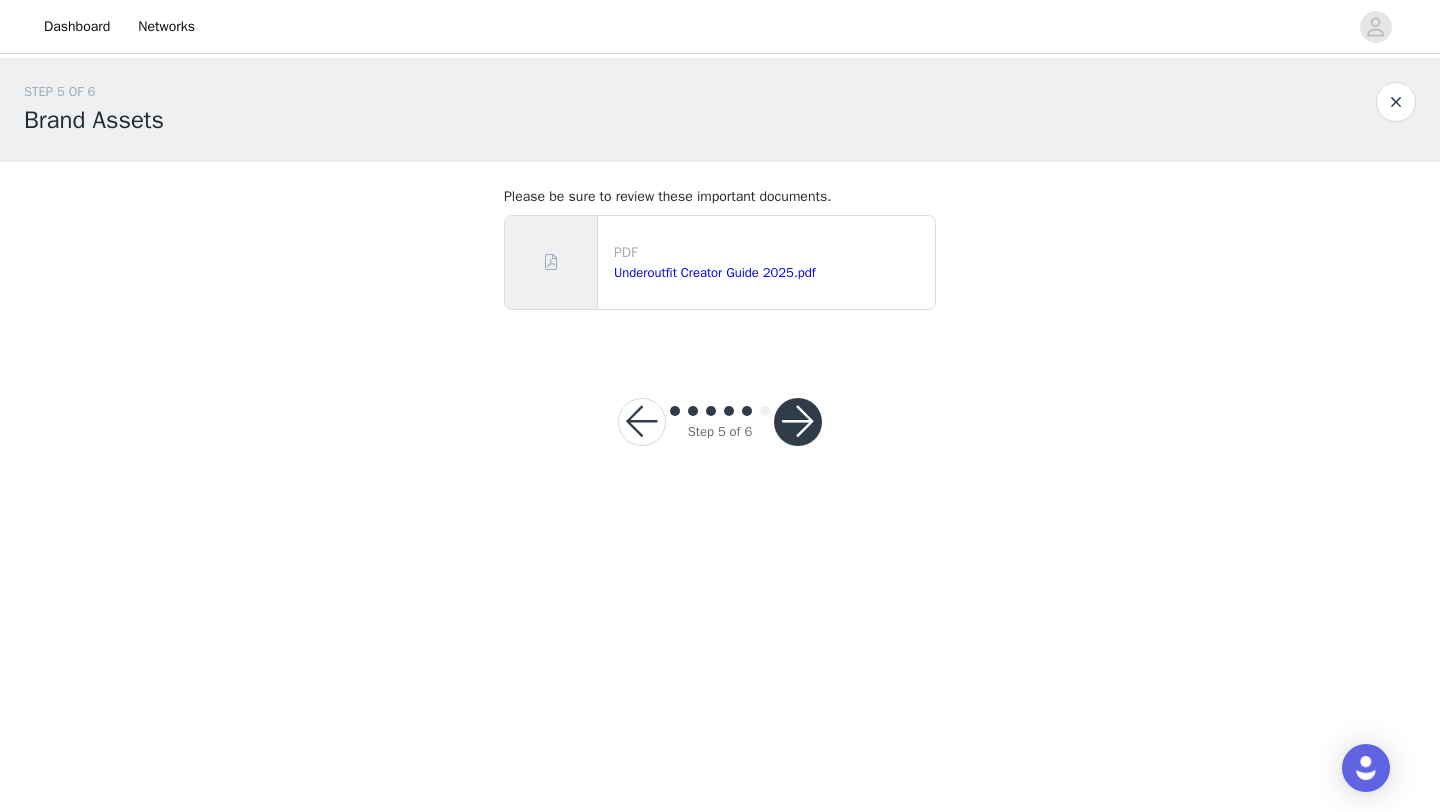 click at bounding box center [798, 422] 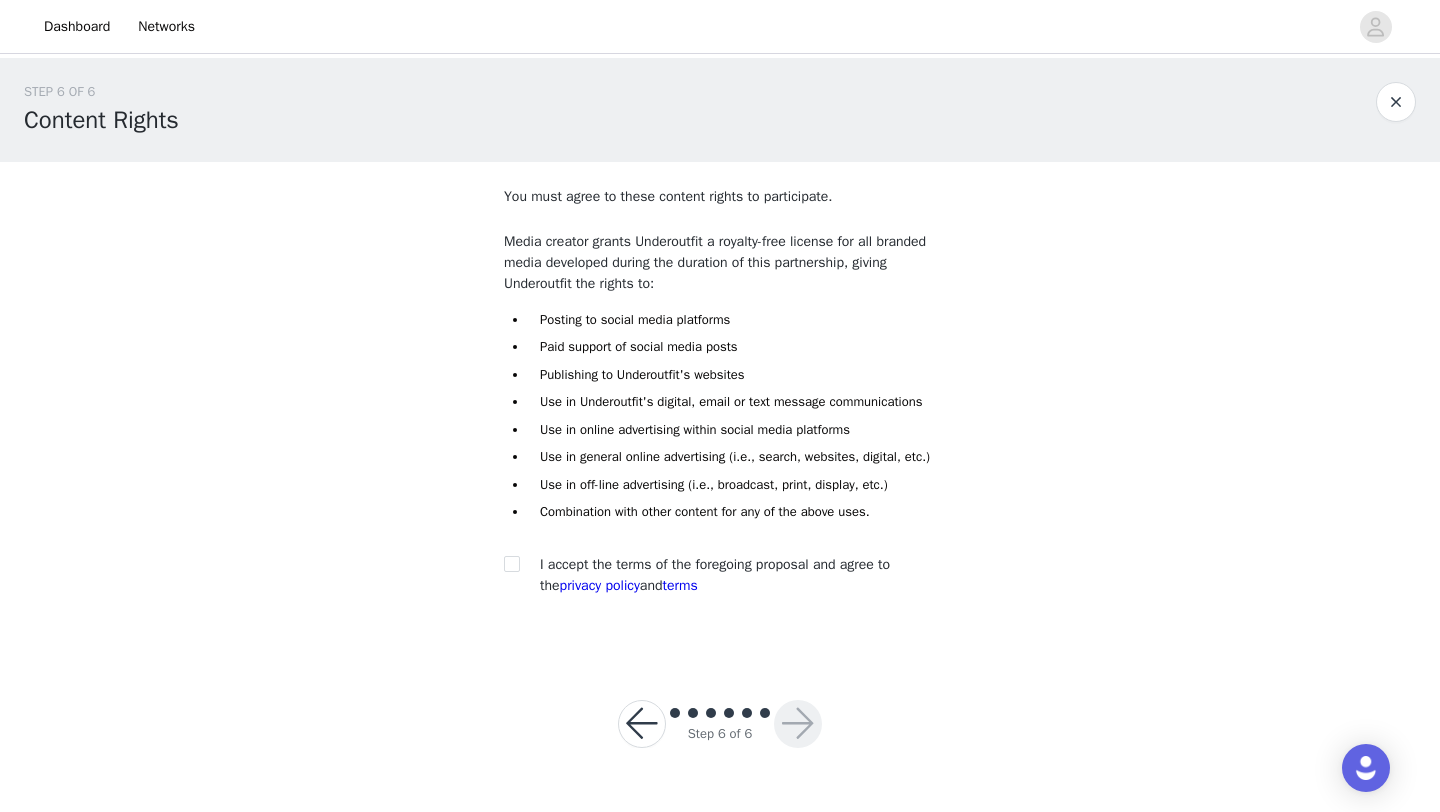 scroll, scrollTop: 22, scrollLeft: 0, axis: vertical 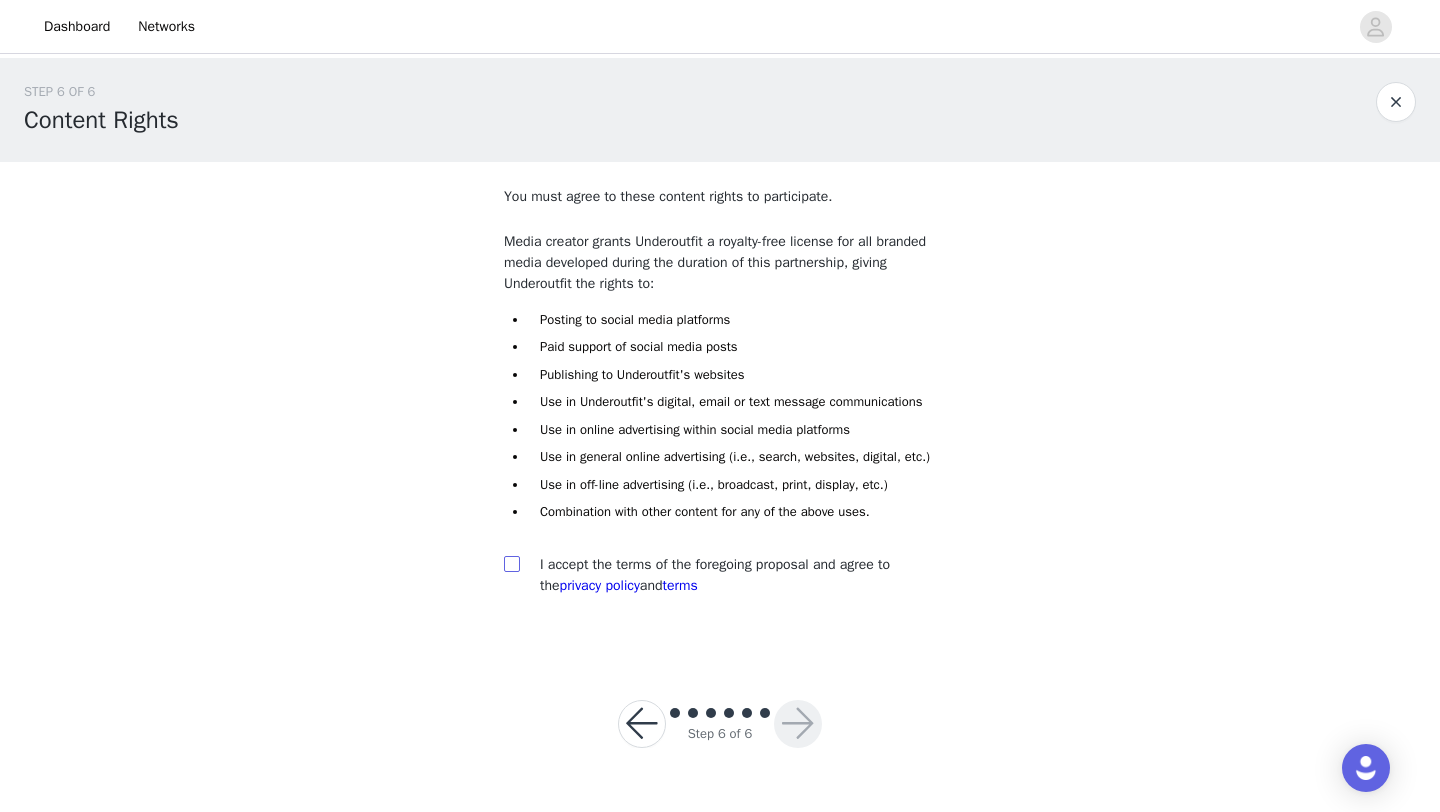 click at bounding box center (511, 563) 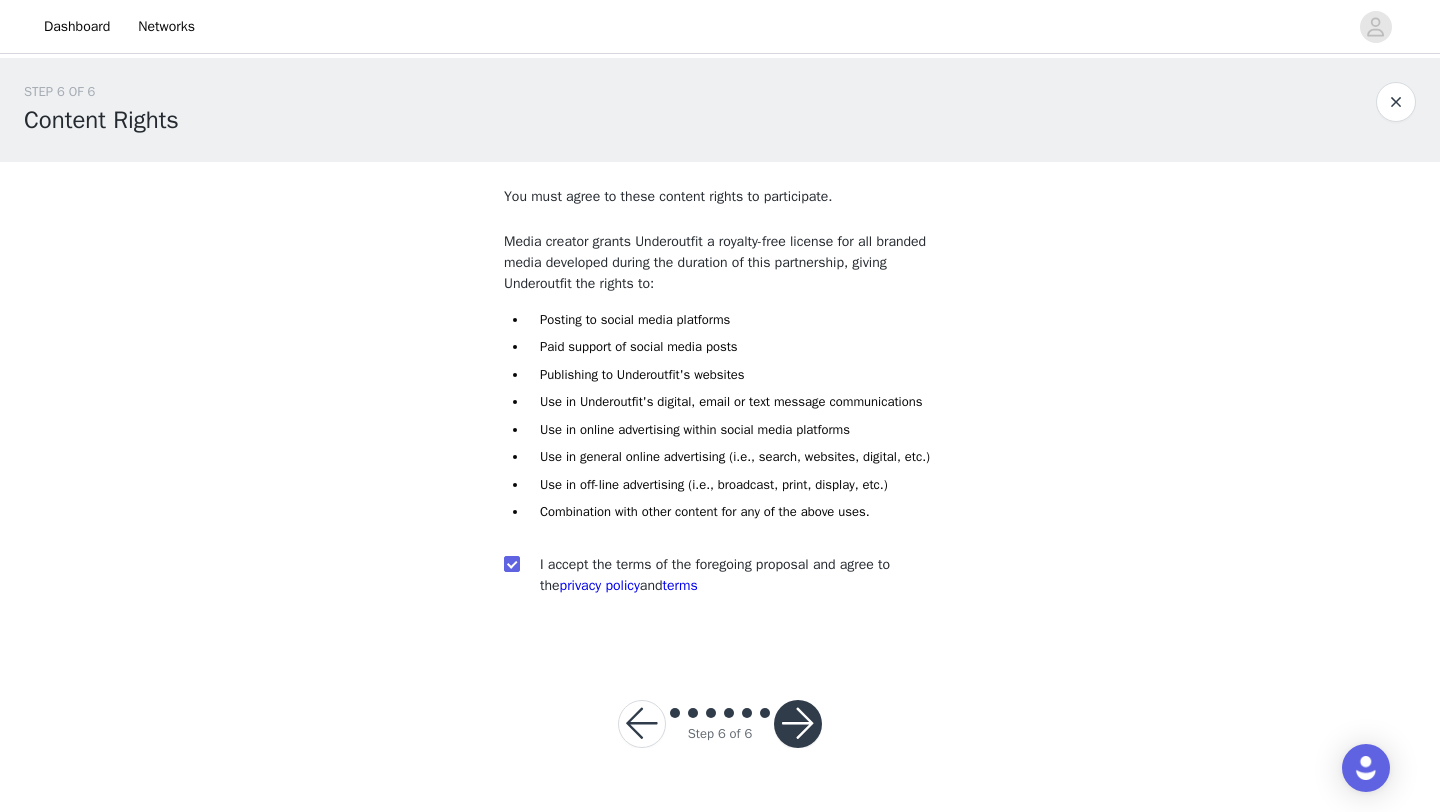 click at bounding box center (798, 724) 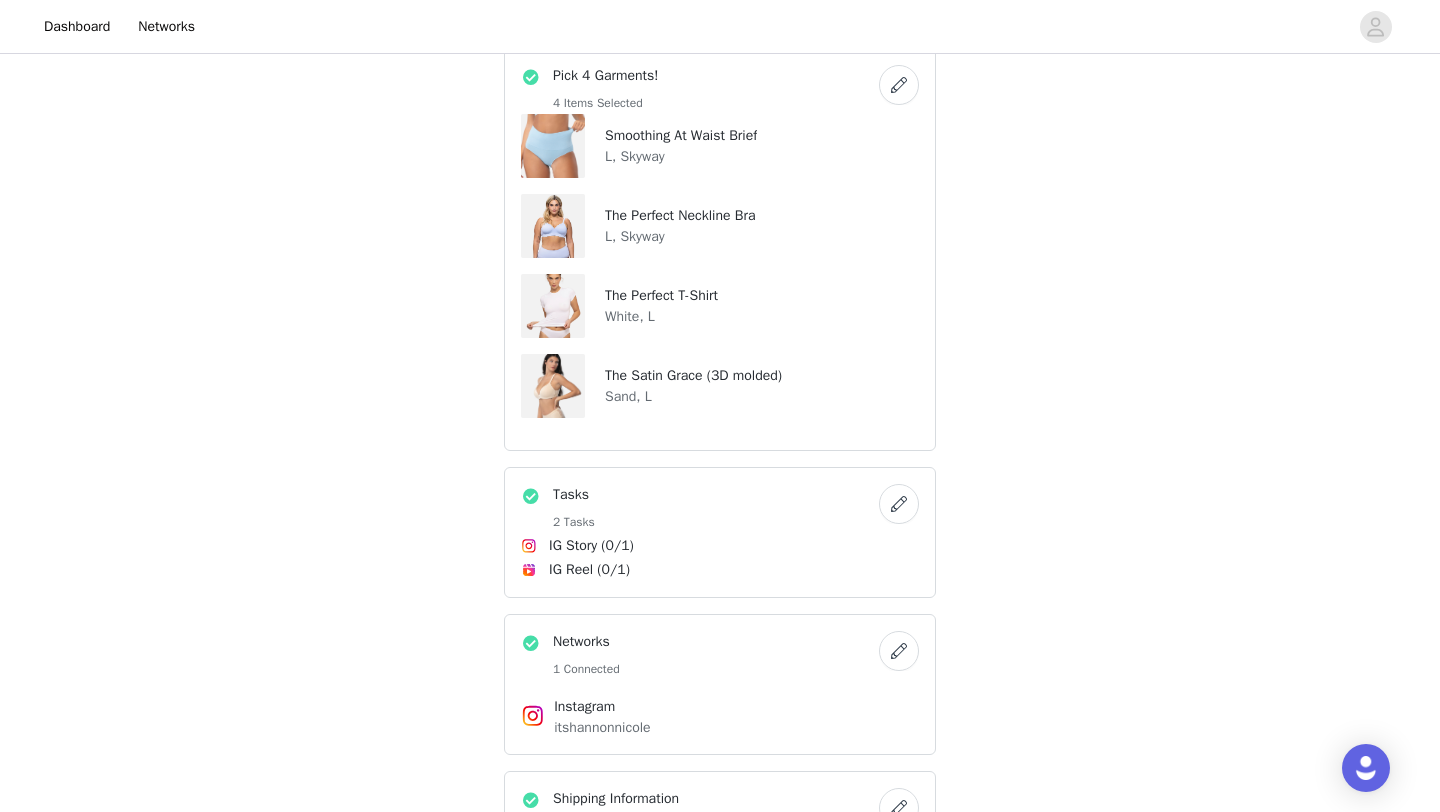 scroll, scrollTop: 597, scrollLeft: 0, axis: vertical 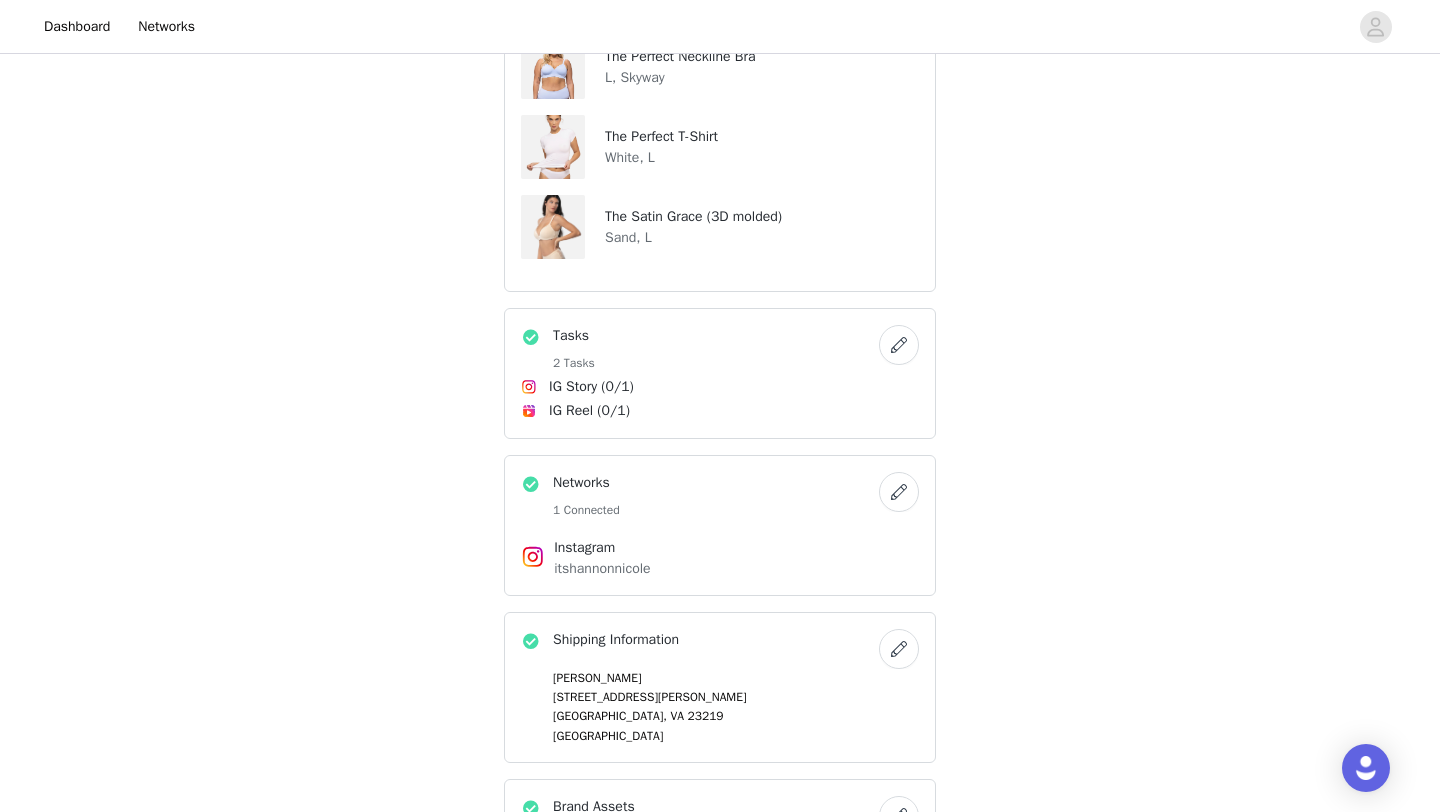 click at bounding box center (899, 345) 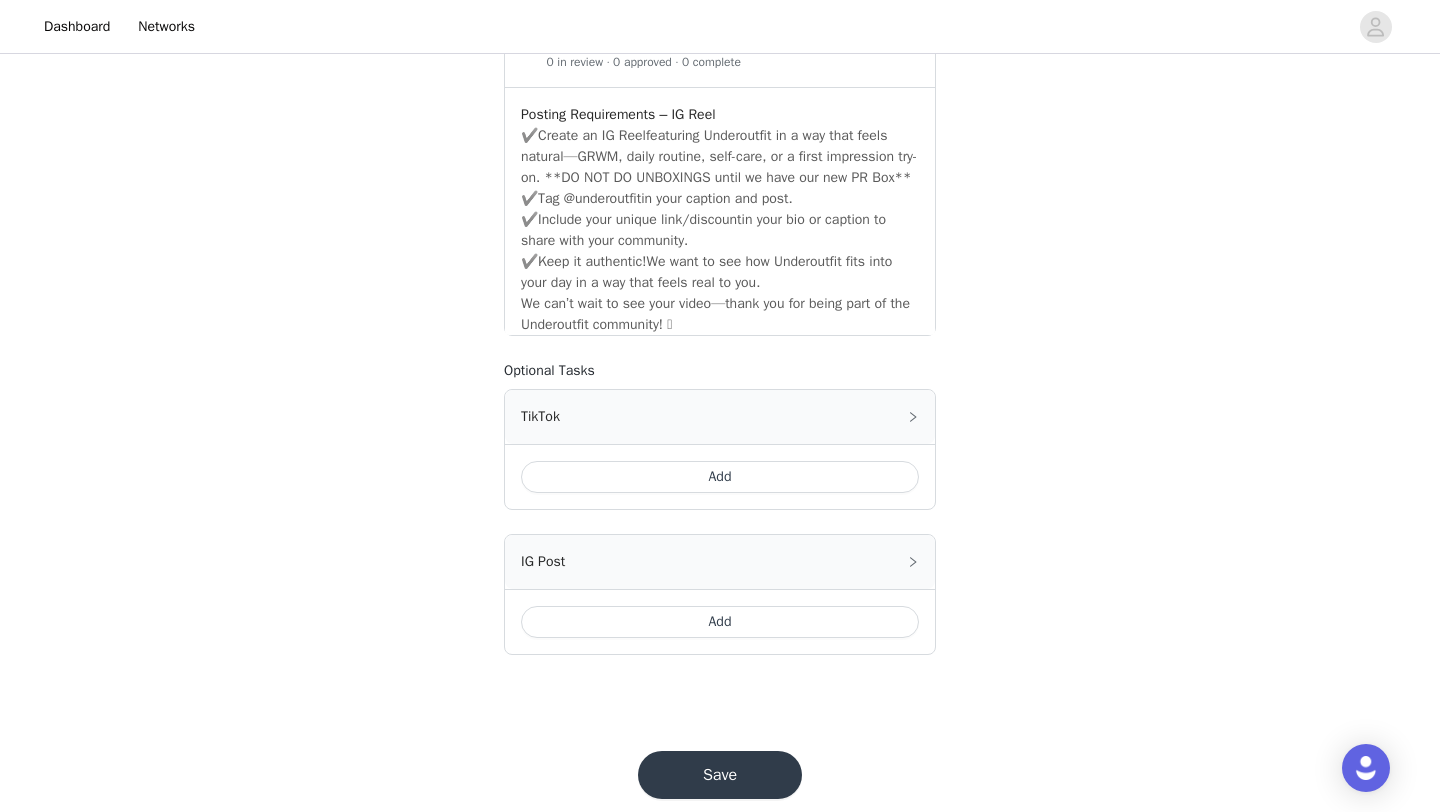 scroll, scrollTop: 1078, scrollLeft: 0, axis: vertical 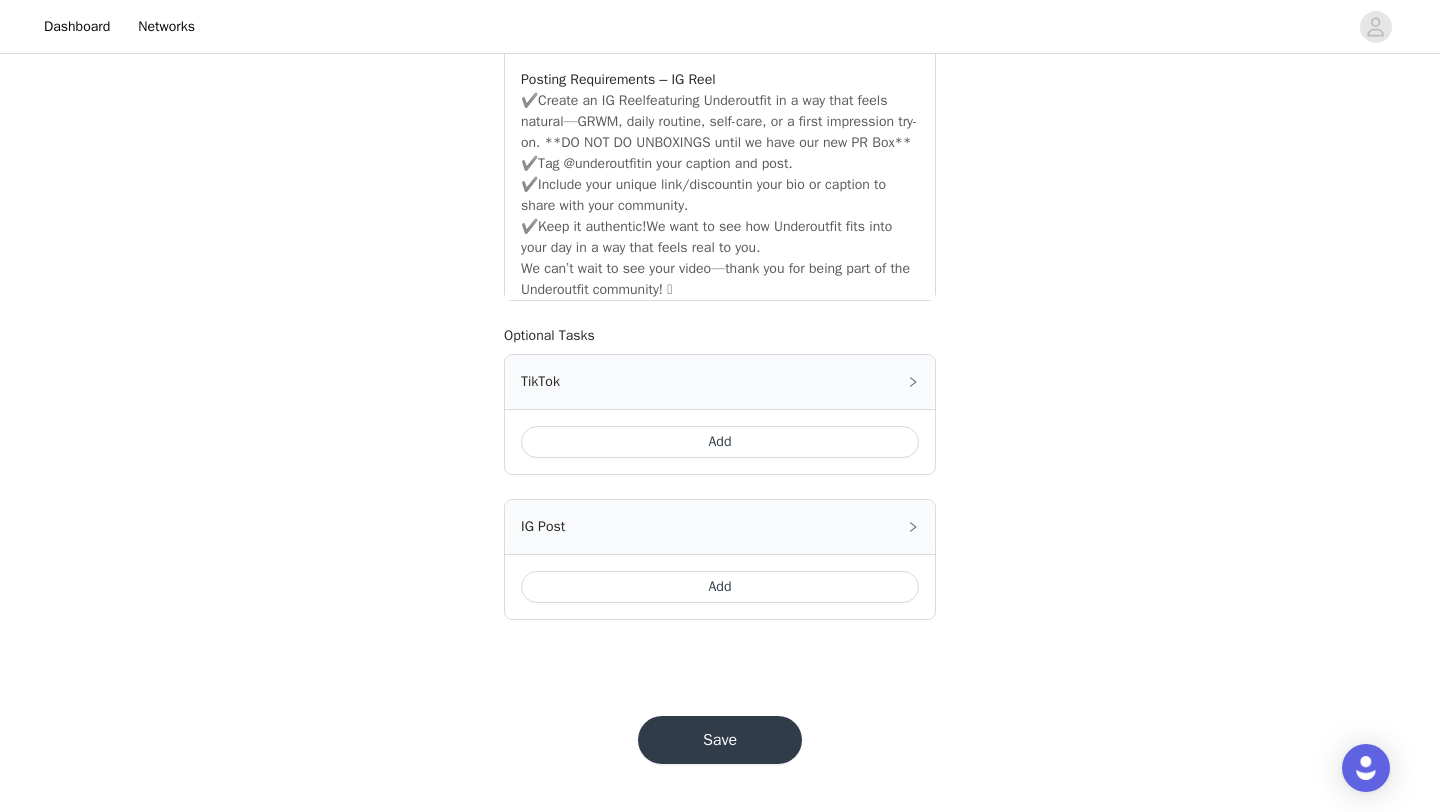 click on "Save" at bounding box center [720, 740] 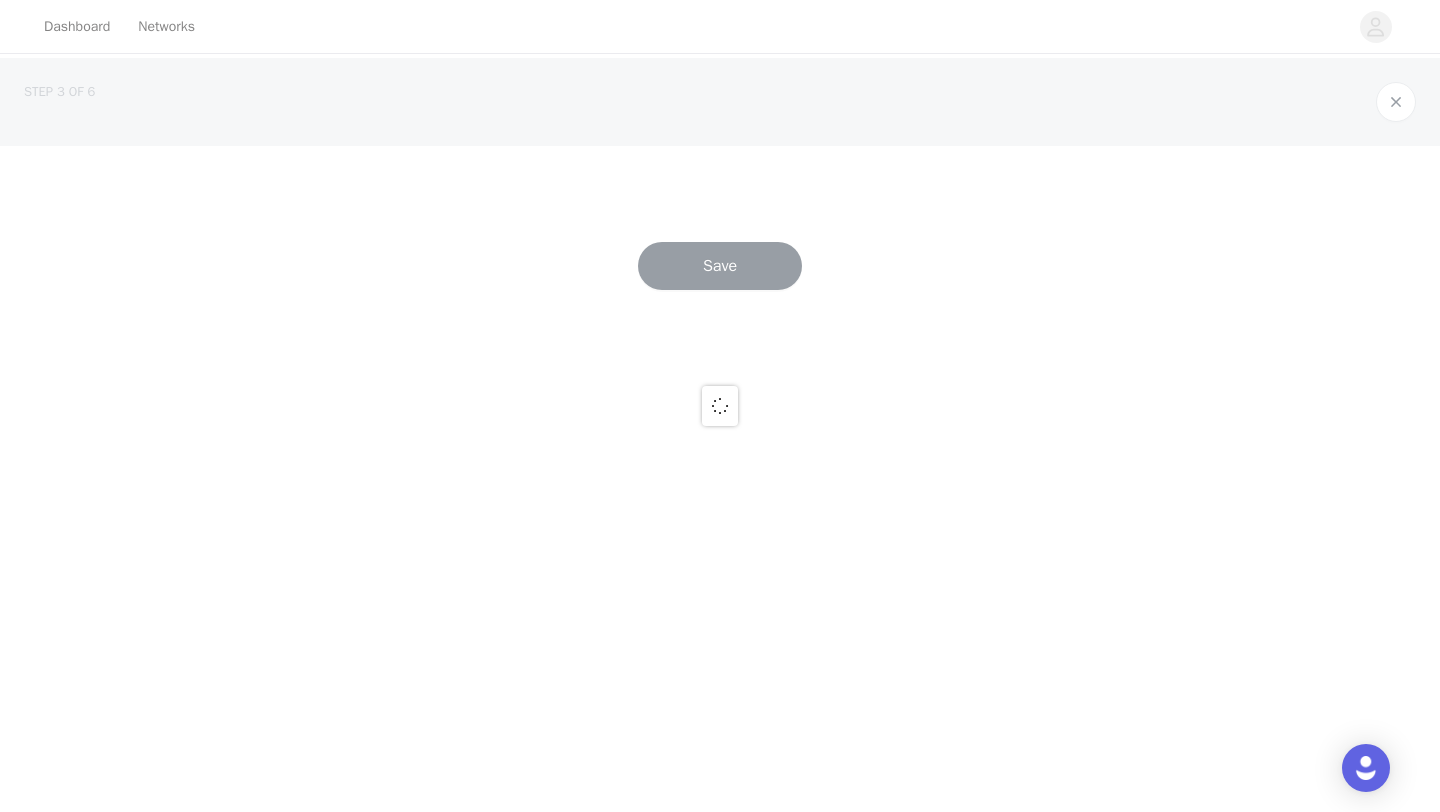 scroll, scrollTop: 0, scrollLeft: 0, axis: both 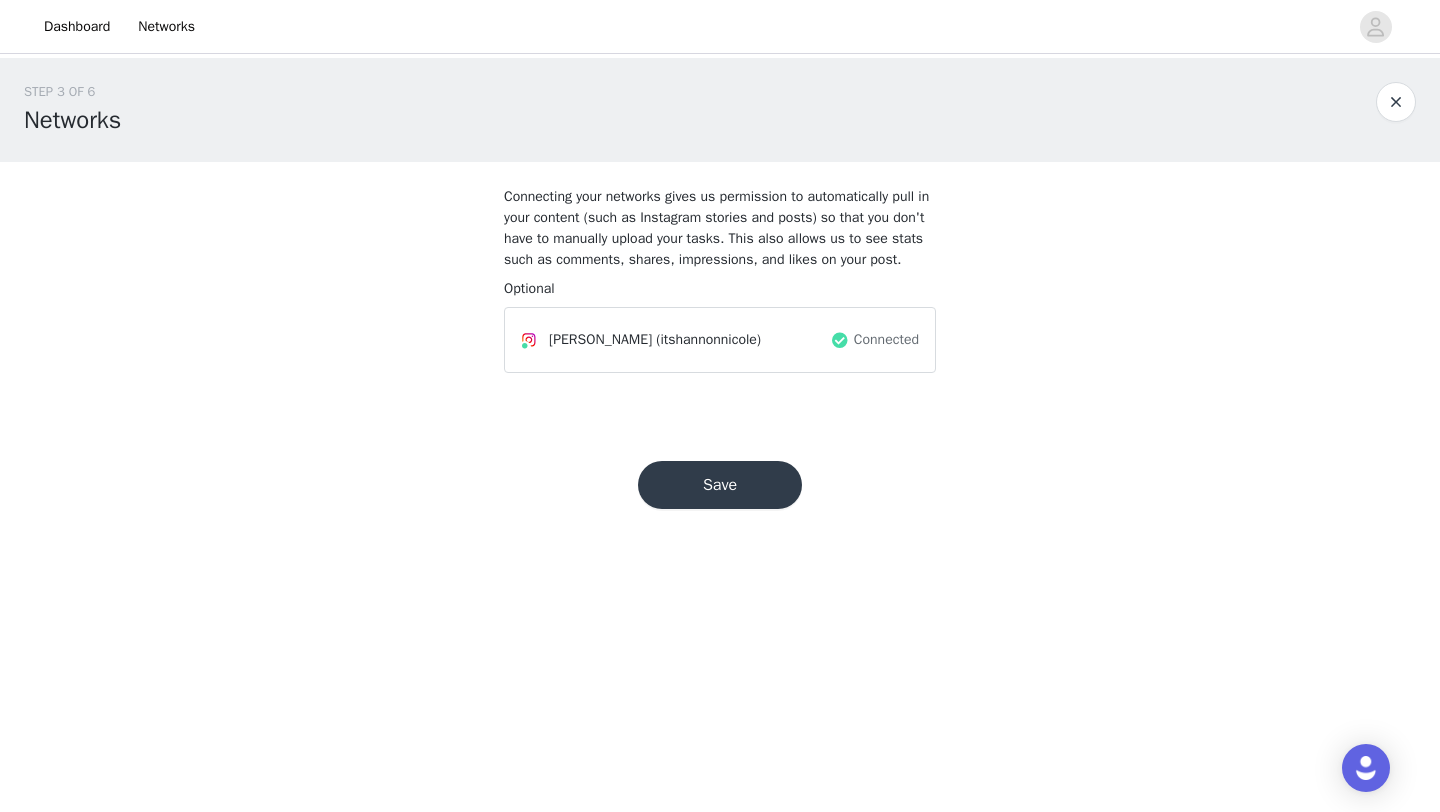 click on "Save" at bounding box center [720, 485] 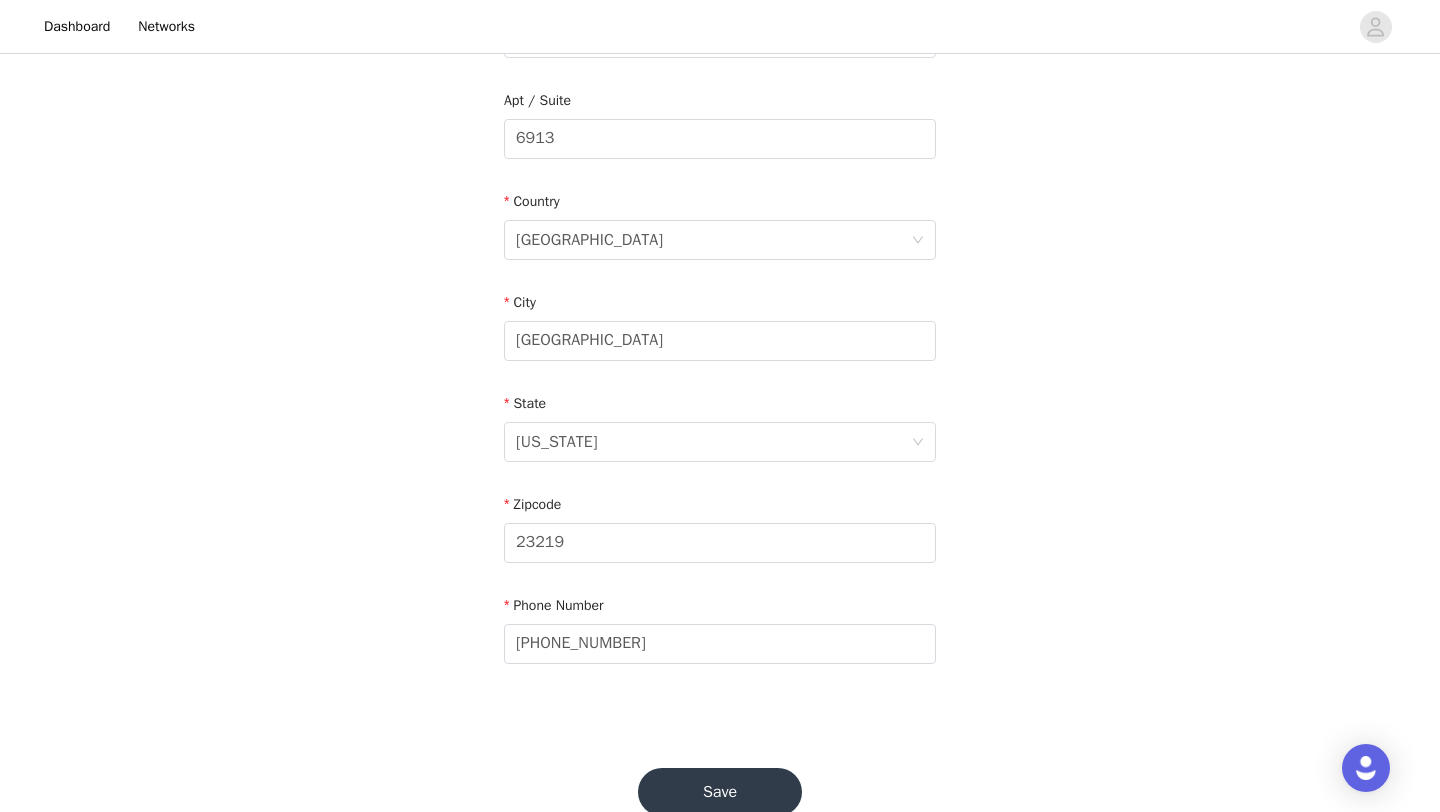 scroll, scrollTop: 593, scrollLeft: 0, axis: vertical 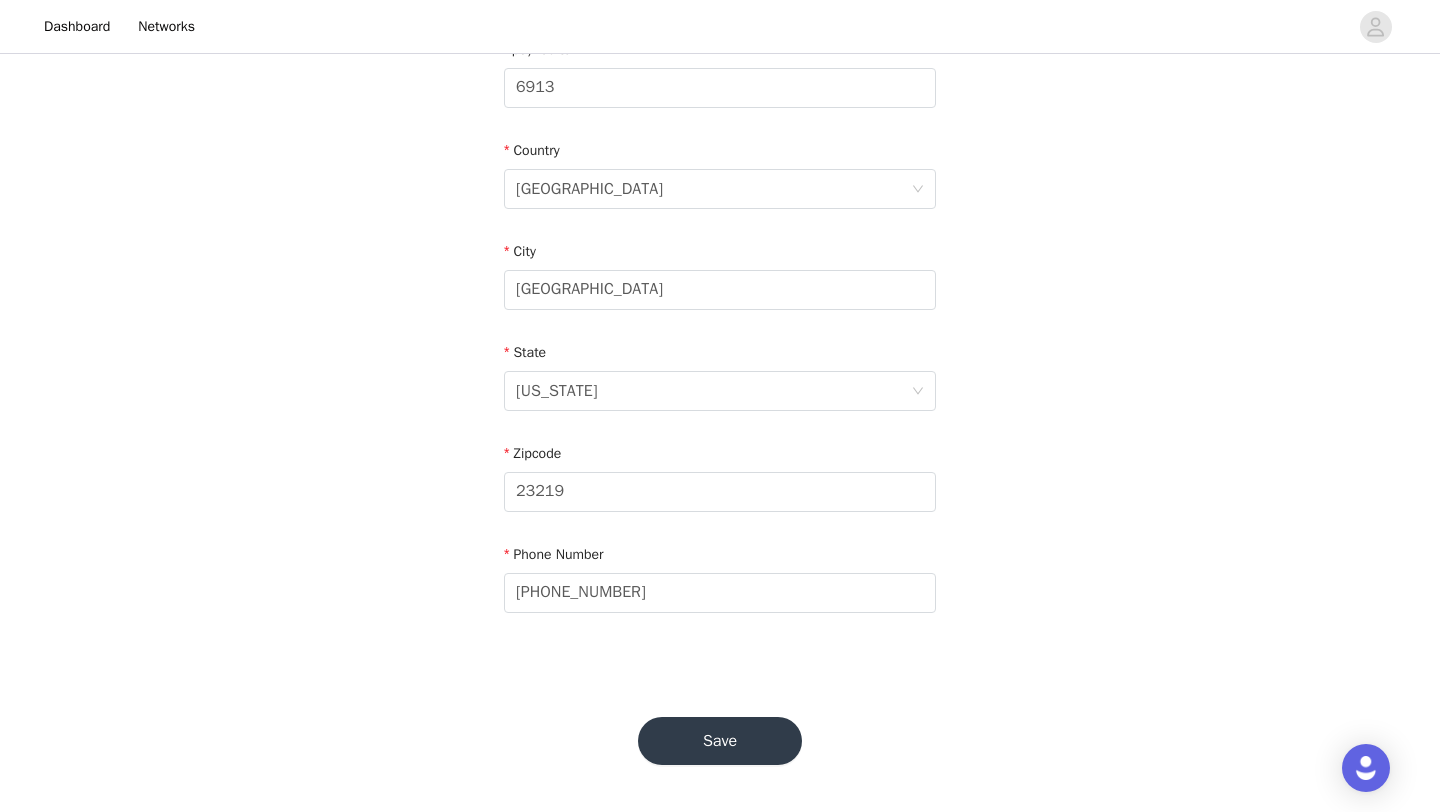 click on "Save" at bounding box center (720, 741) 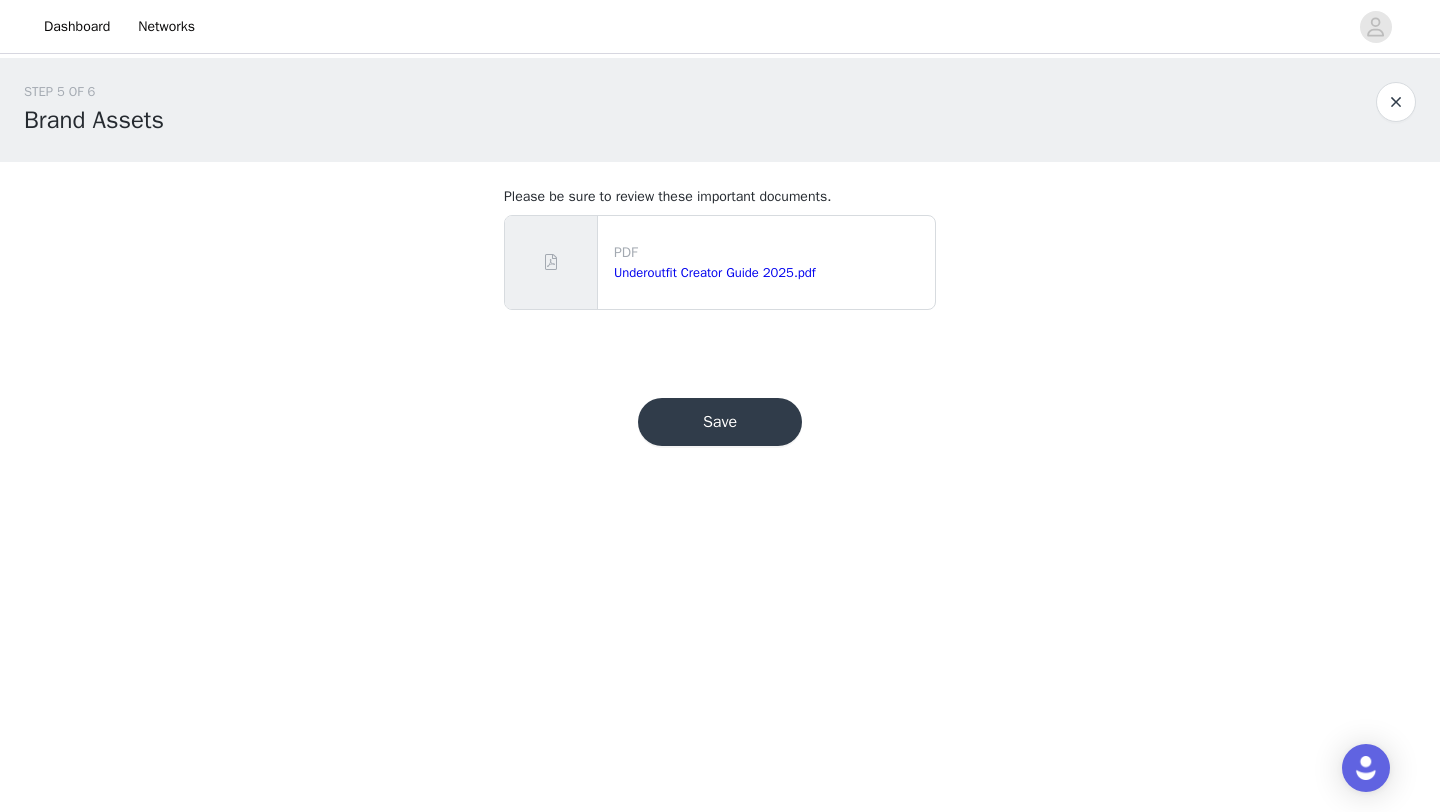 click on "Save" at bounding box center (720, 422) 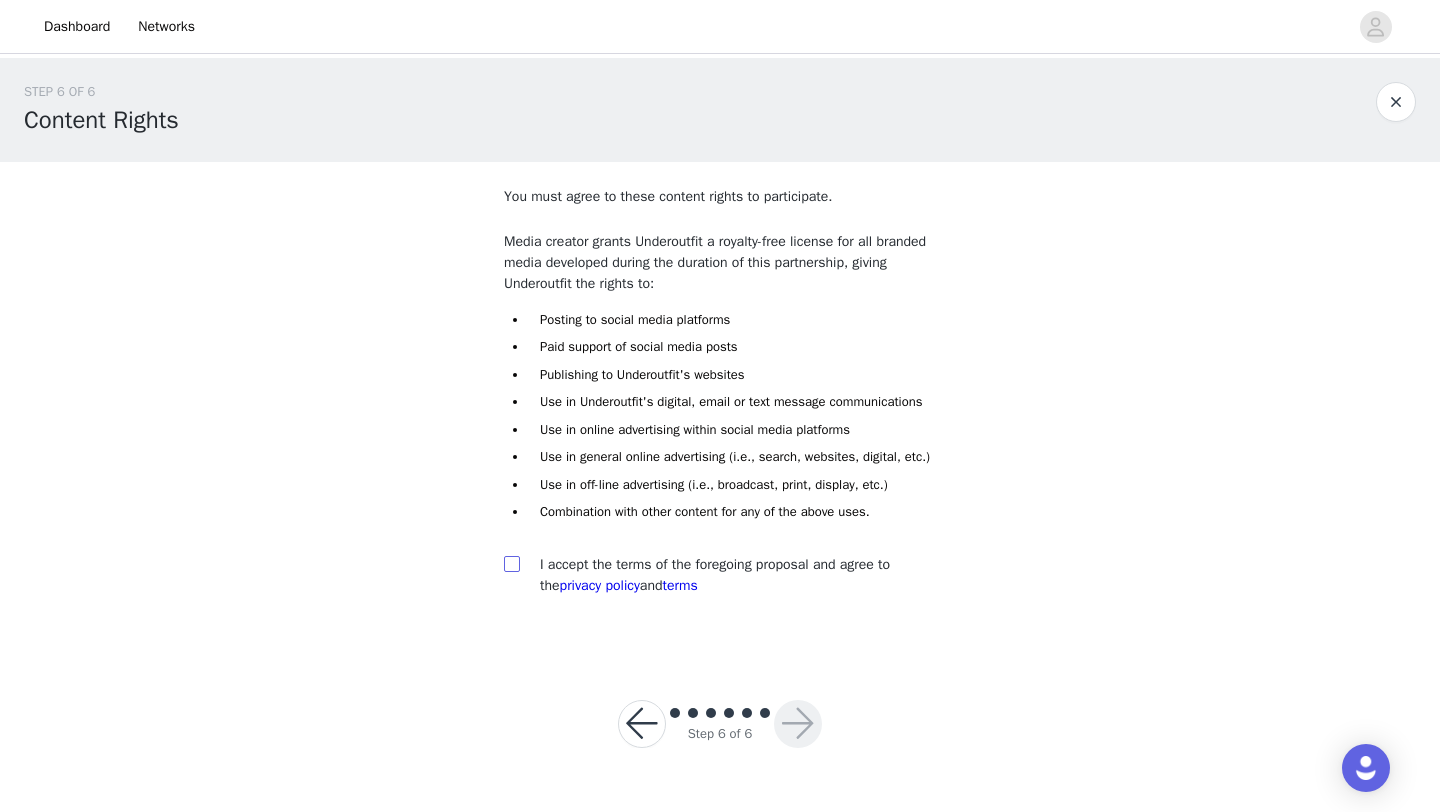 click at bounding box center (511, 563) 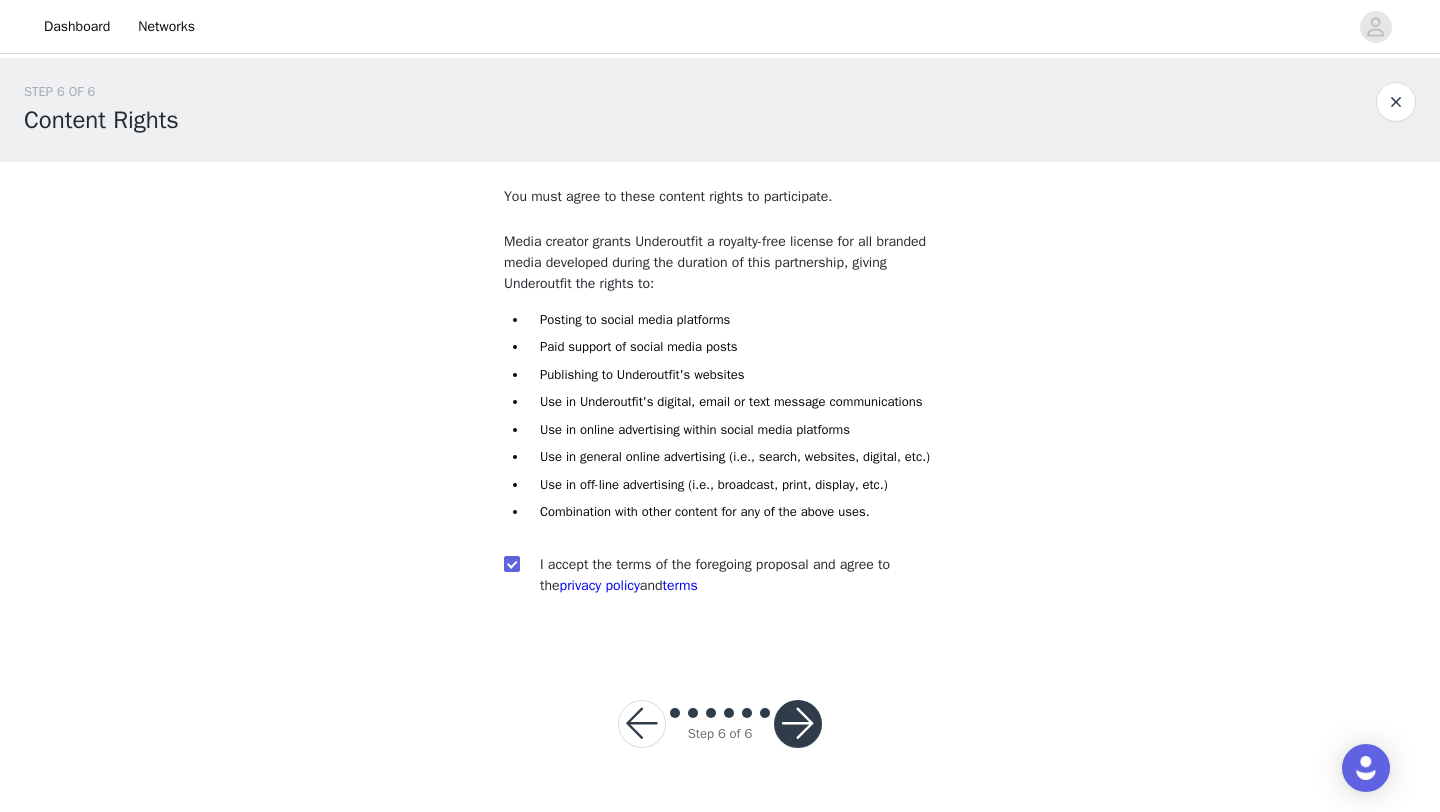 click at bounding box center (798, 724) 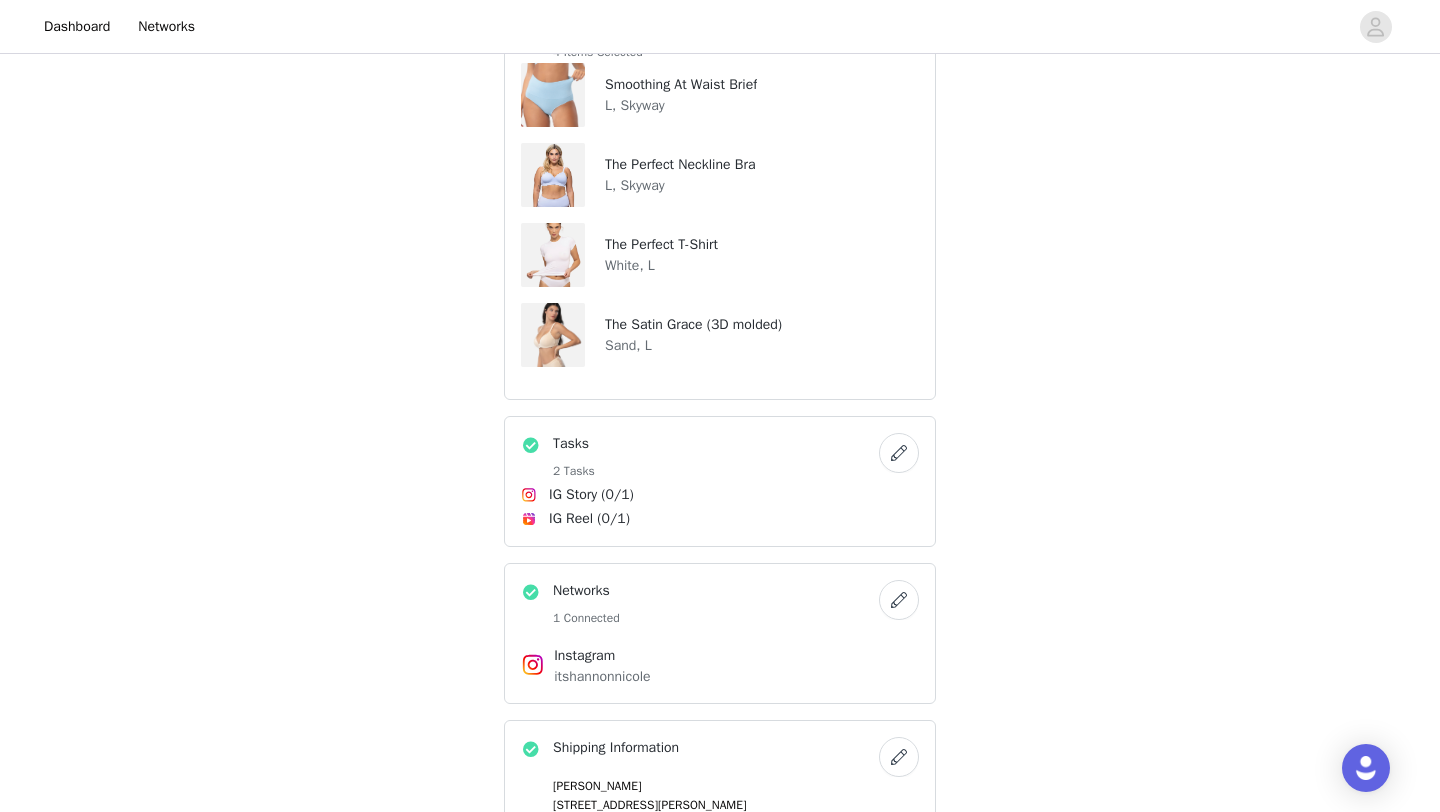 scroll, scrollTop: 503, scrollLeft: 0, axis: vertical 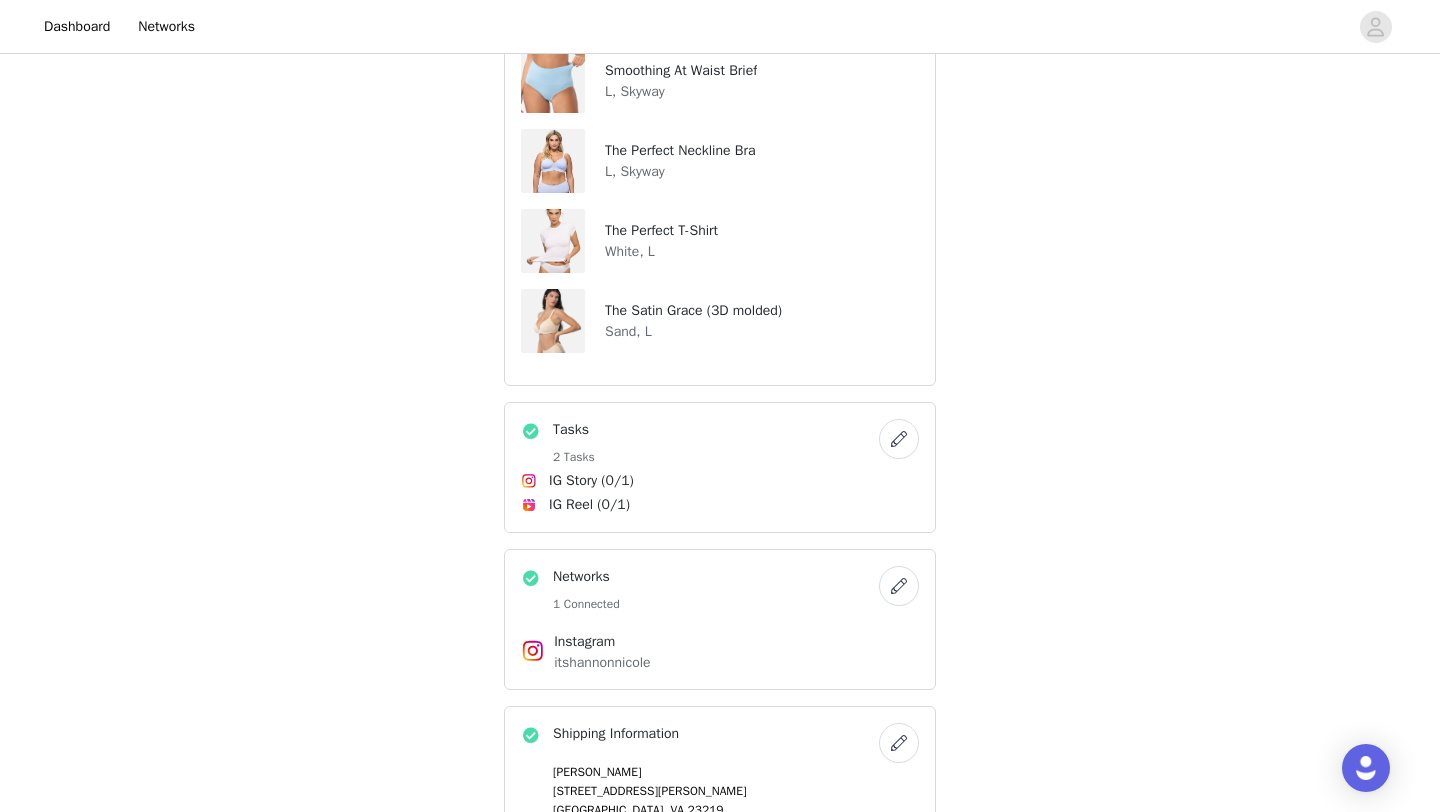 click at bounding box center (899, 439) 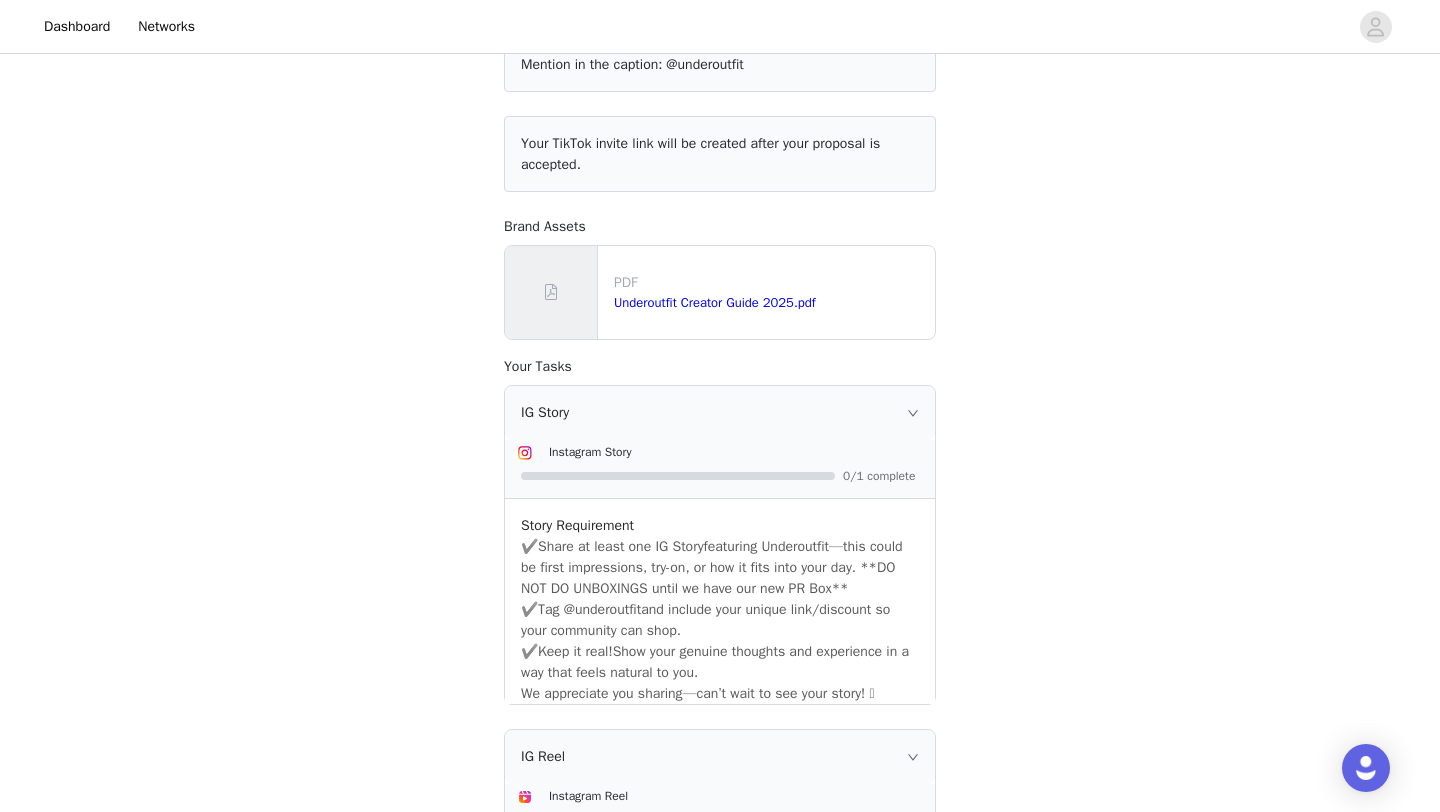 scroll, scrollTop: 253, scrollLeft: 0, axis: vertical 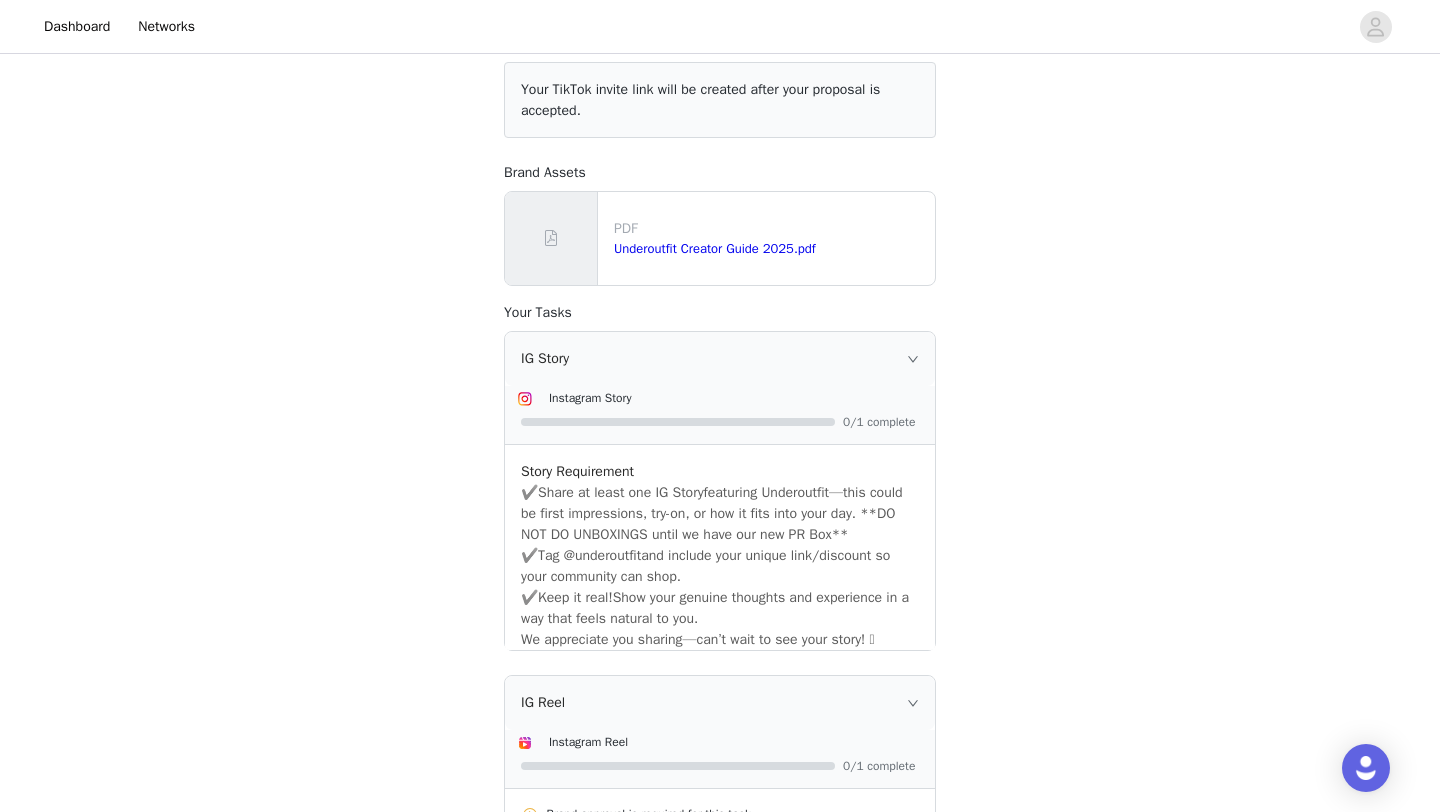 click 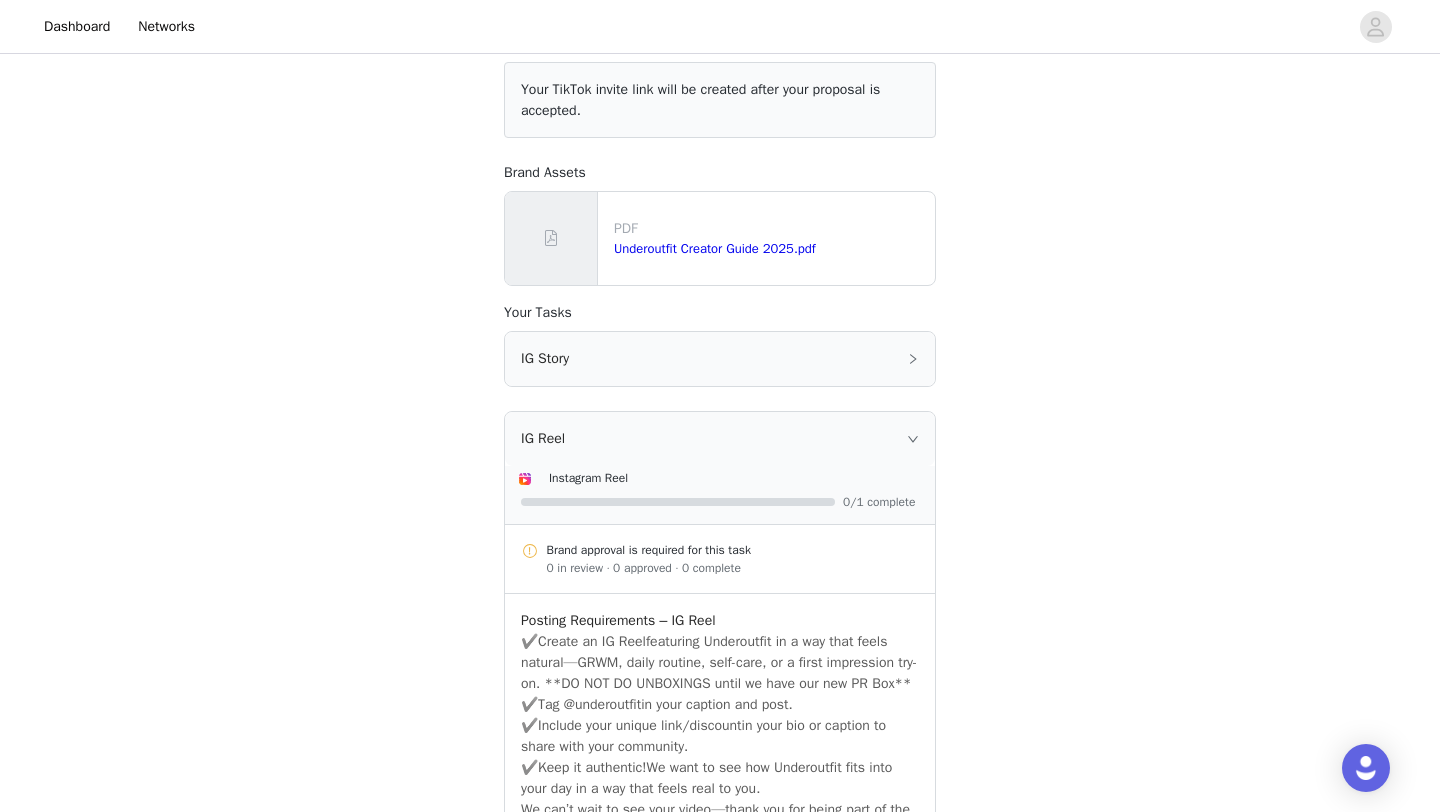 click 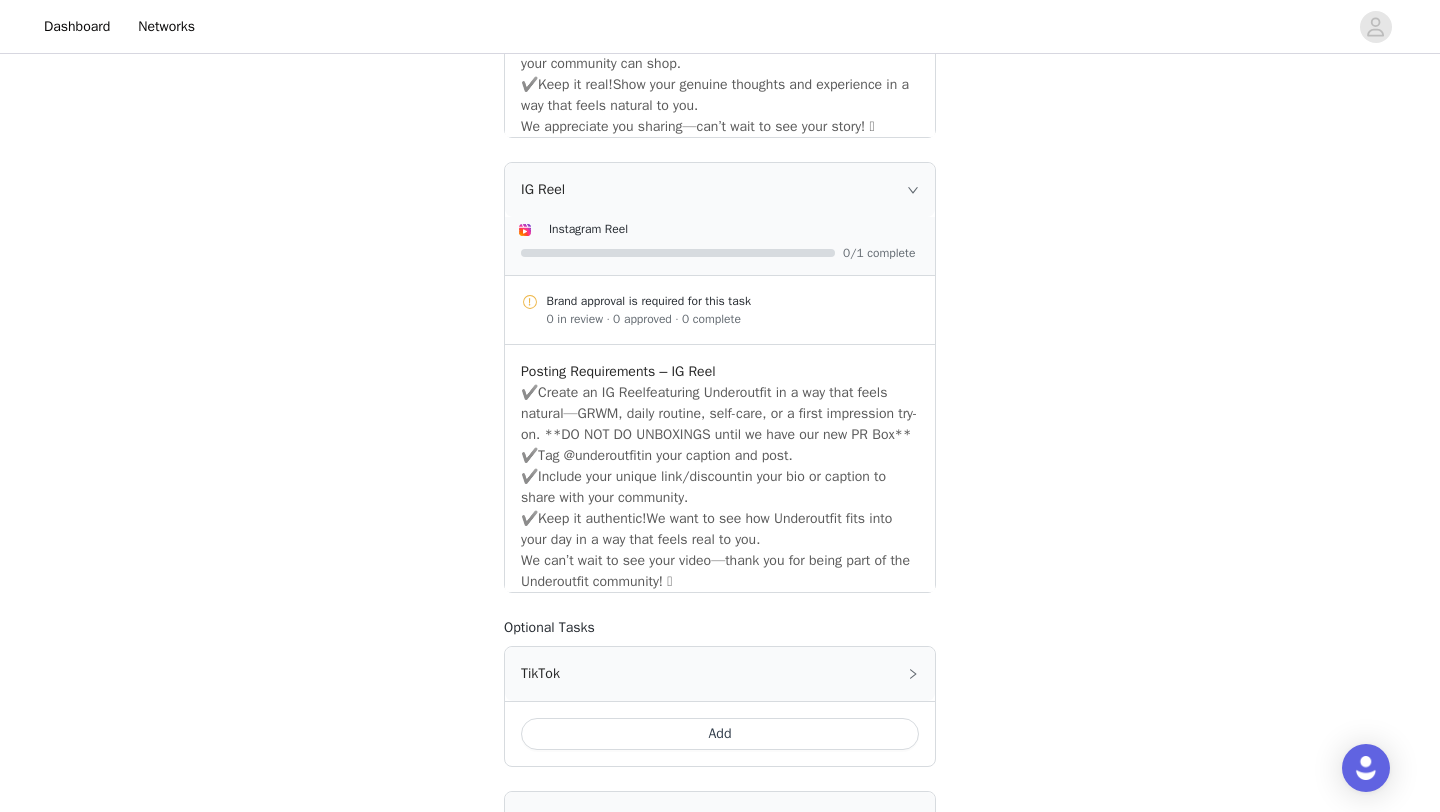 scroll, scrollTop: 918, scrollLeft: 0, axis: vertical 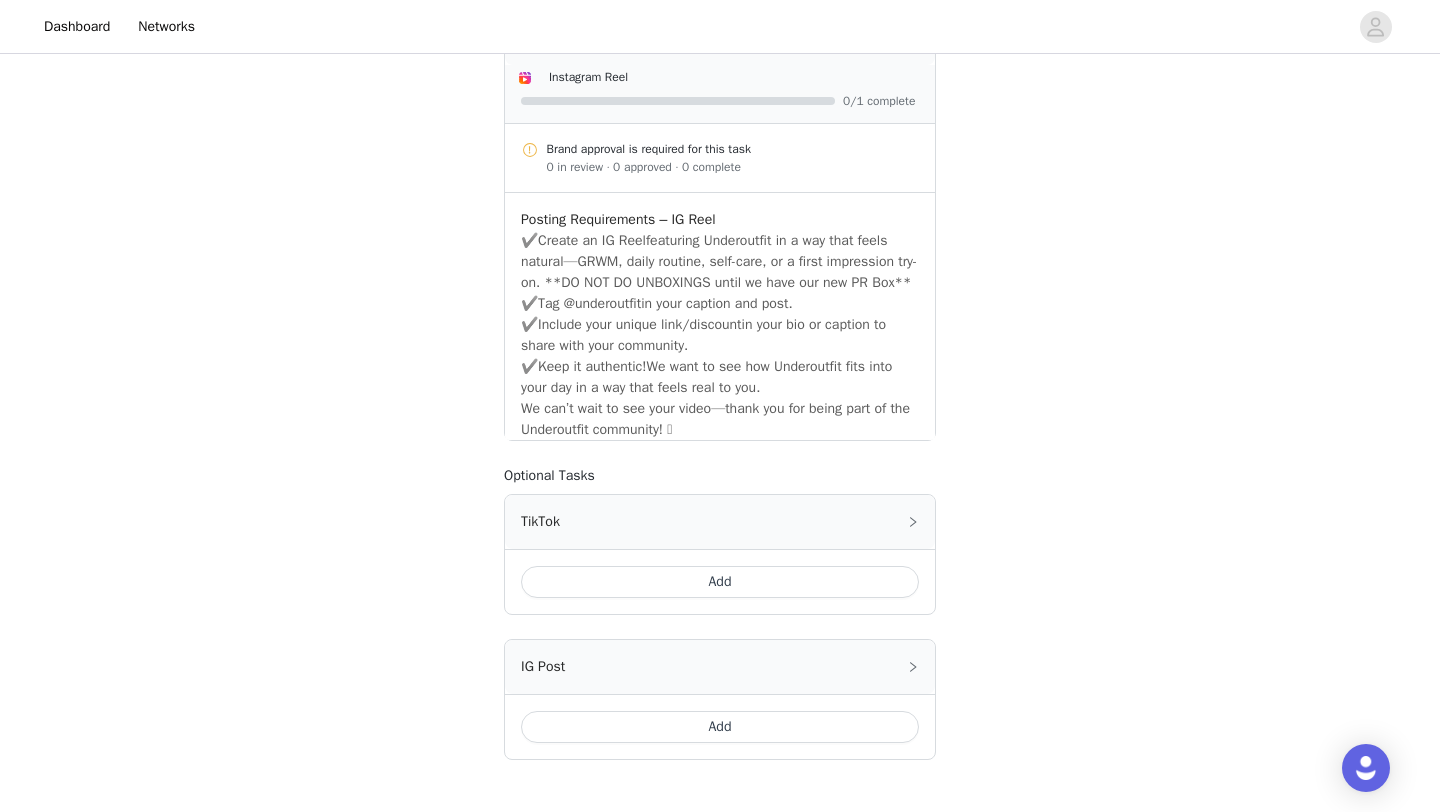 click at bounding box center (530, 150) 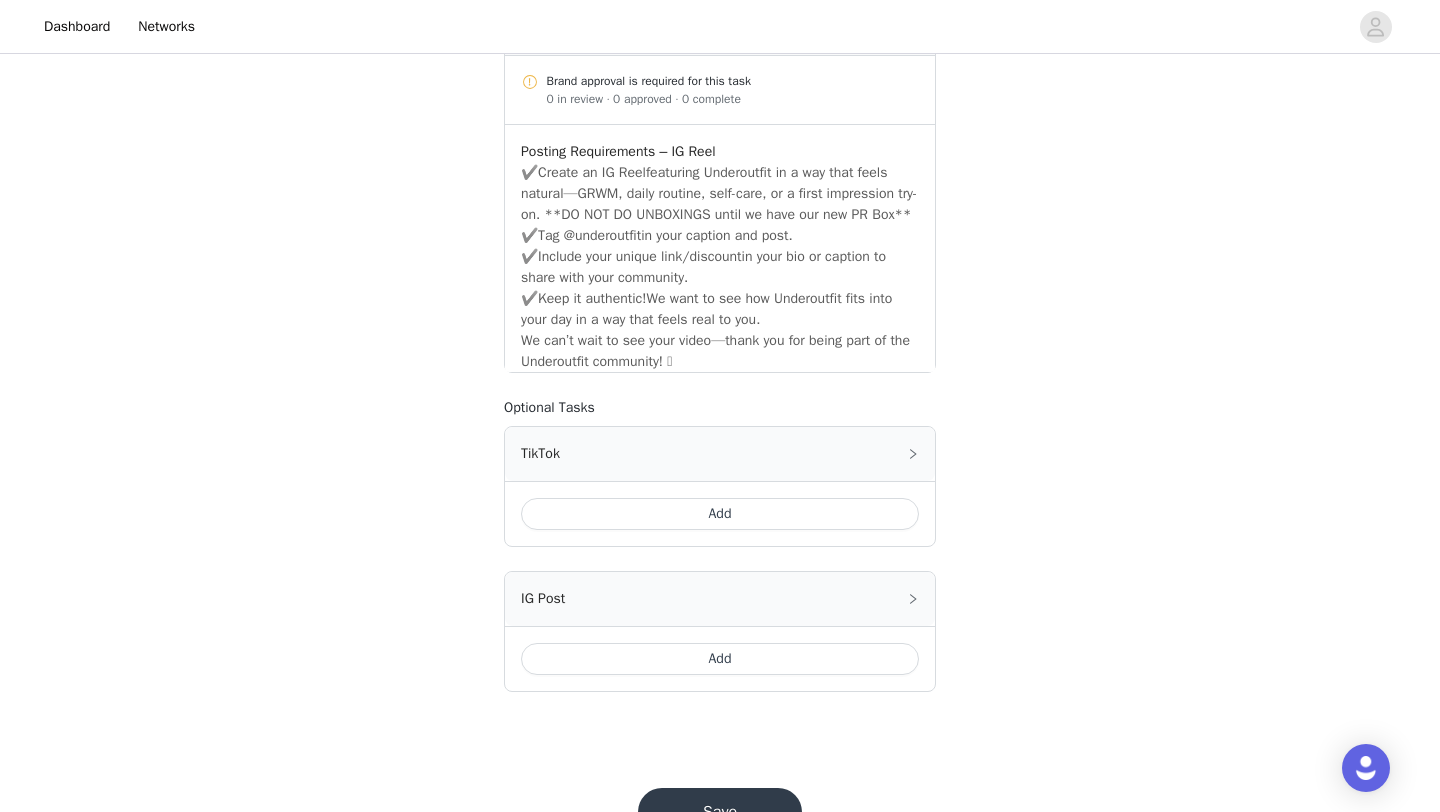 scroll, scrollTop: 1078, scrollLeft: 0, axis: vertical 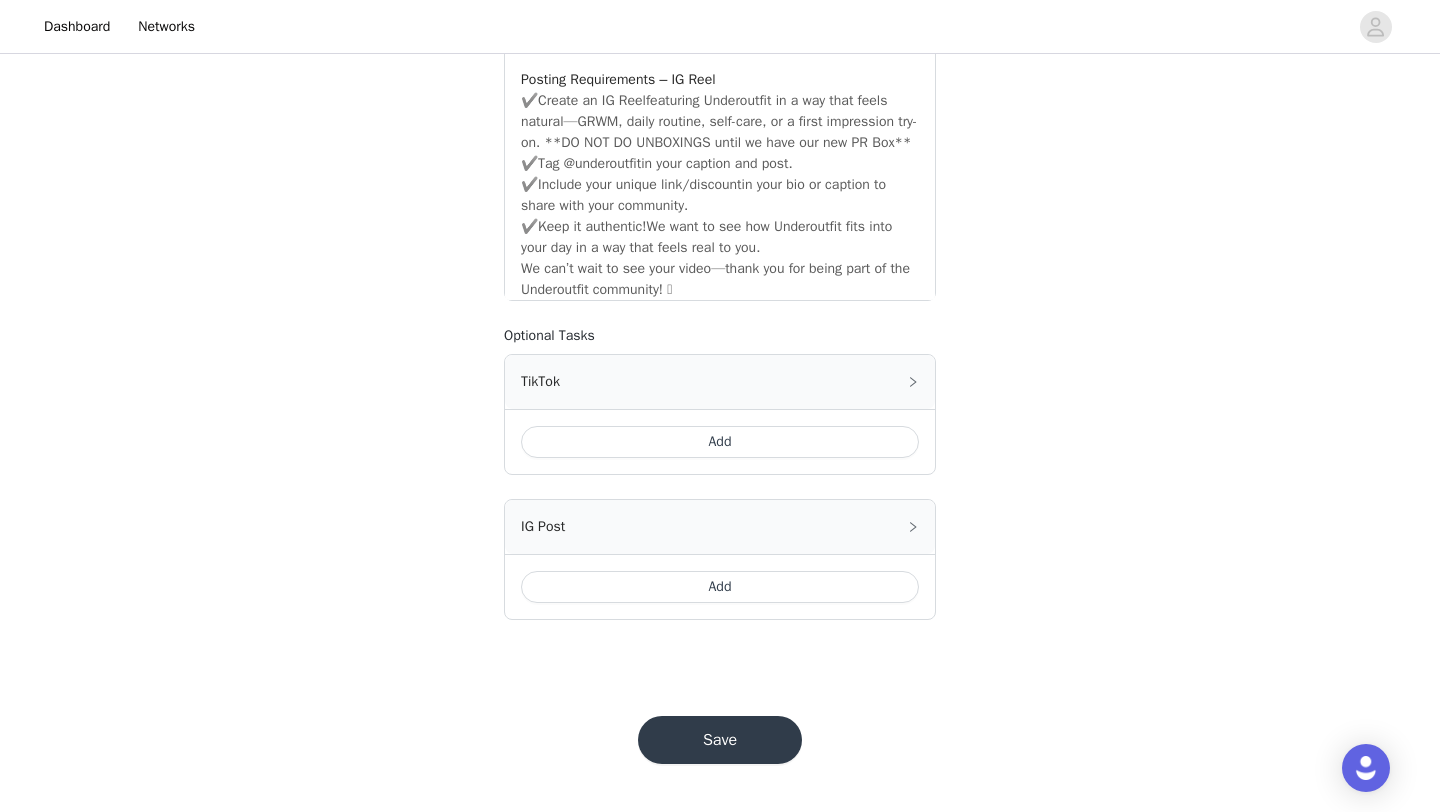 click on "Add" at bounding box center [720, 587] 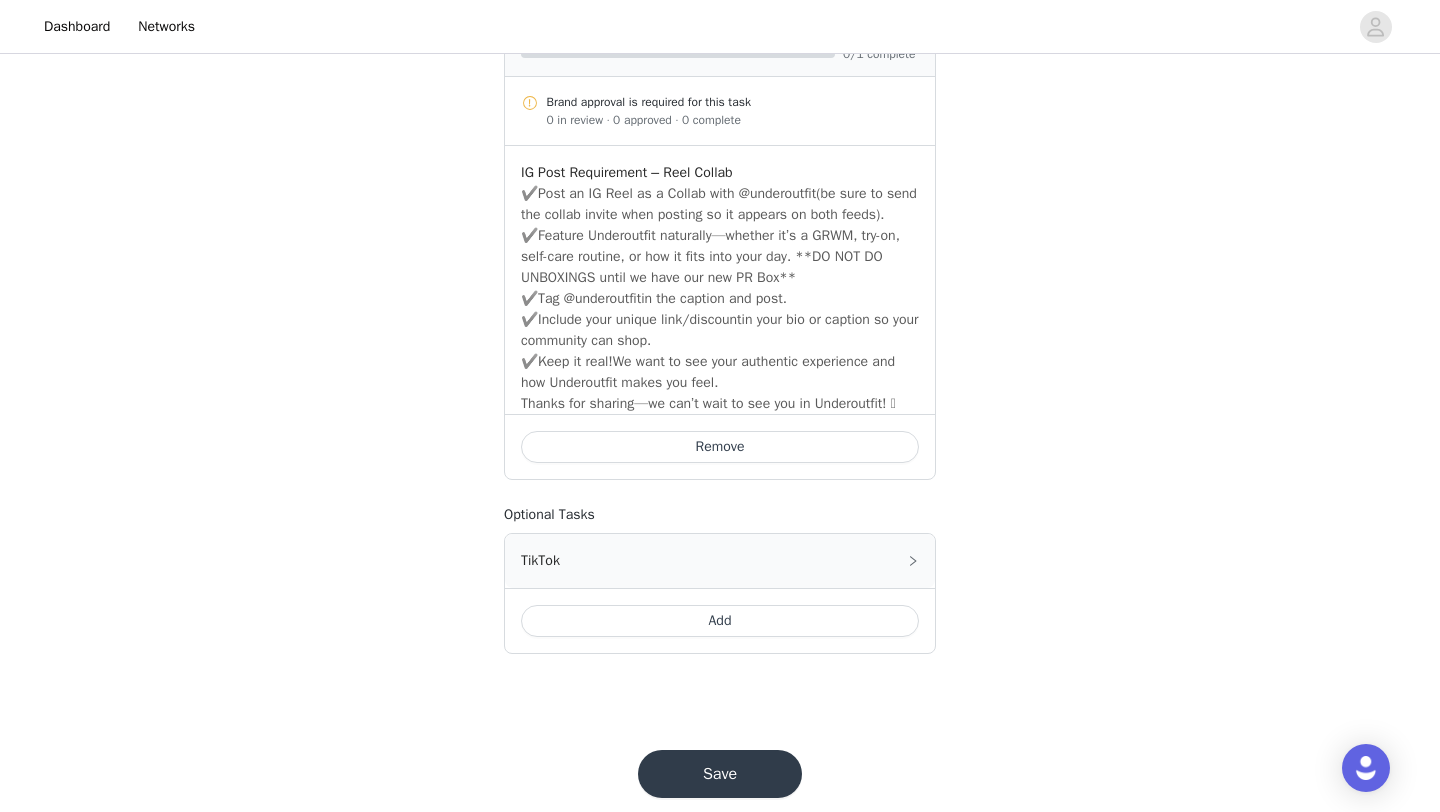 scroll, scrollTop: 1516, scrollLeft: 0, axis: vertical 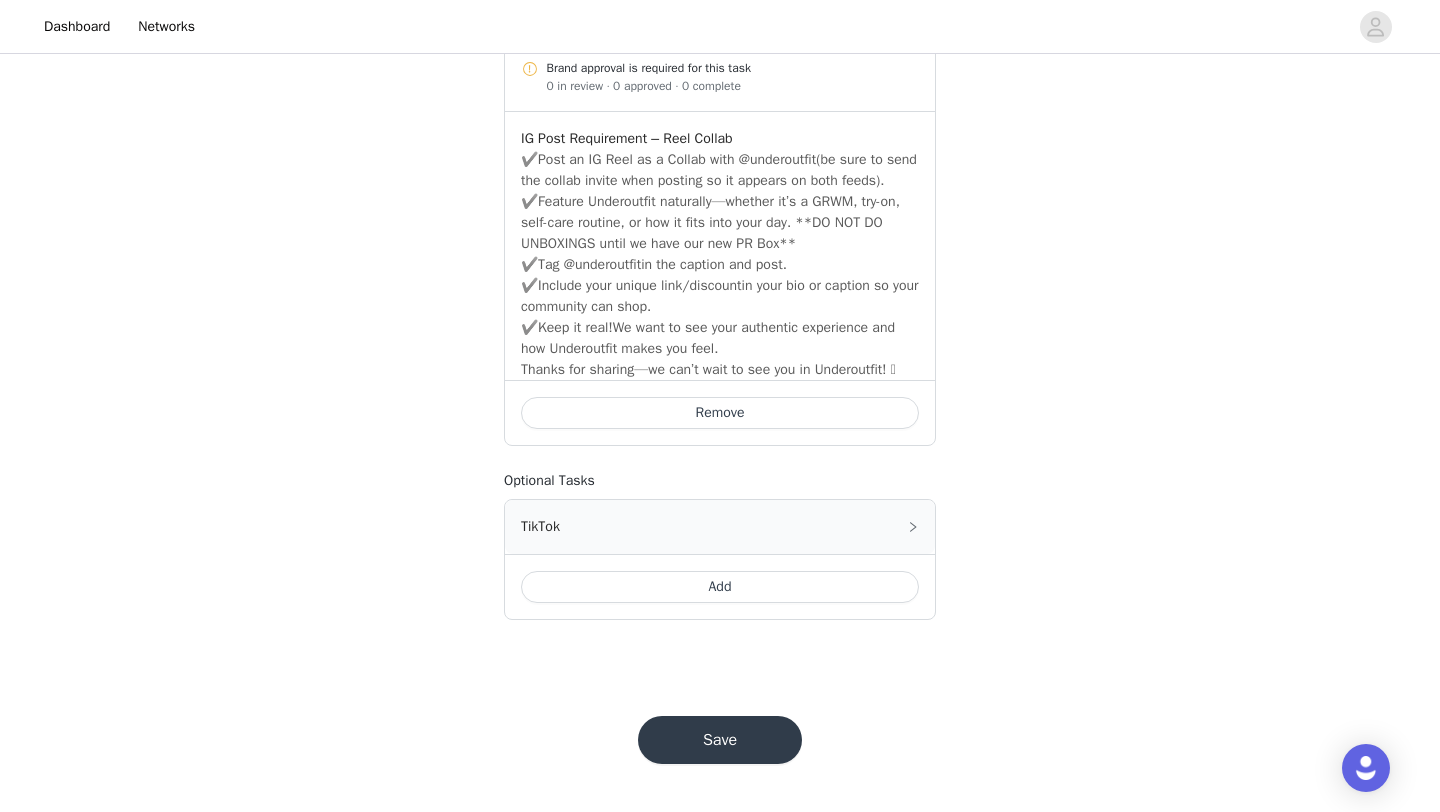 click on "Remove" at bounding box center (720, 413) 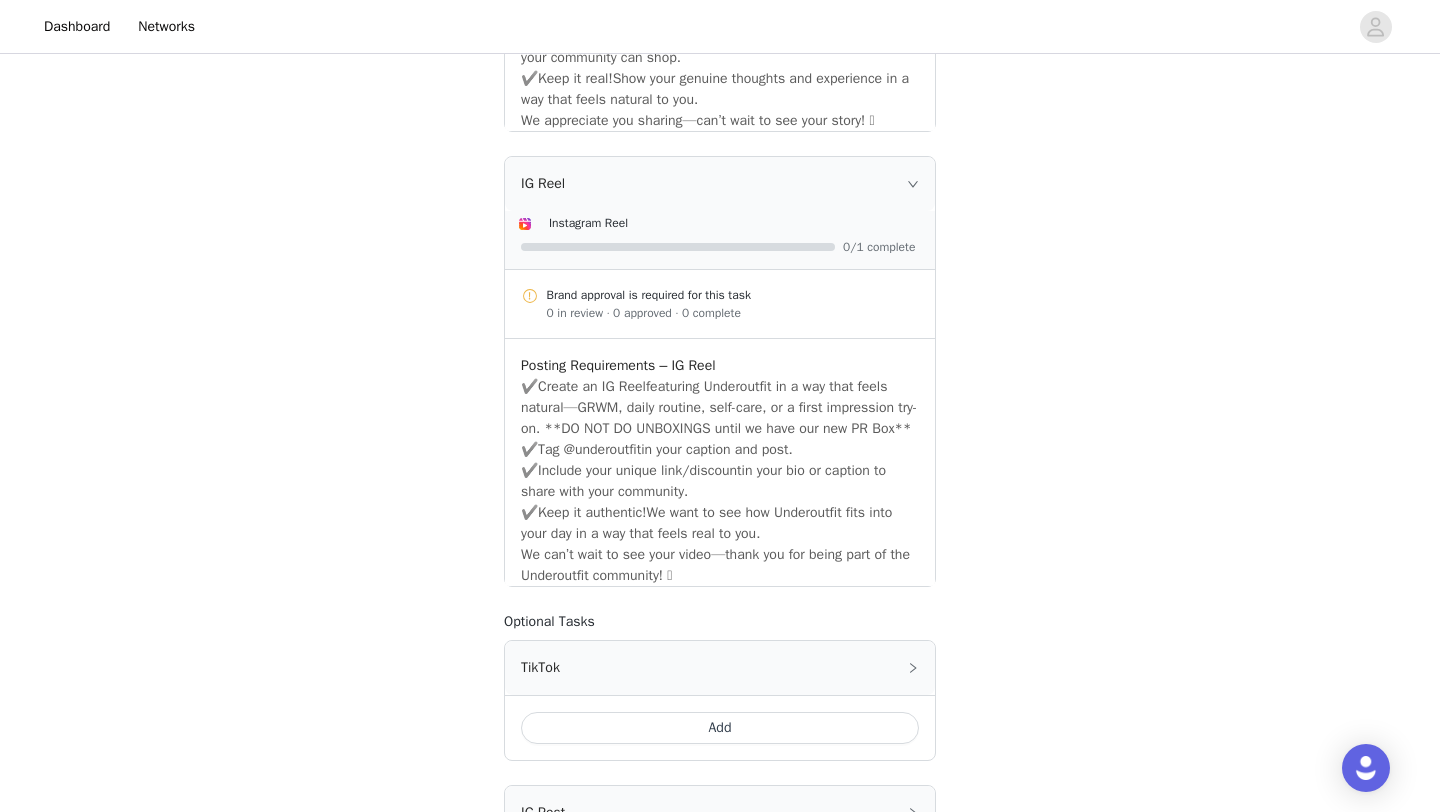scroll, scrollTop: 763, scrollLeft: 0, axis: vertical 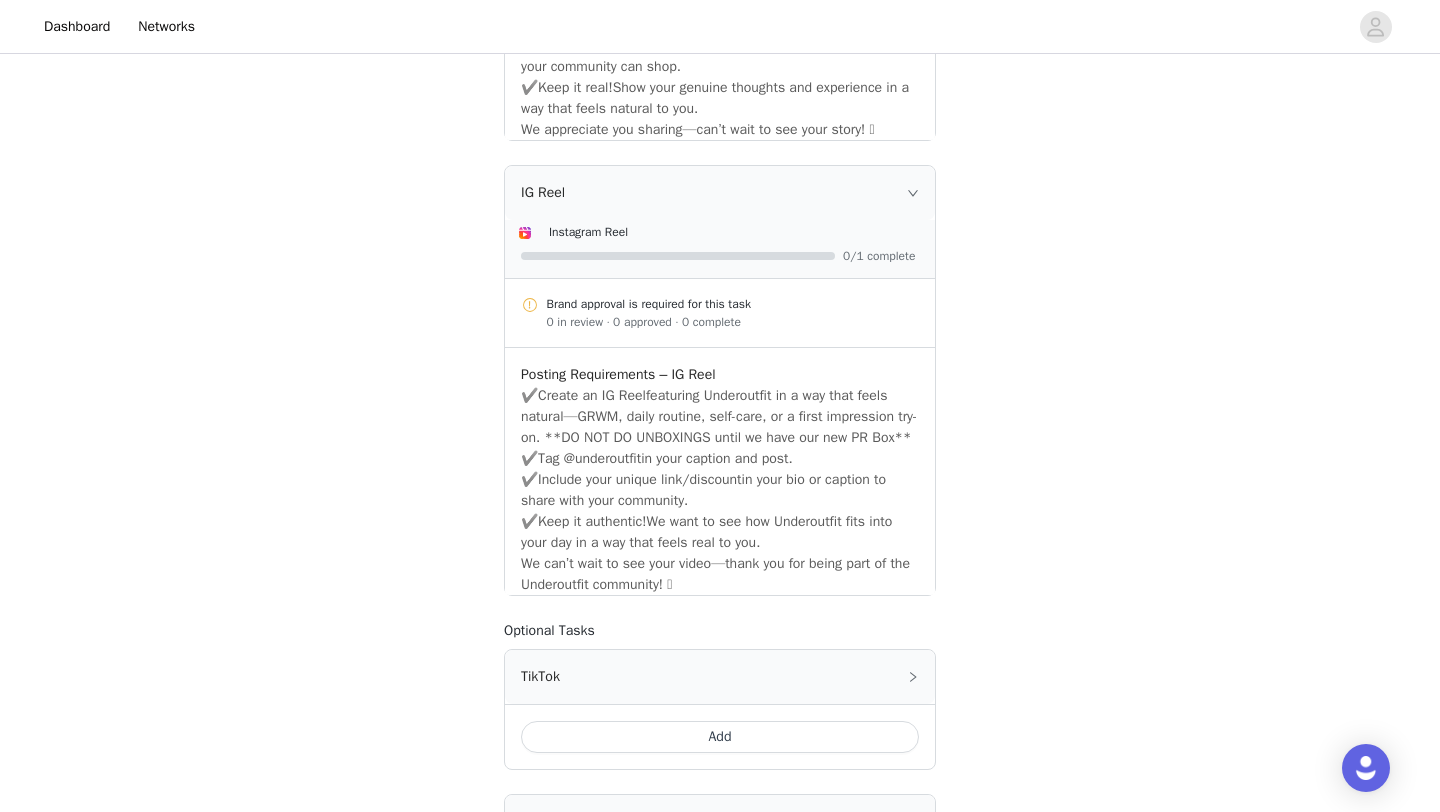 click 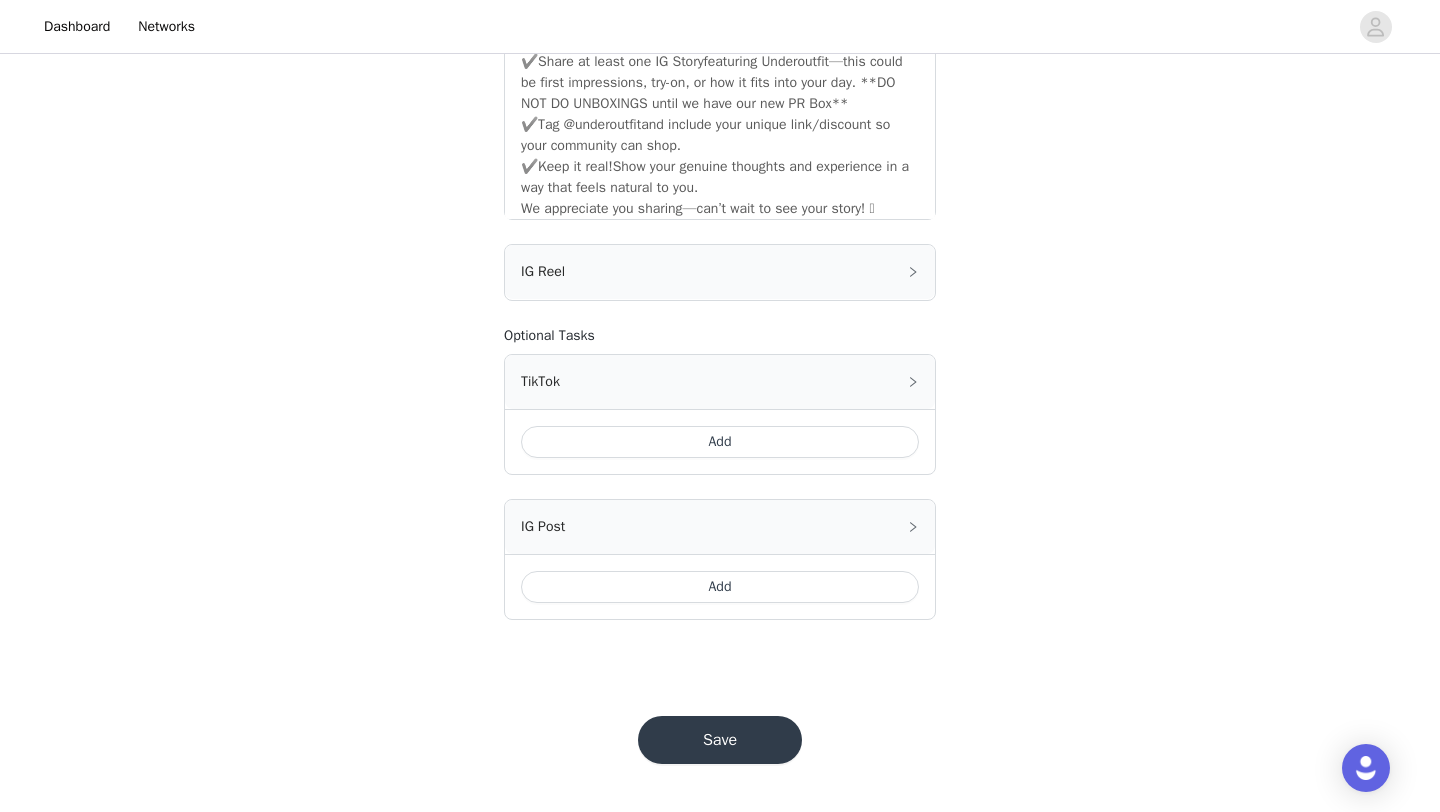 scroll, scrollTop: 682, scrollLeft: 0, axis: vertical 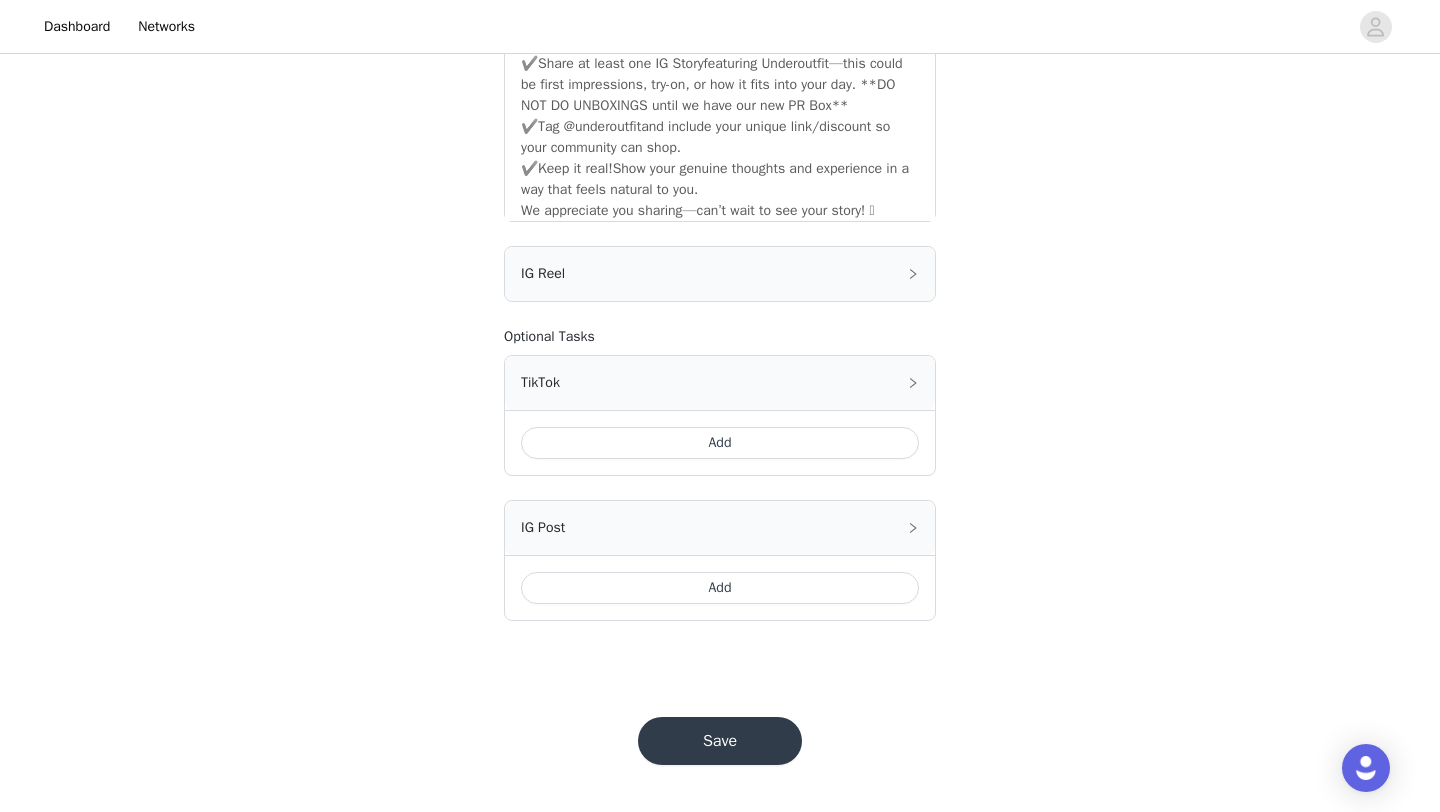 click on "Save" at bounding box center (720, 741) 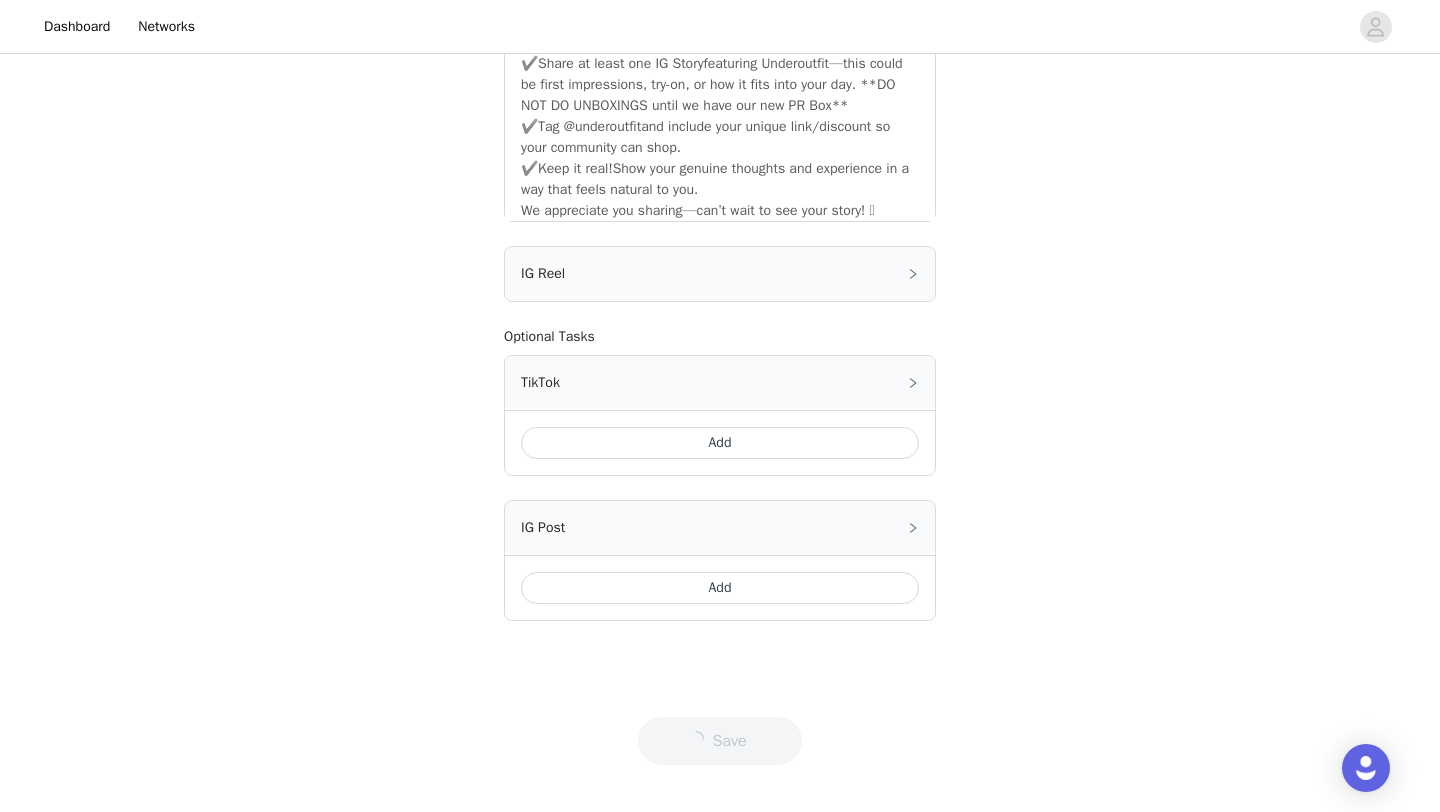 scroll, scrollTop: 0, scrollLeft: 0, axis: both 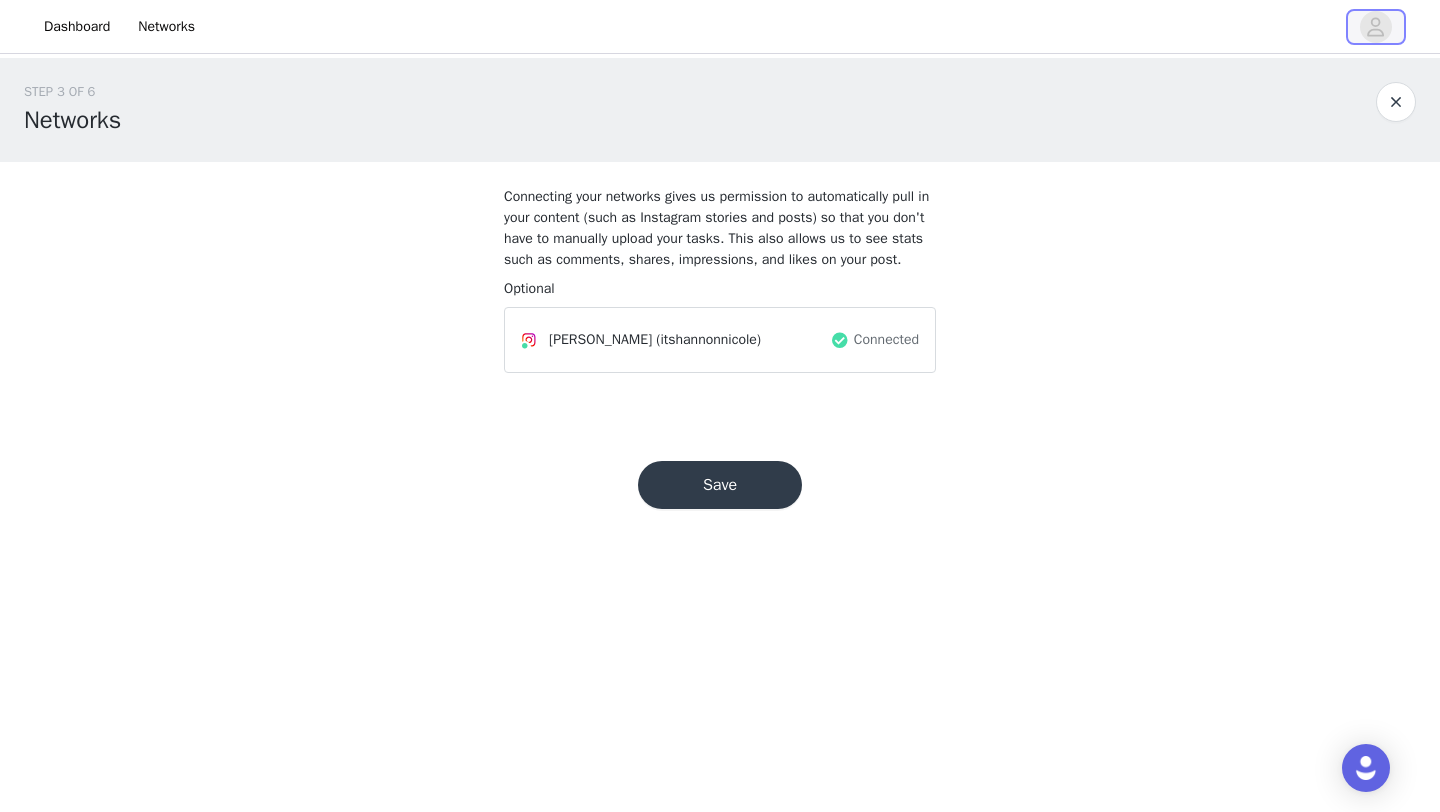 click 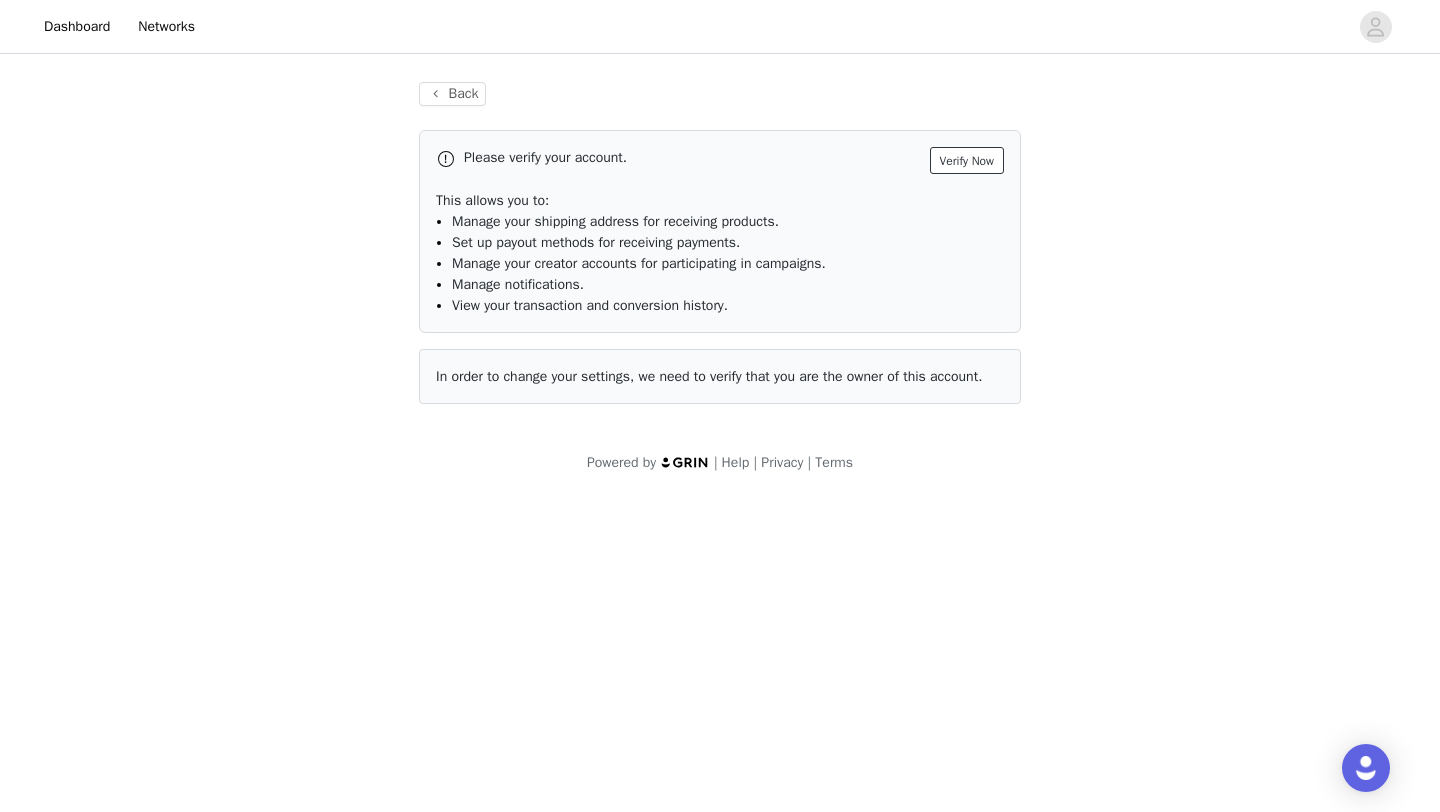 click on "Verify Now" at bounding box center (967, 160) 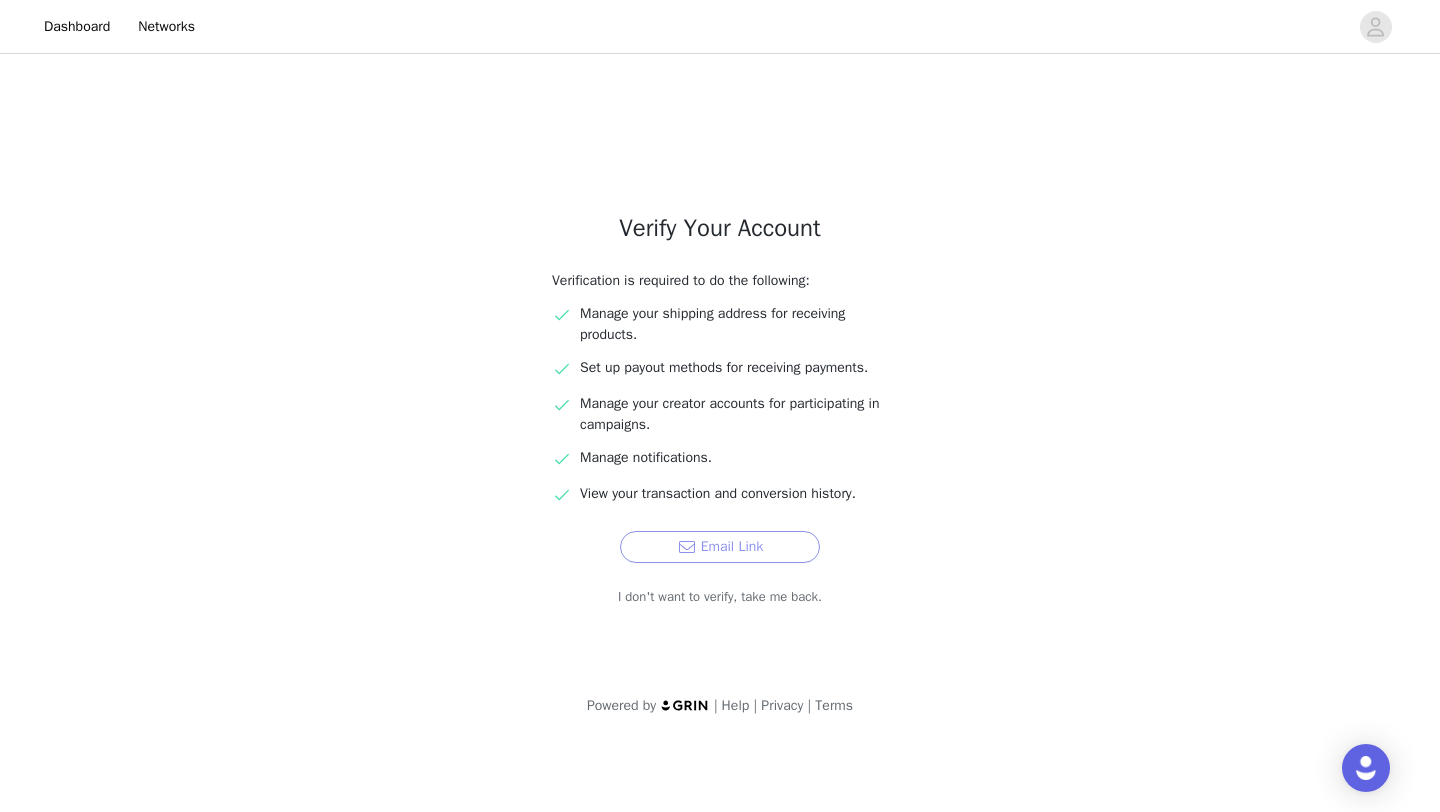 click on "Email Link" at bounding box center (720, 547) 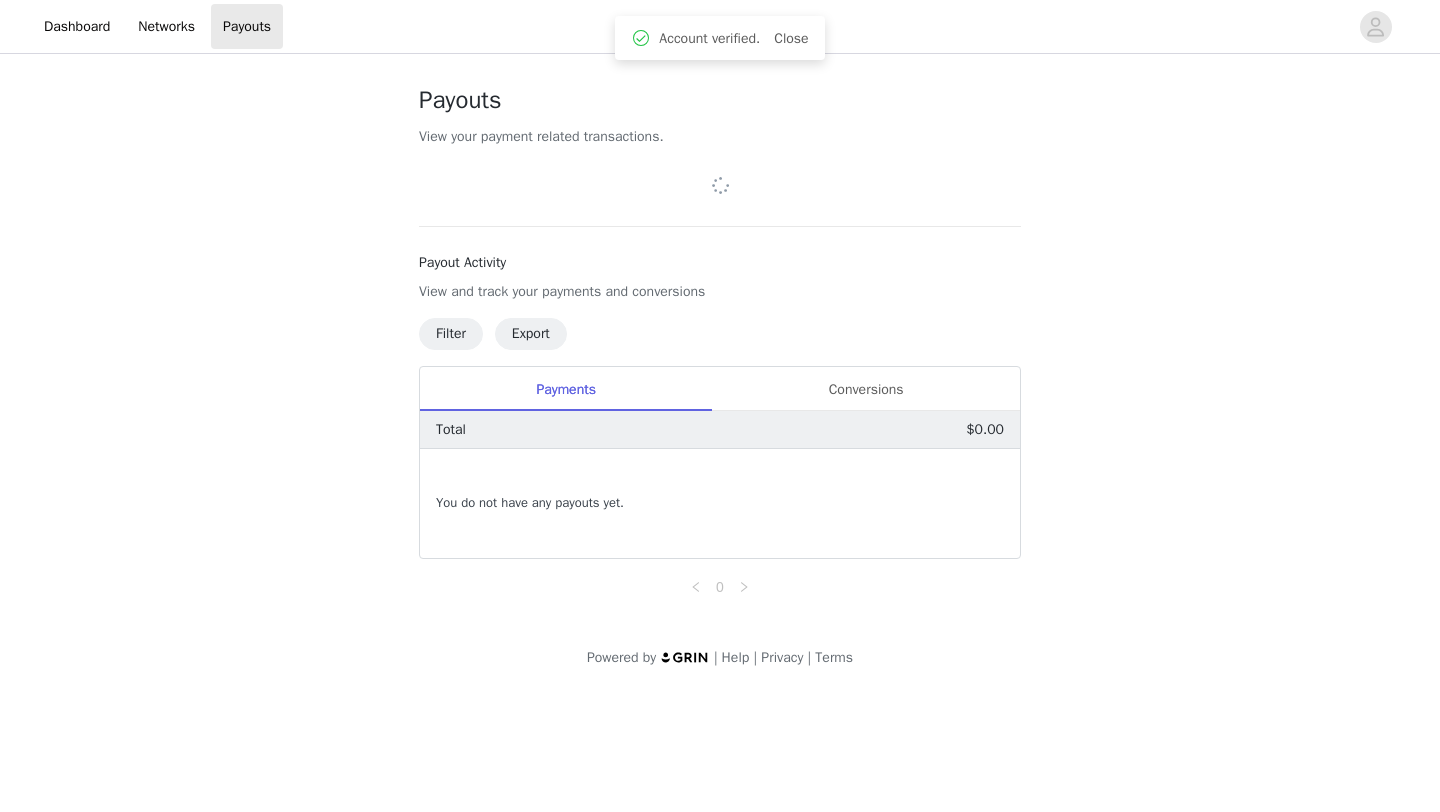 scroll, scrollTop: 0, scrollLeft: 0, axis: both 